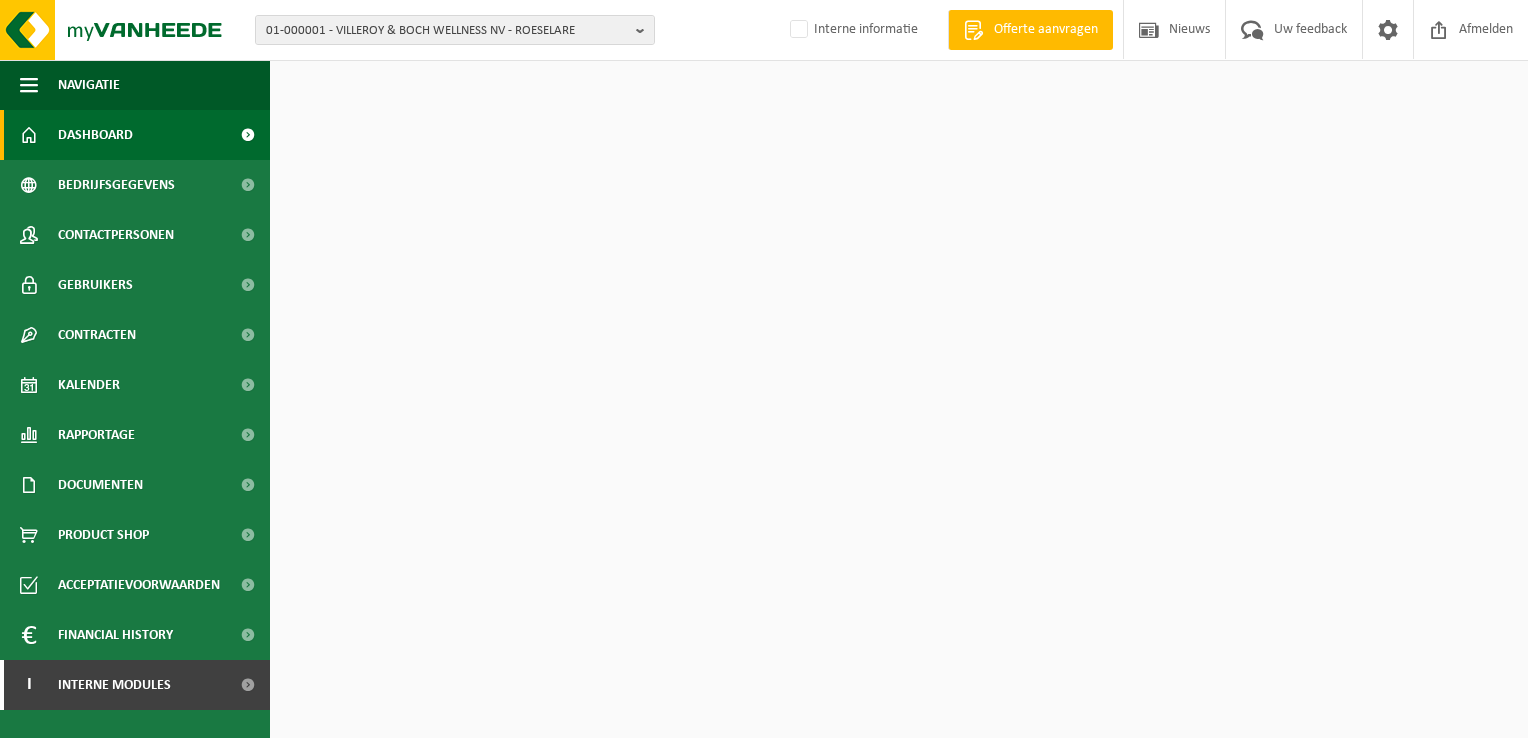 scroll, scrollTop: 0, scrollLeft: 0, axis: both 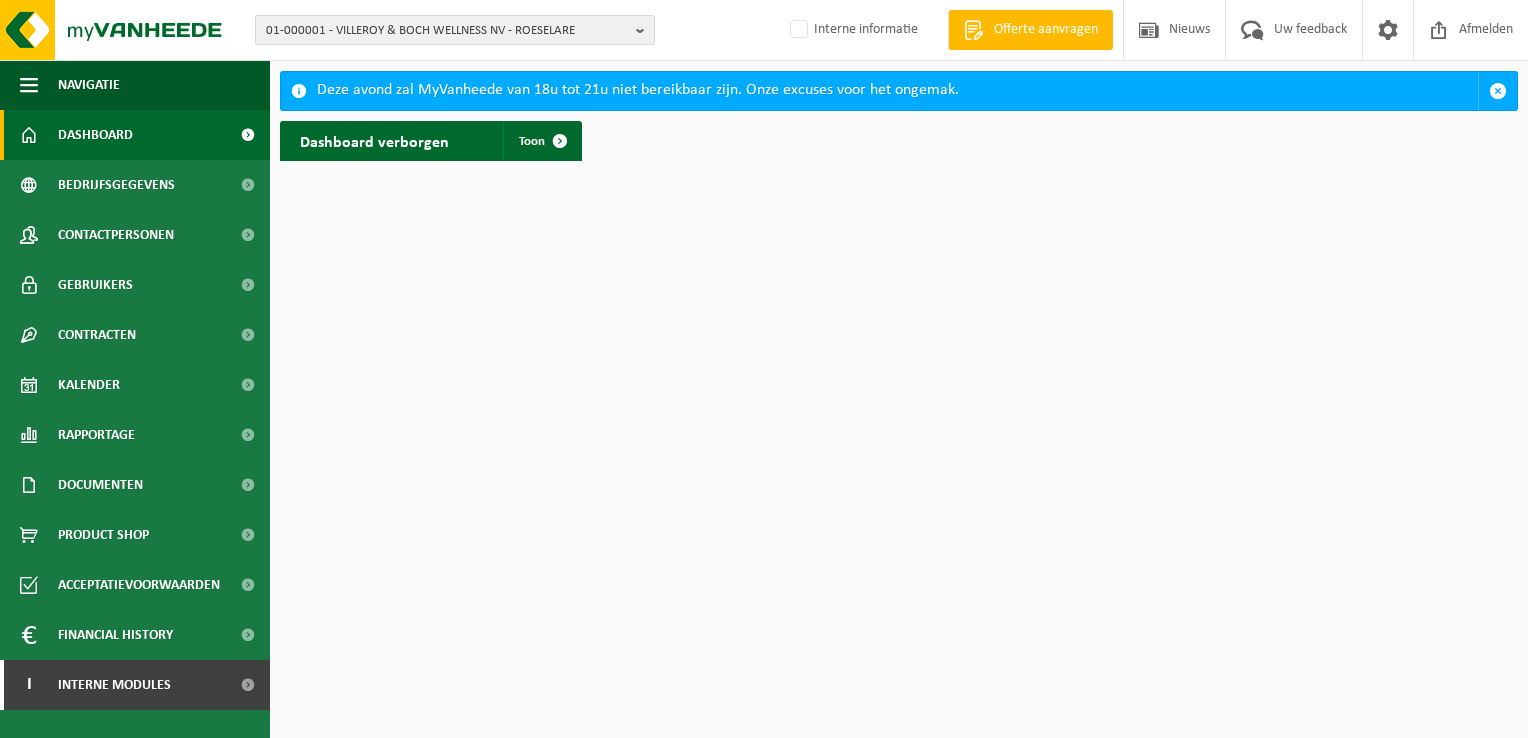 click at bounding box center [645, 30] 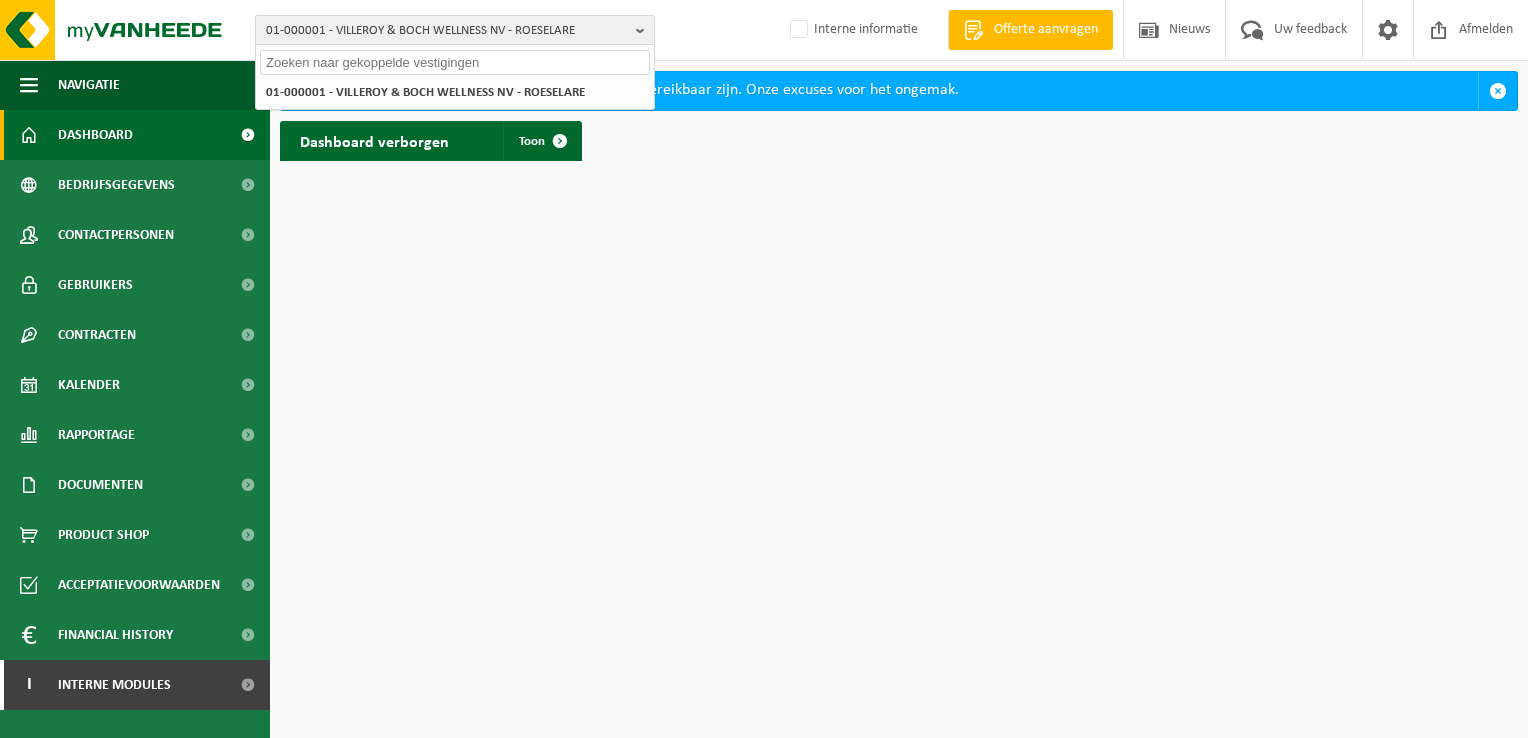 click at bounding box center [455, 62] 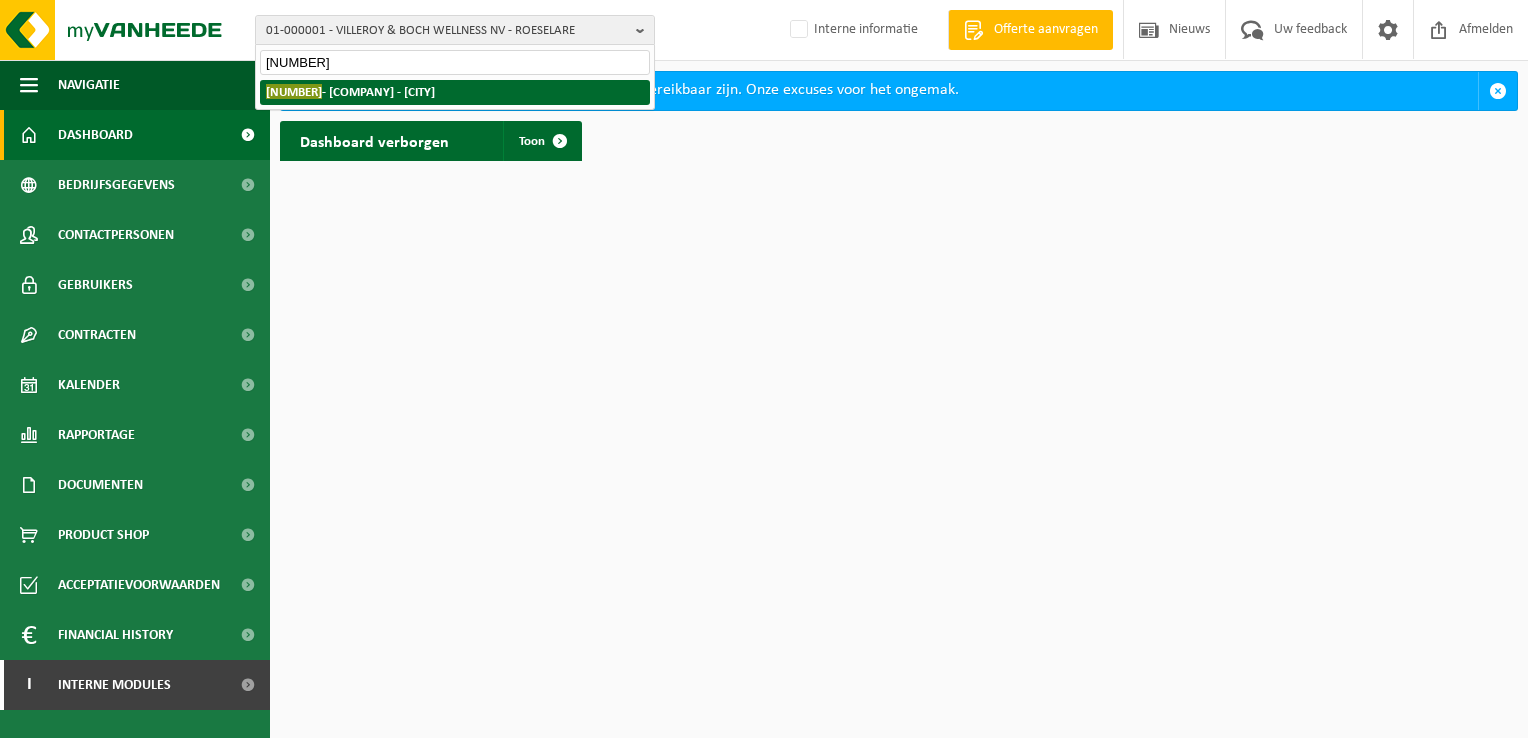 type on "[NUMBER]" 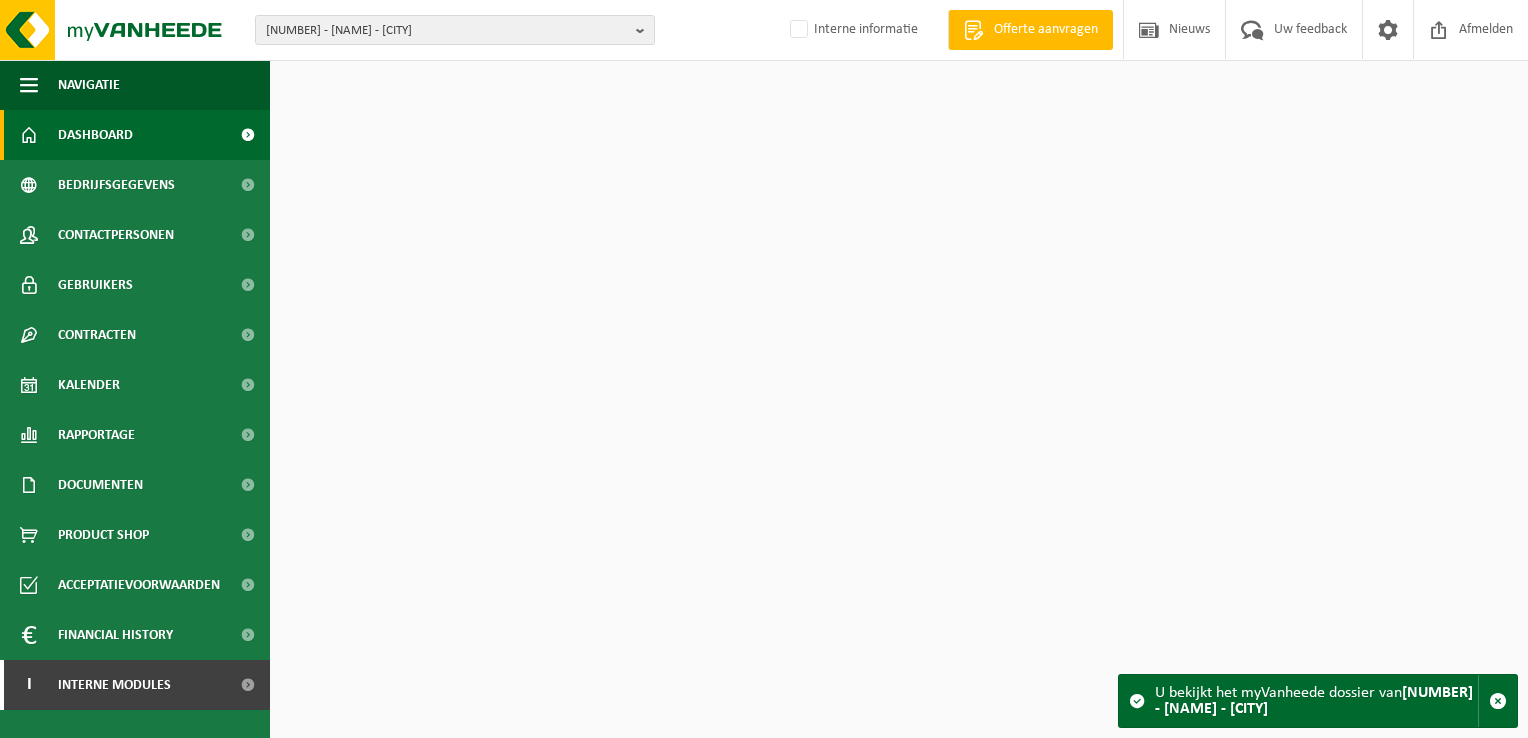 scroll, scrollTop: 0, scrollLeft: 0, axis: both 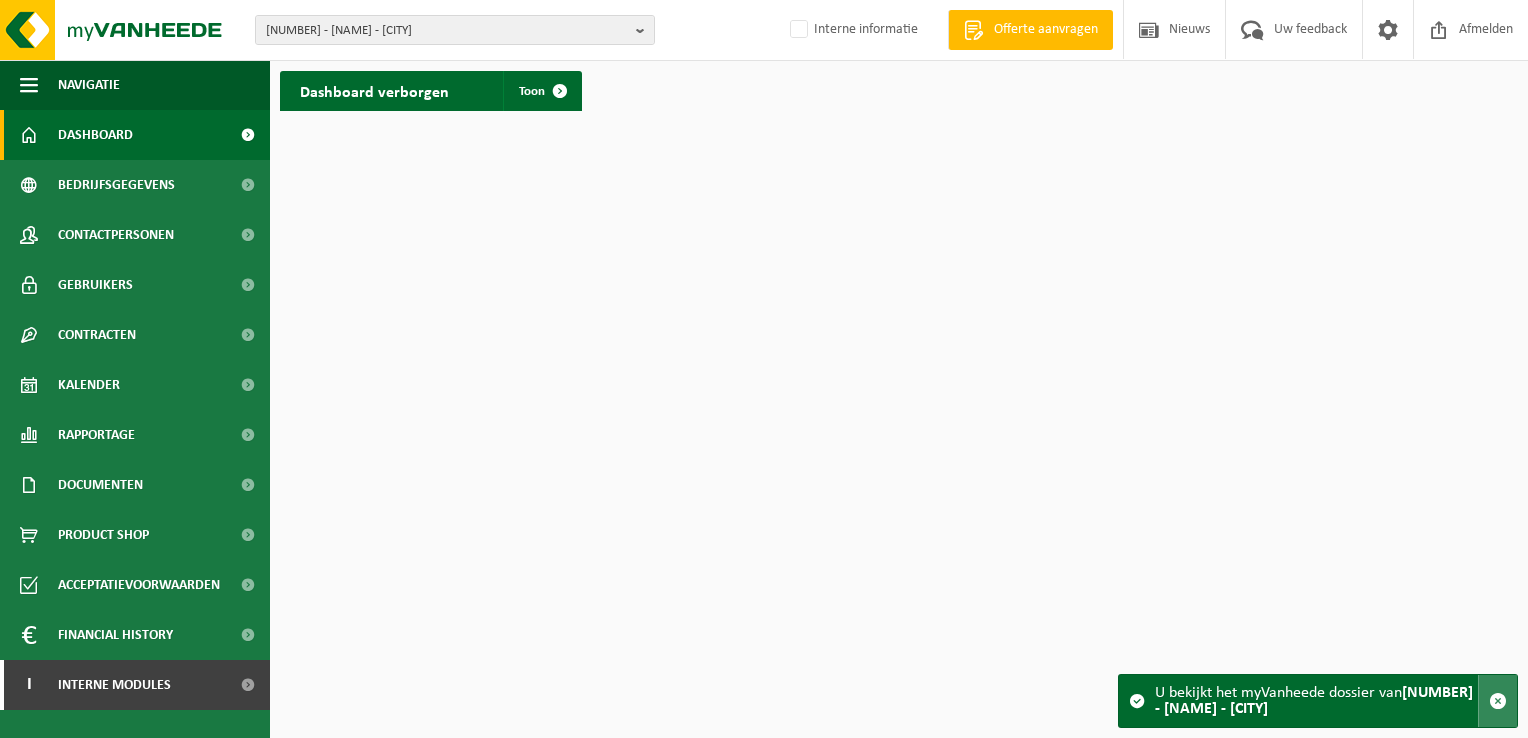 click at bounding box center (1498, 701) 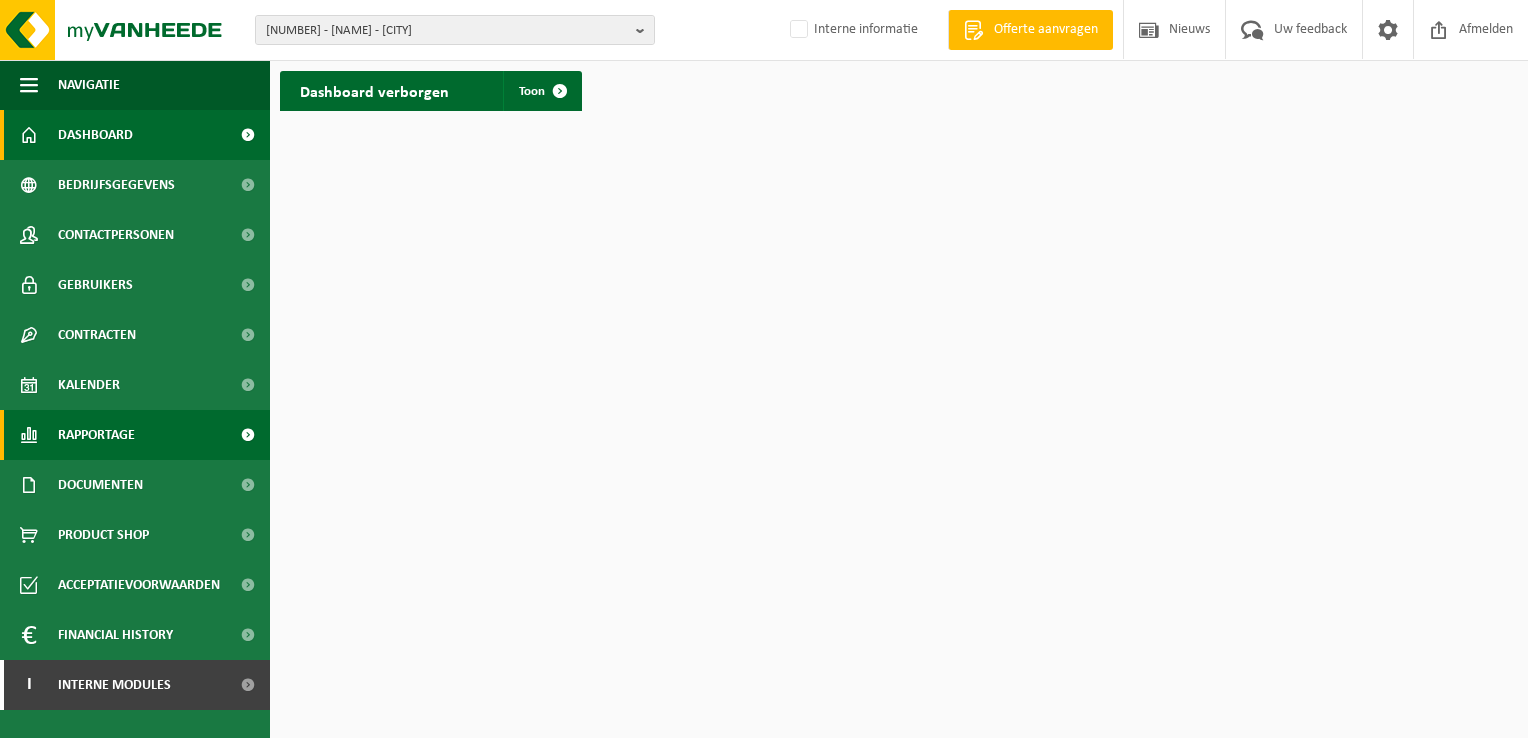 click on "Rapportage" at bounding box center [96, 435] 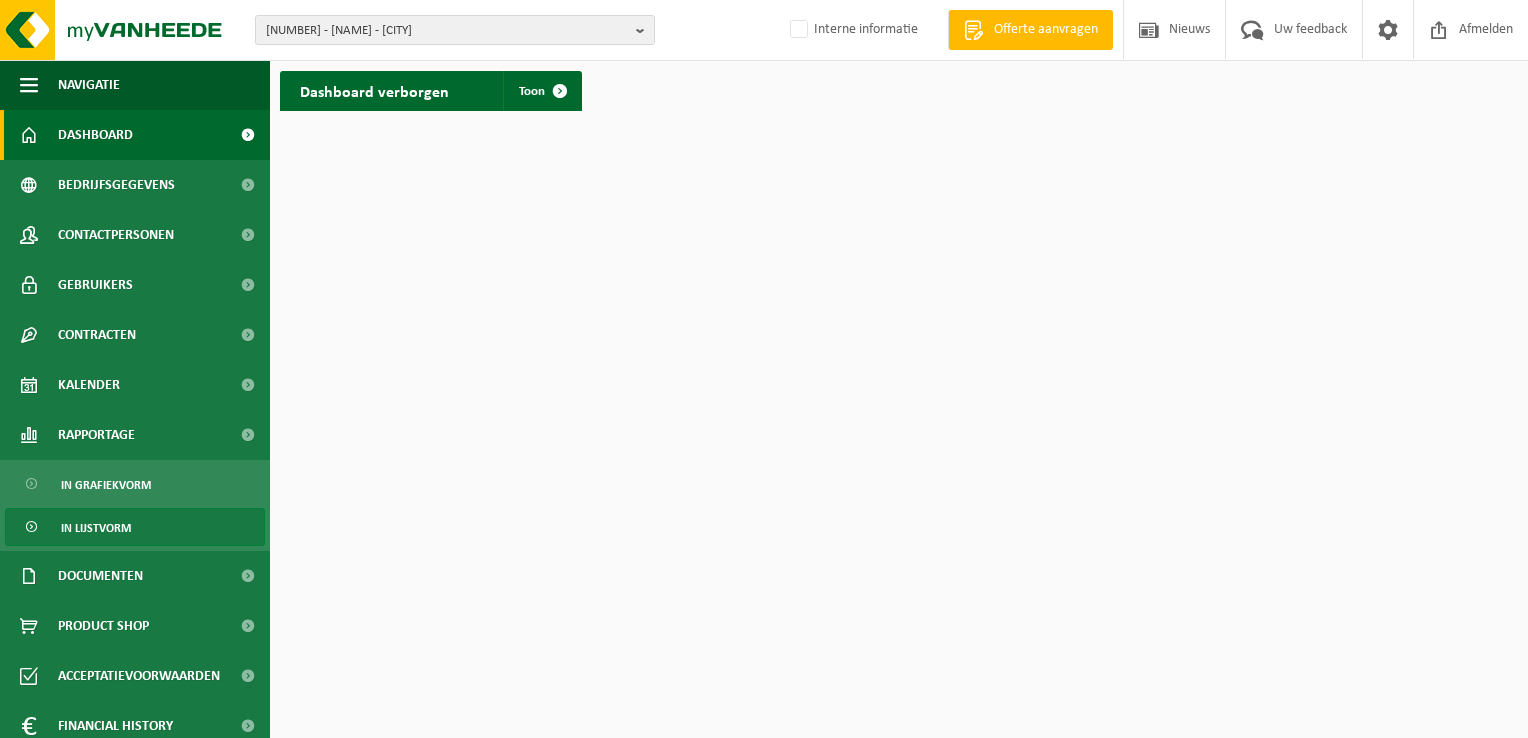 click on "In lijstvorm" at bounding box center (96, 528) 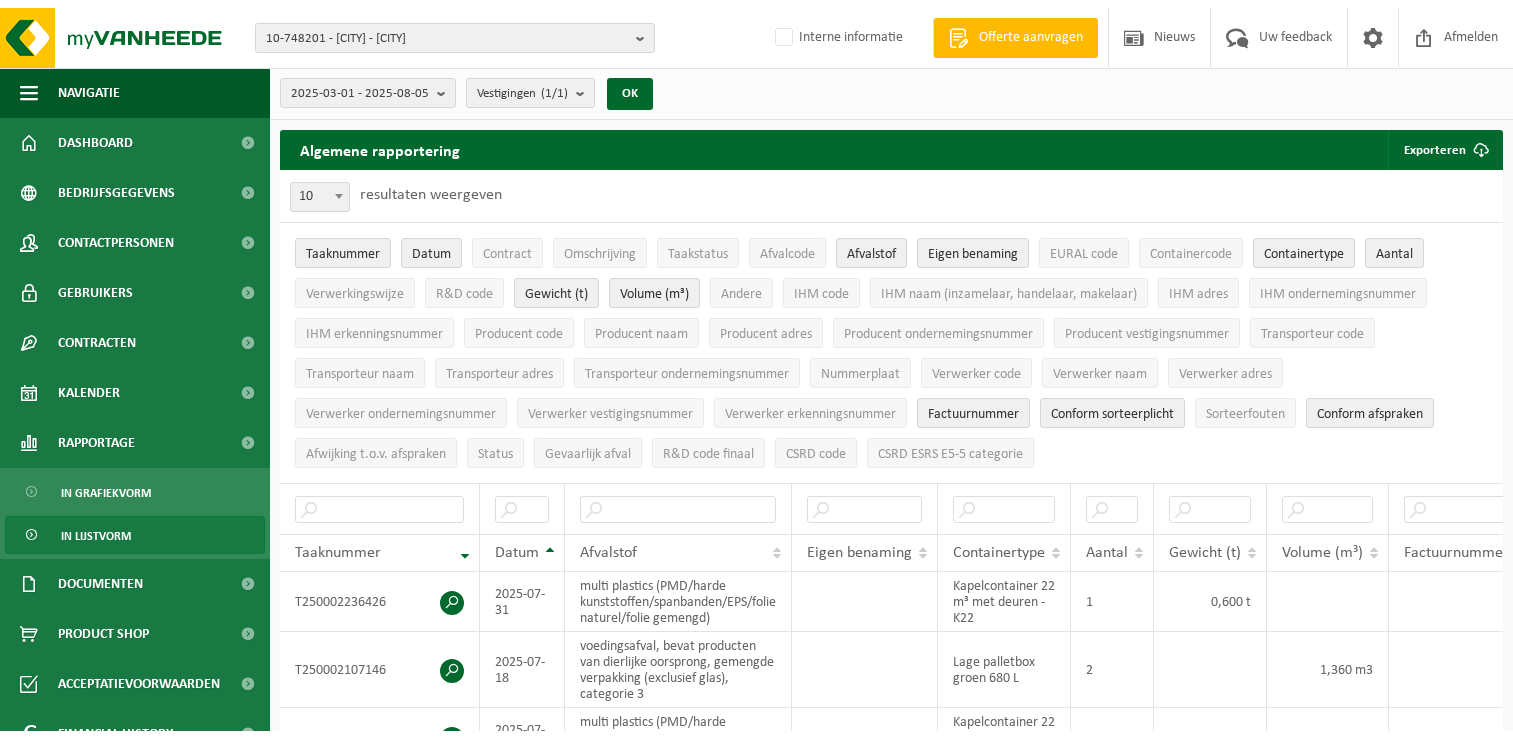scroll, scrollTop: 0, scrollLeft: 0, axis: both 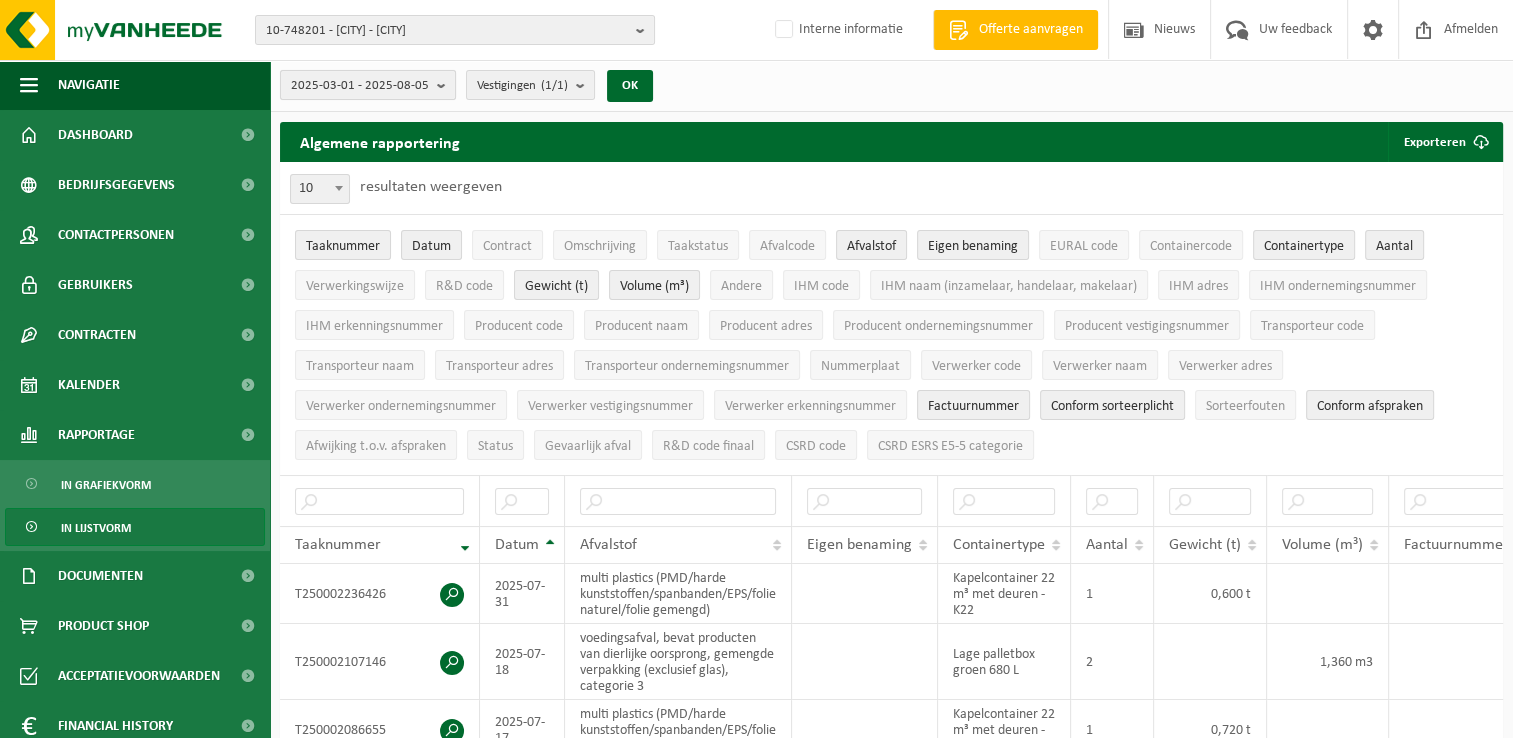click on "2025-03-01 - 2025-08-05" at bounding box center [360, 86] 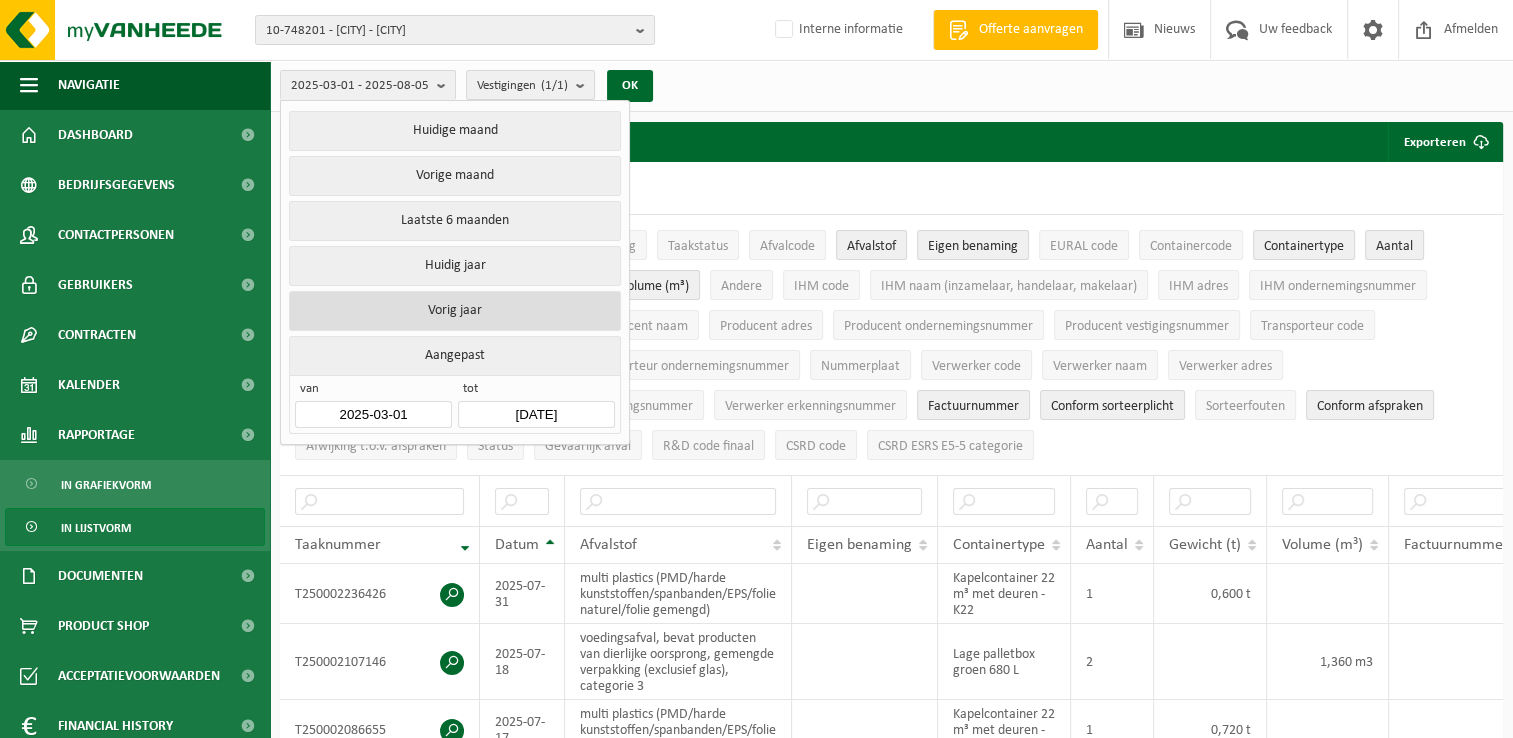 click on "Vorig jaar" at bounding box center [454, 311] 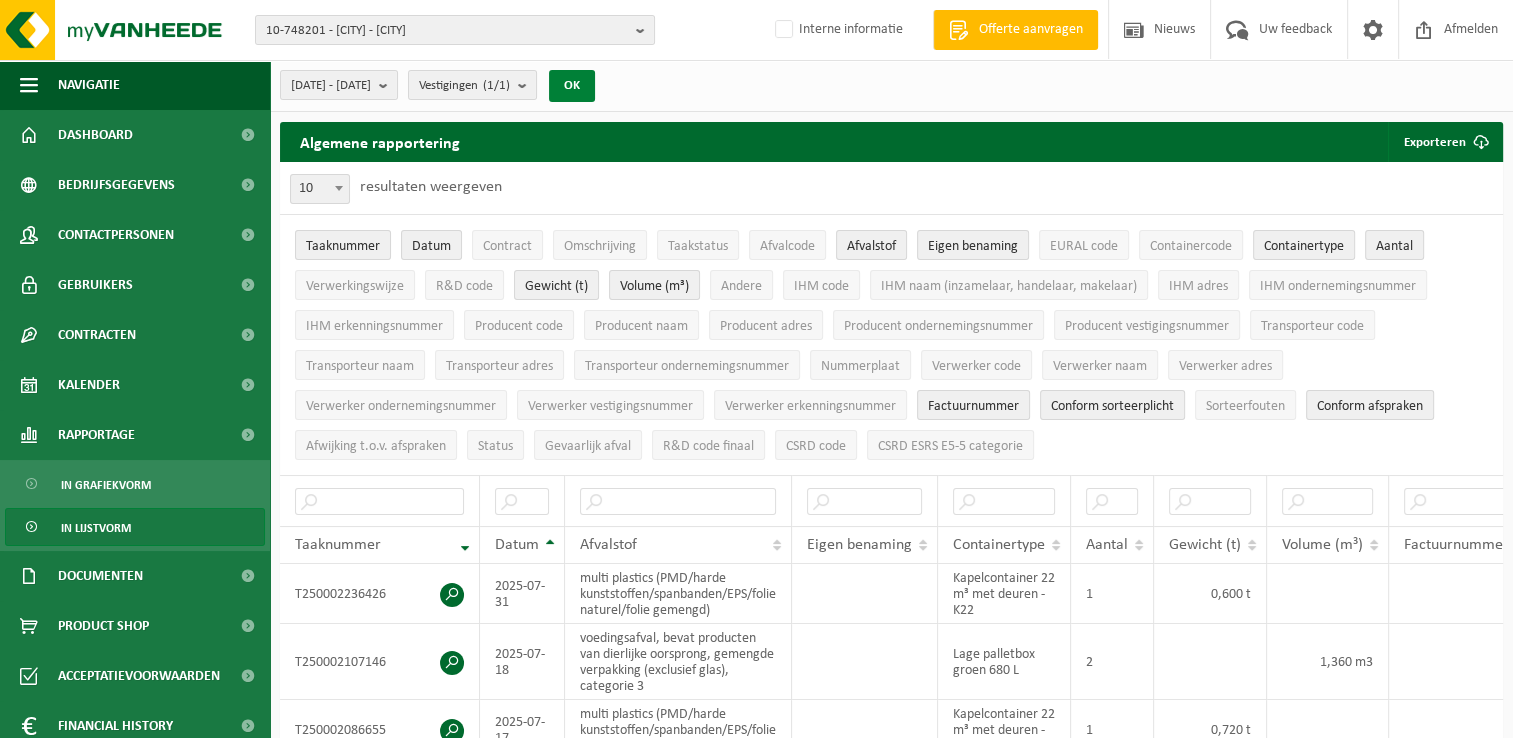 click on "OK" at bounding box center (572, 86) 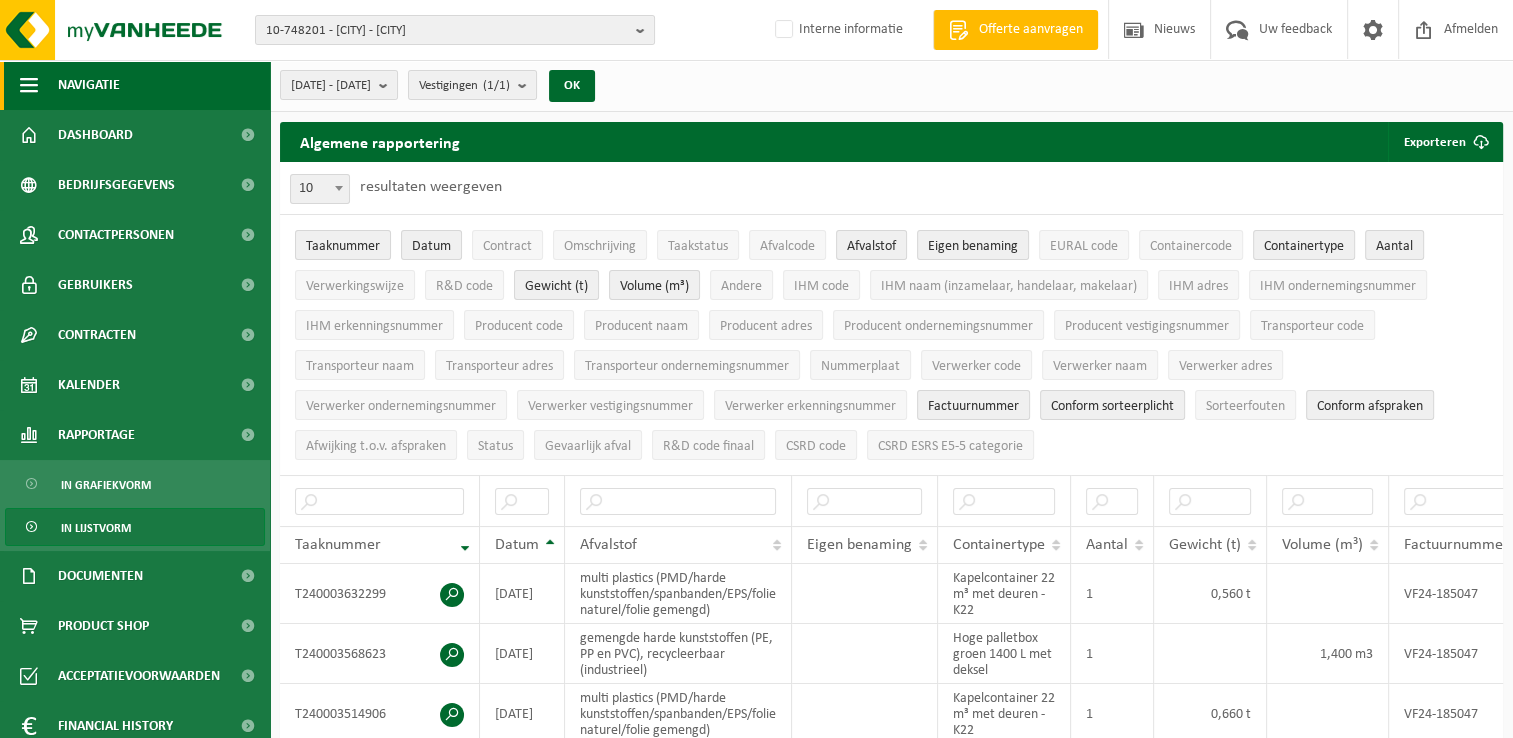 click at bounding box center (29, 85) 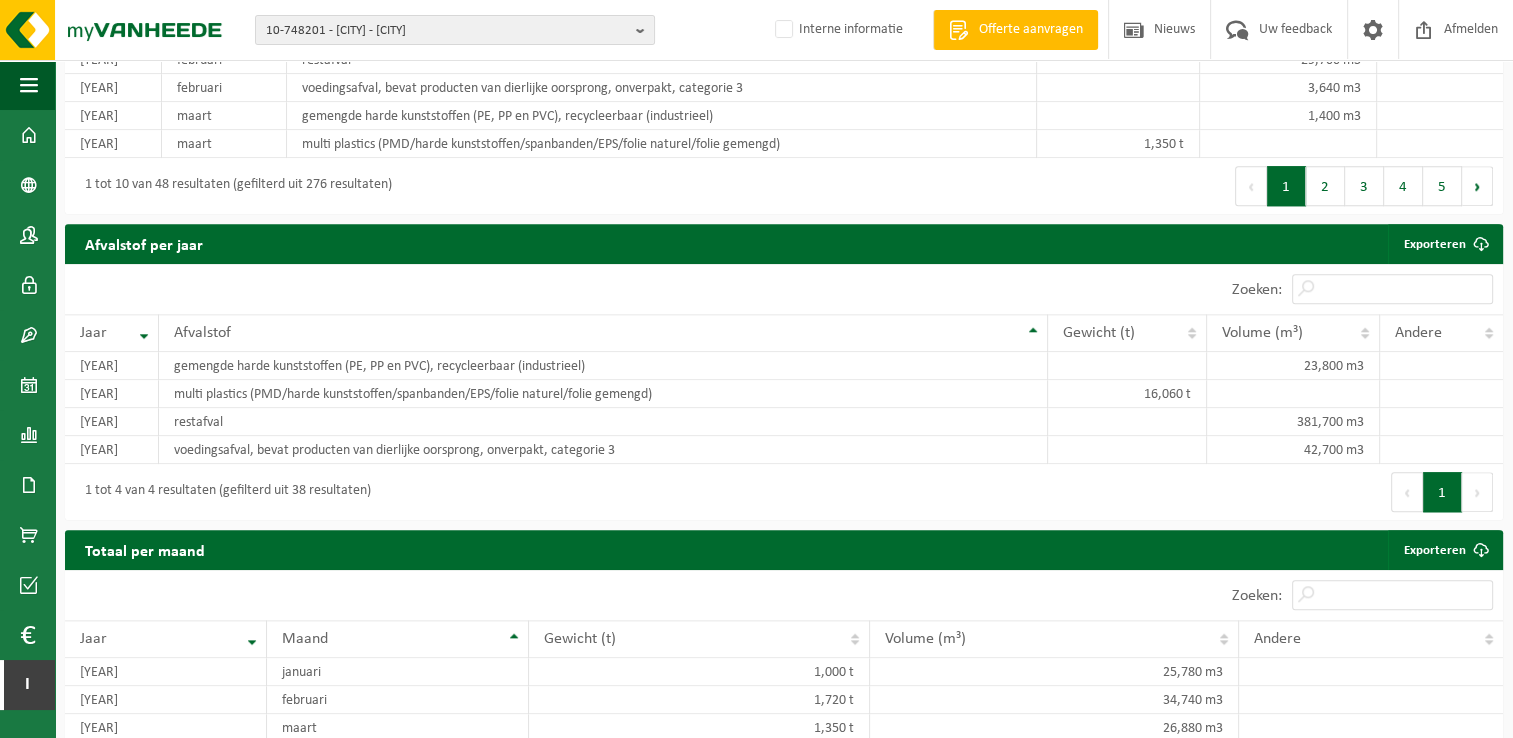 scroll, scrollTop: 1700, scrollLeft: 0, axis: vertical 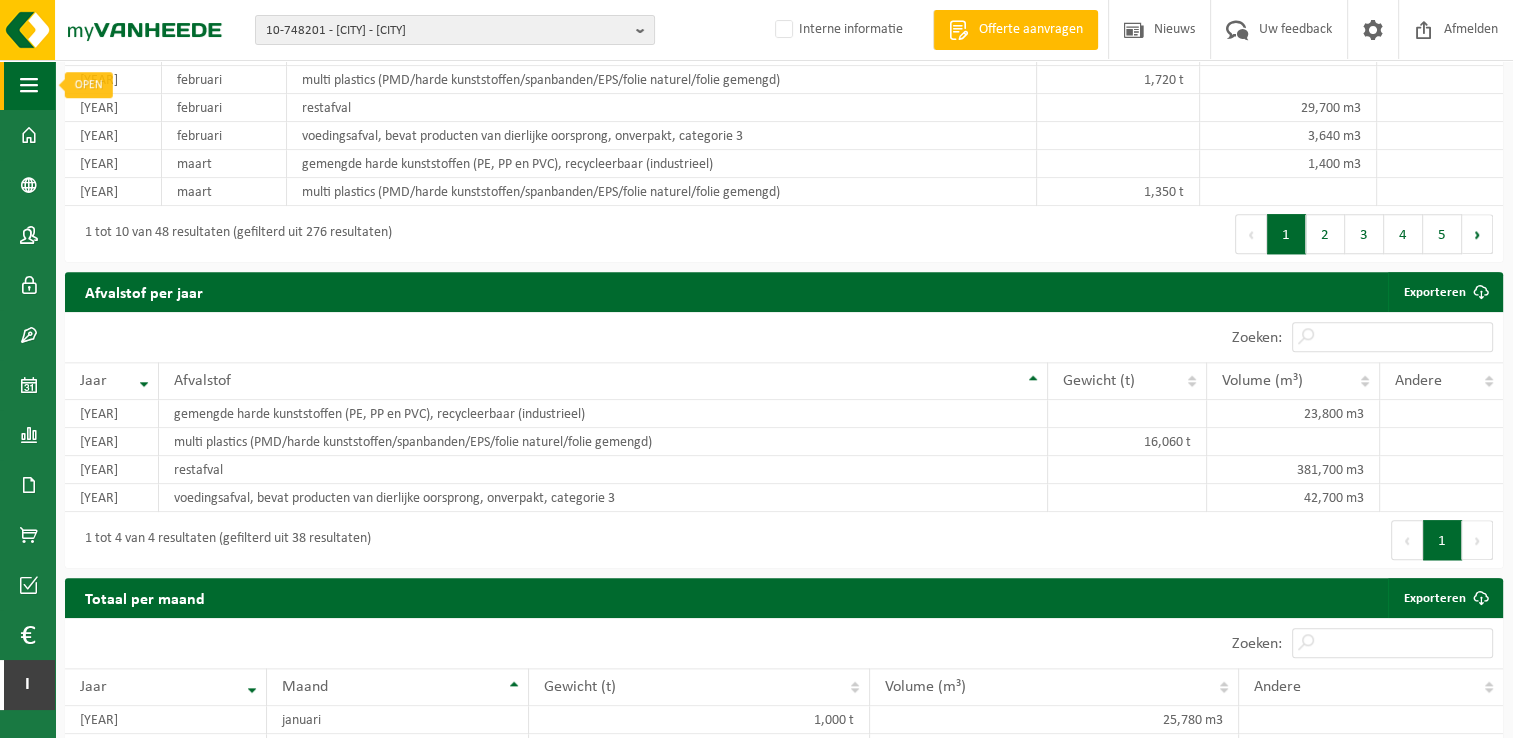 click on "Navigatie" at bounding box center [27, 85] 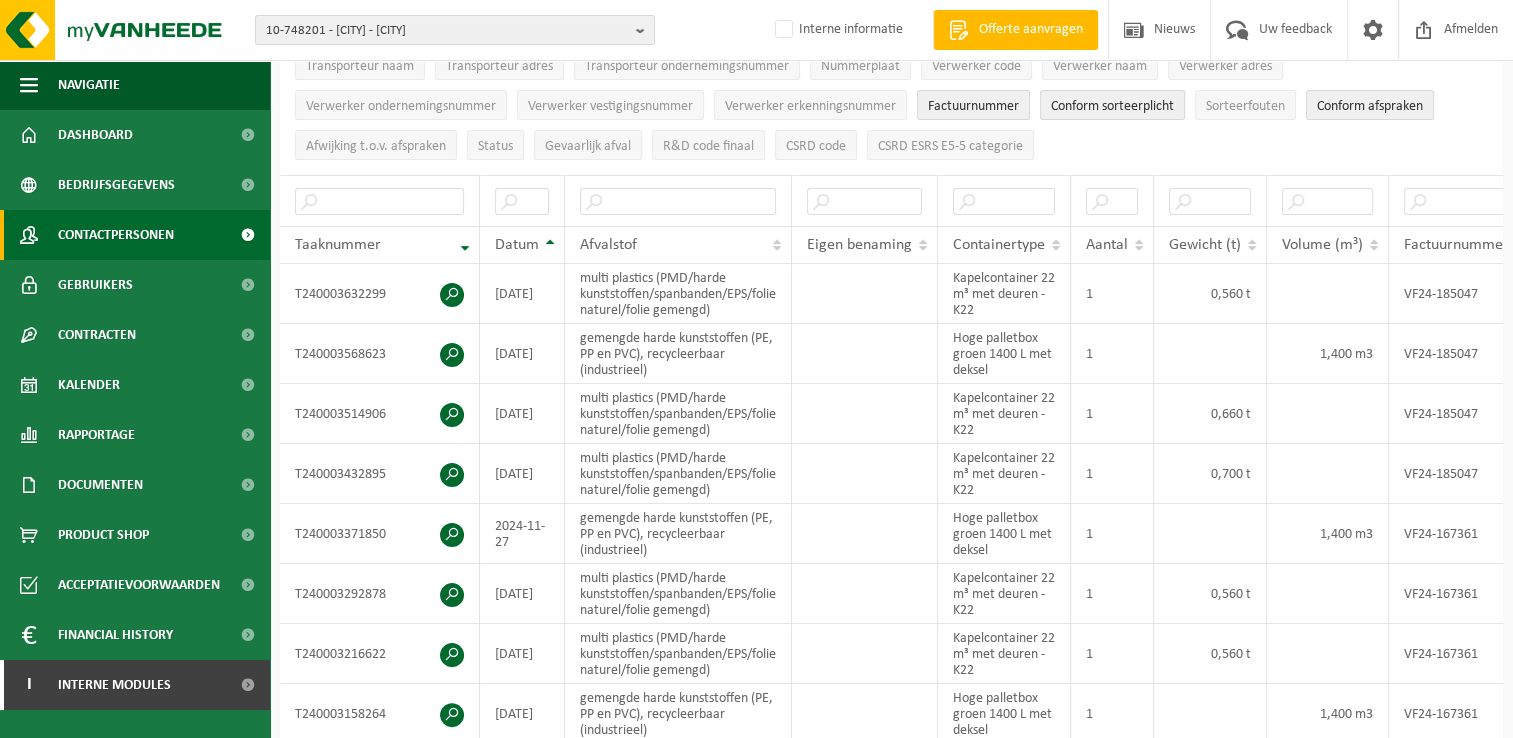 scroll, scrollTop: 0, scrollLeft: 0, axis: both 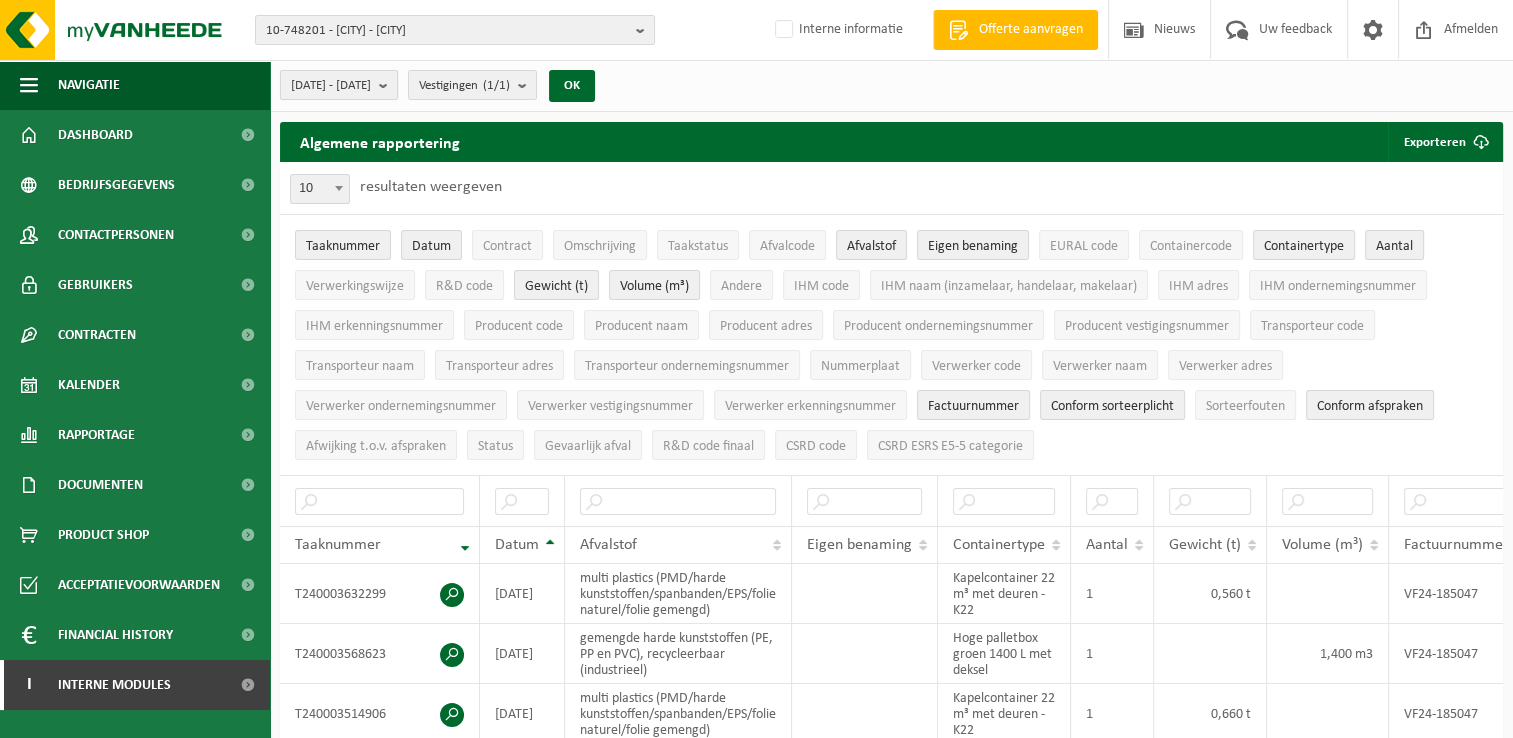click on "2024-01-01 - 2024-12-31" at bounding box center (331, 86) 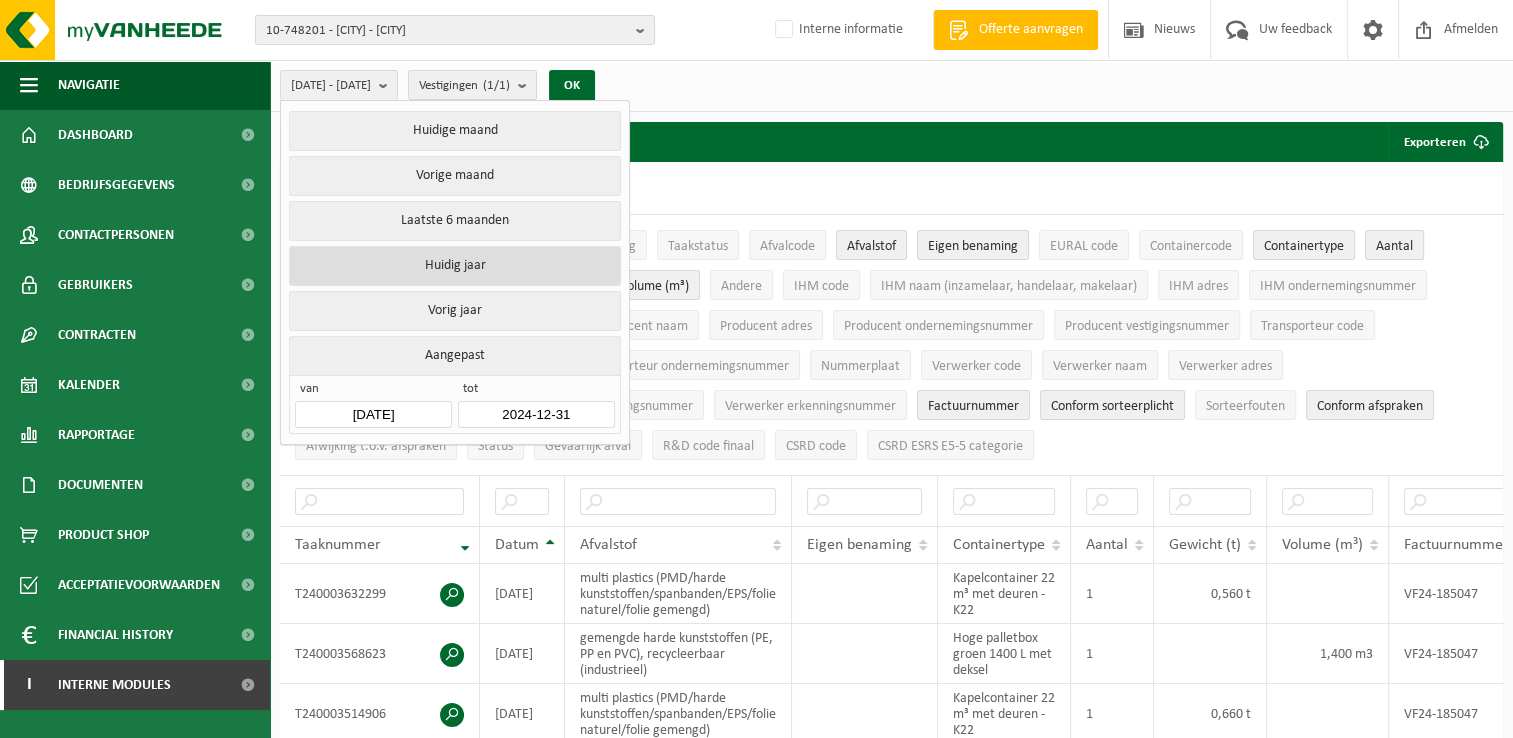 click on "Huidig jaar" at bounding box center (454, 266) 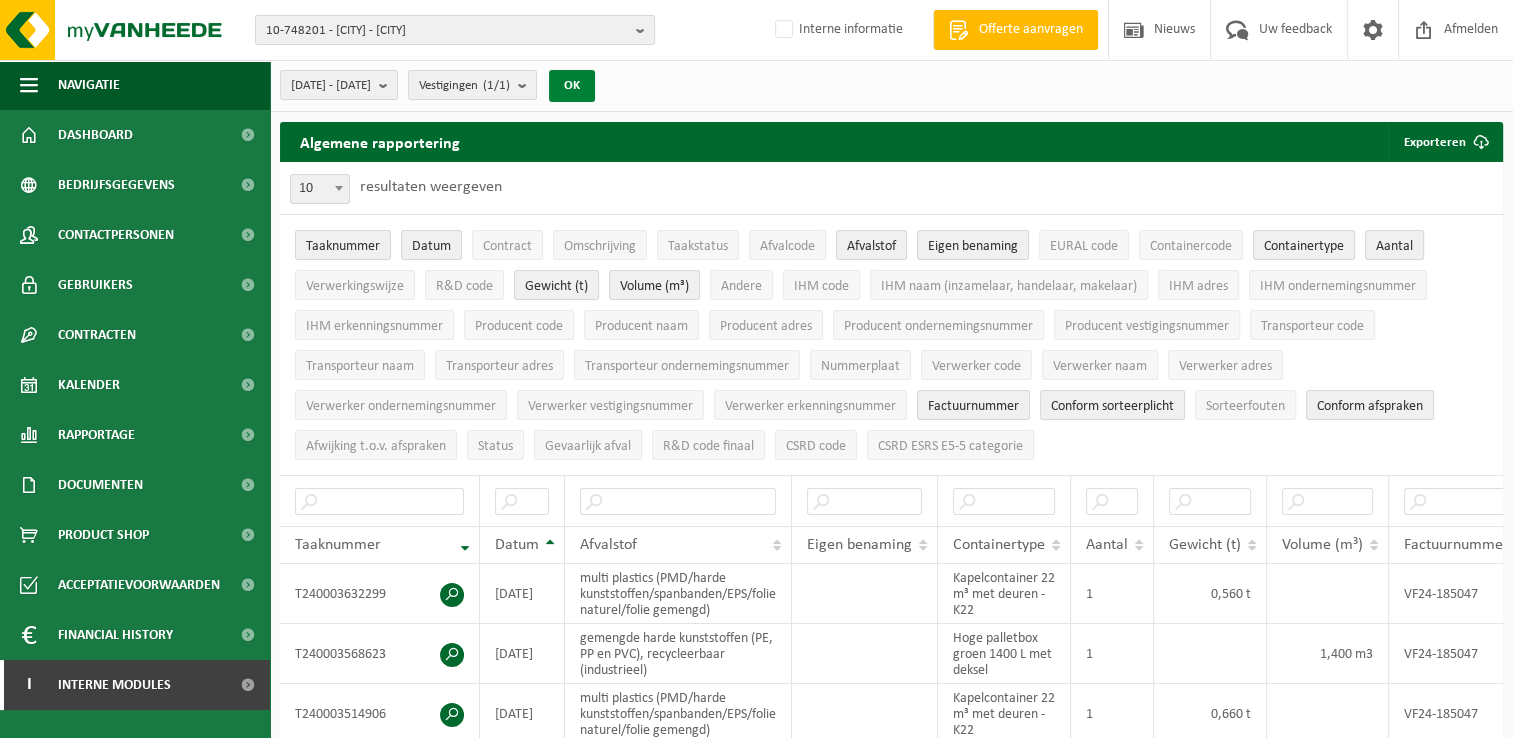 click on "OK" at bounding box center [572, 86] 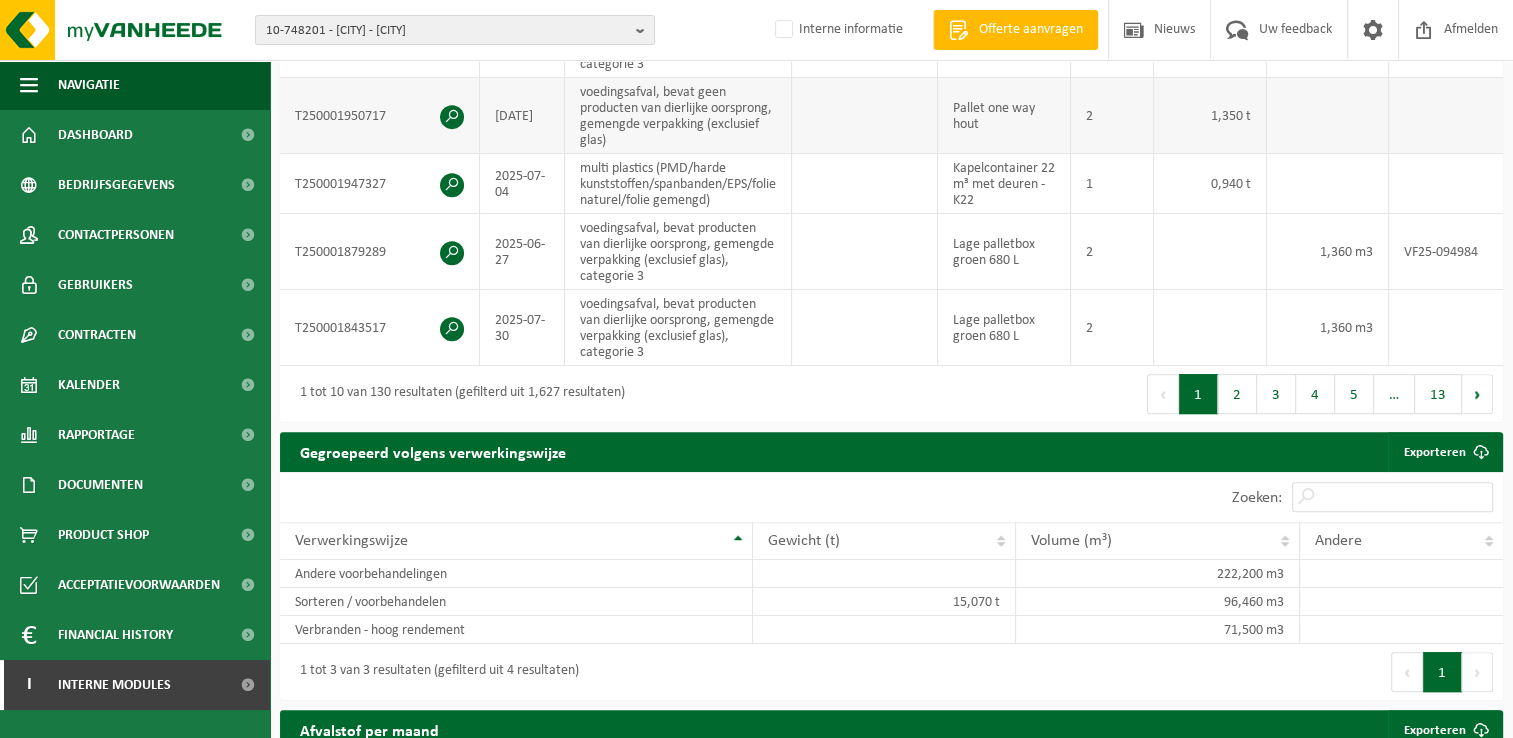 scroll, scrollTop: 900, scrollLeft: 0, axis: vertical 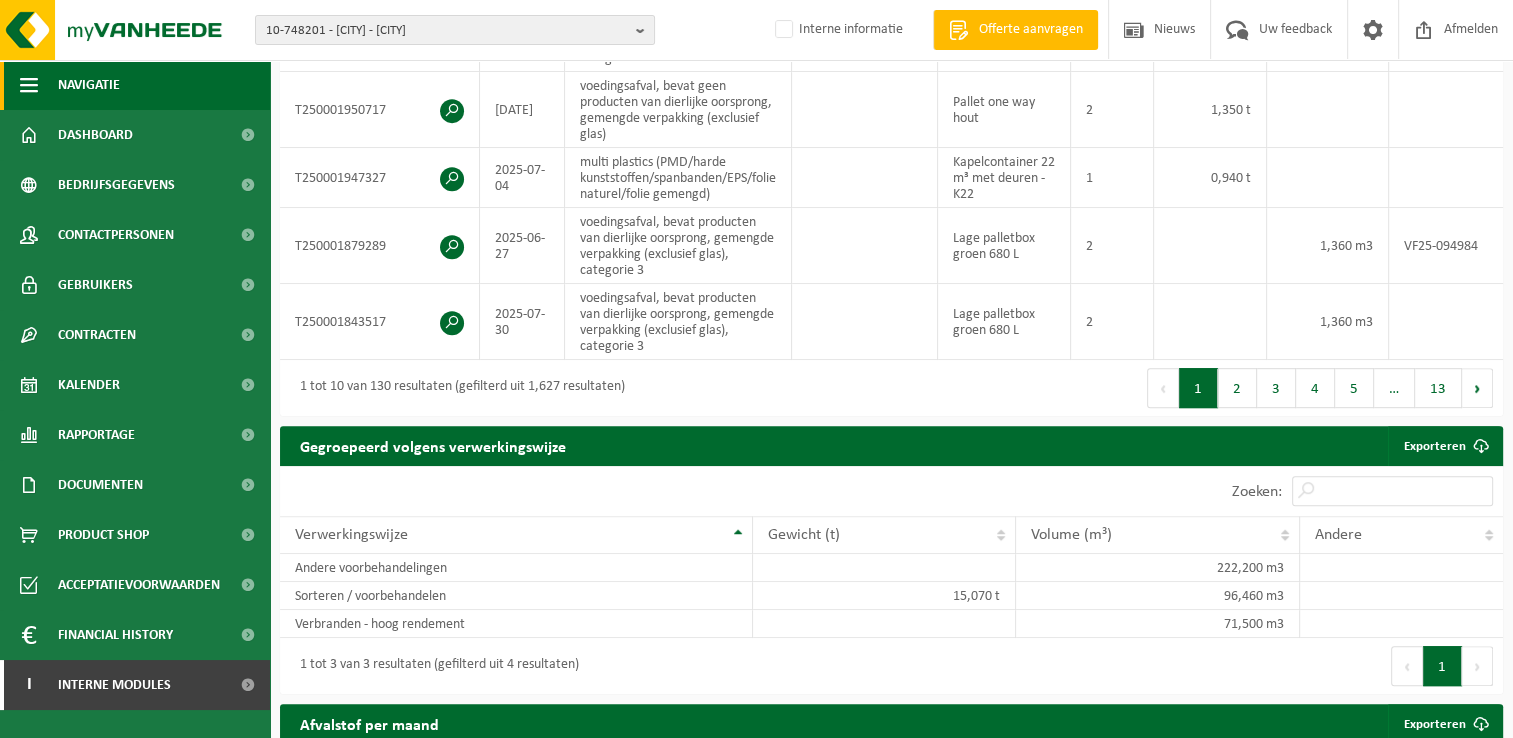 click at bounding box center (29, 85) 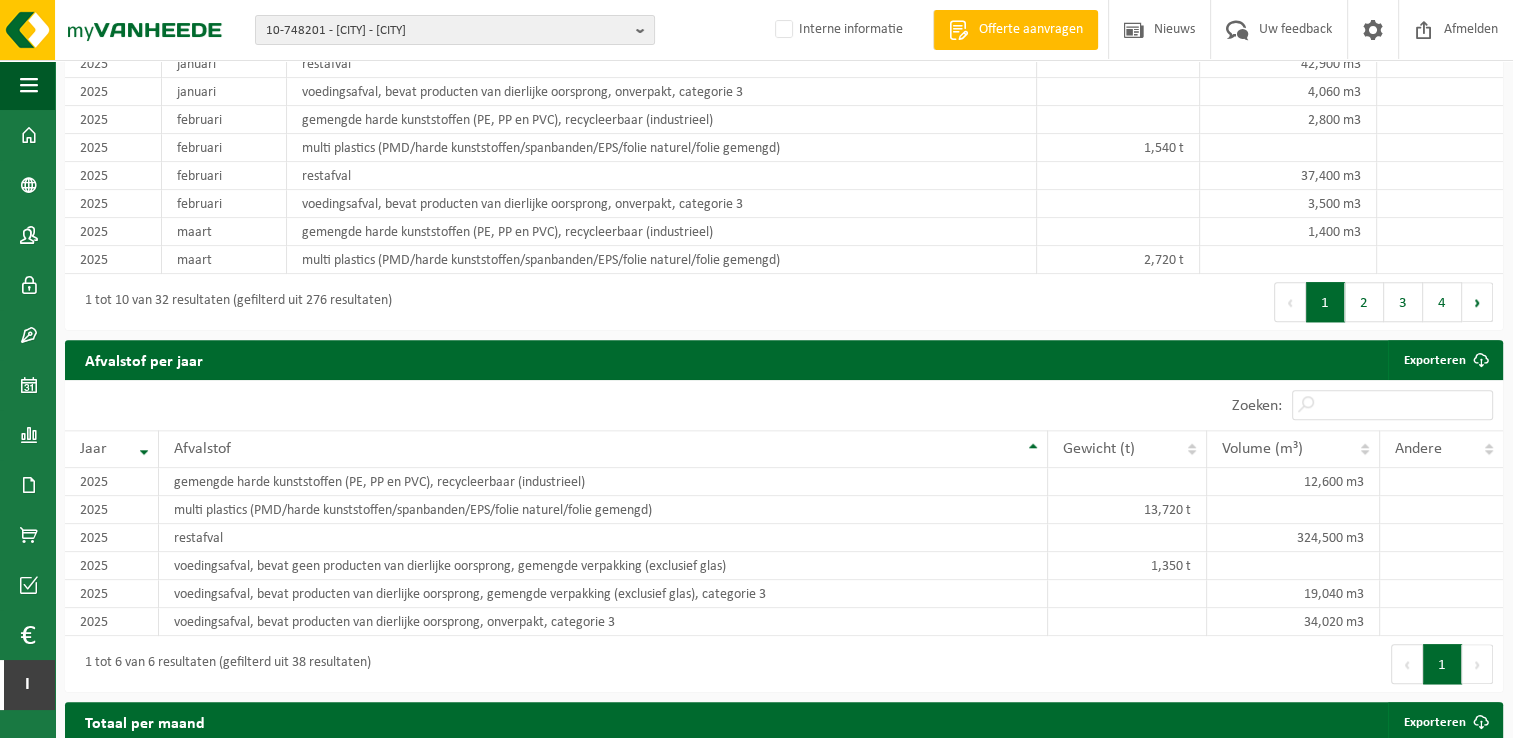 scroll, scrollTop: 1800, scrollLeft: 0, axis: vertical 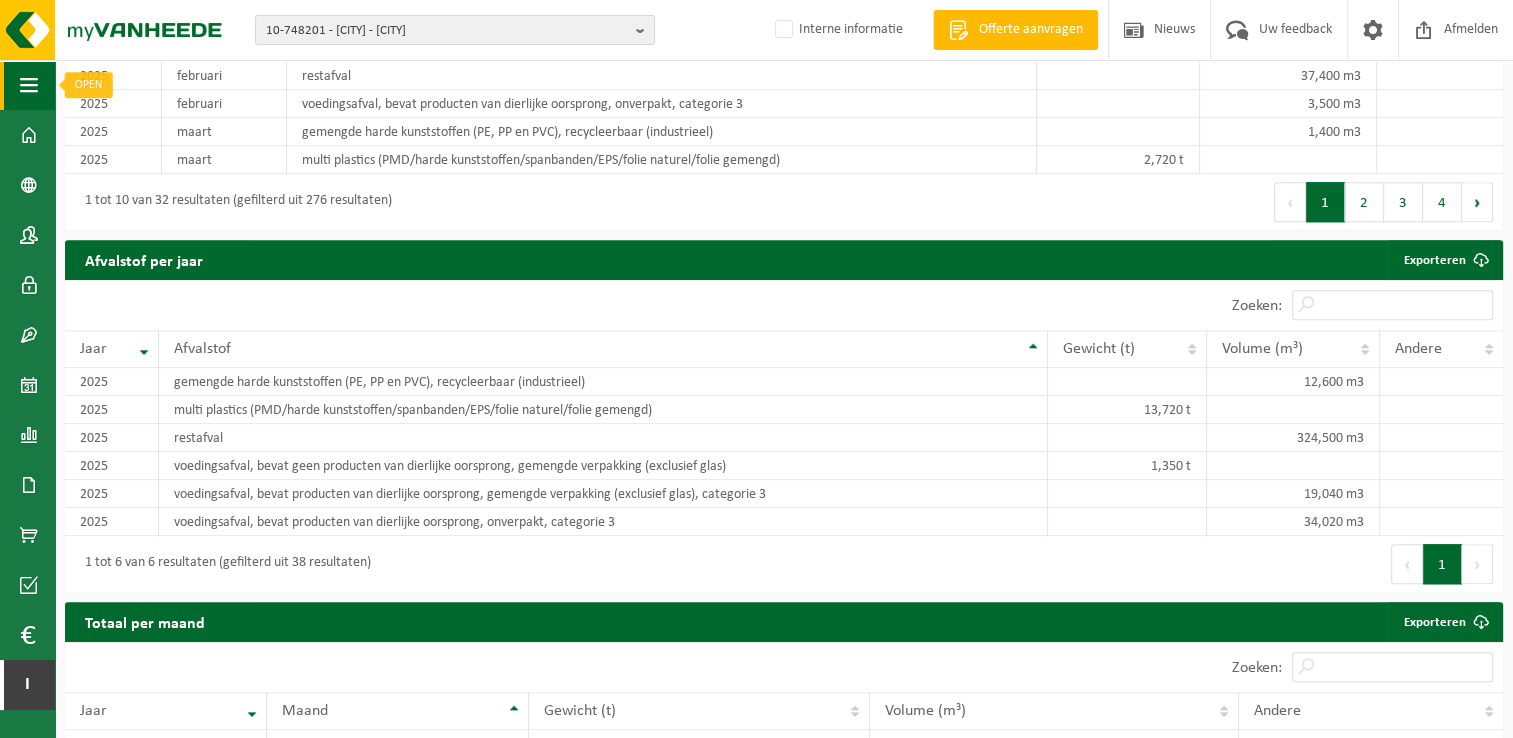 click at bounding box center [29, 85] 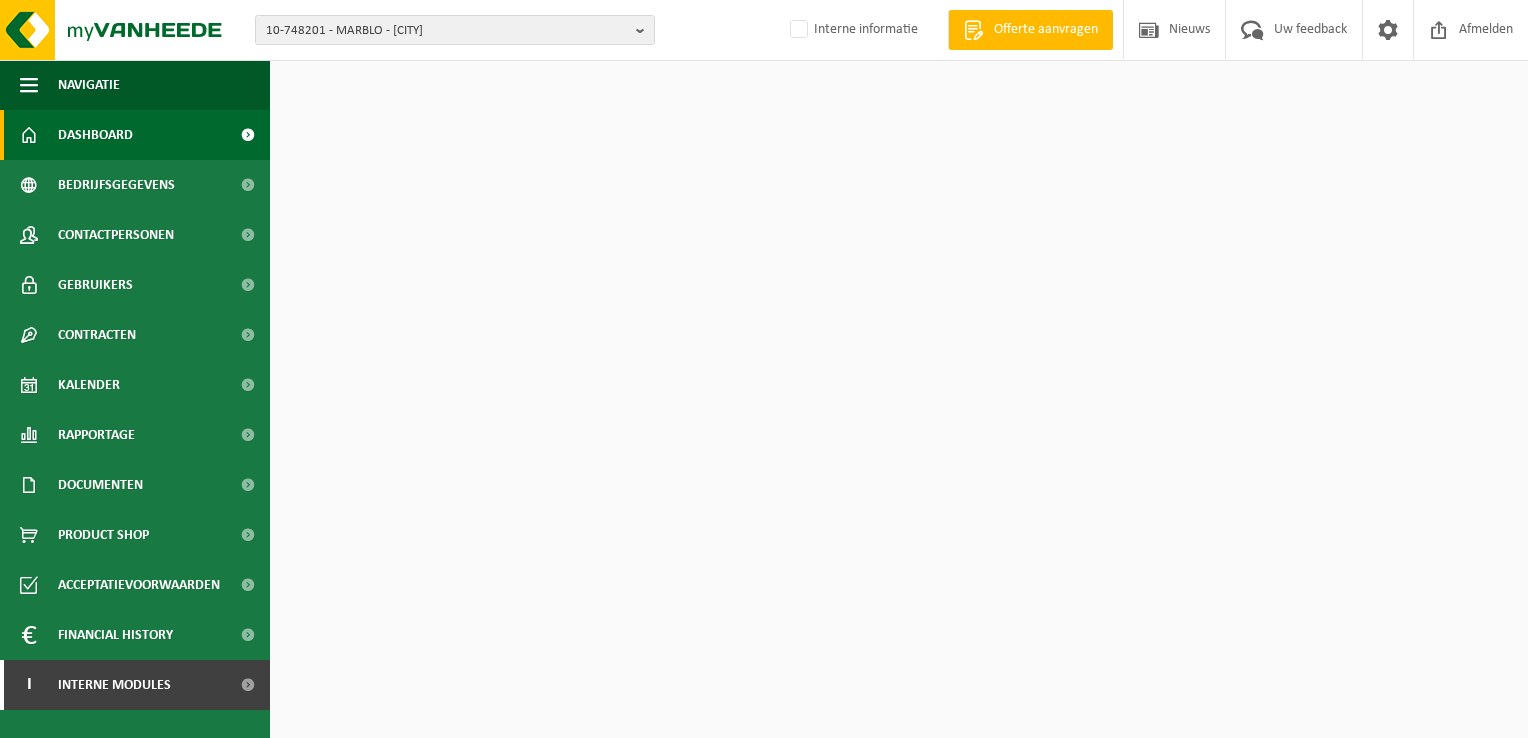 scroll, scrollTop: 0, scrollLeft: 0, axis: both 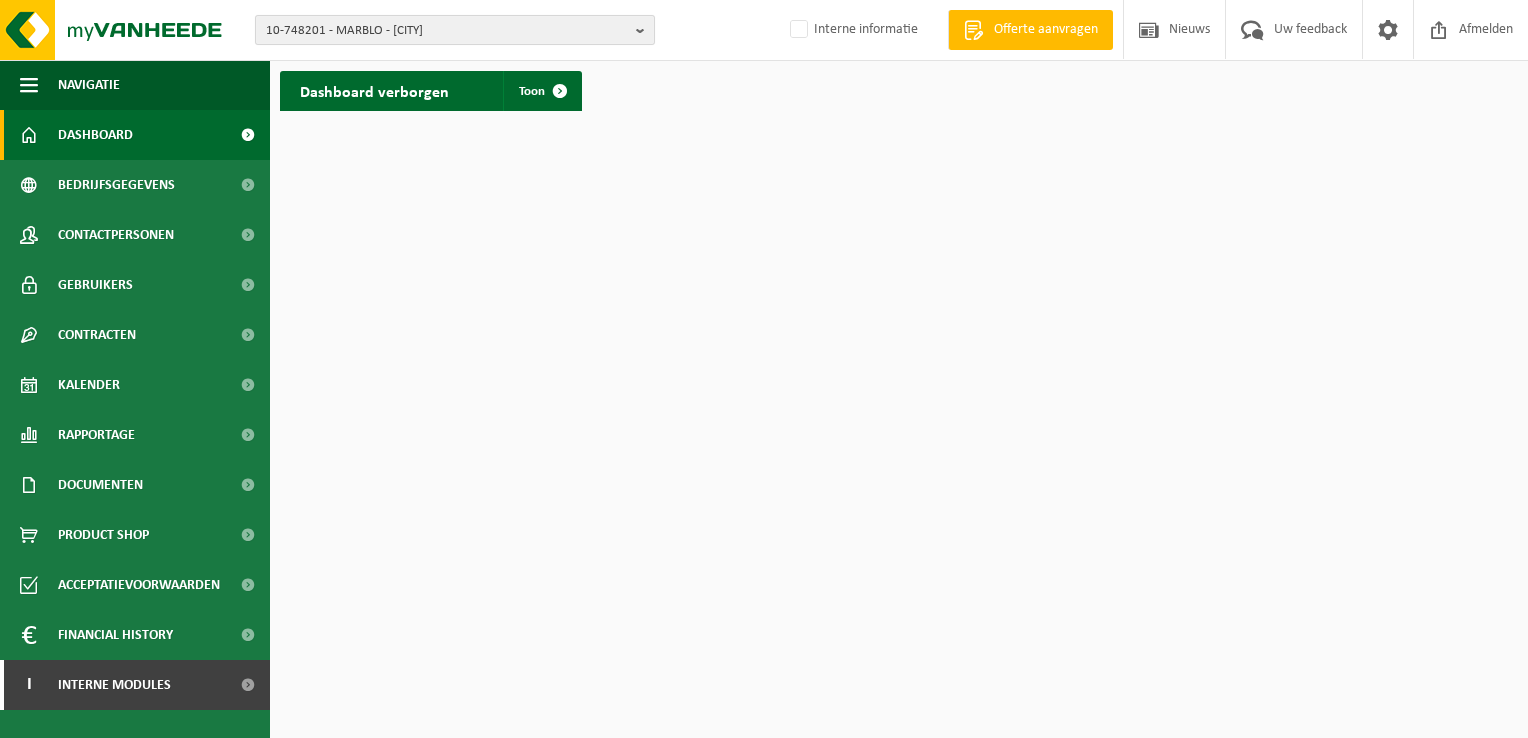 click on "10-748201 - [CITY] - [CITY]" at bounding box center (455, 30) 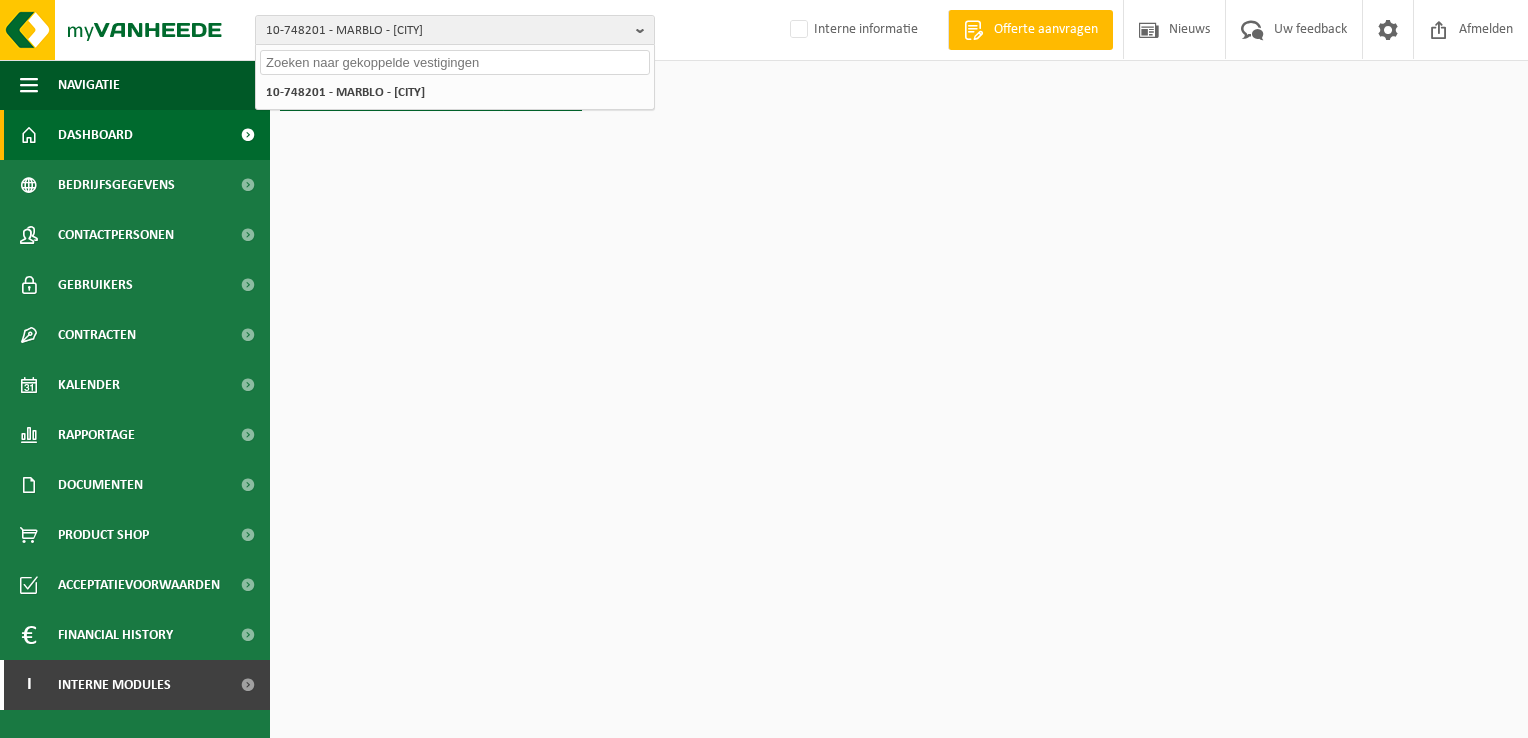 click at bounding box center (455, 62) 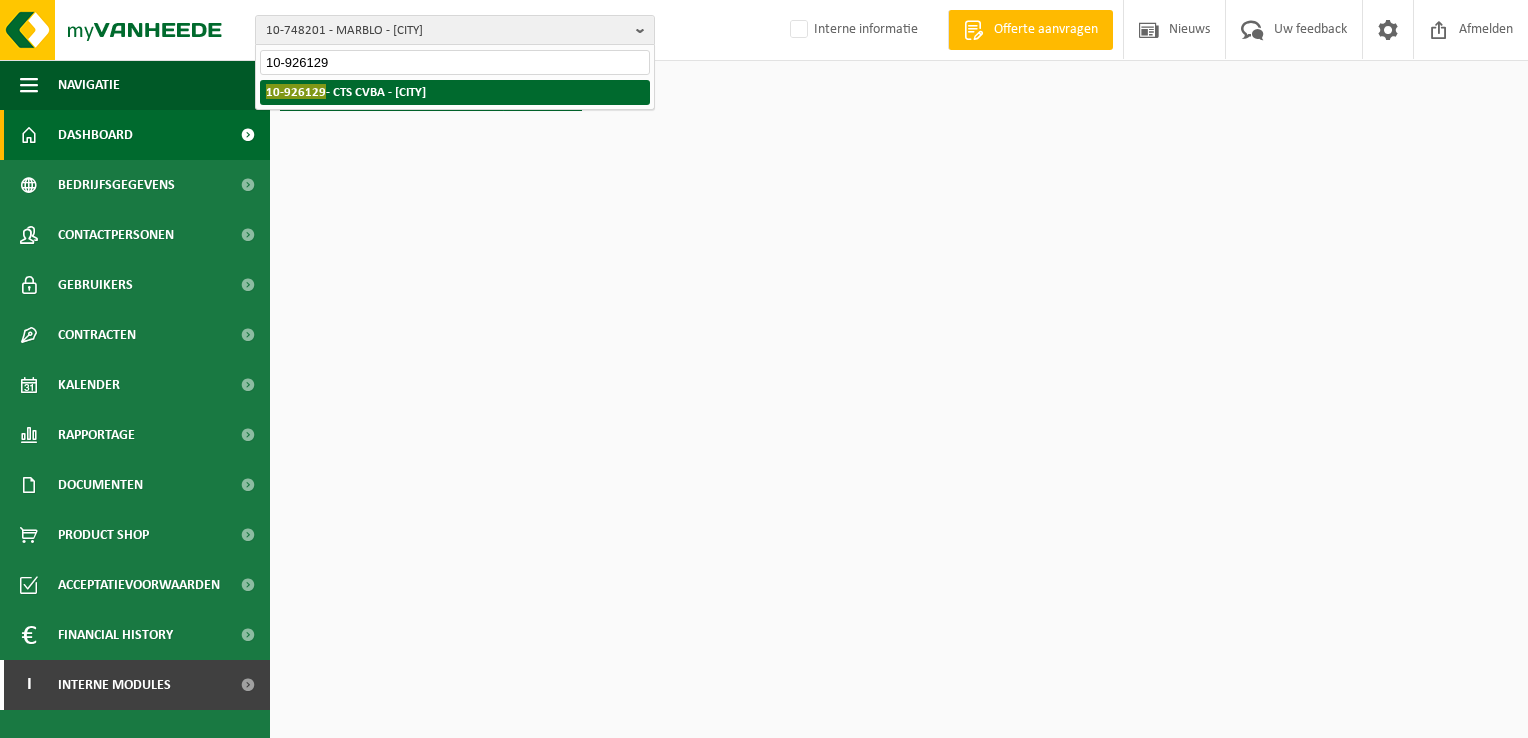 type on "10-926129" 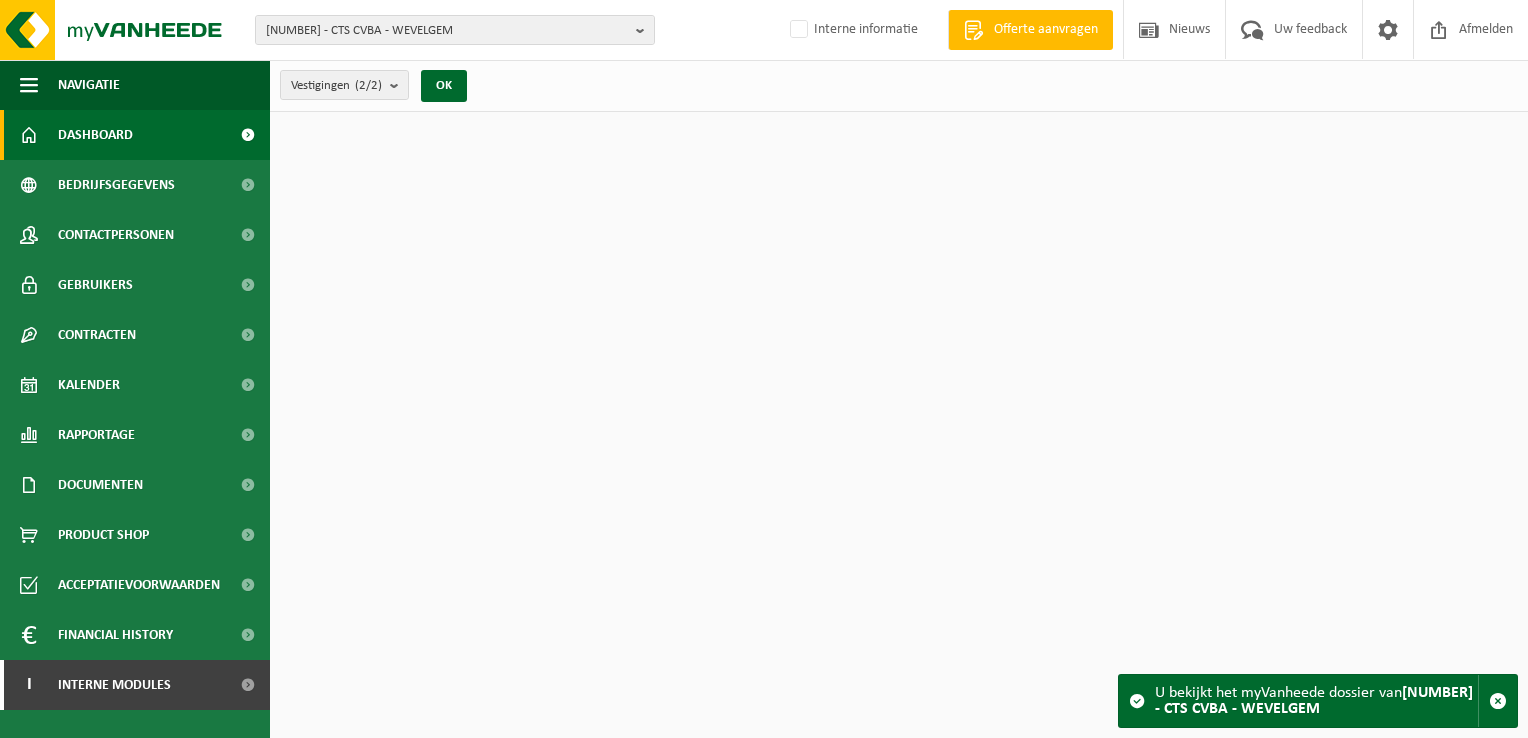 scroll, scrollTop: 0, scrollLeft: 0, axis: both 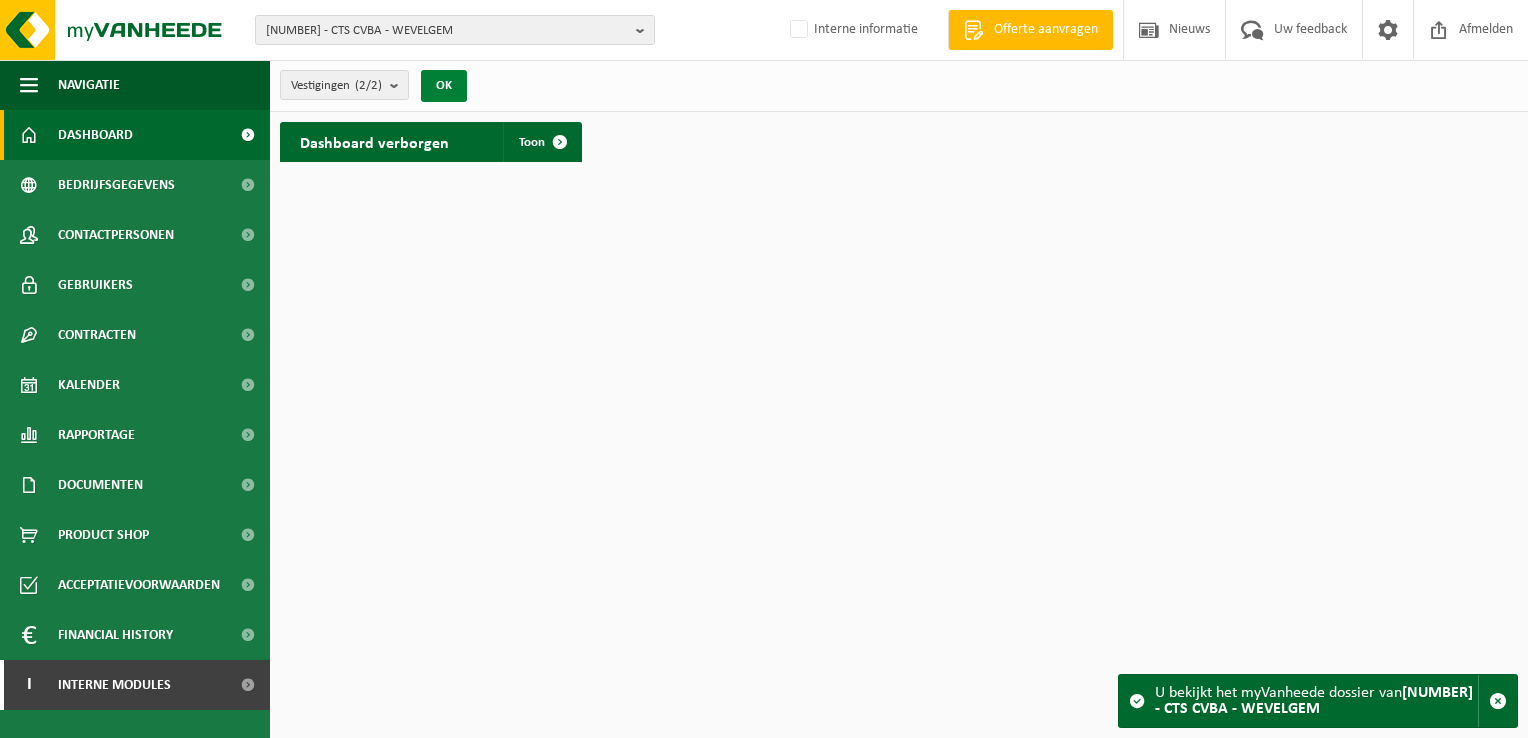 click on "OK" at bounding box center [444, 86] 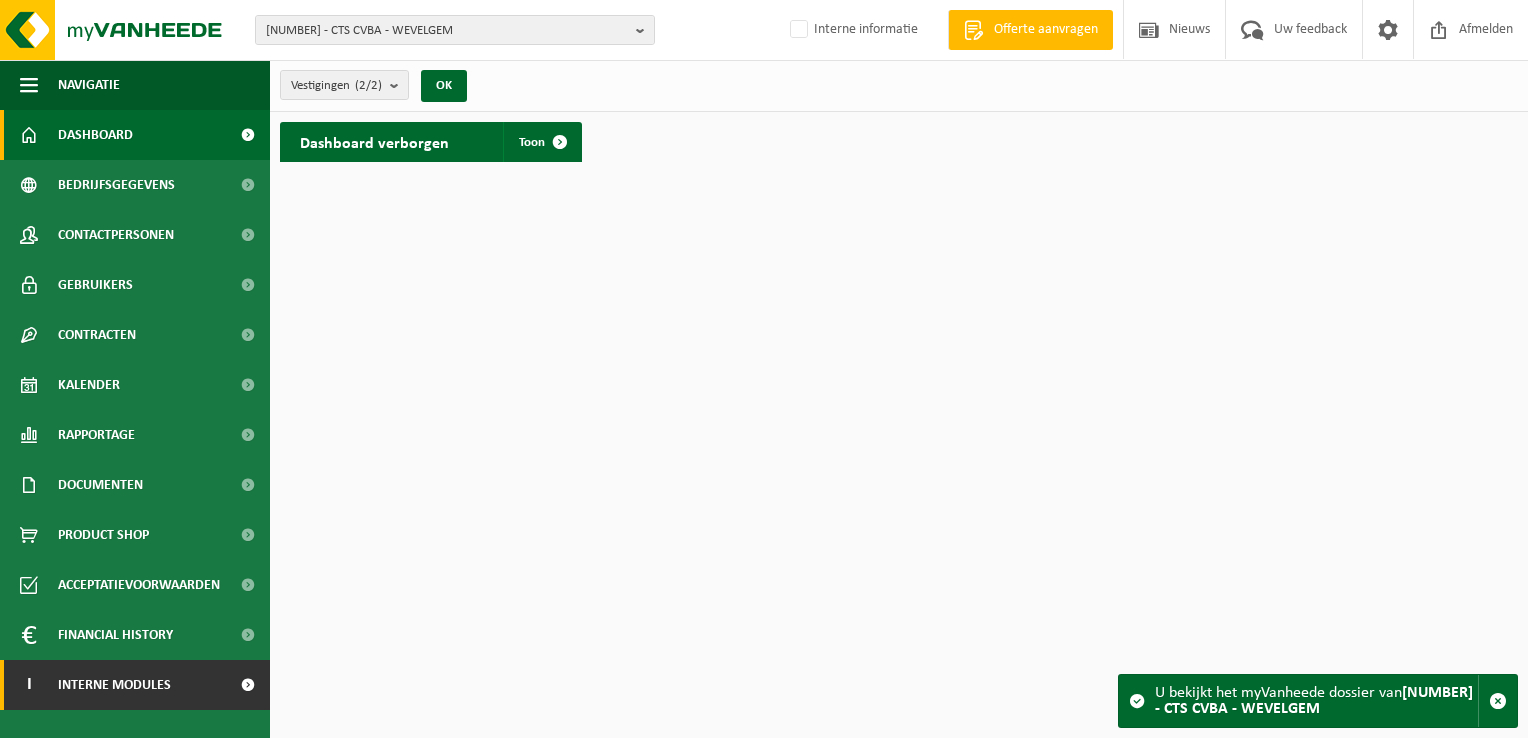click on "Interne modules" at bounding box center (114, 685) 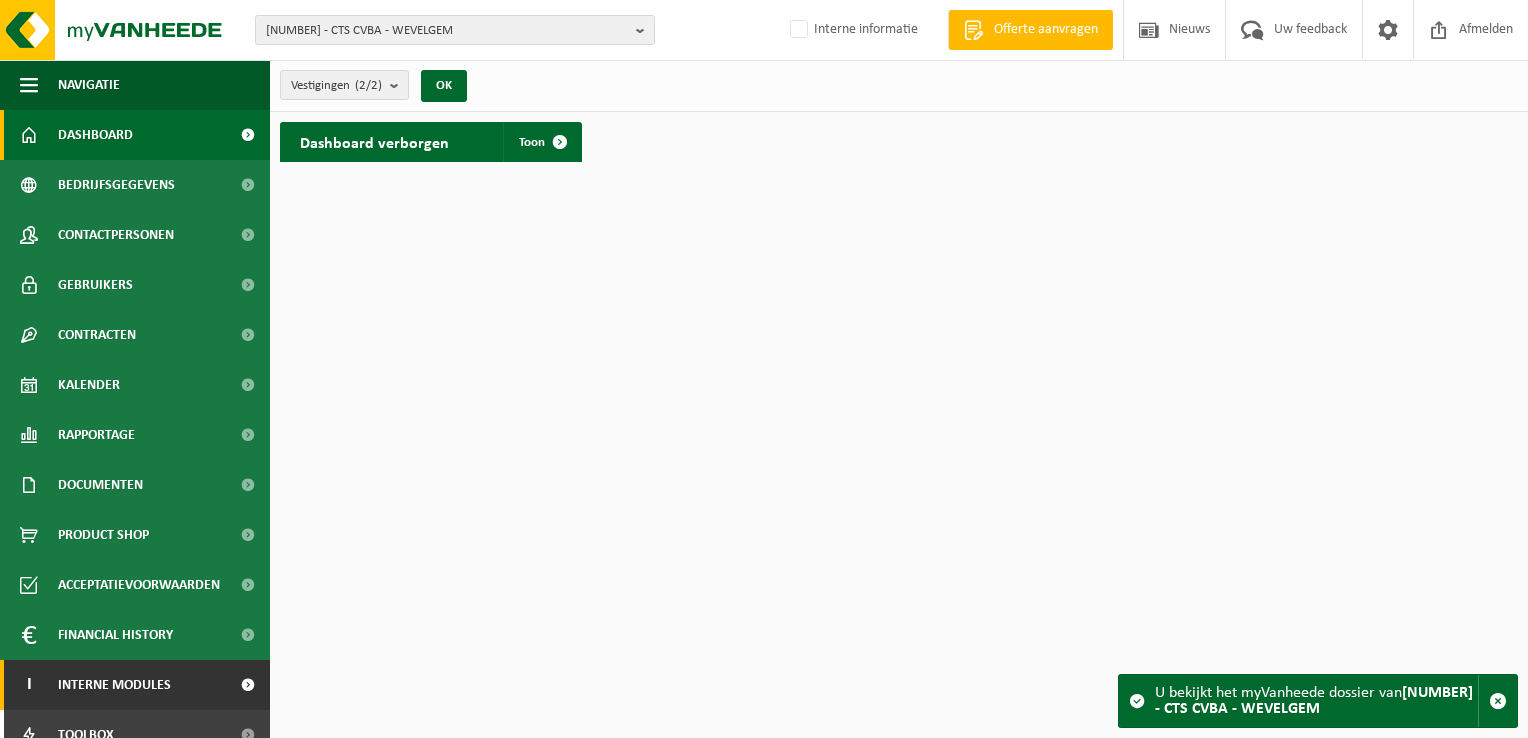 scroll, scrollTop: 72, scrollLeft: 0, axis: vertical 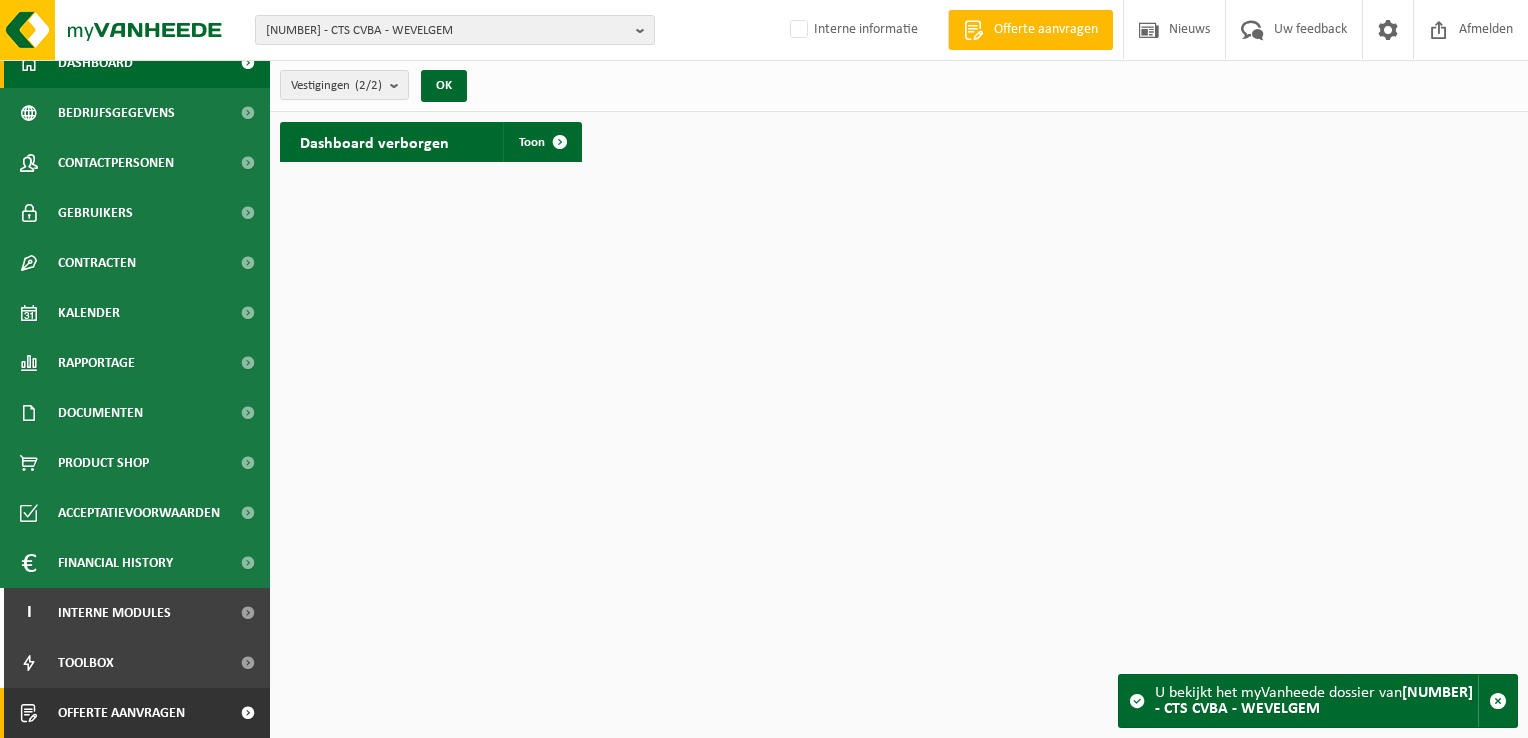 click on "Offerte aanvragen" at bounding box center [121, 713] 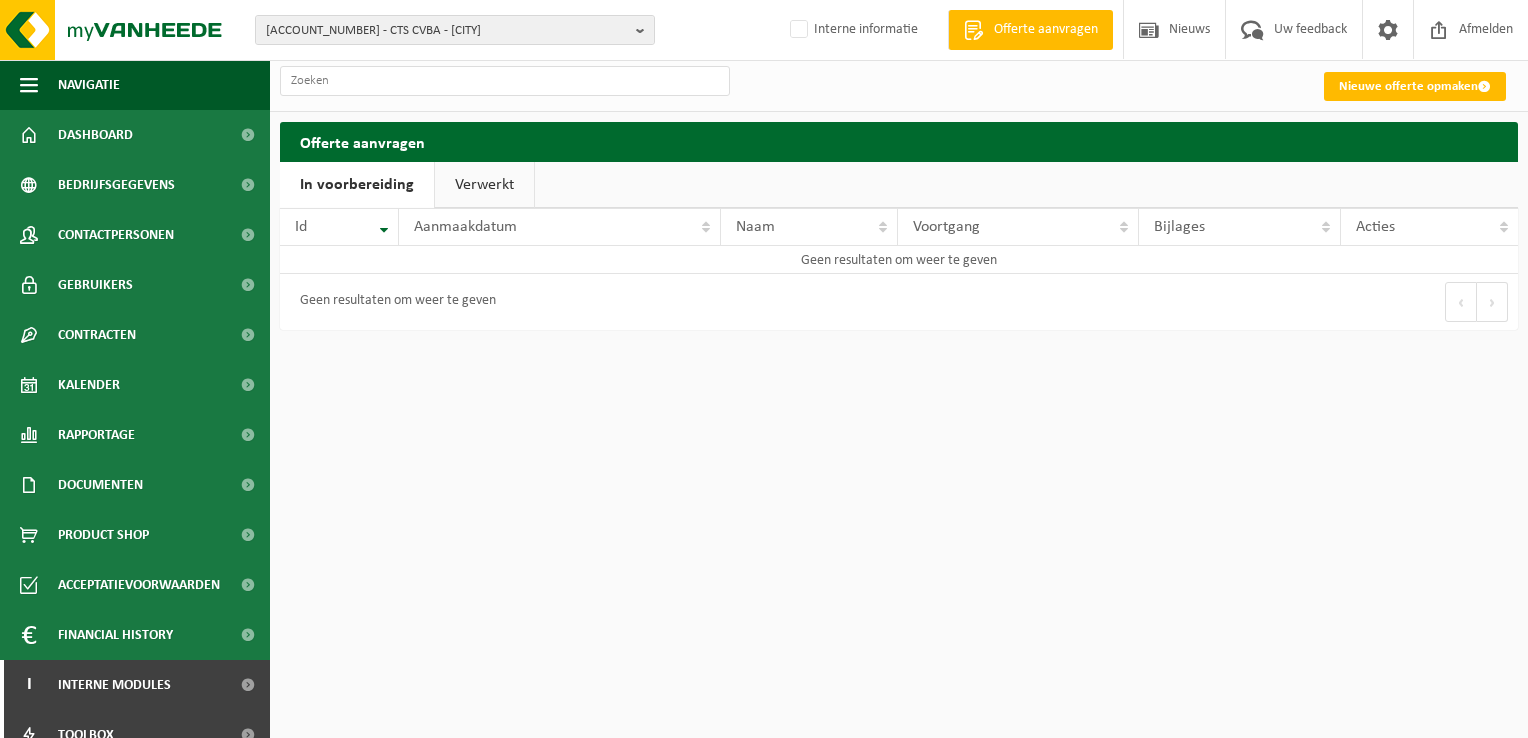scroll, scrollTop: 0, scrollLeft: 0, axis: both 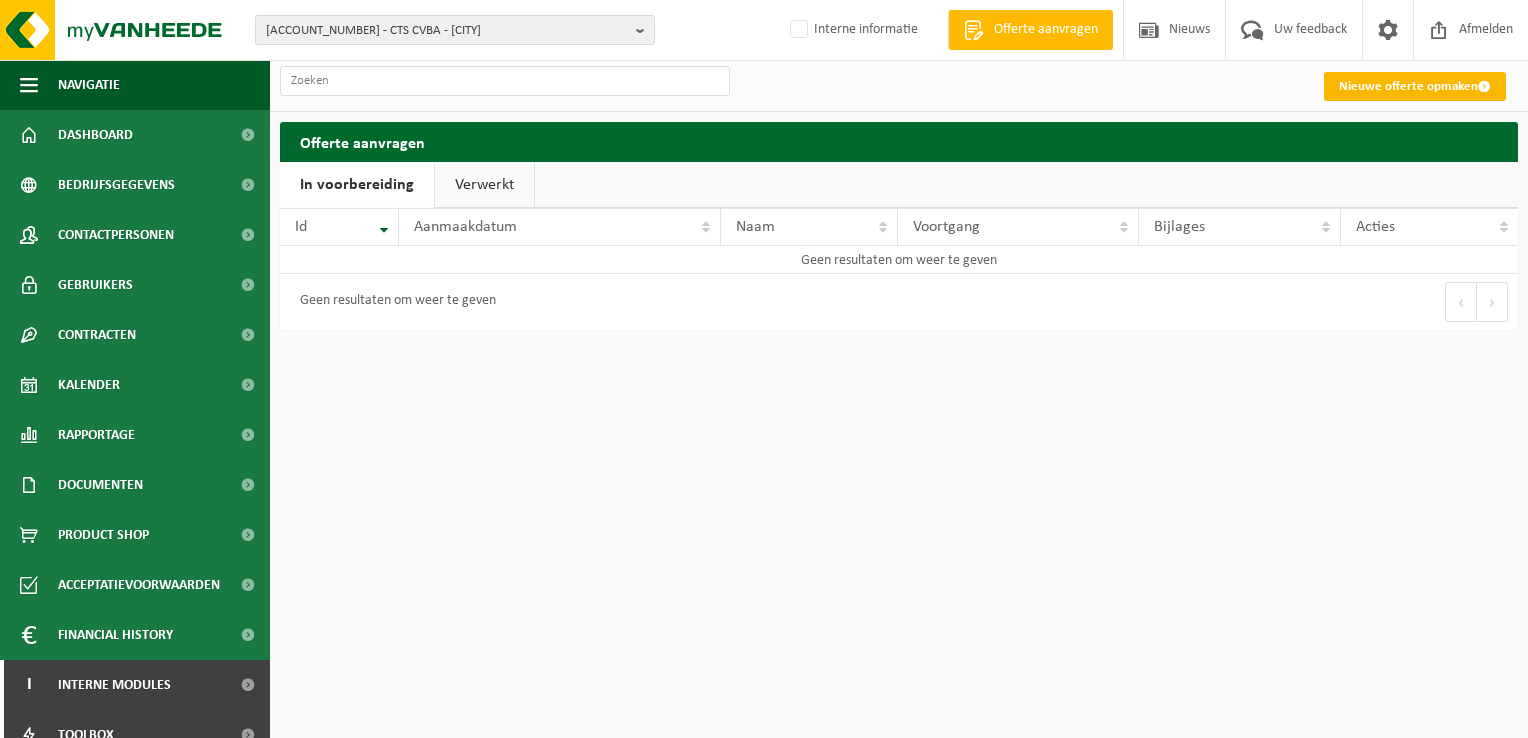 click on "Nieuwe offerte opmaken" at bounding box center [1415, 86] 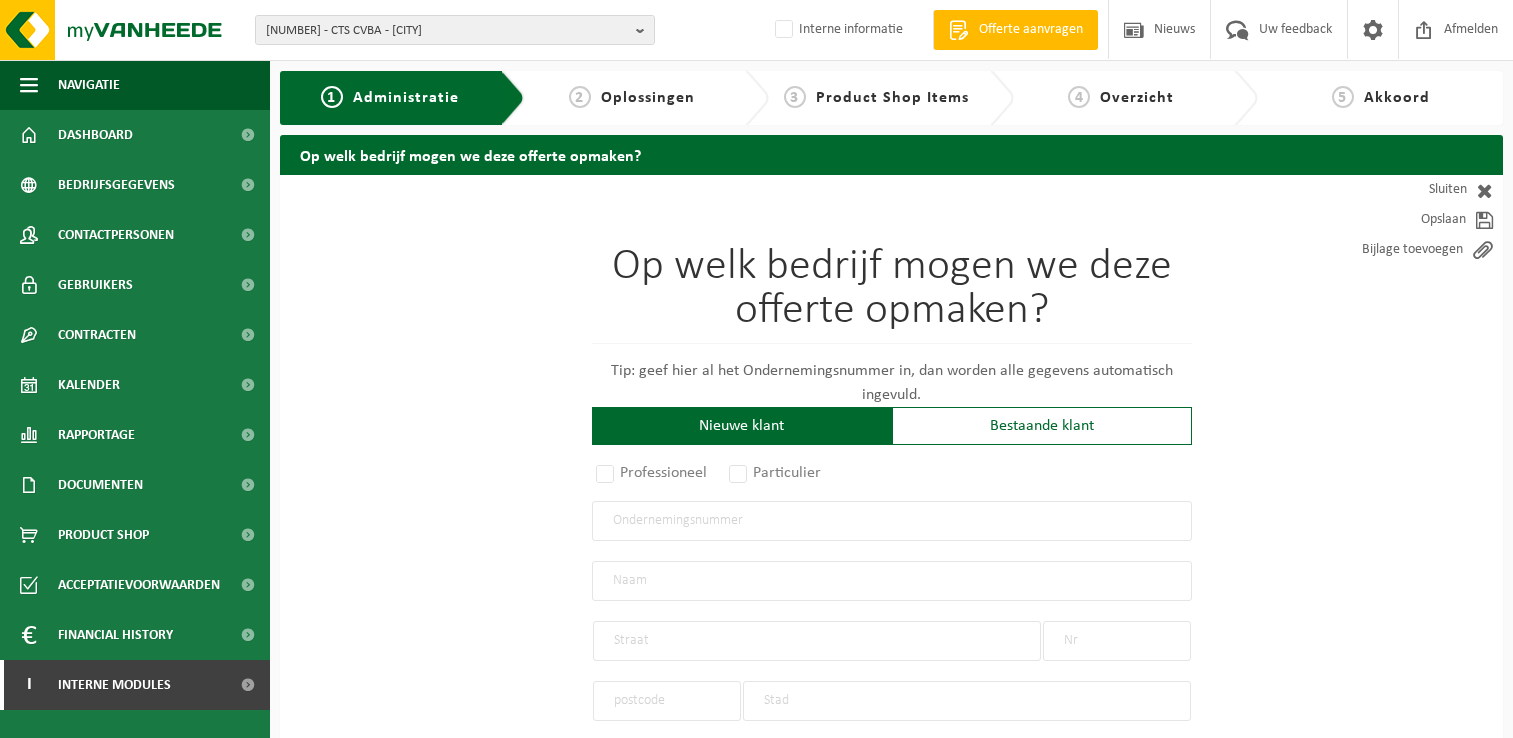 scroll, scrollTop: 0, scrollLeft: 0, axis: both 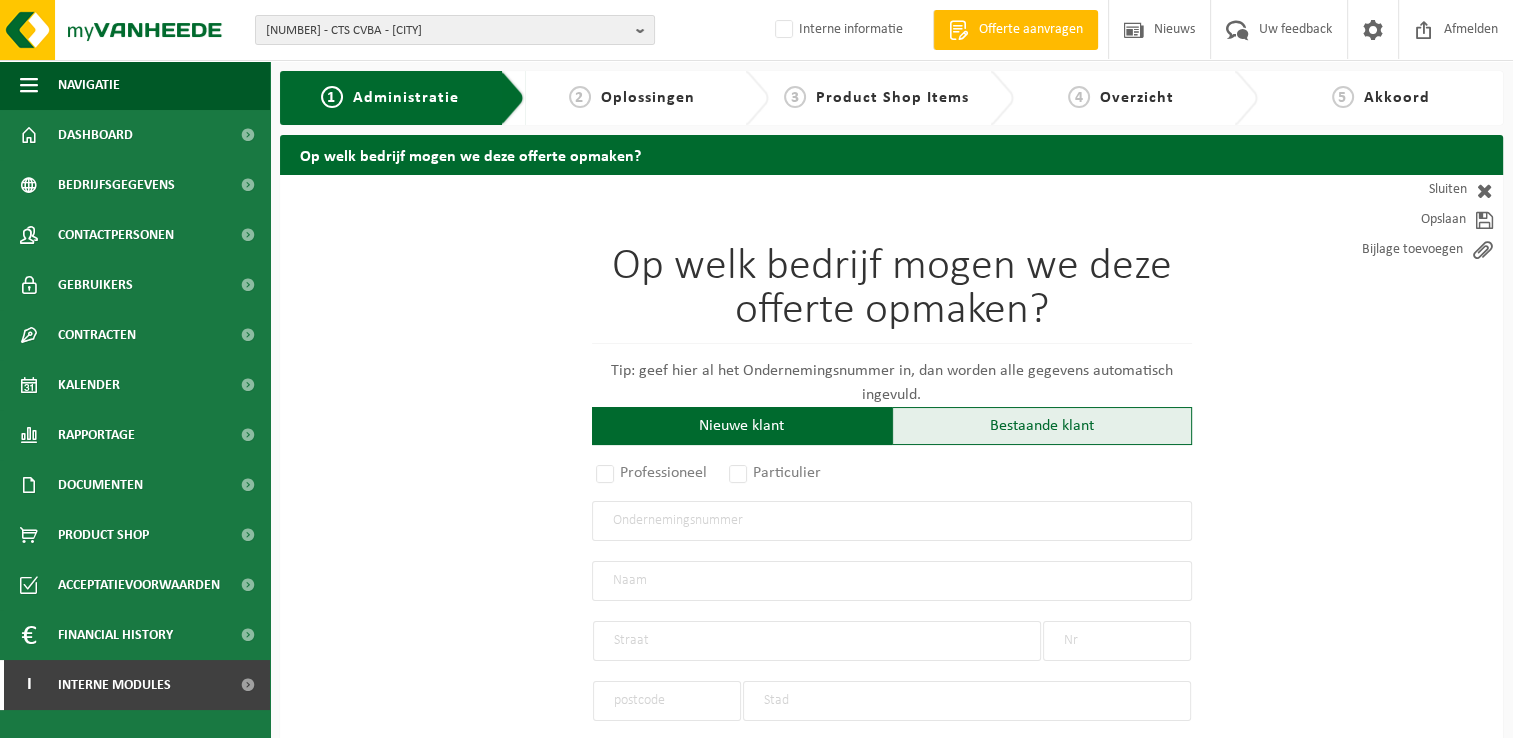 click on "Bestaande klant" at bounding box center (1042, 426) 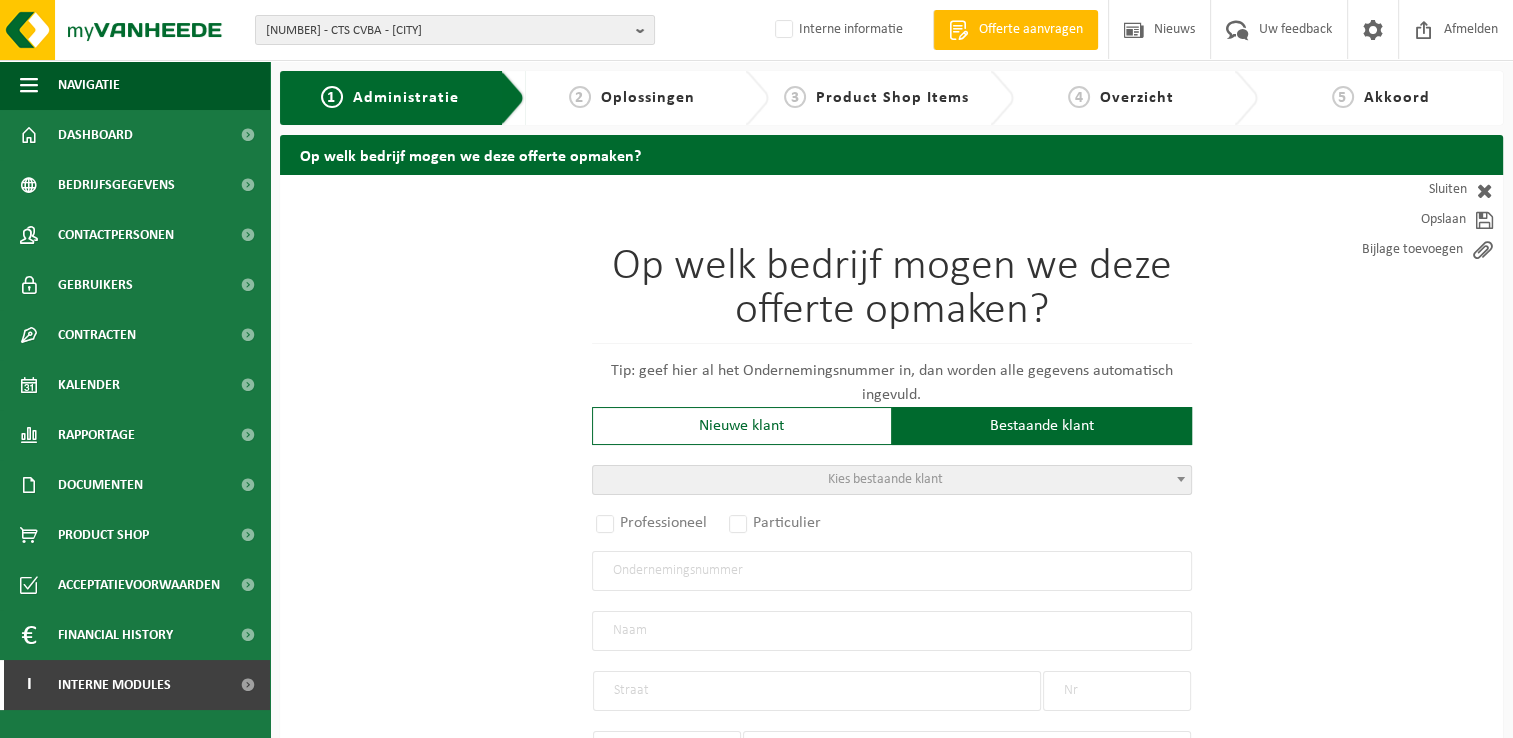 click at bounding box center (1181, 479) 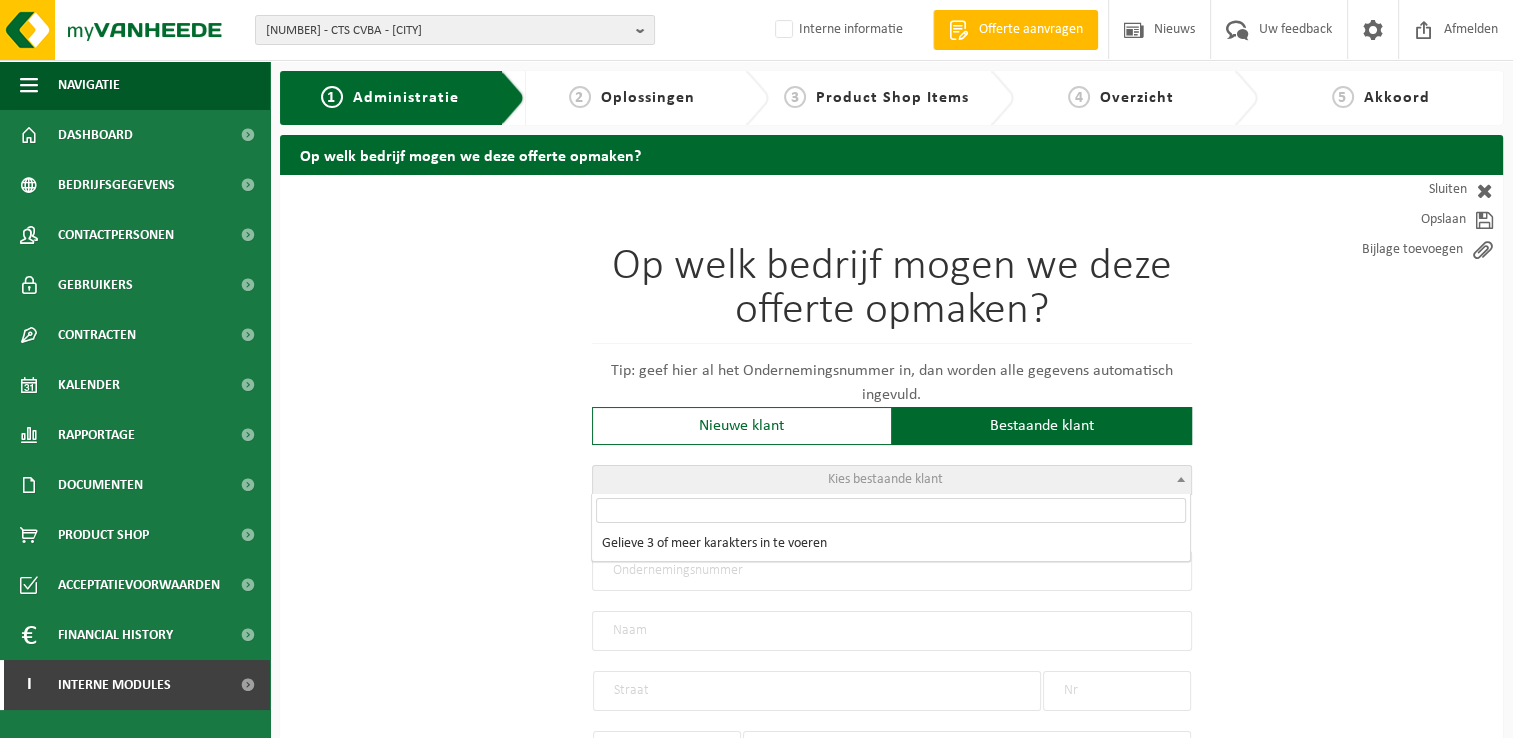 click at bounding box center [891, 510] 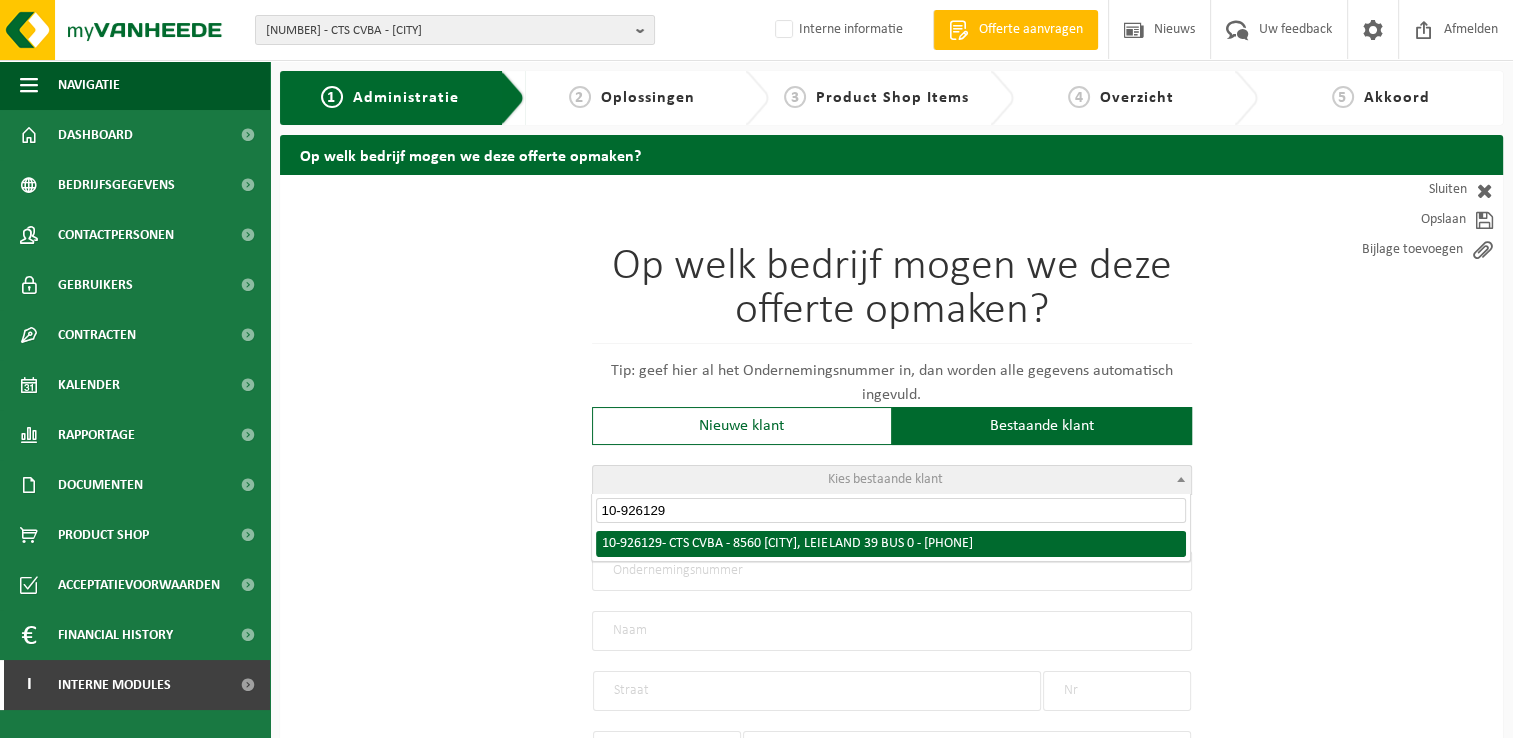 type on "10-926129" 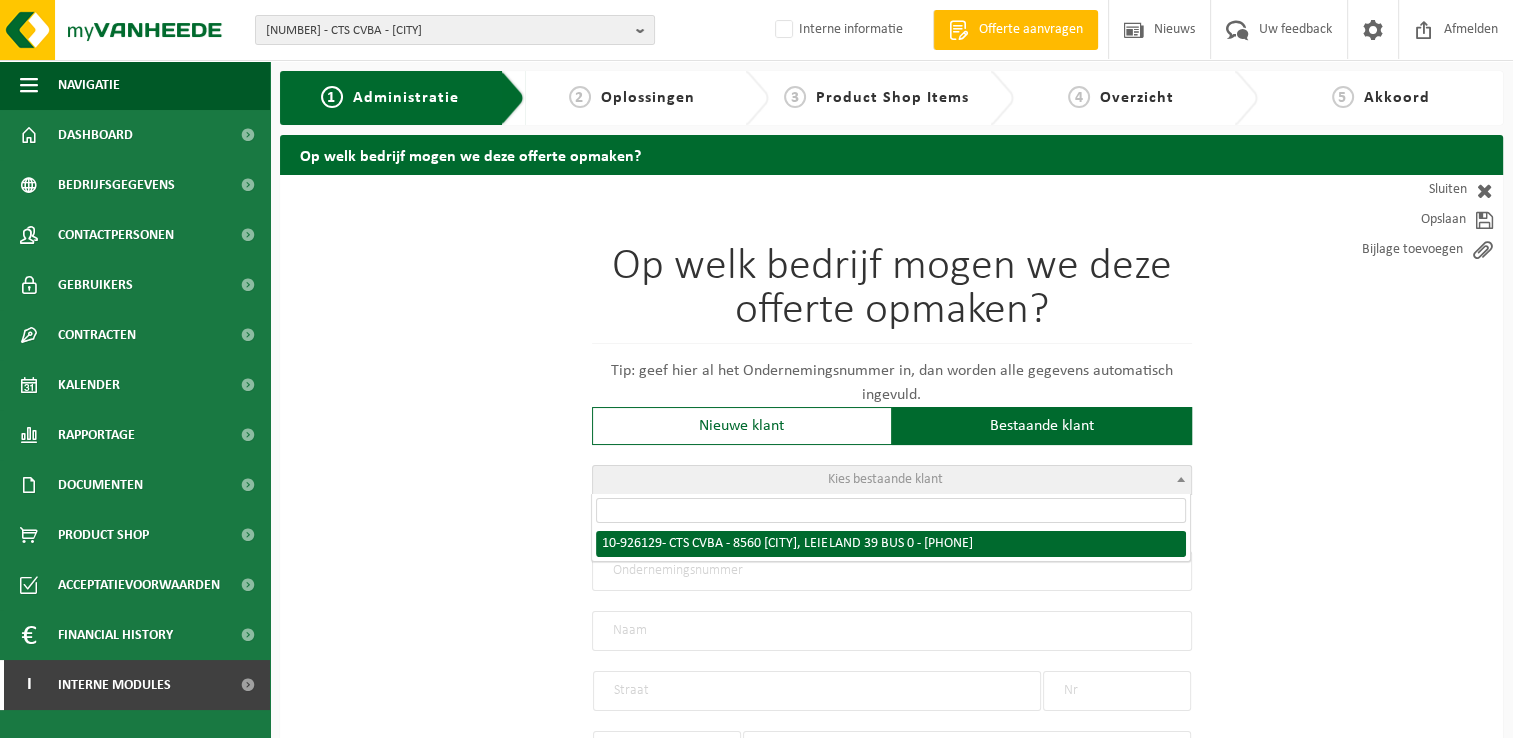 select on "132331" 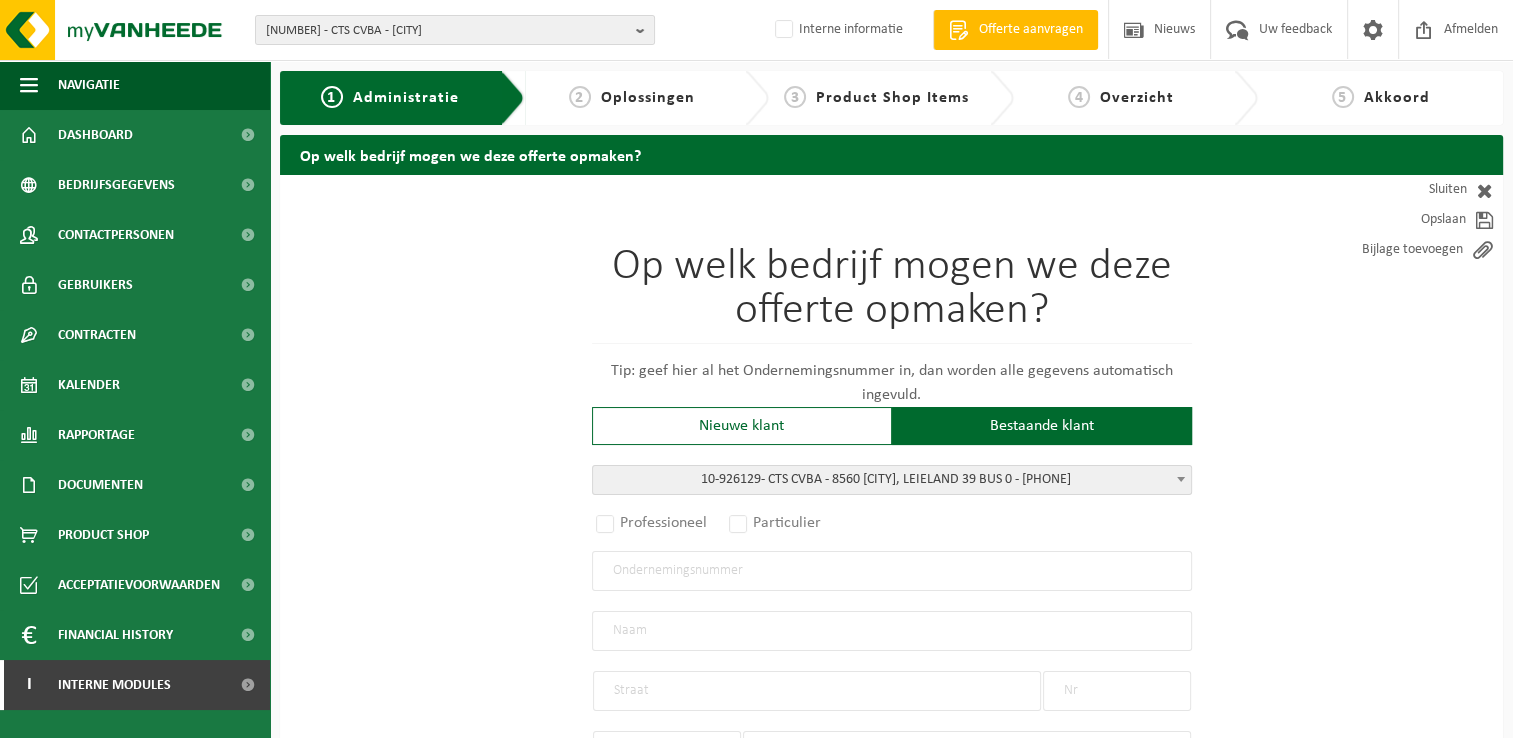 radio on "true" 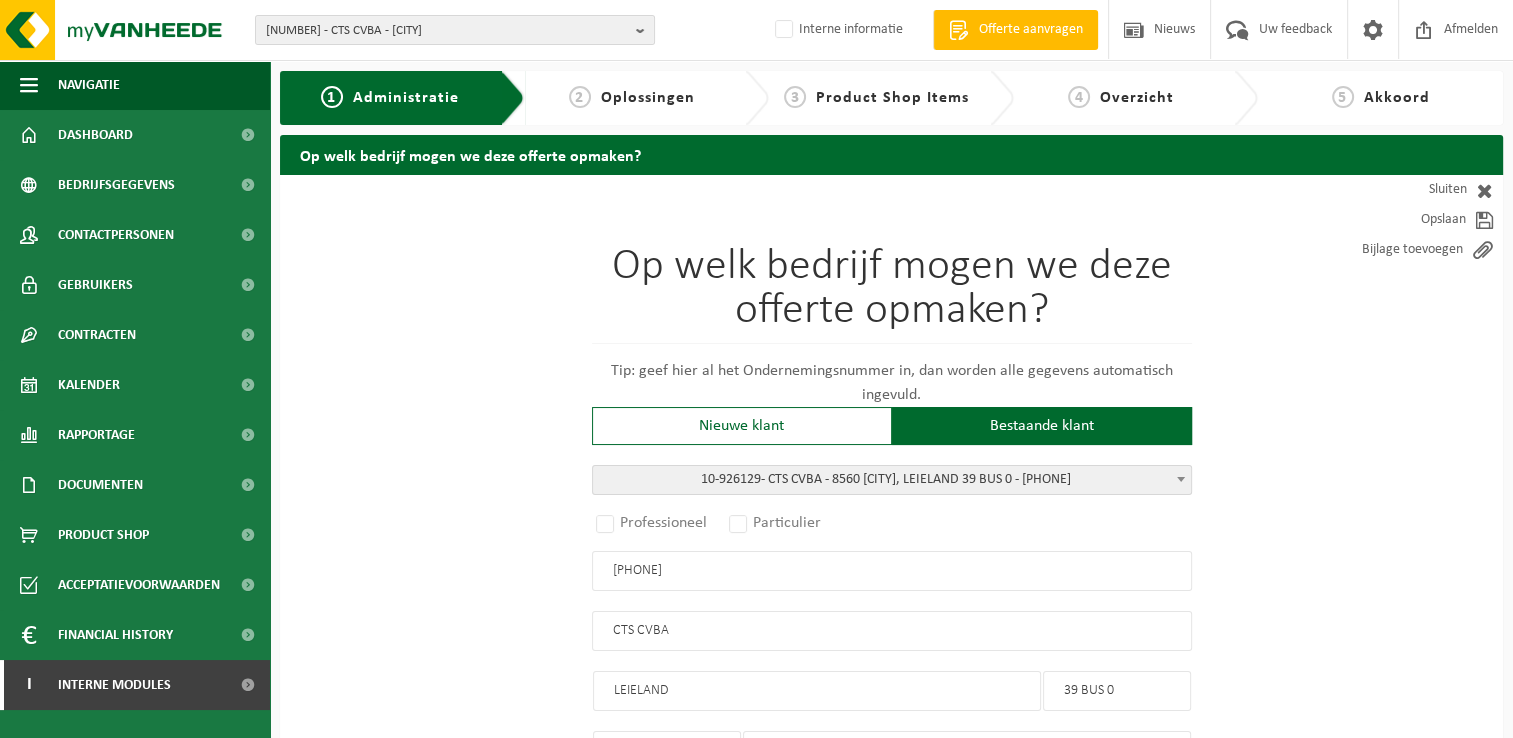 select on "1101" 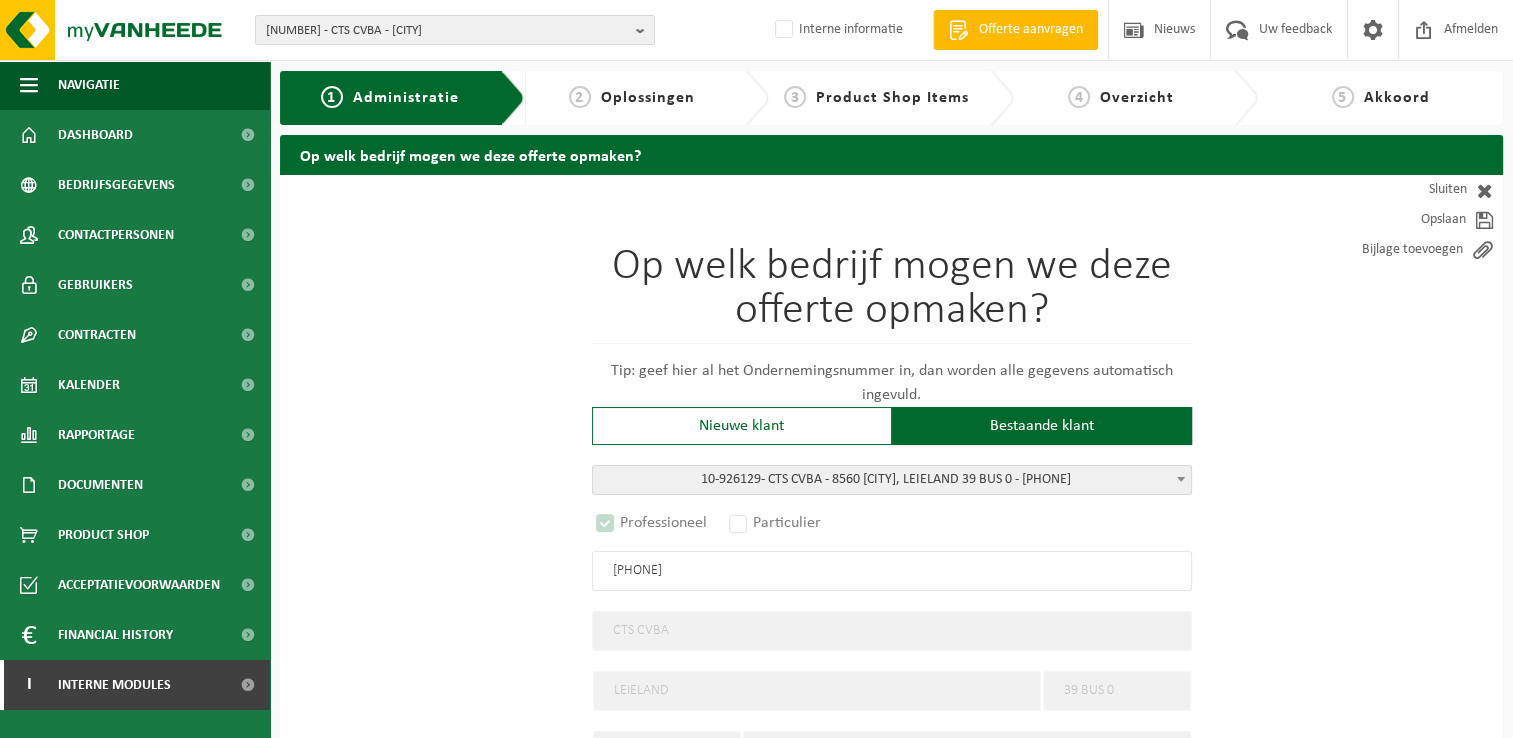 select on "D" 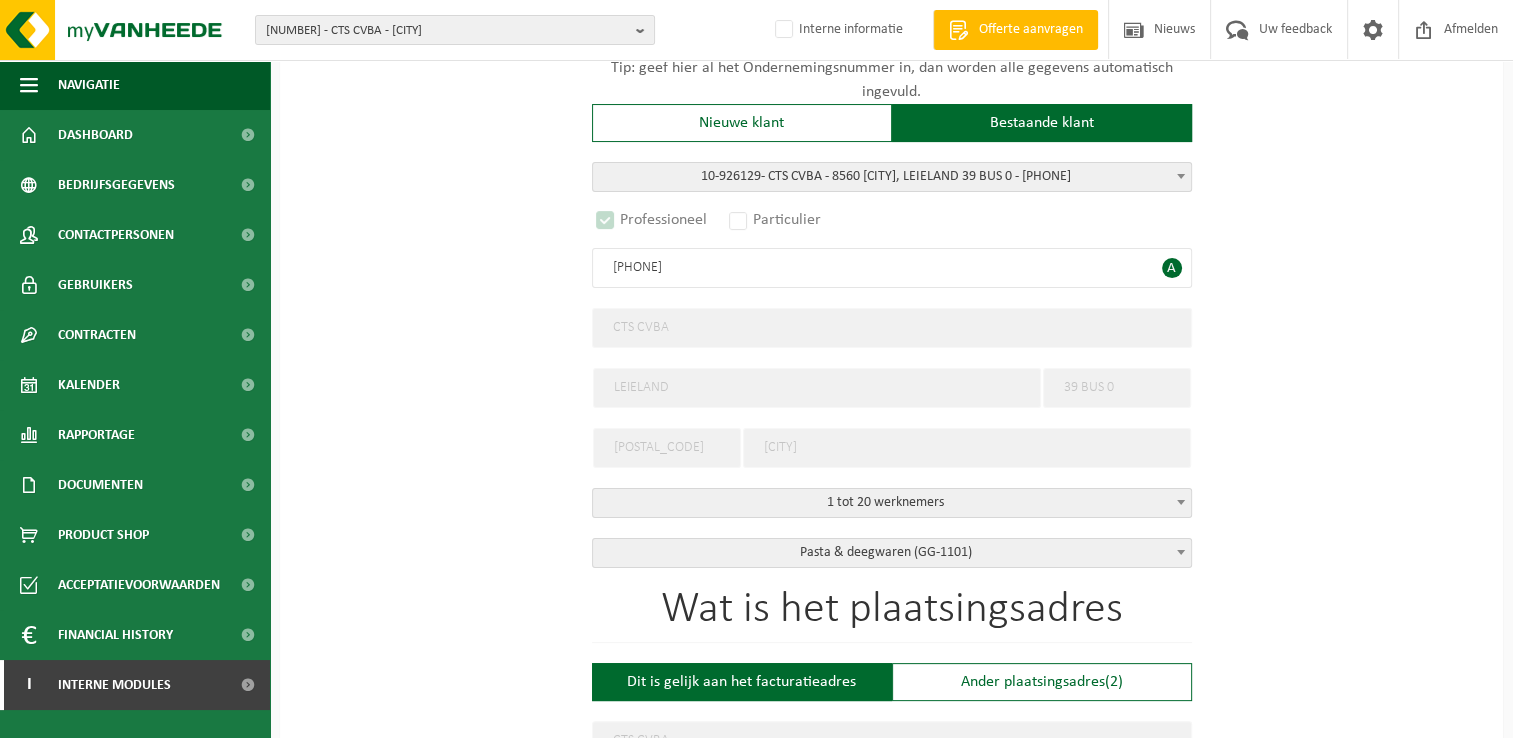 scroll, scrollTop: 400, scrollLeft: 0, axis: vertical 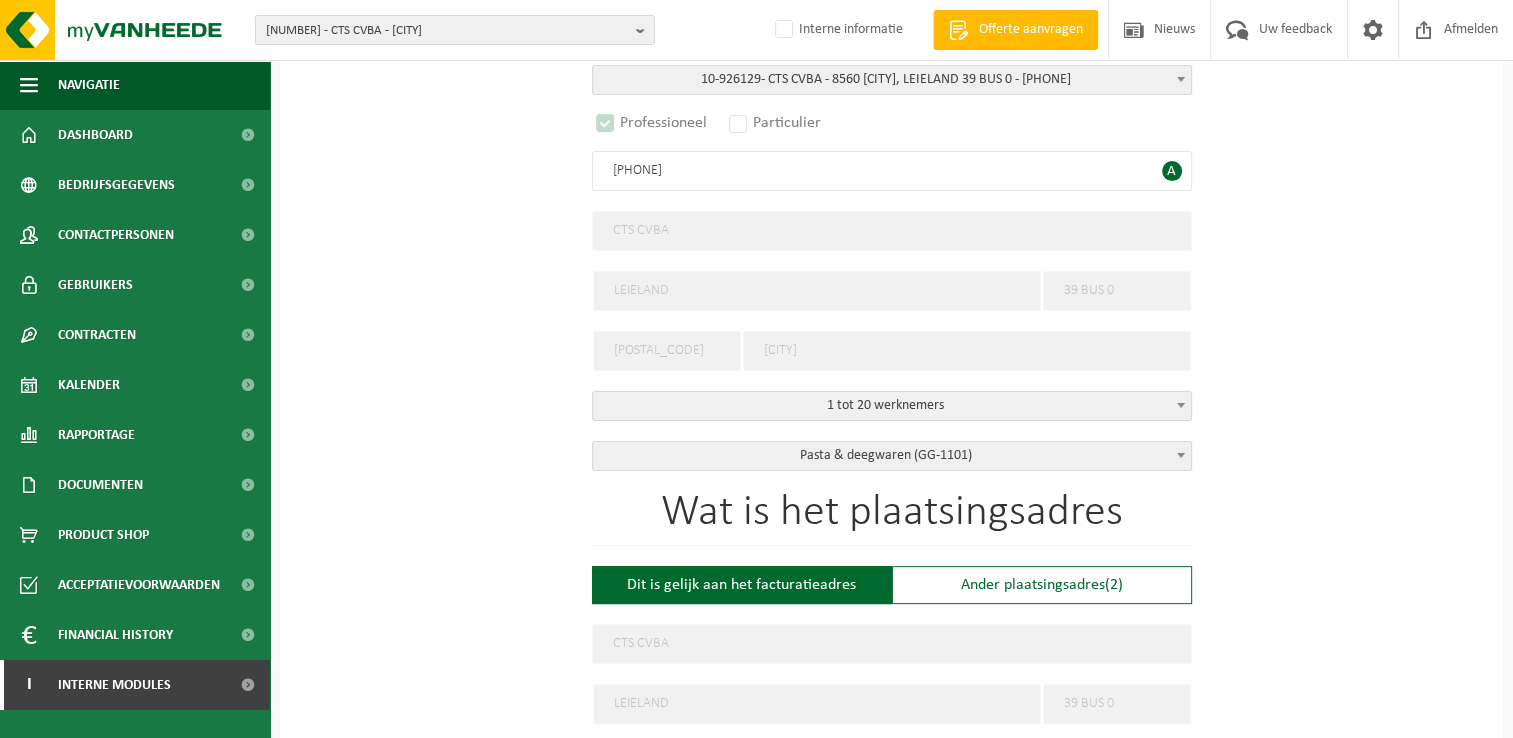 click at bounding box center [1181, 455] 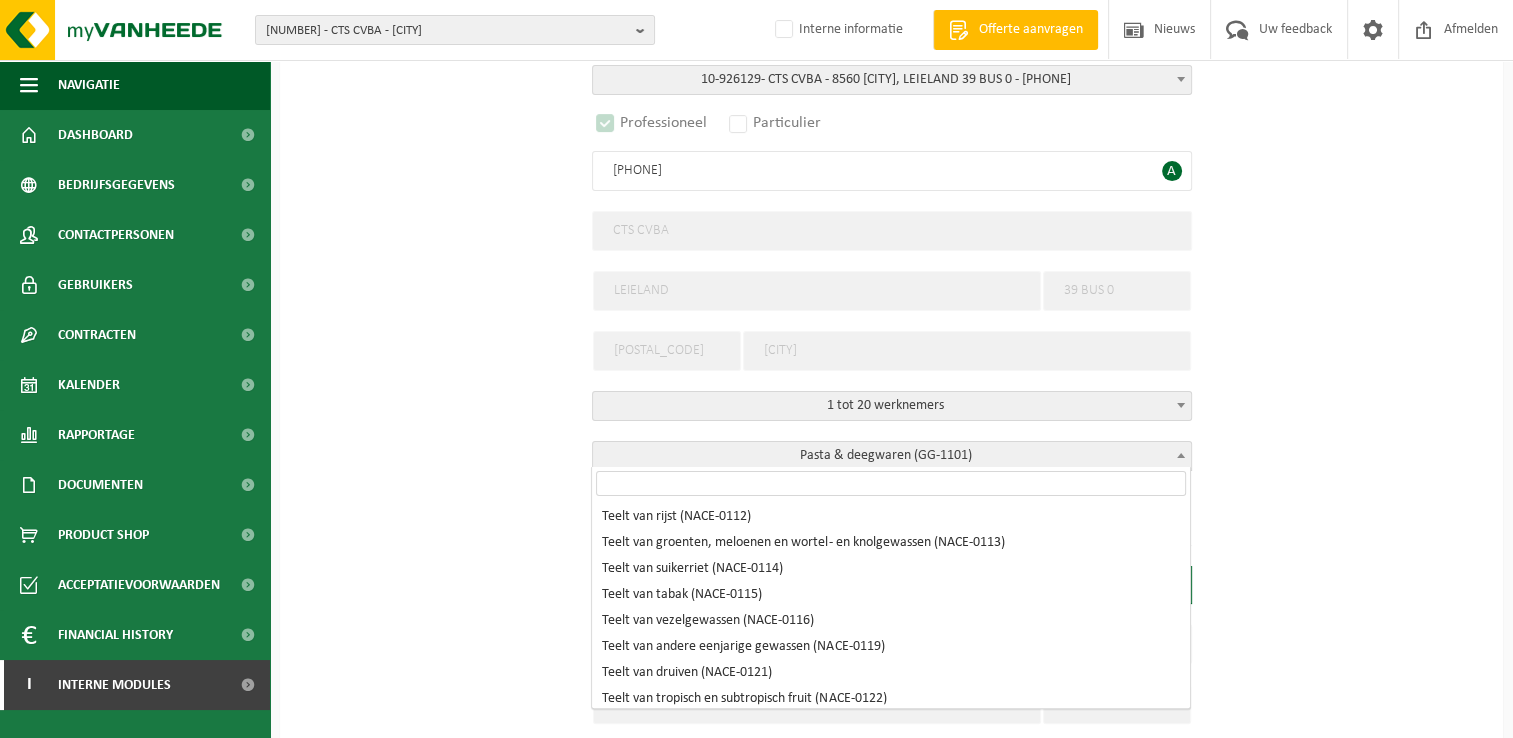 scroll, scrollTop: 22284, scrollLeft: 0, axis: vertical 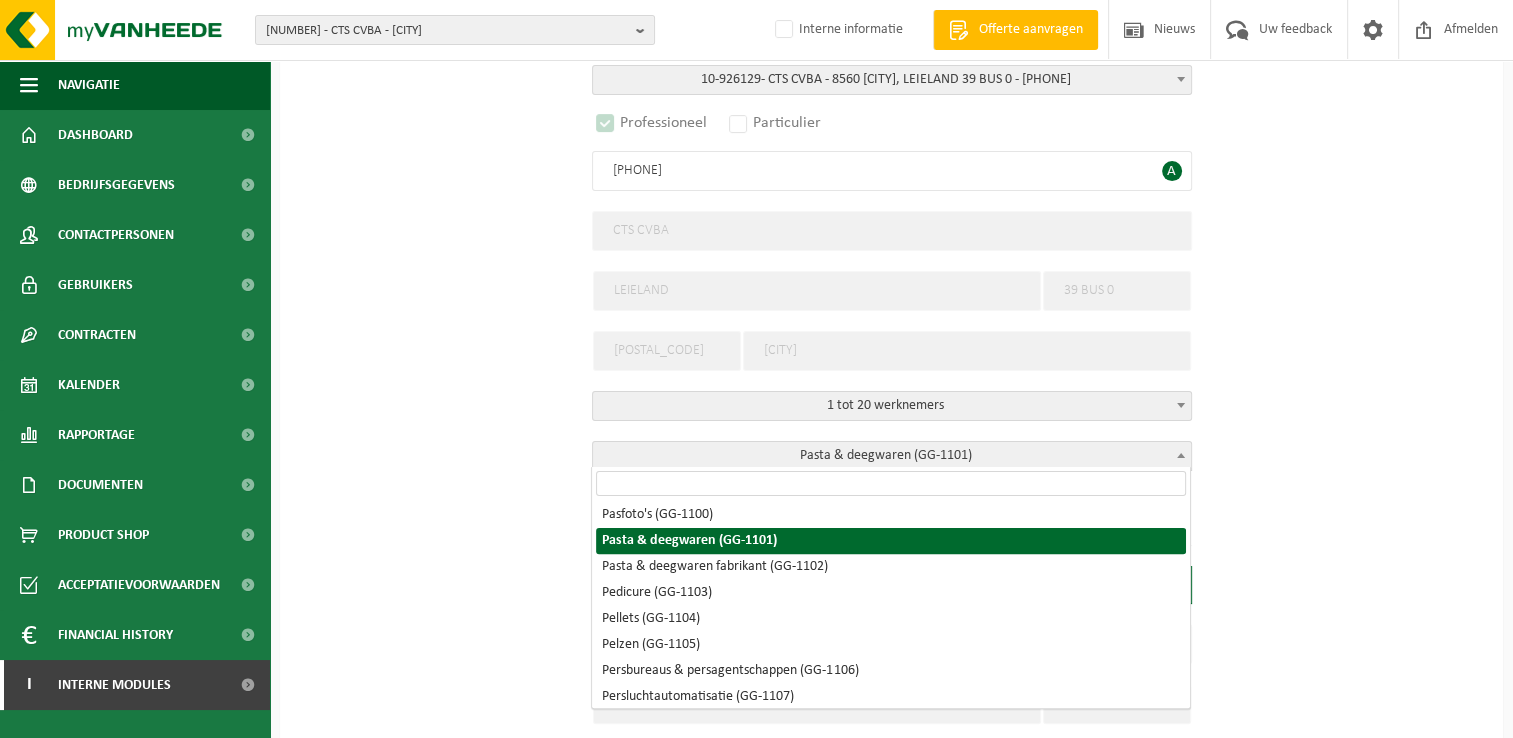 click at bounding box center [891, 483] 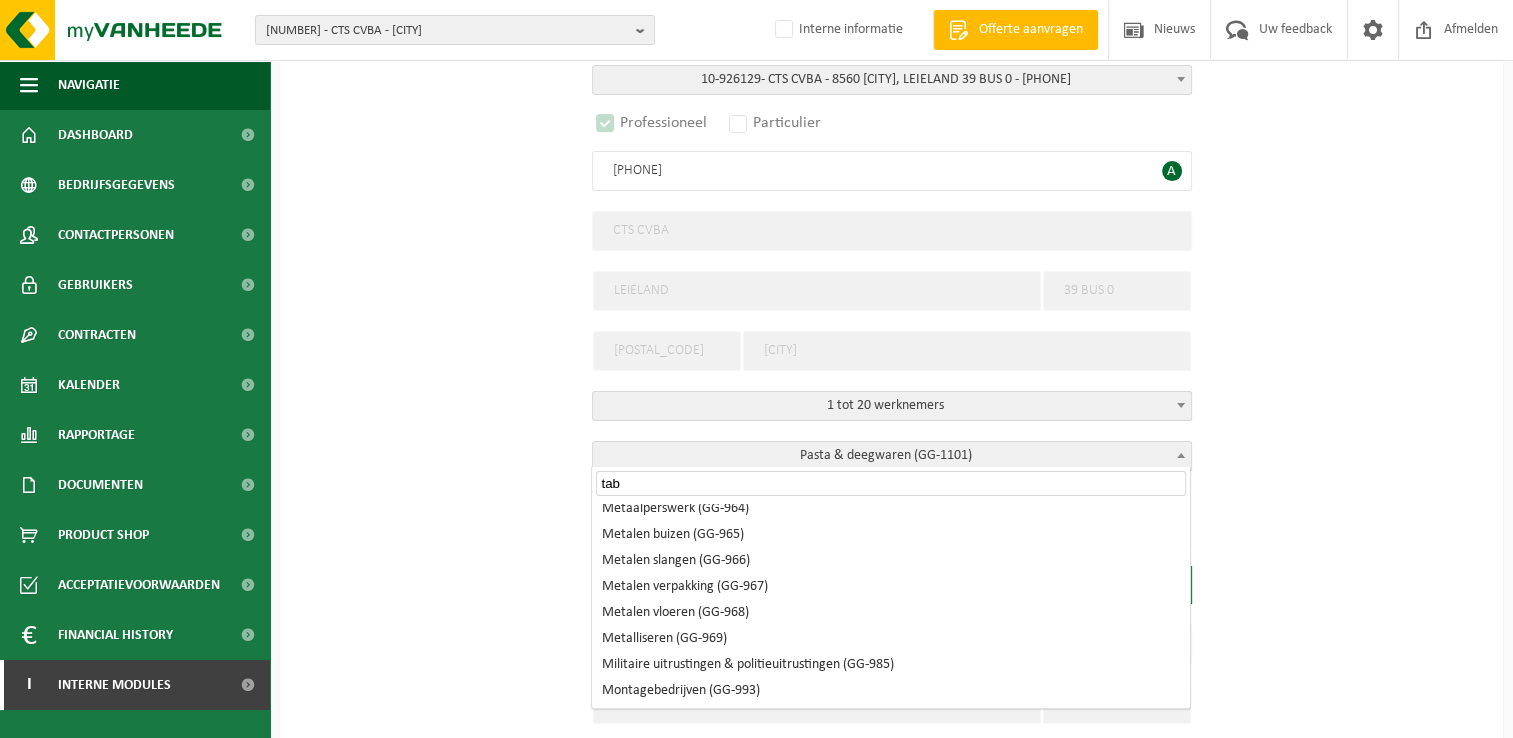 scroll, scrollTop: 0, scrollLeft: 0, axis: both 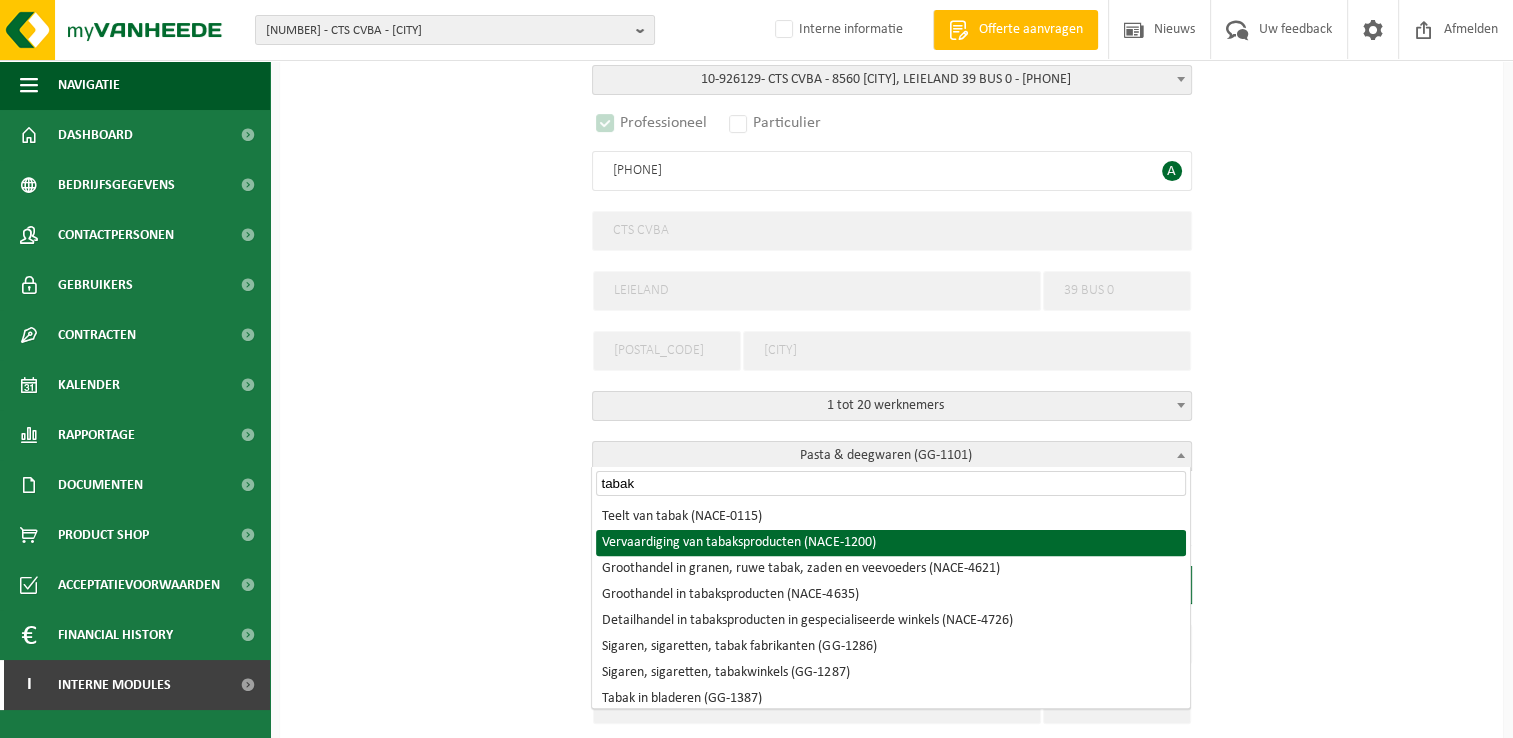 type on "tabak" 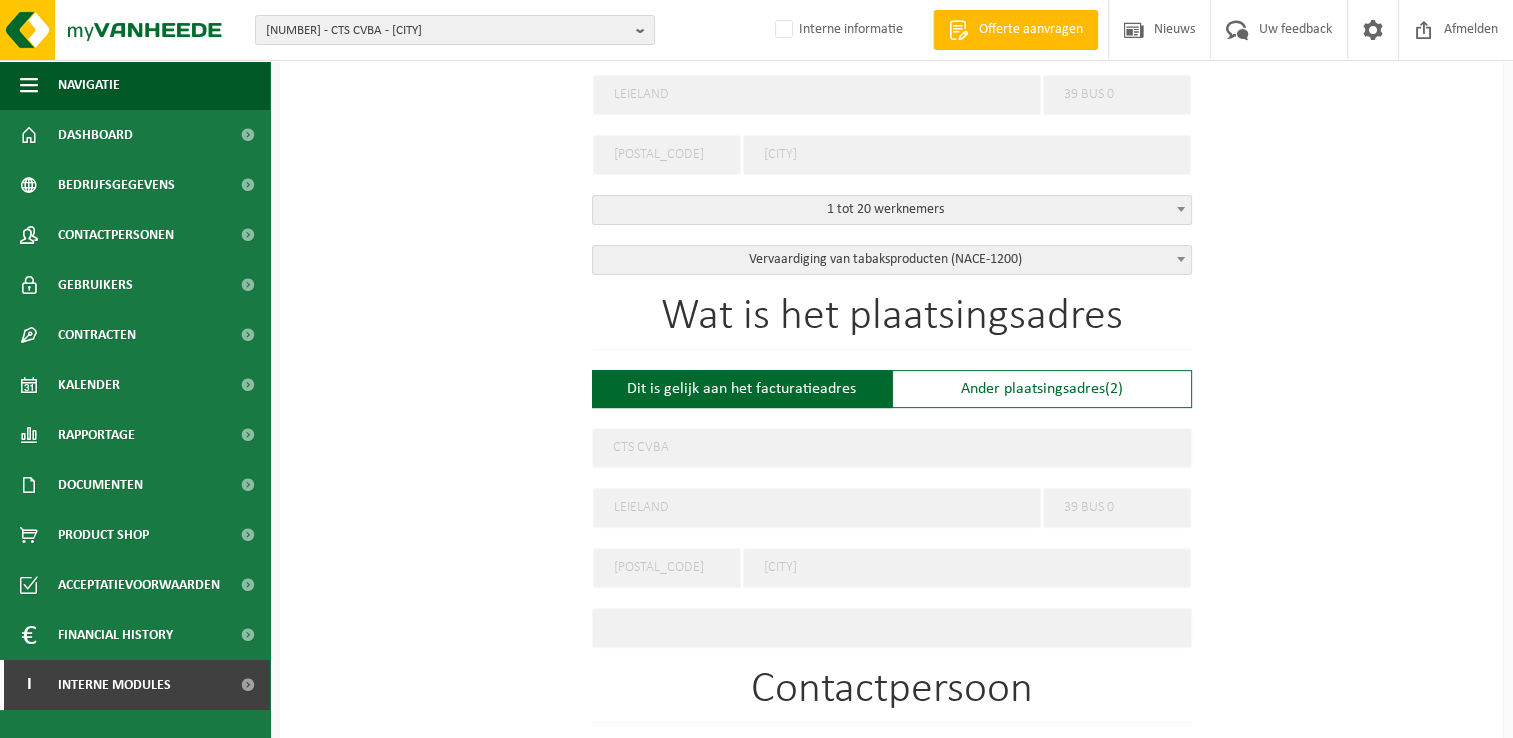 scroll, scrollTop: 600, scrollLeft: 0, axis: vertical 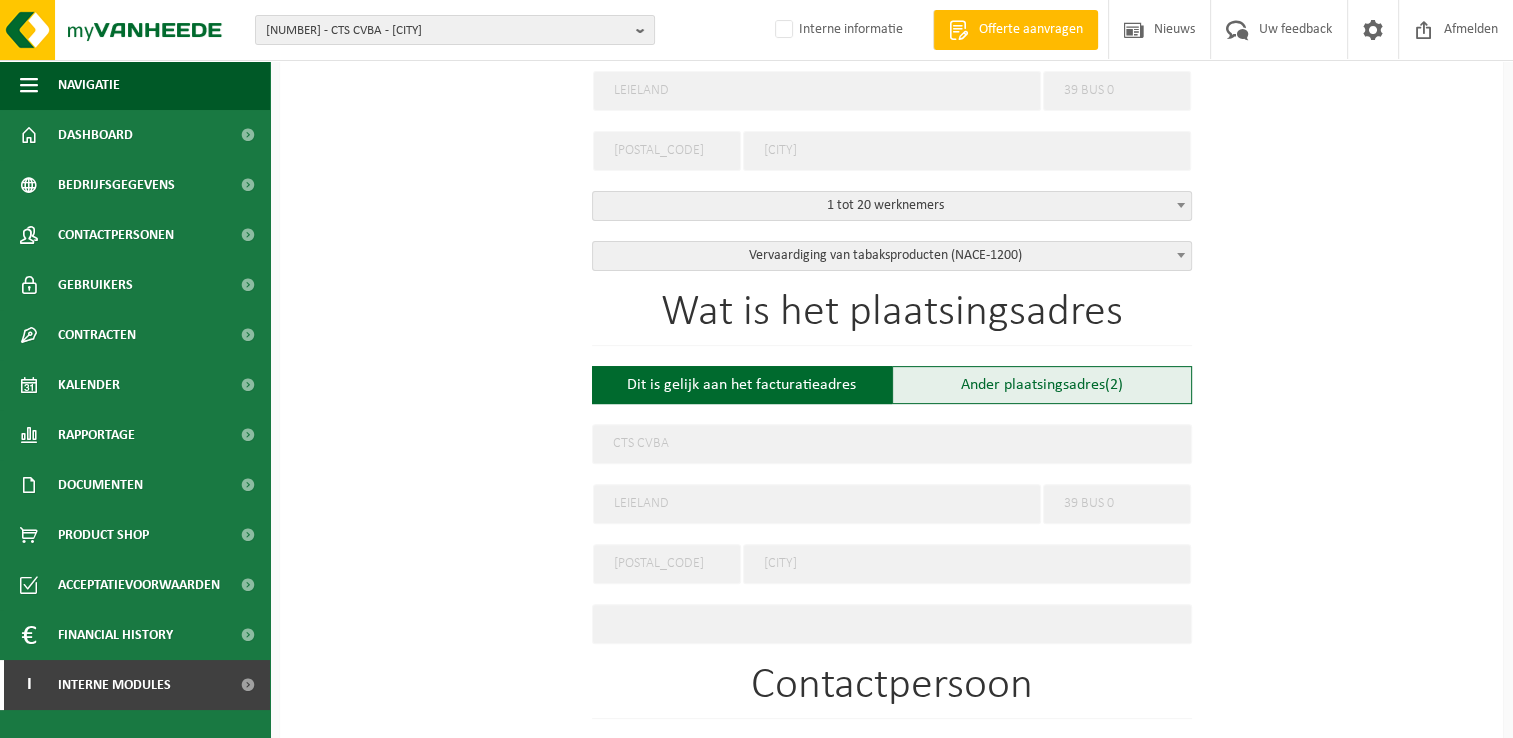 click on "Ander plaatsingsadres  (2)" at bounding box center [1042, 385] 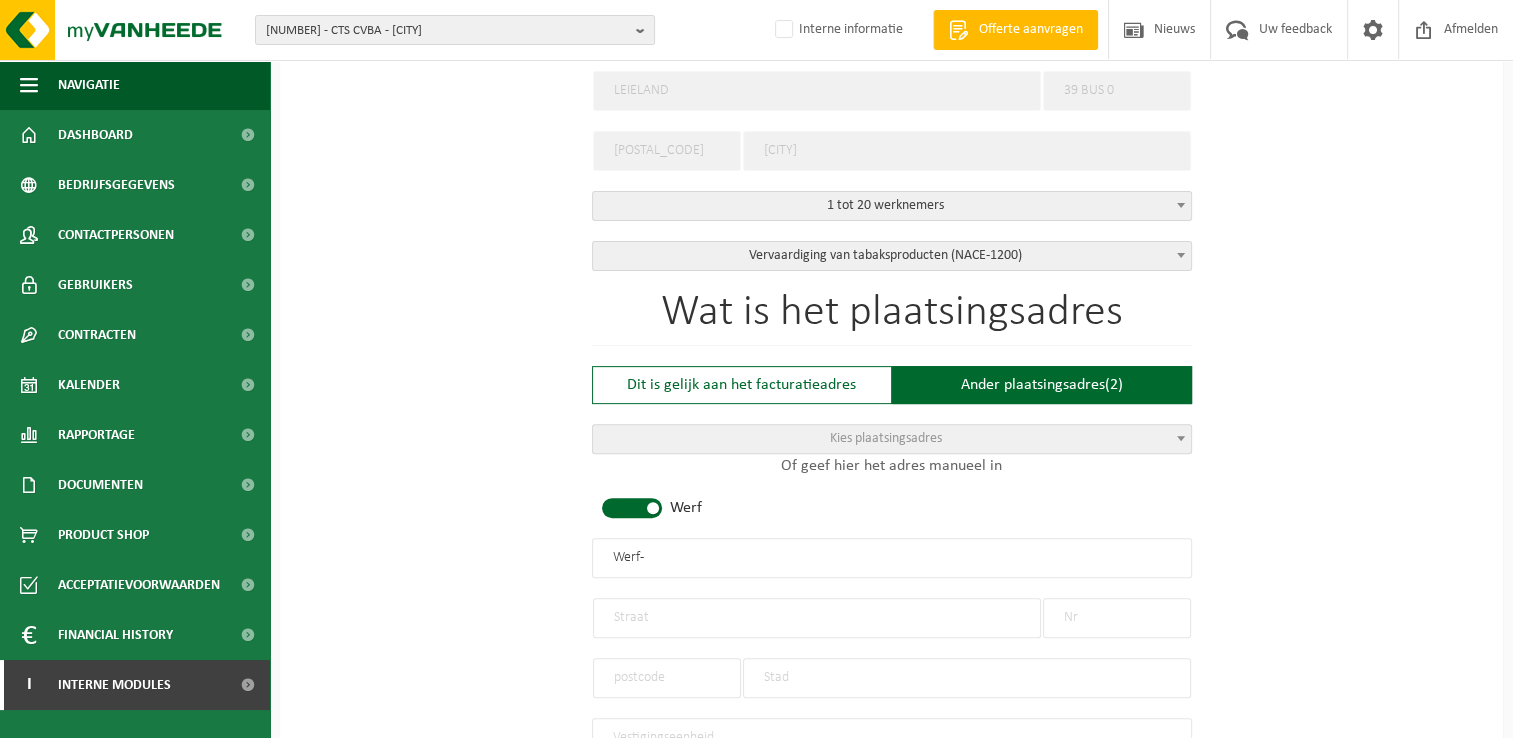 click at bounding box center [1181, 438] 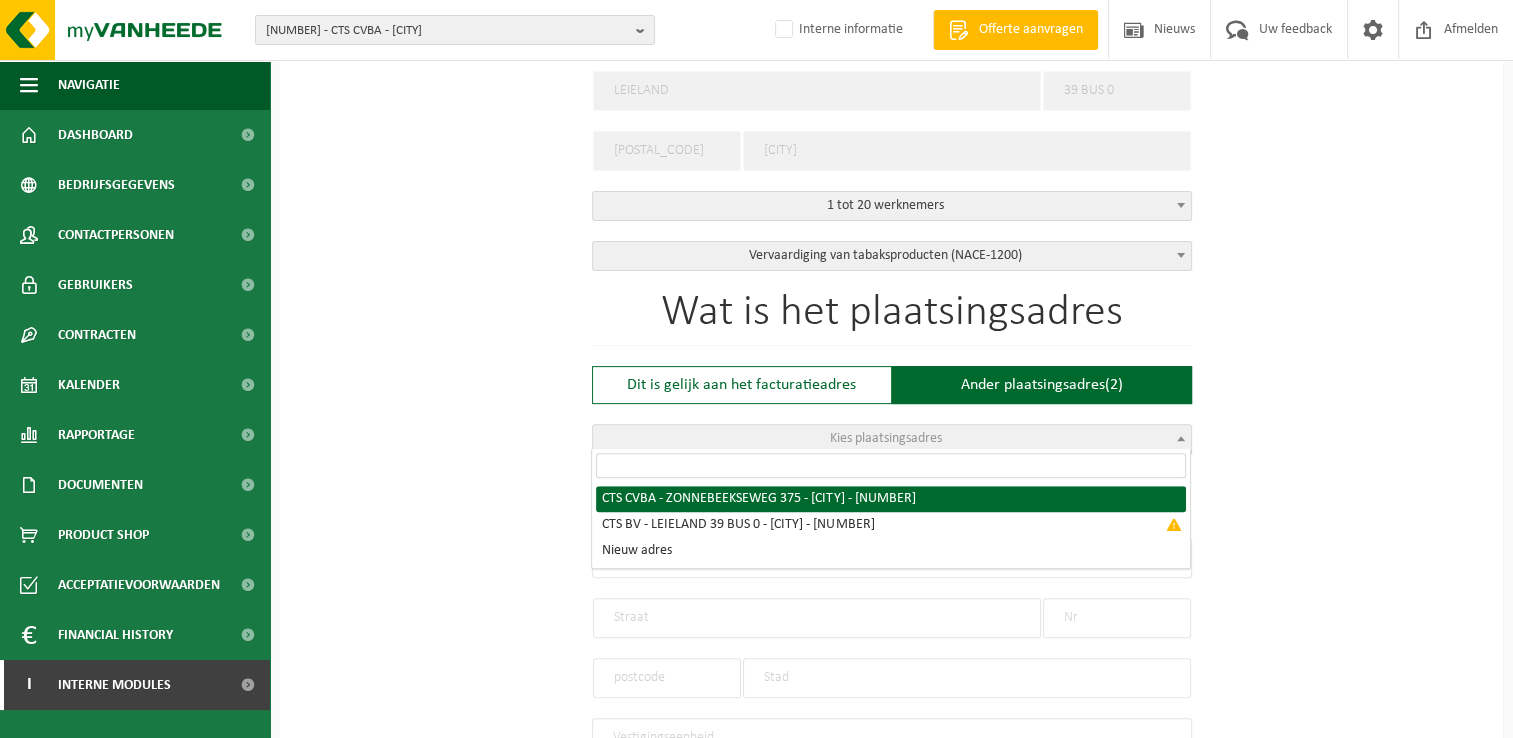 select on "{"name":"CTS CVBA","street":"ZONNEBEEKSEWEG","no":"375","zip":"8900","city":"IEPER","branchunit":"2.253.073.537","partyno":"10-926133","country":"","new":false}" 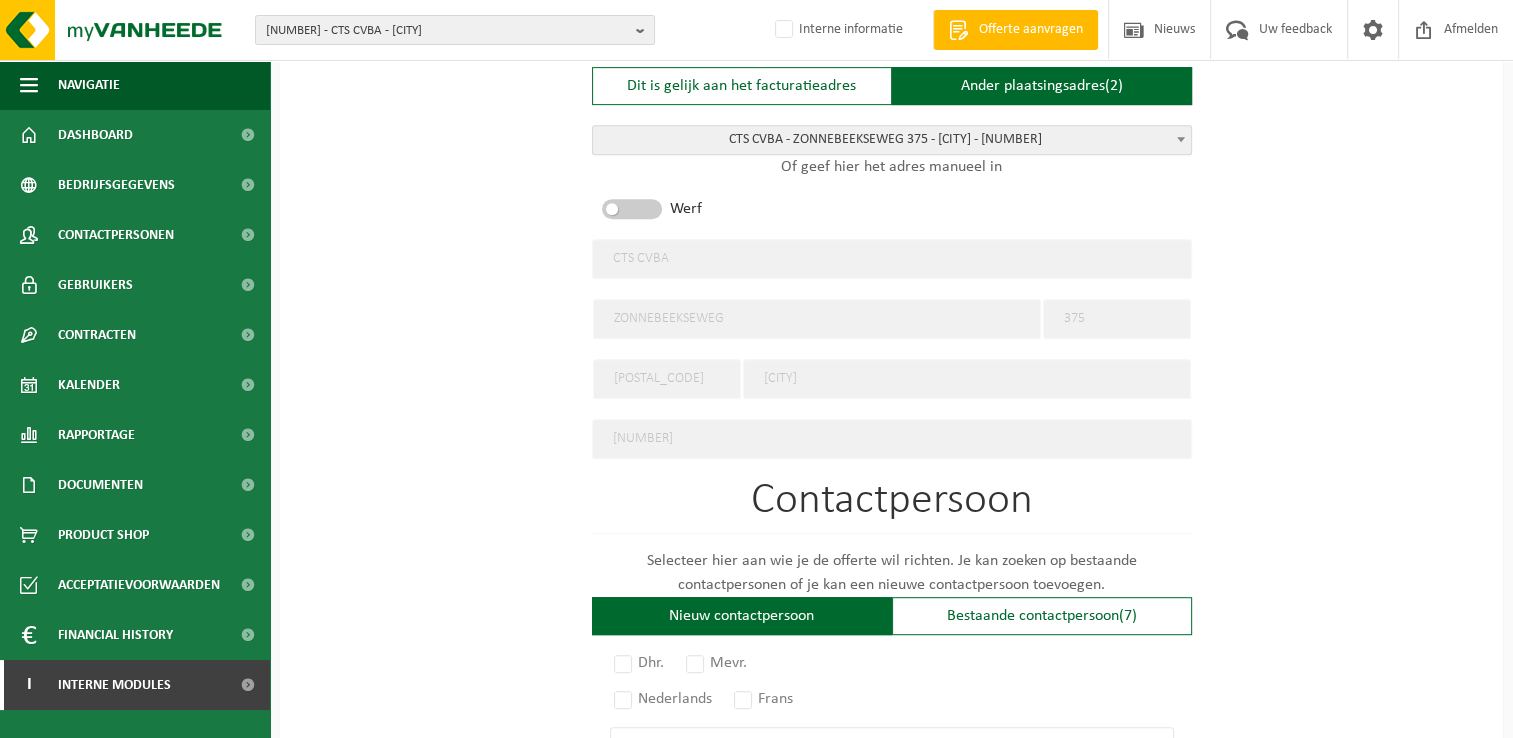 scroll, scrollTop: 900, scrollLeft: 0, axis: vertical 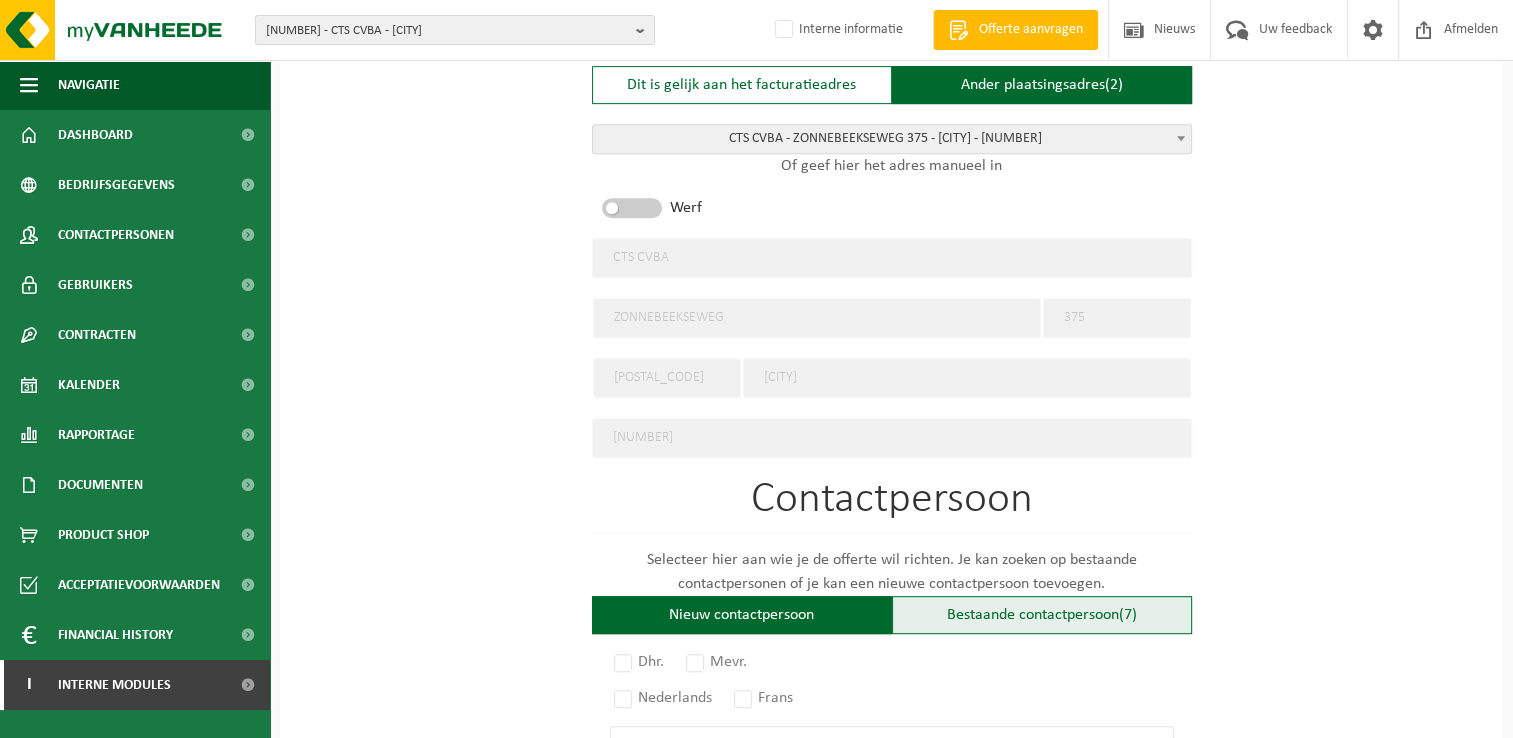 click on "Bestaande contactpersoon  (7)" at bounding box center (1042, 615) 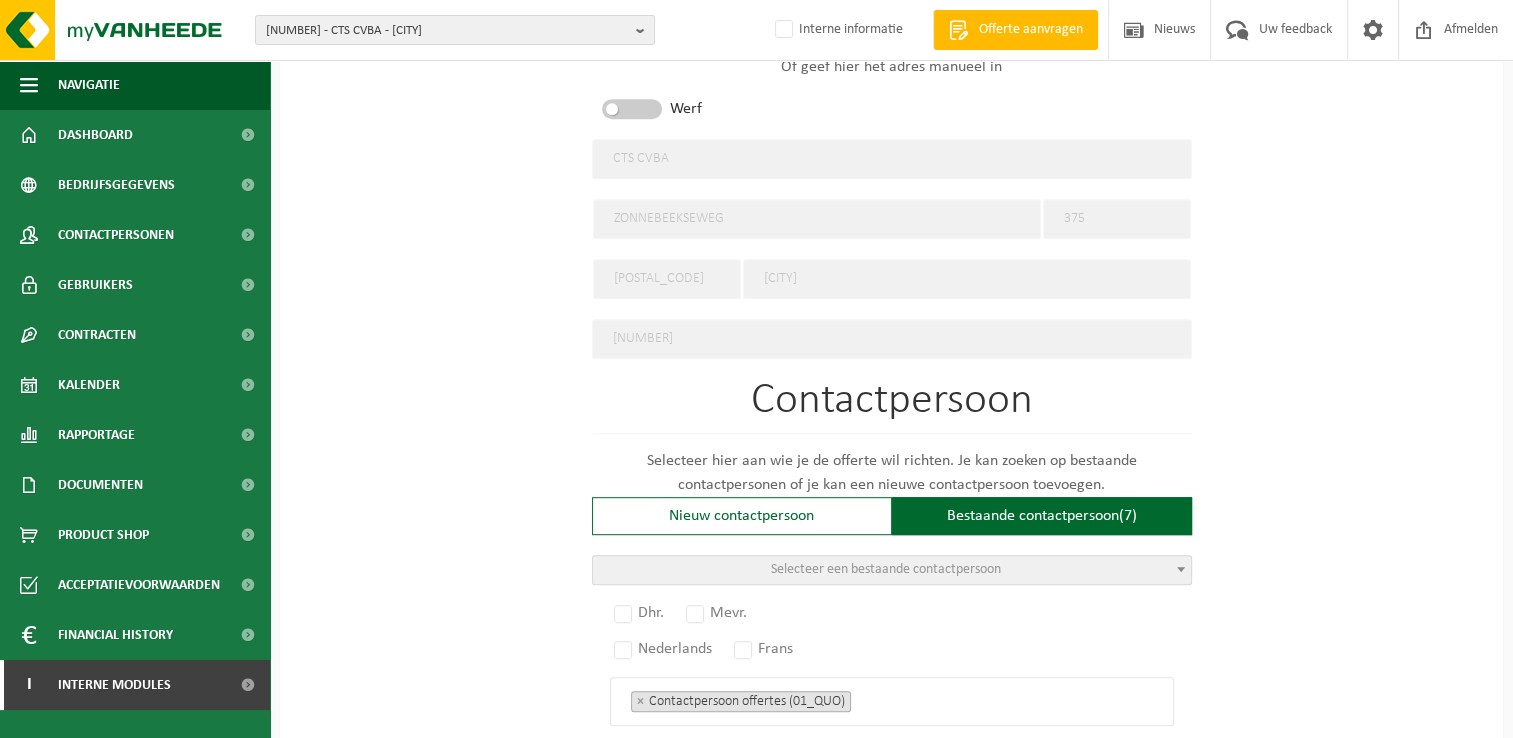 scroll, scrollTop: 1000, scrollLeft: 0, axis: vertical 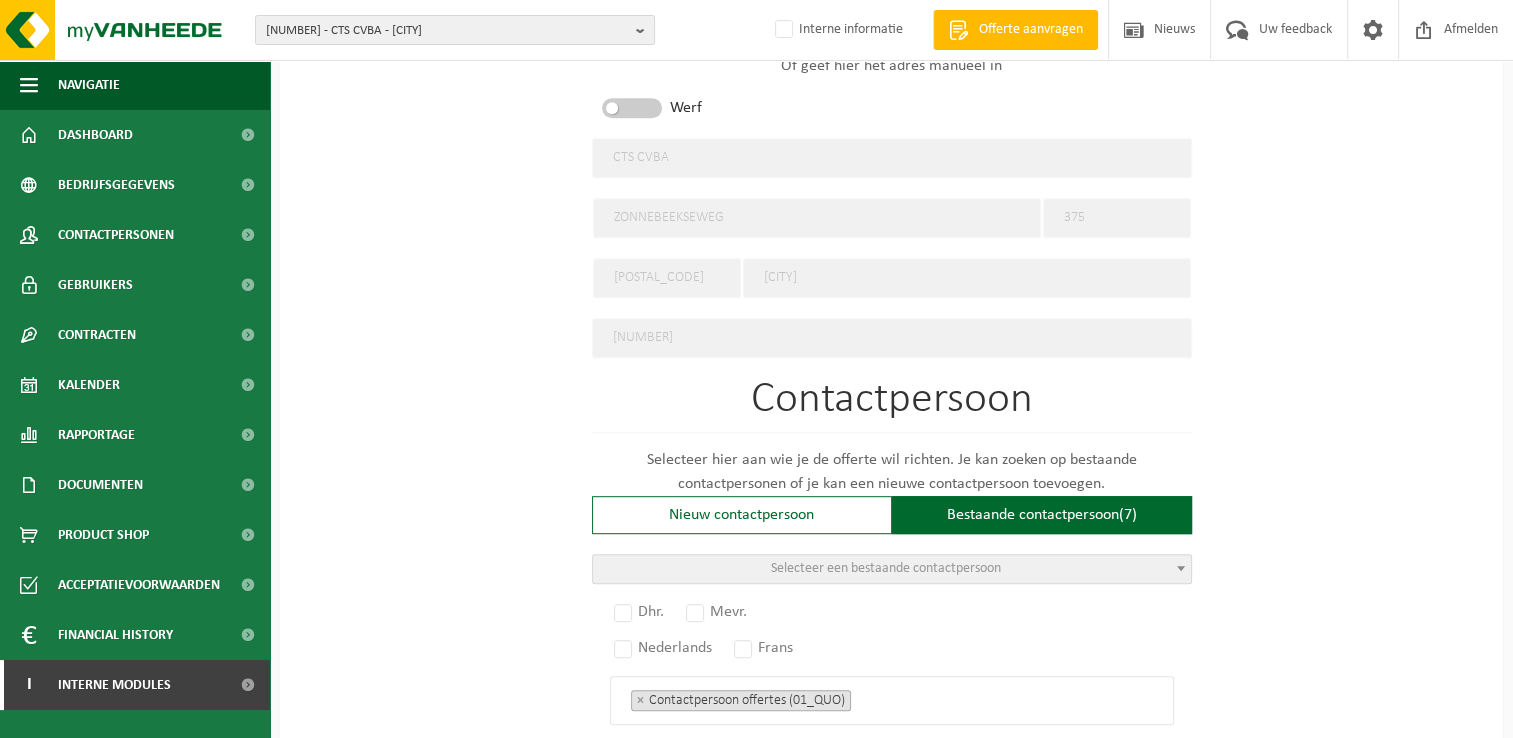 click at bounding box center (1181, 568) 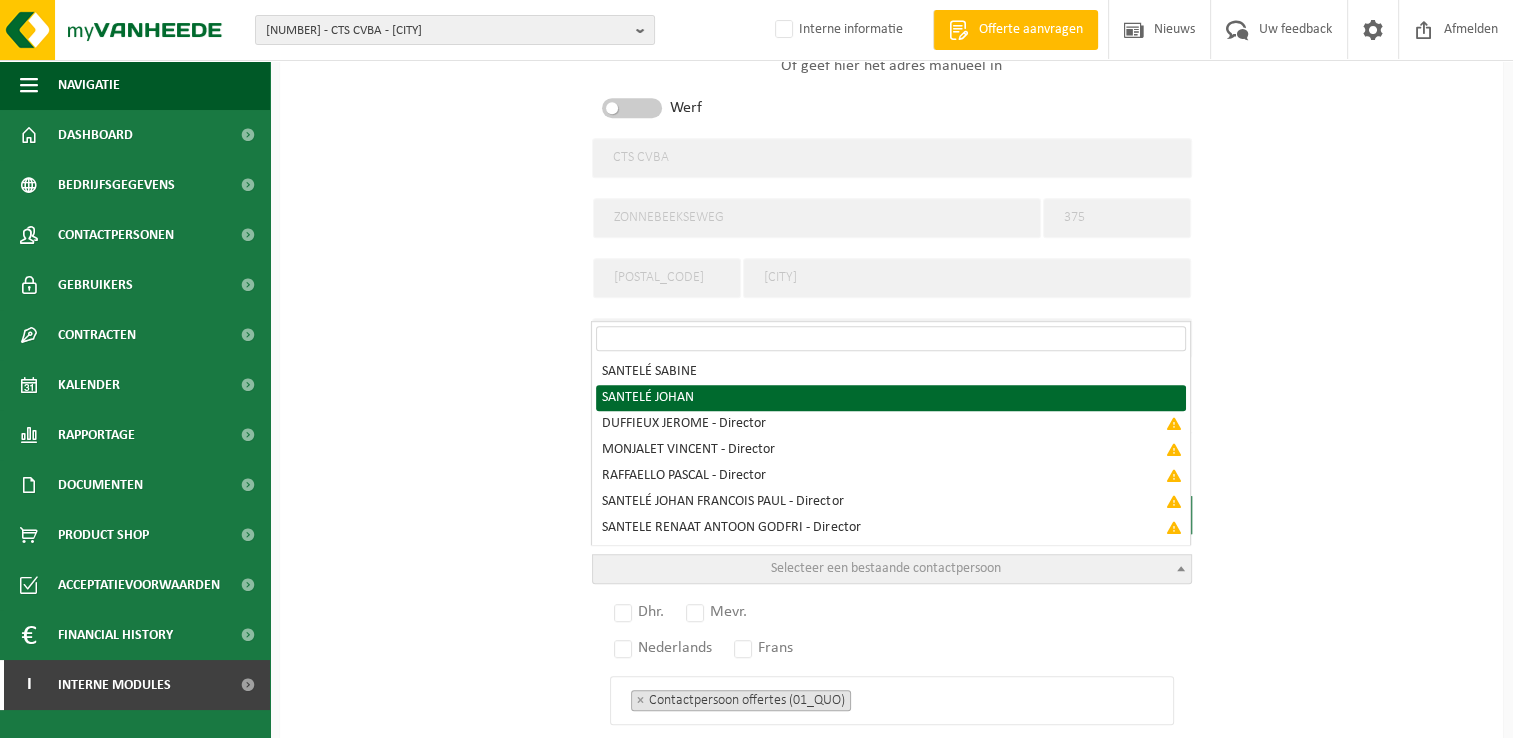 radio on "true" 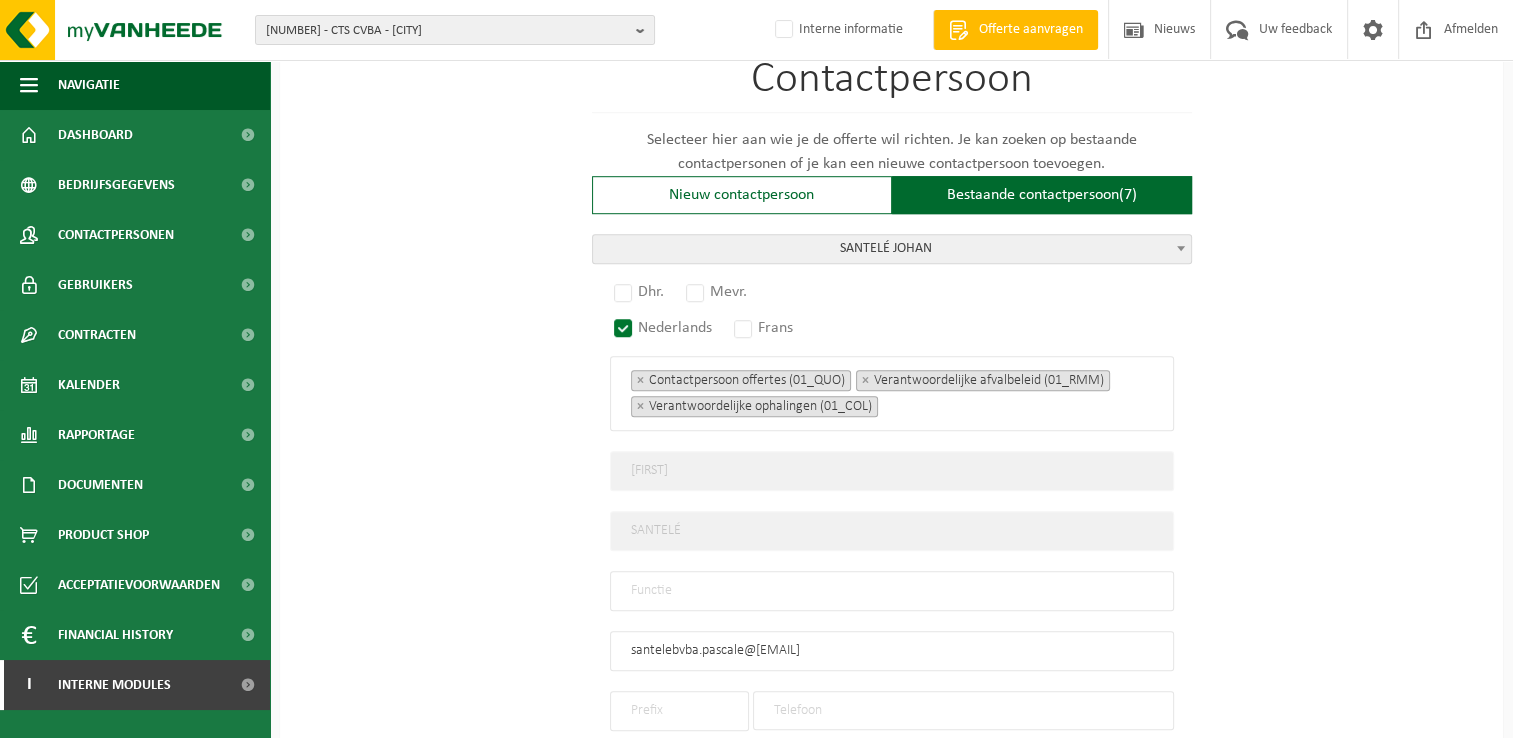 scroll, scrollTop: 1281, scrollLeft: 0, axis: vertical 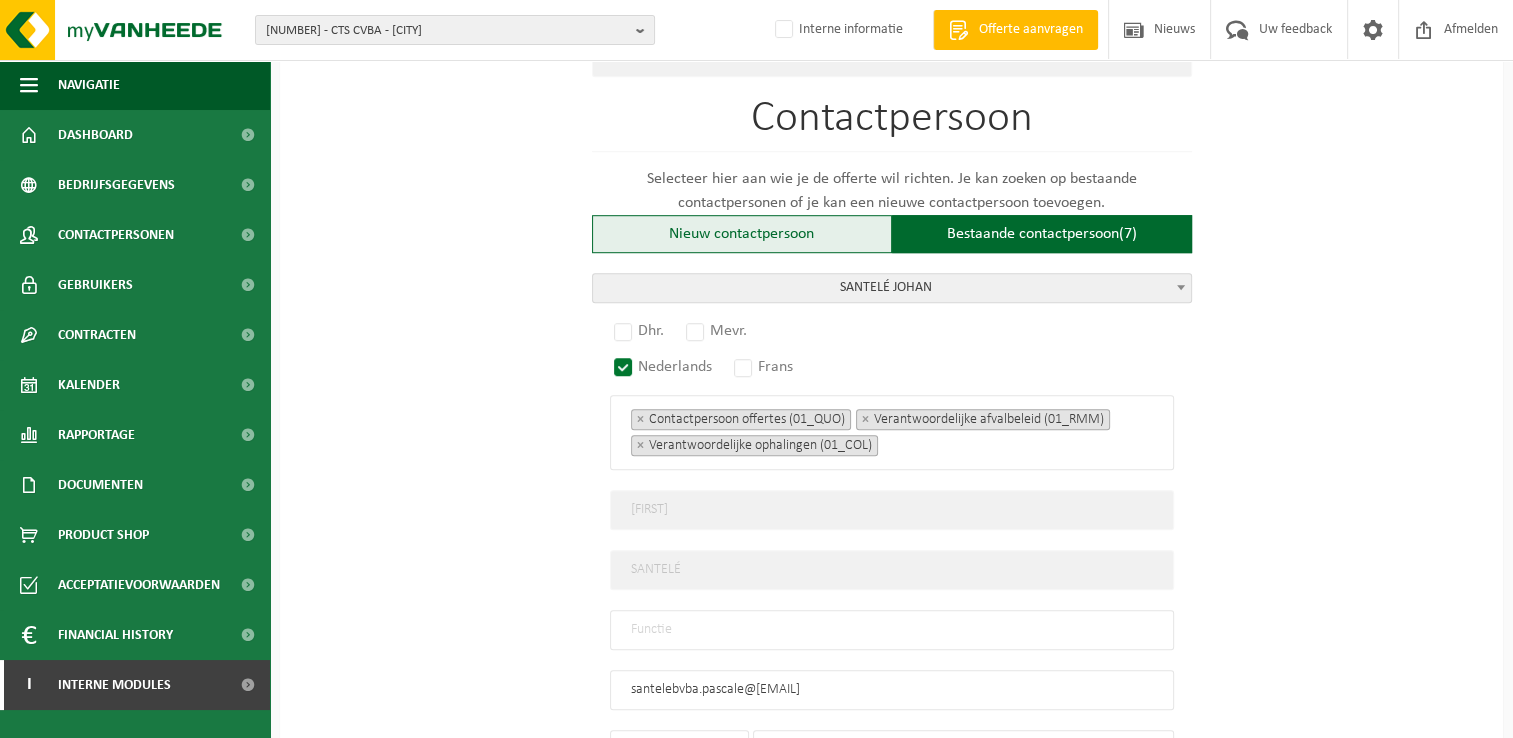 click on "Nieuw contactpersoon" at bounding box center (742, 234) 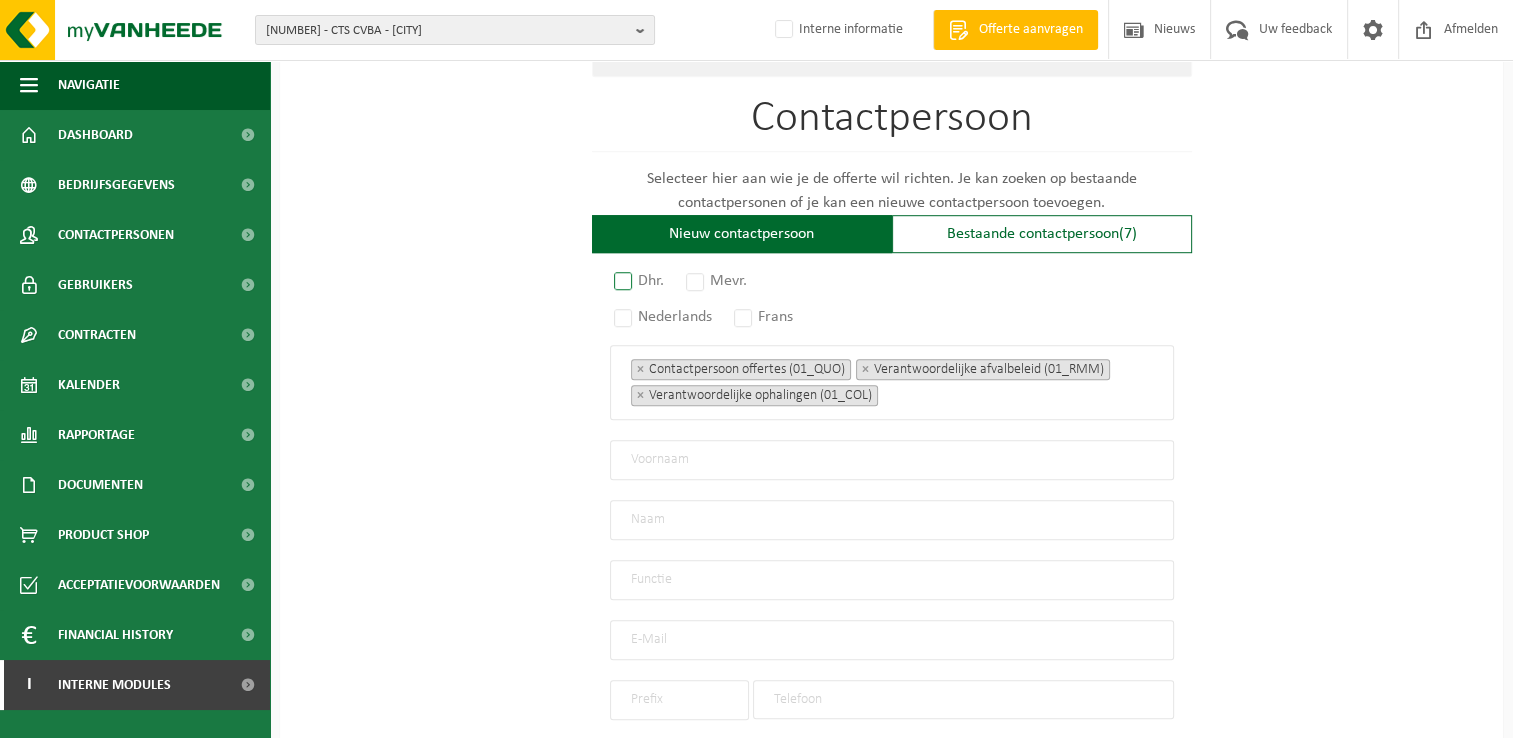 click on "Dhr." at bounding box center [640, 281] 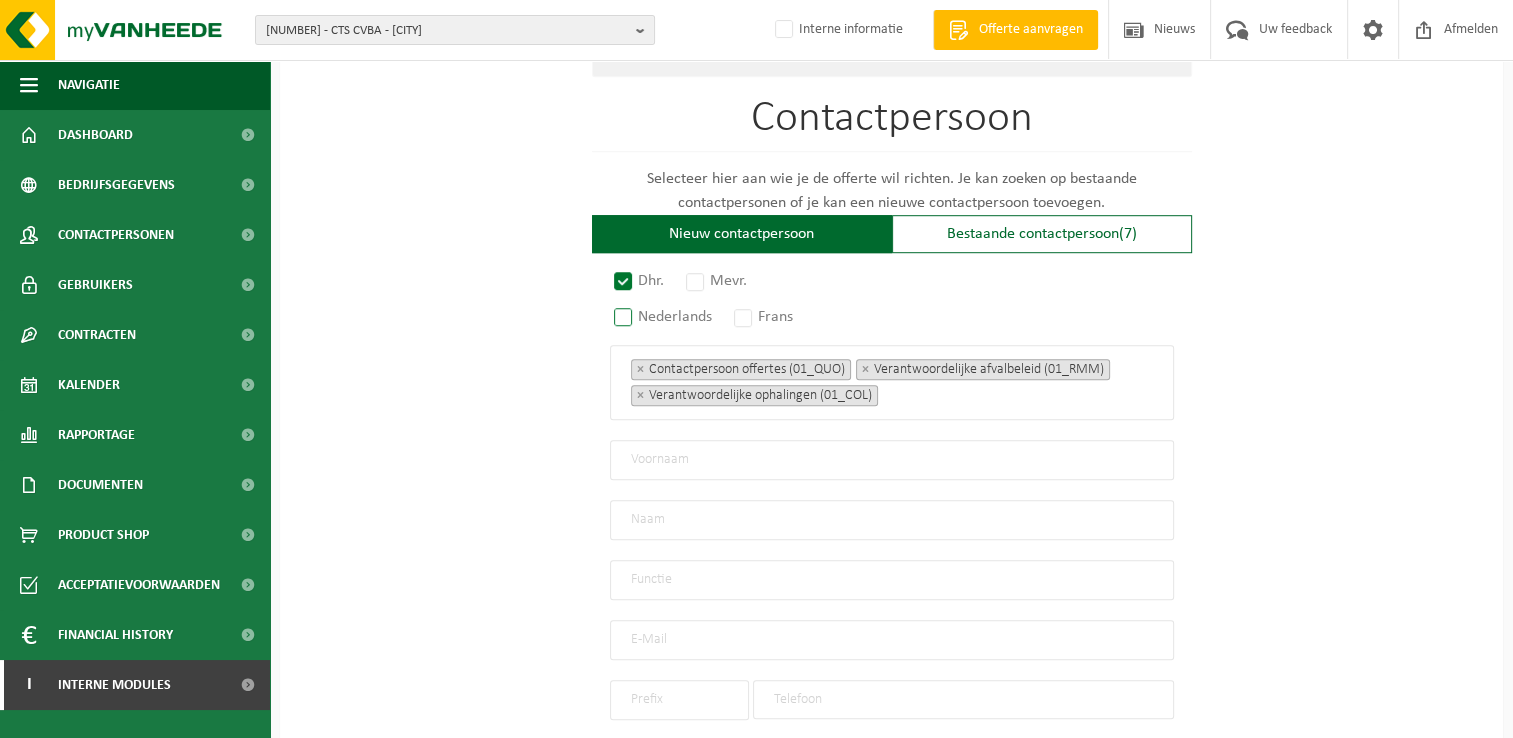 click on "Nederlands" at bounding box center (664, 317) 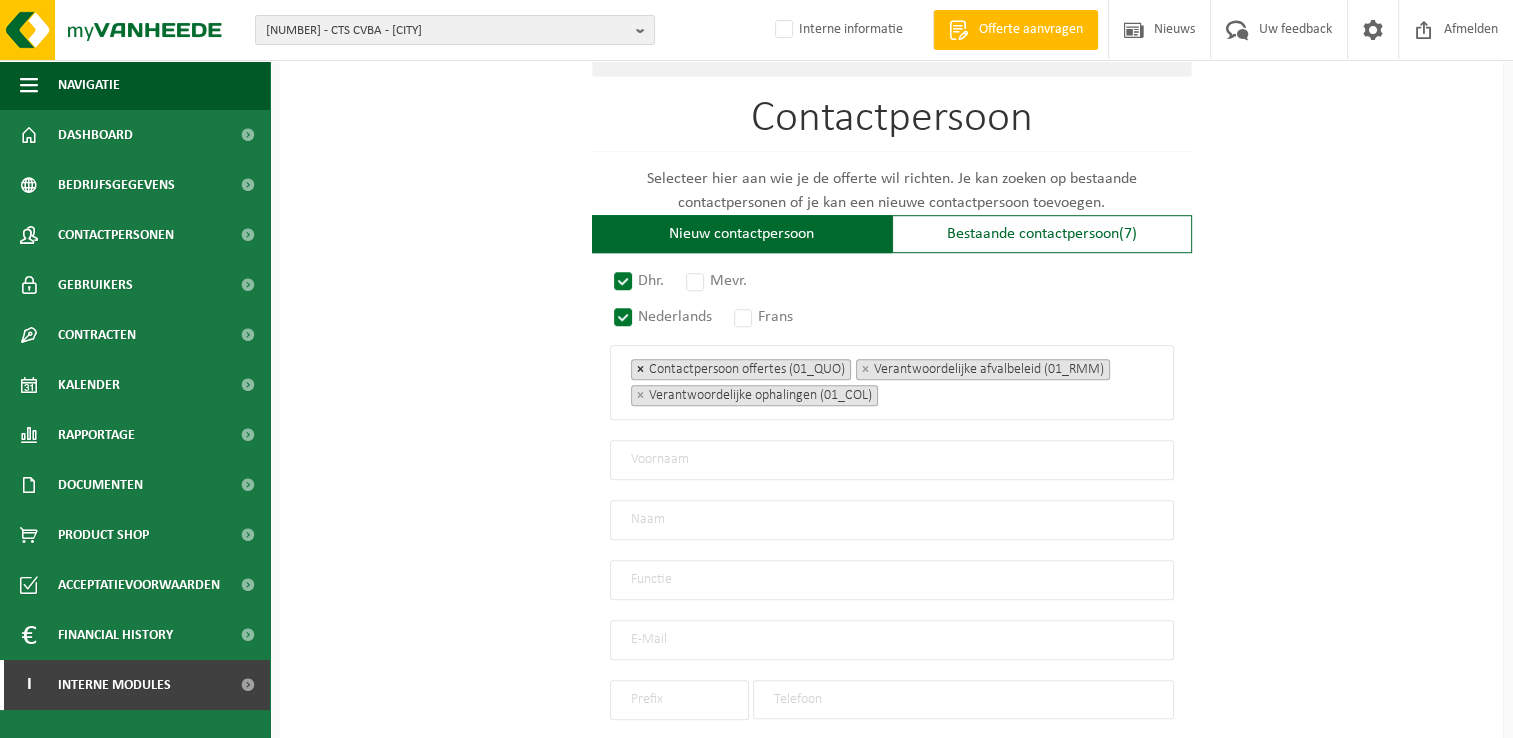 click on "×" at bounding box center [640, 369] 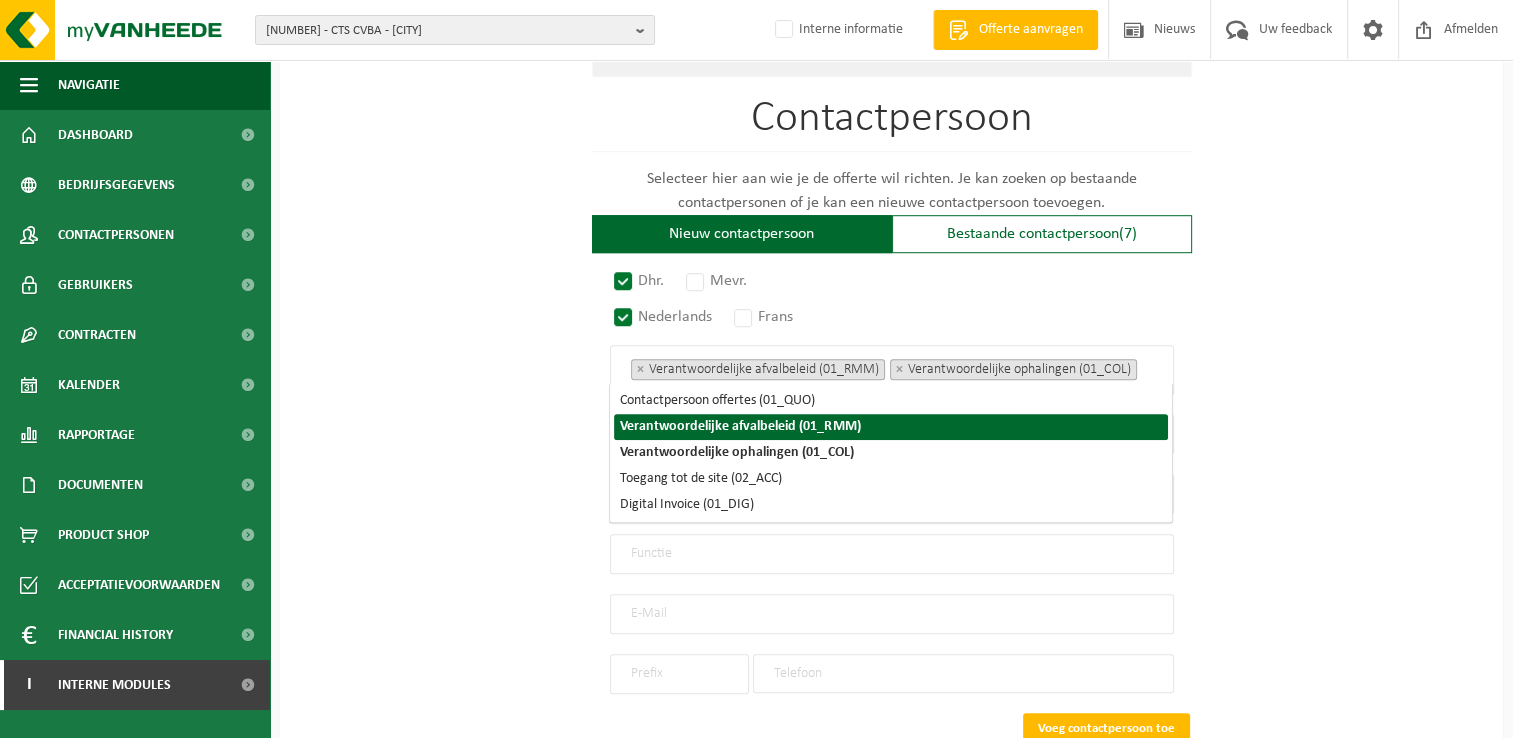 click on "×" at bounding box center [640, 369] 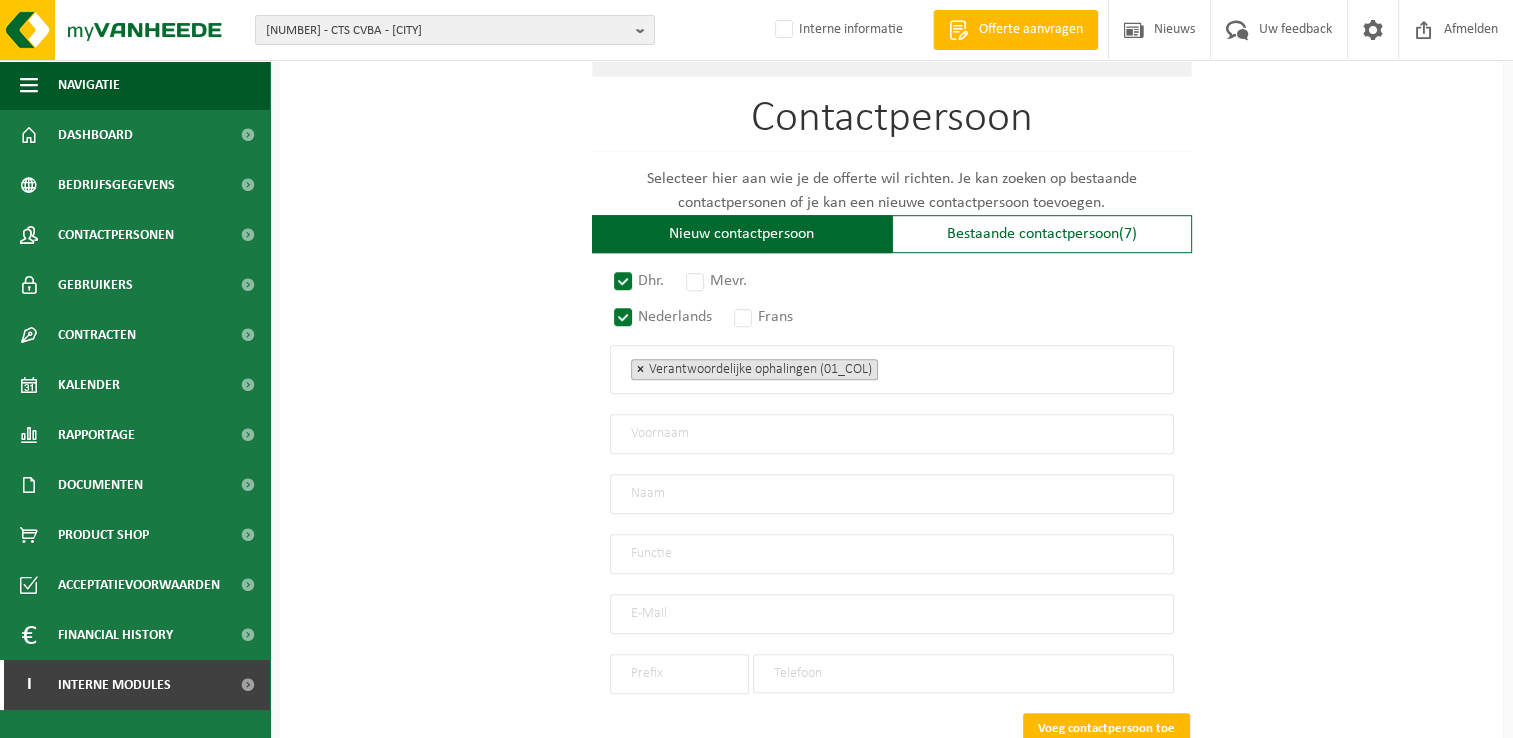 click on "×" at bounding box center [640, 369] 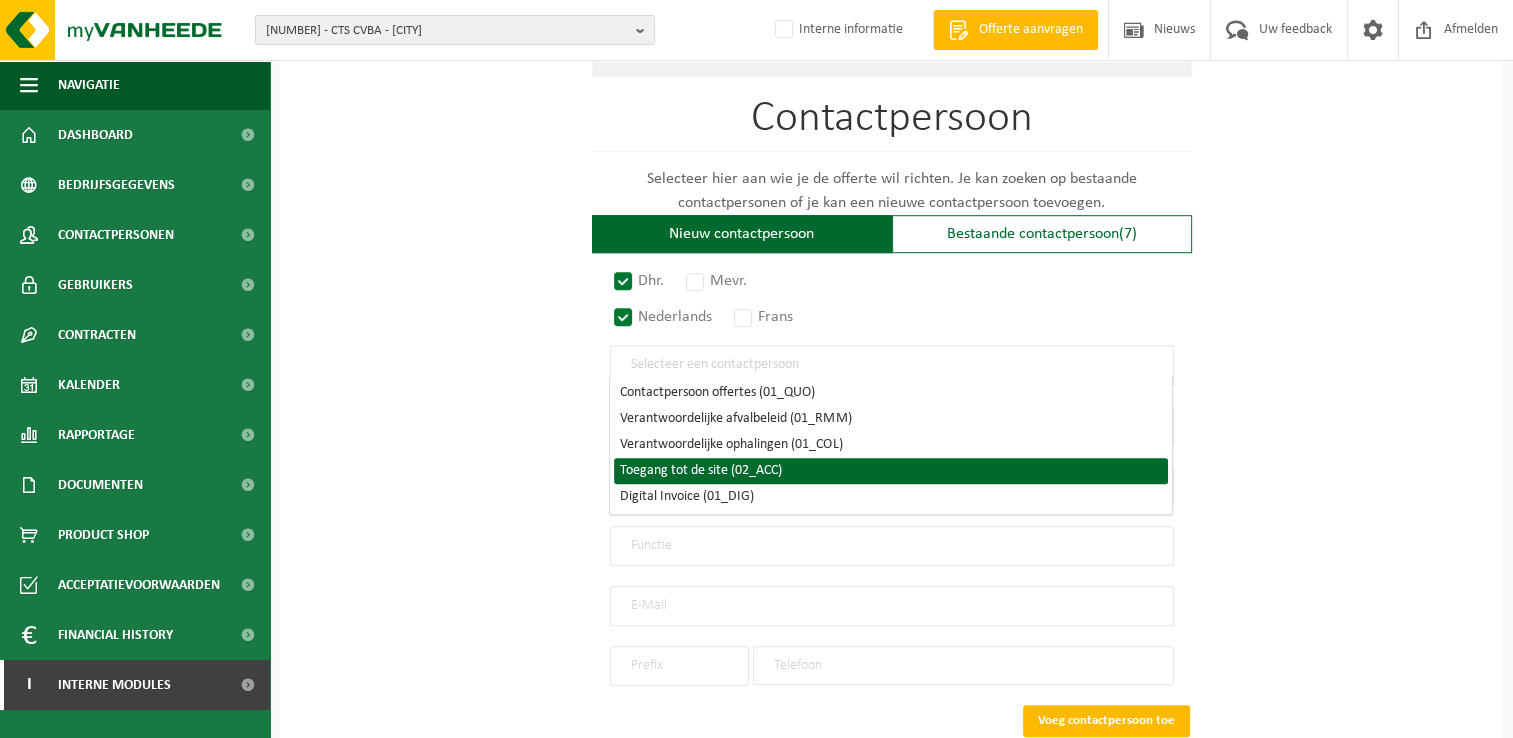 click on "Op welk bedrijf mogen we deze offerte opmaken?   Tip: geef hier al het Ondernemingsnummer in, dan worden alle gegevens automatisch ingevuld.       Nieuwe klant   Bestaande klant           Kies bestaande klant   <span class="highlight"><span class="highlight">10-926129</span></span> - CTS CVBA - 8560 WEVELGEM, LEIELAND 39 BUS 0 - 0653864429 10-926129  - CTS CVBA - 8560 WEVELGEM, LEIELAND 39 BUS 0 - 0653864429            Professioneel       Particulier          0653.864.429         A           CTS CVBA                 LEIELAND       39 BUS 0           8560       WEVELGEM               1 tot 20 werknemers   20 tot 50 werknemers   50 tot 250 werknemers   Meer dan 250 werknemers   Particulier   1 tot 20 werknemers               Teelt van rijst (NACE-0112)   Teelt van groenten, meloenen en wortel- en knolgewassen (NACE-0113)   Teelt van suikerriet (NACE-0114)   Teelt van tabak (NACE-0115)   Teelt van vezelgewassen (NACE-0116)   Teelt van andere eenjarige gewassen (NACE-0119)" at bounding box center [891, -123] 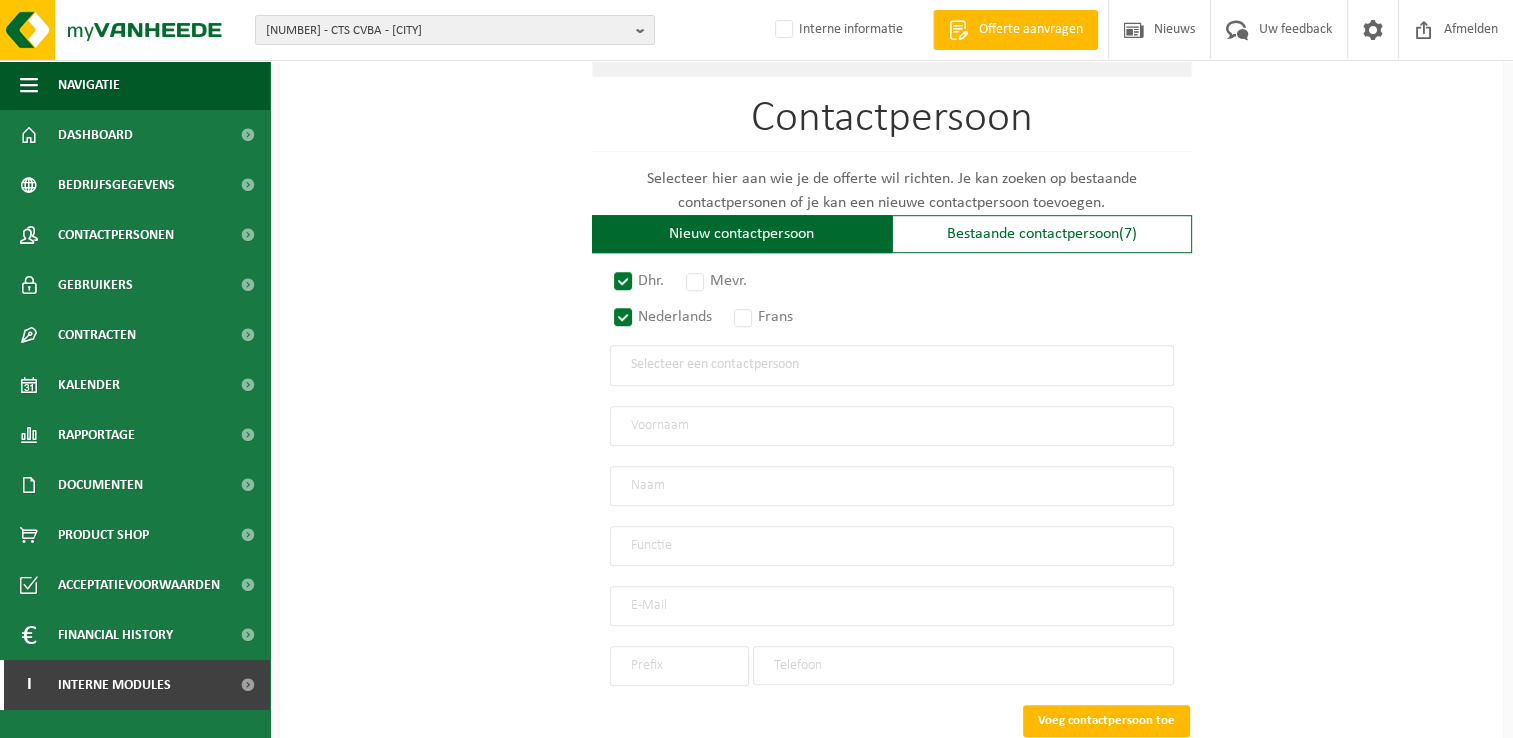 click at bounding box center [892, 365] 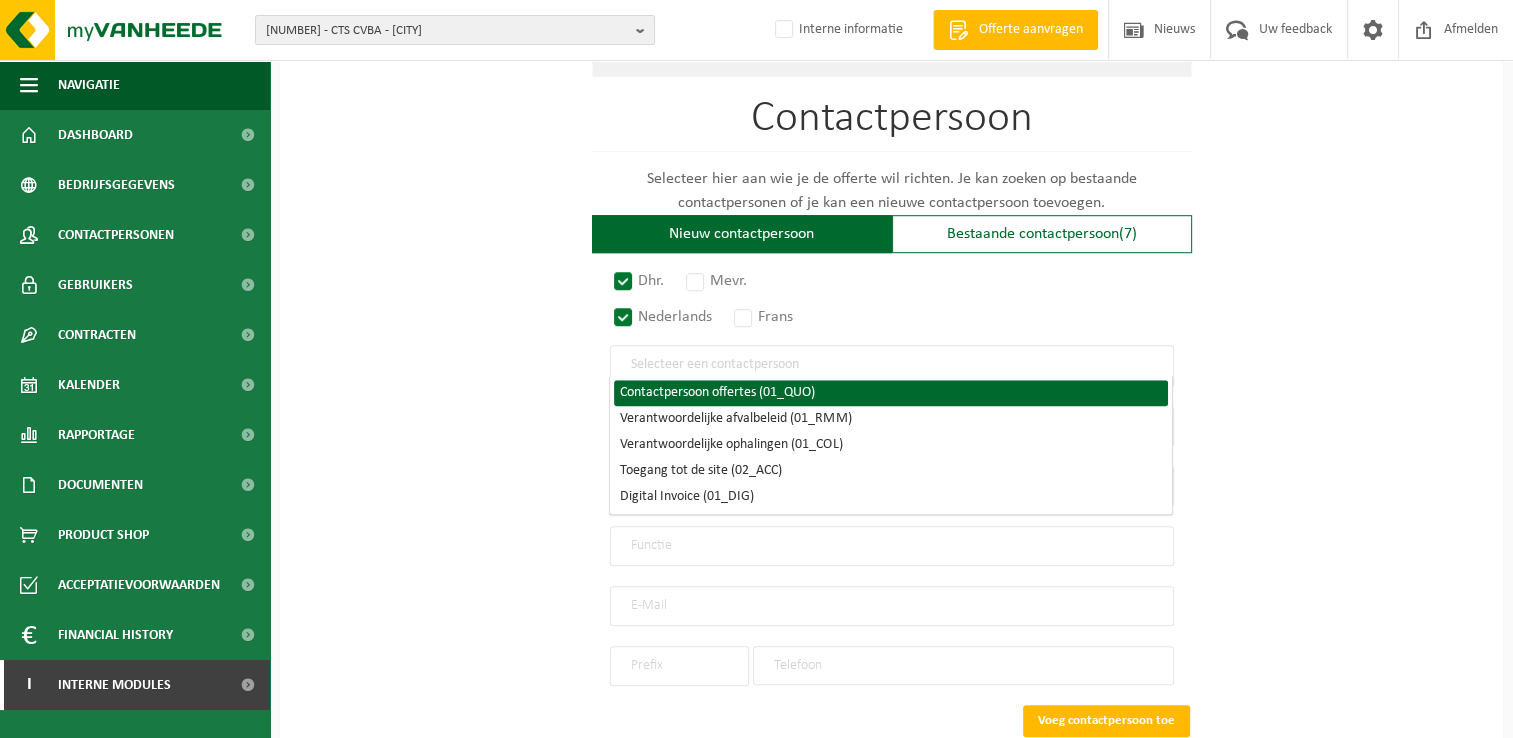 click on "Contactpersoon offertes (01_QUO)" at bounding box center [891, 393] 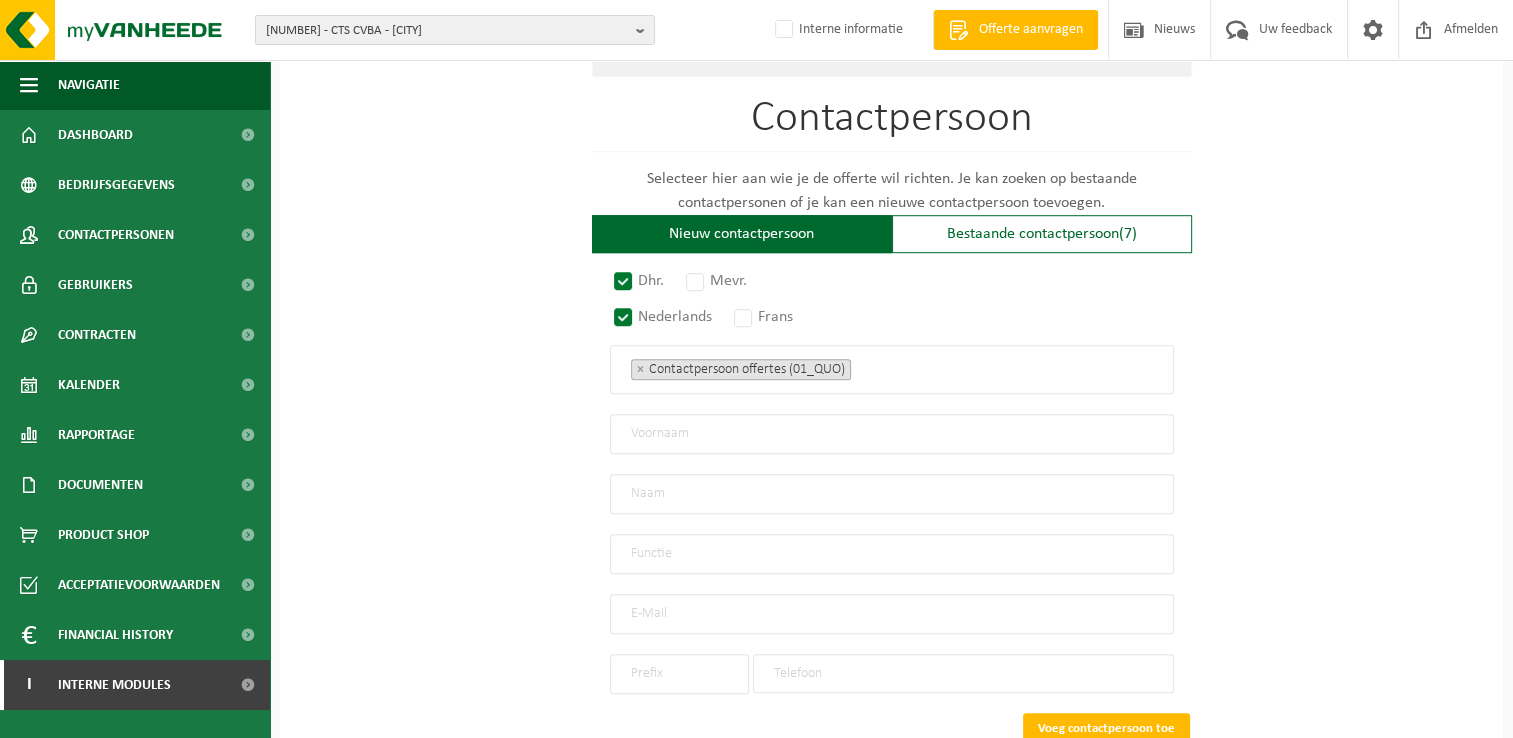 click on "Op welk bedrijf mogen we deze offerte opmaken?   Tip: geef hier al het Ondernemingsnummer in, dan worden alle gegevens automatisch ingevuld.       Nieuwe klant   Bestaande klant           Kies bestaande klant   <span class="highlight"><span class="highlight">10-926129</span></span> - CTS CVBA - 8560 WEVELGEM, LEIELAND 39 BUS 0 - 0653864429 10-926129  - CTS CVBA - 8560 WEVELGEM, LEIELAND 39 BUS 0 - 0653864429            Professioneel       Particulier          0653.864.429         A           CTS CVBA                 LEIELAND       39 BUS 0           8560       WEVELGEM               1 tot 20 werknemers   20 tot 50 werknemers   50 tot 250 werknemers   Meer dan 250 werknemers   Particulier   1 tot 20 werknemers               Teelt van rijst (NACE-0112)   Teelt van groenten, meloenen en wortel- en knolgewassen (NACE-0113)   Teelt van suikerriet (NACE-0114)   Teelt van tabak (NACE-0115)   Teelt van vezelgewassen (NACE-0116)   Teelt van andere eenjarige gewassen (NACE-0119)" at bounding box center (891, -119) 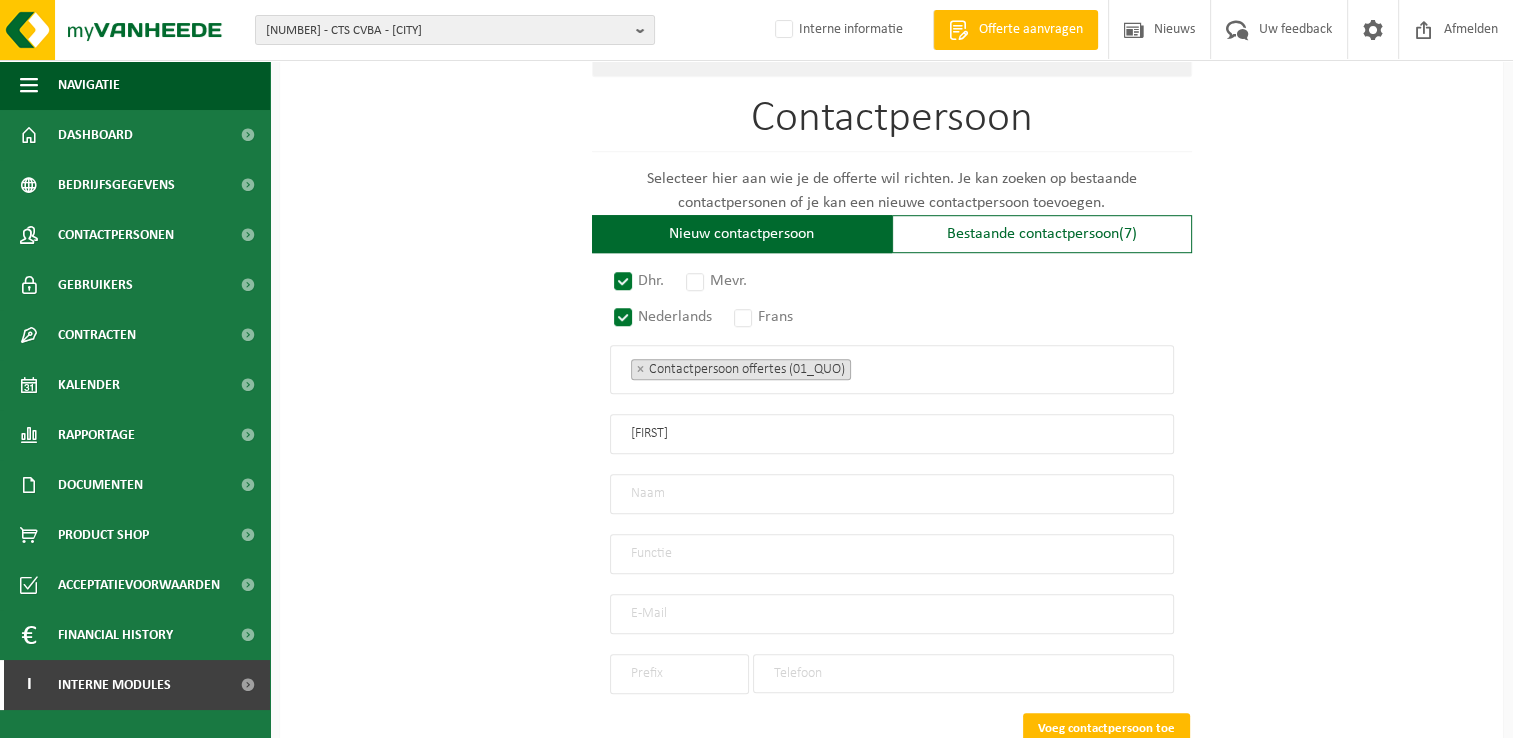 type on "Johan" 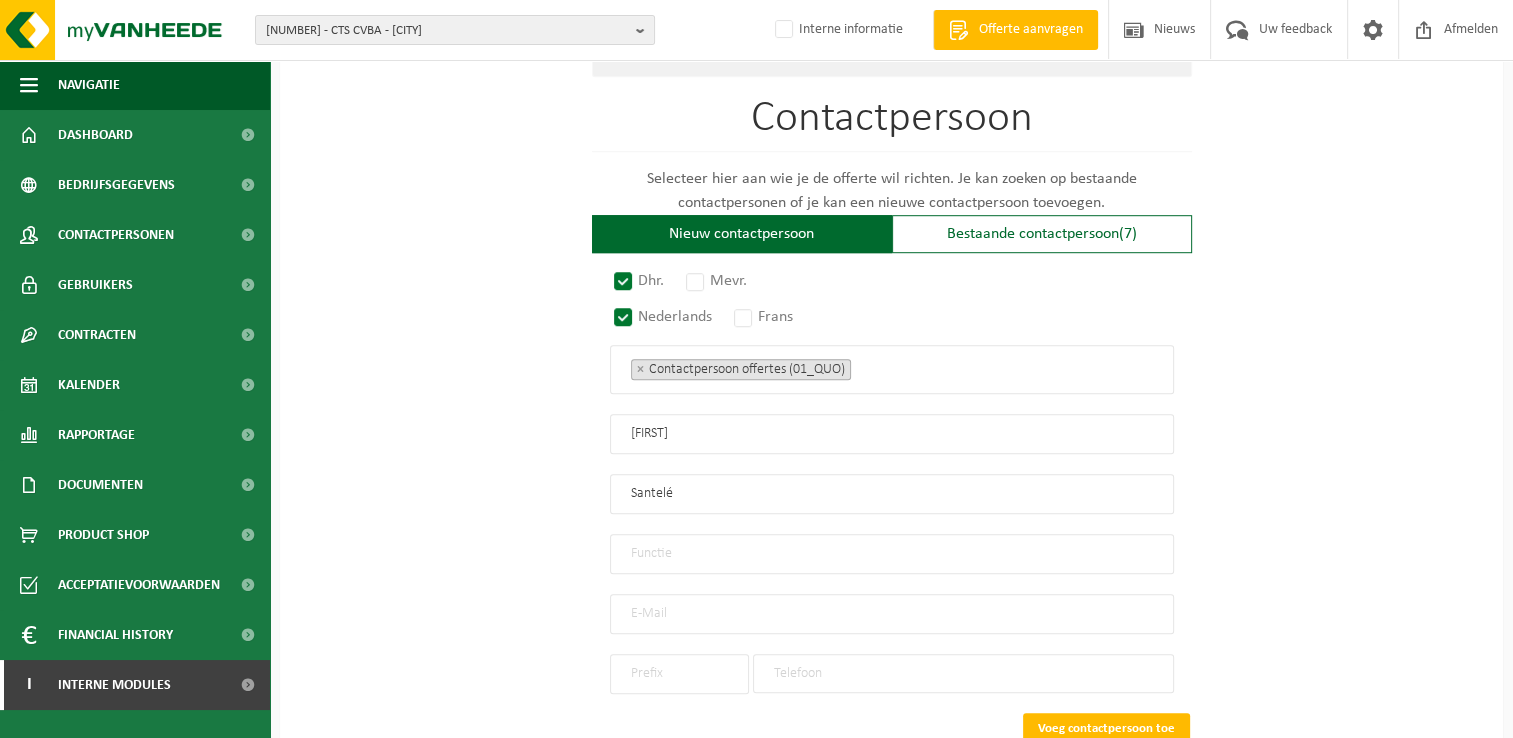 type on "Santelé" 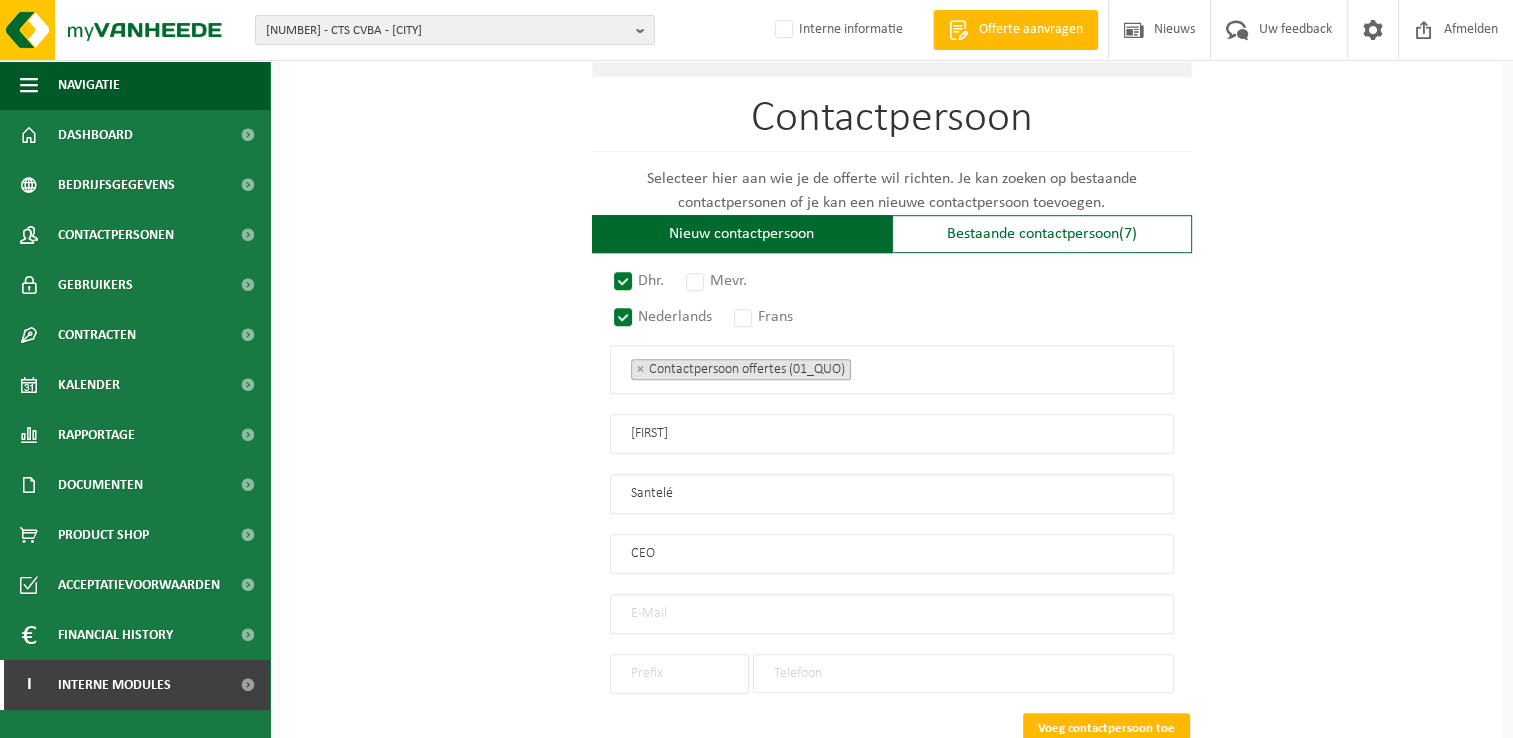 type on "CEO" 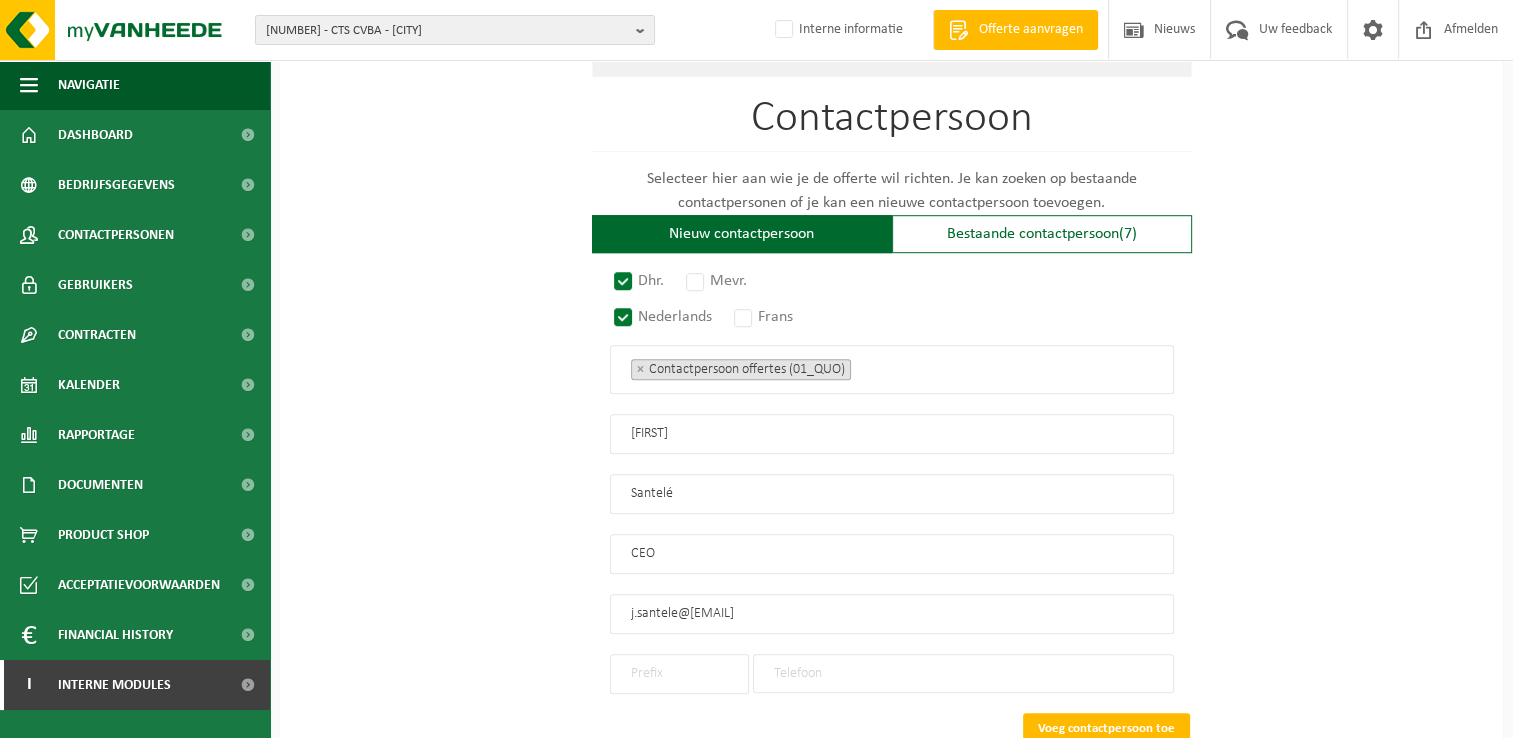 type on "j.santele@cts-tobacco.com" 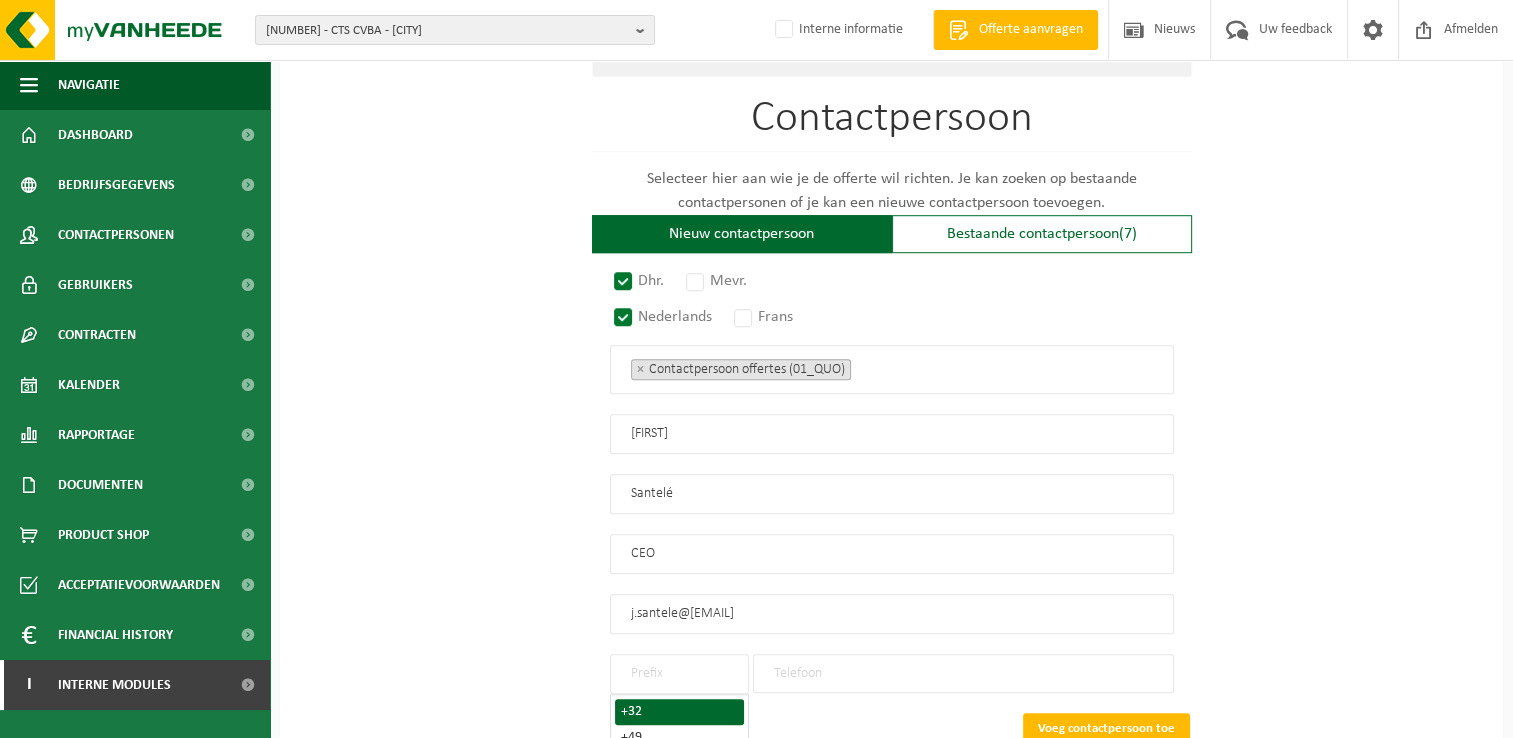 click on "+32" at bounding box center [679, 712] 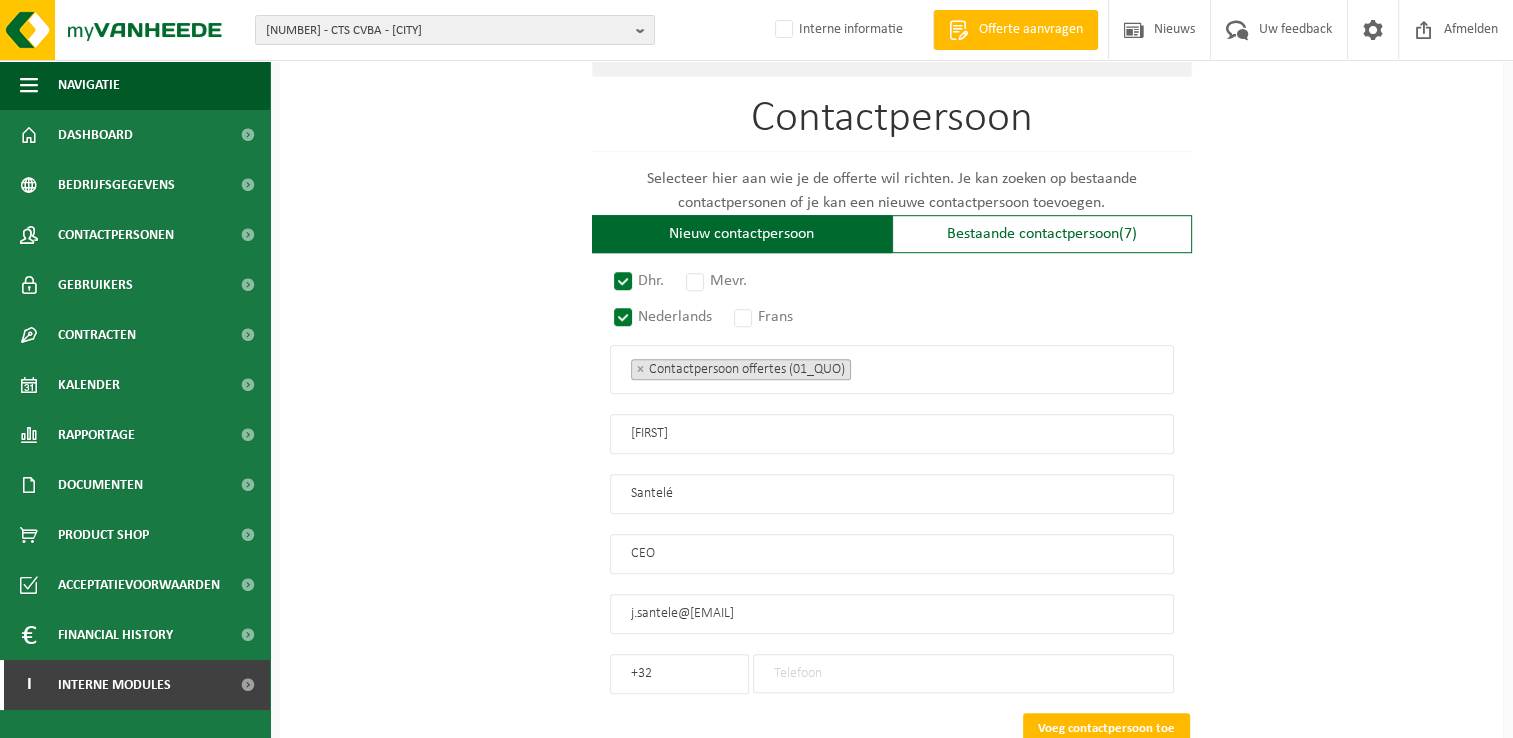 click at bounding box center [963, 673] 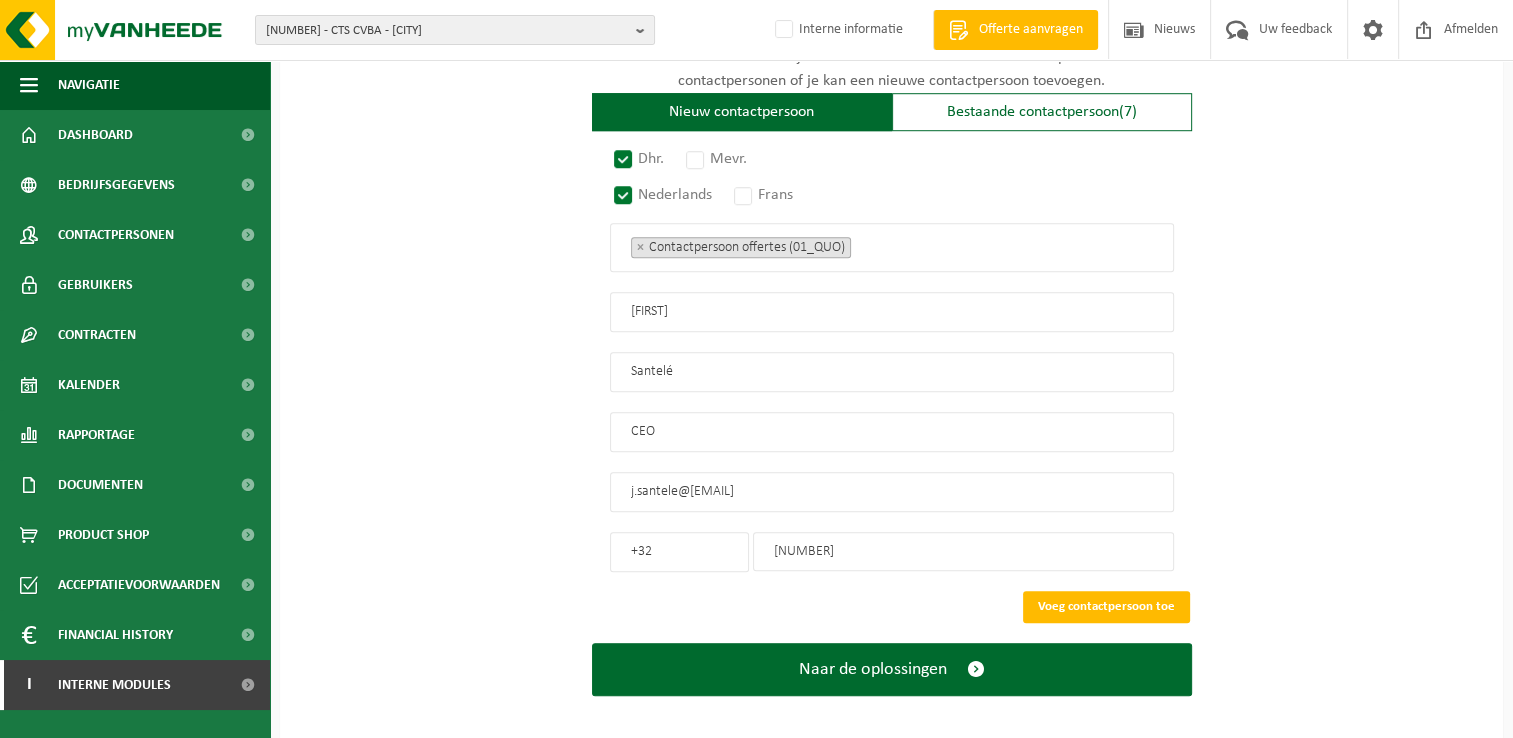 scroll, scrollTop: 1406, scrollLeft: 0, axis: vertical 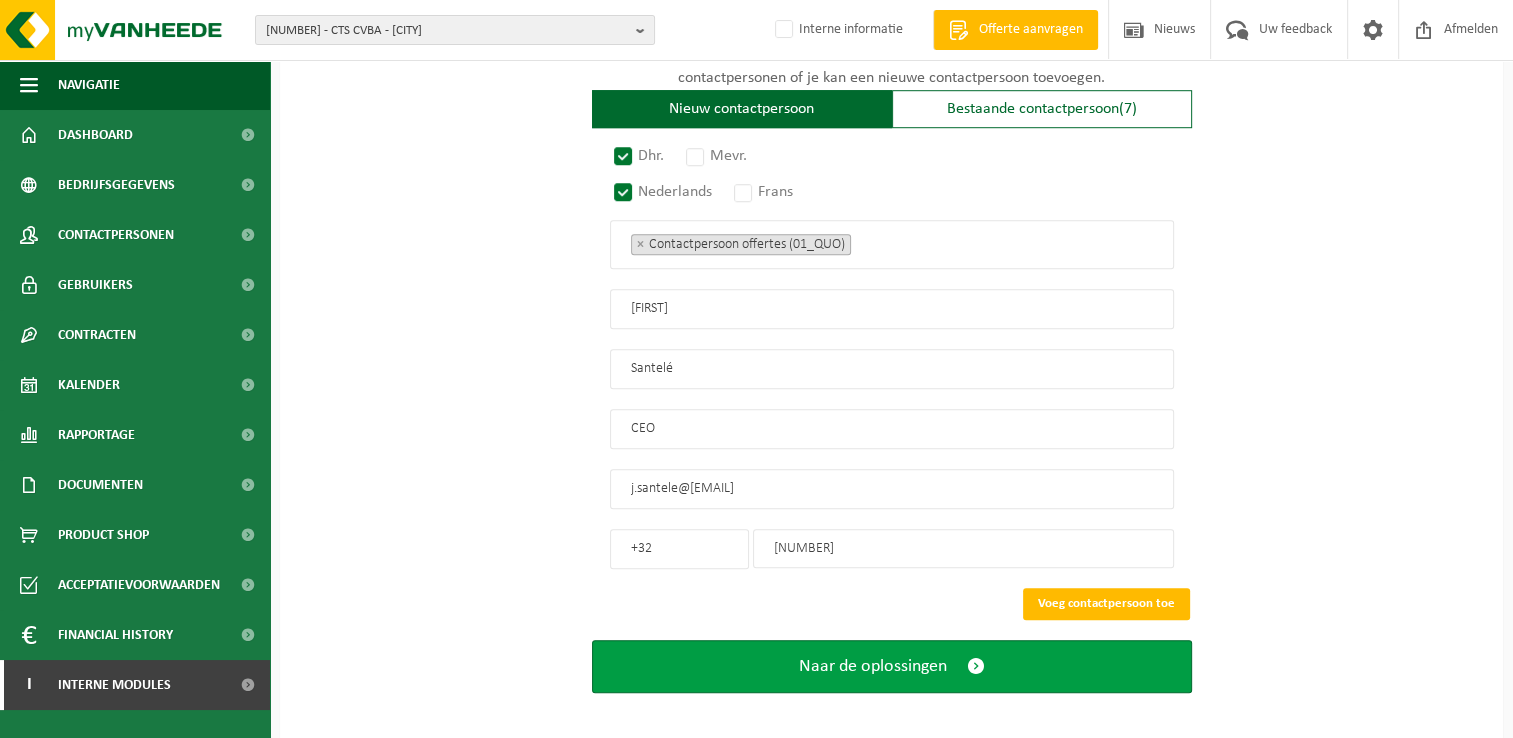 type on "477 37 37 08" 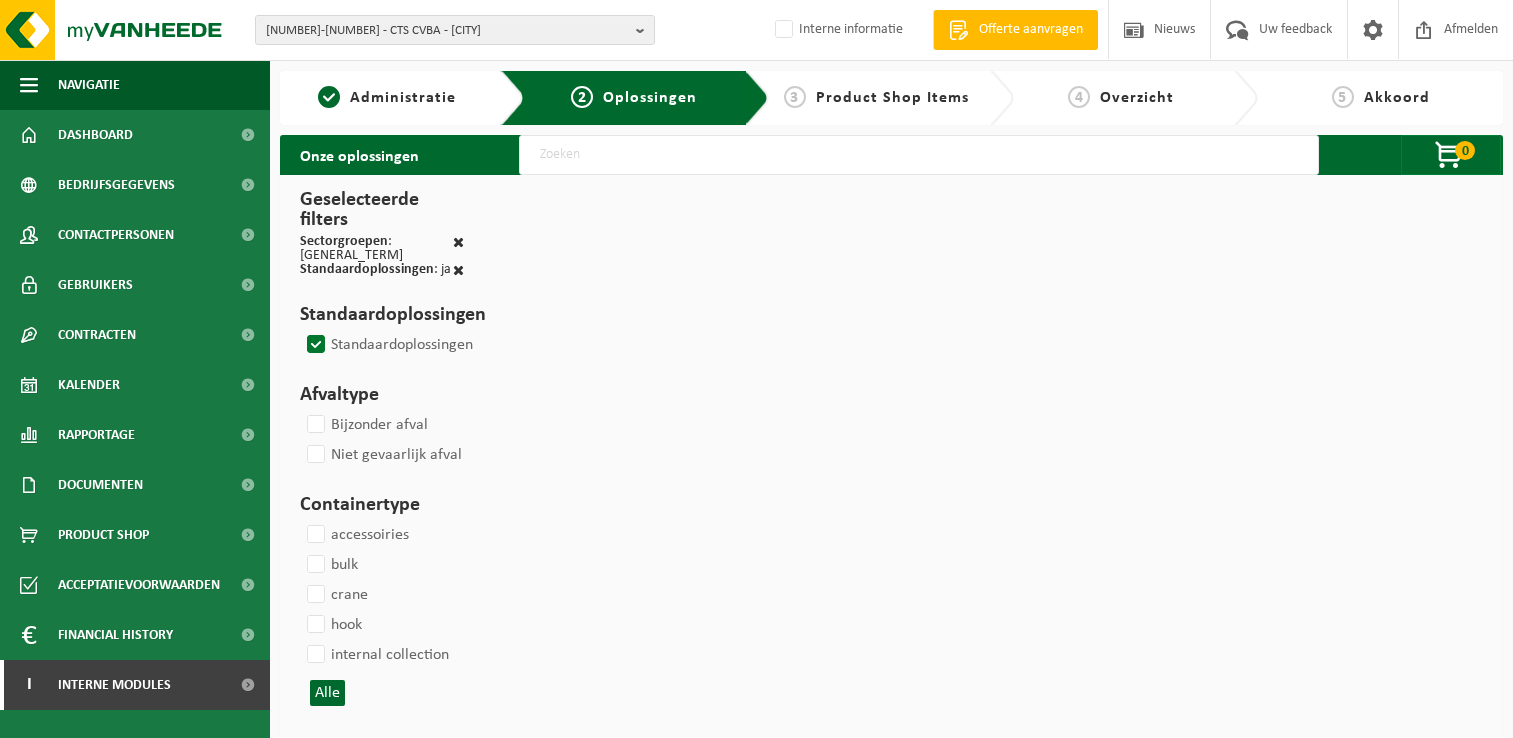 scroll, scrollTop: 0, scrollLeft: 0, axis: both 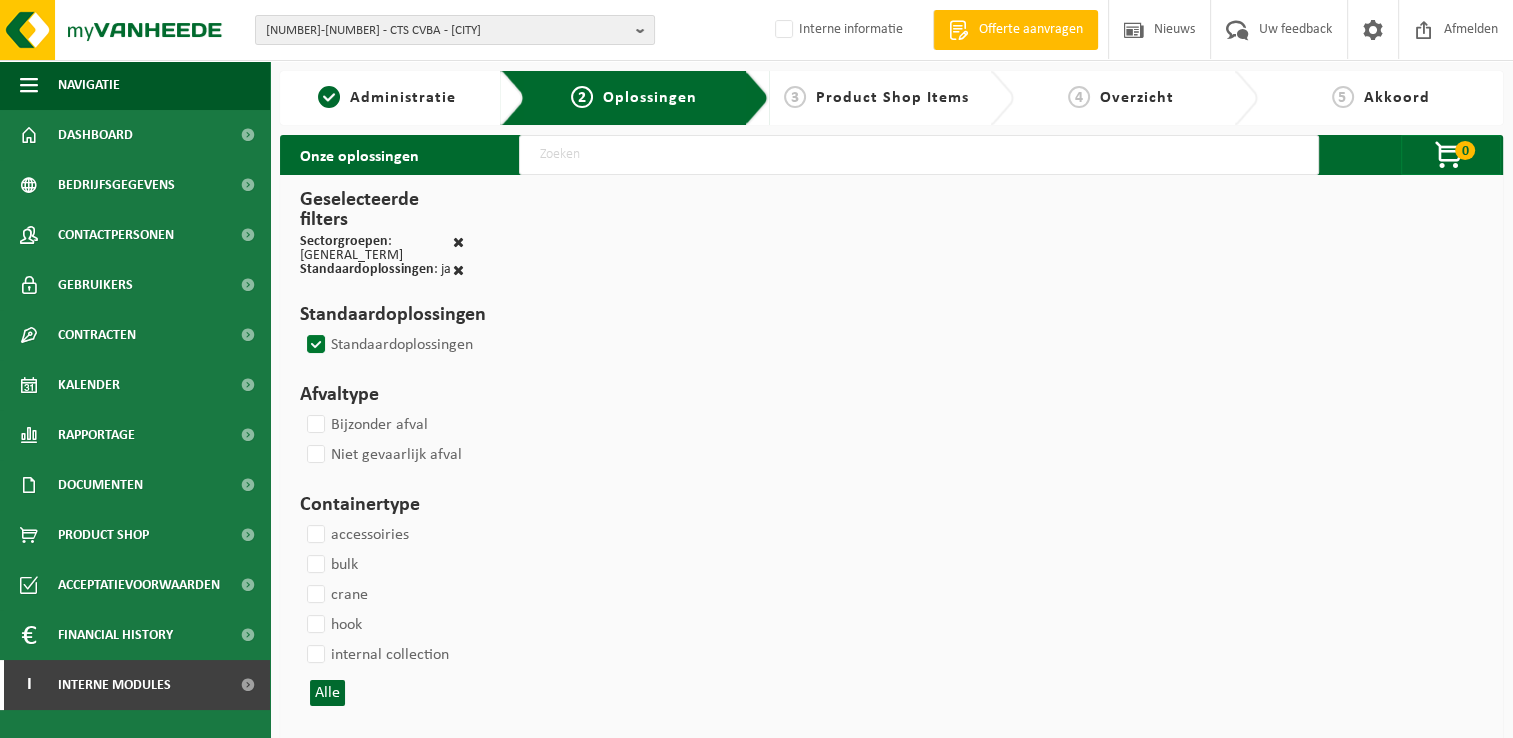 click on "Standaardoplossingen" at bounding box center (388, 345) 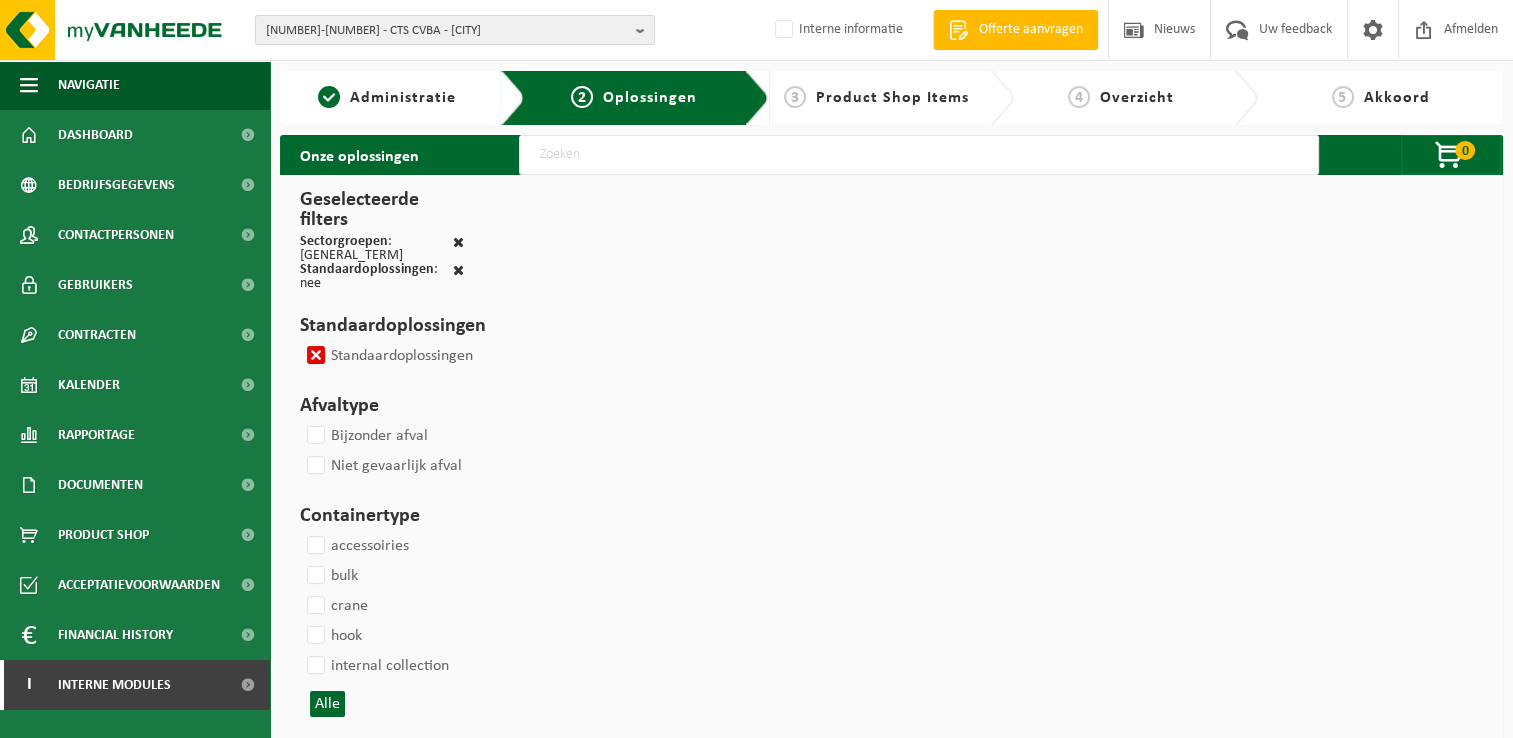 click on "Standaardoplossingen" at bounding box center [388, 356] 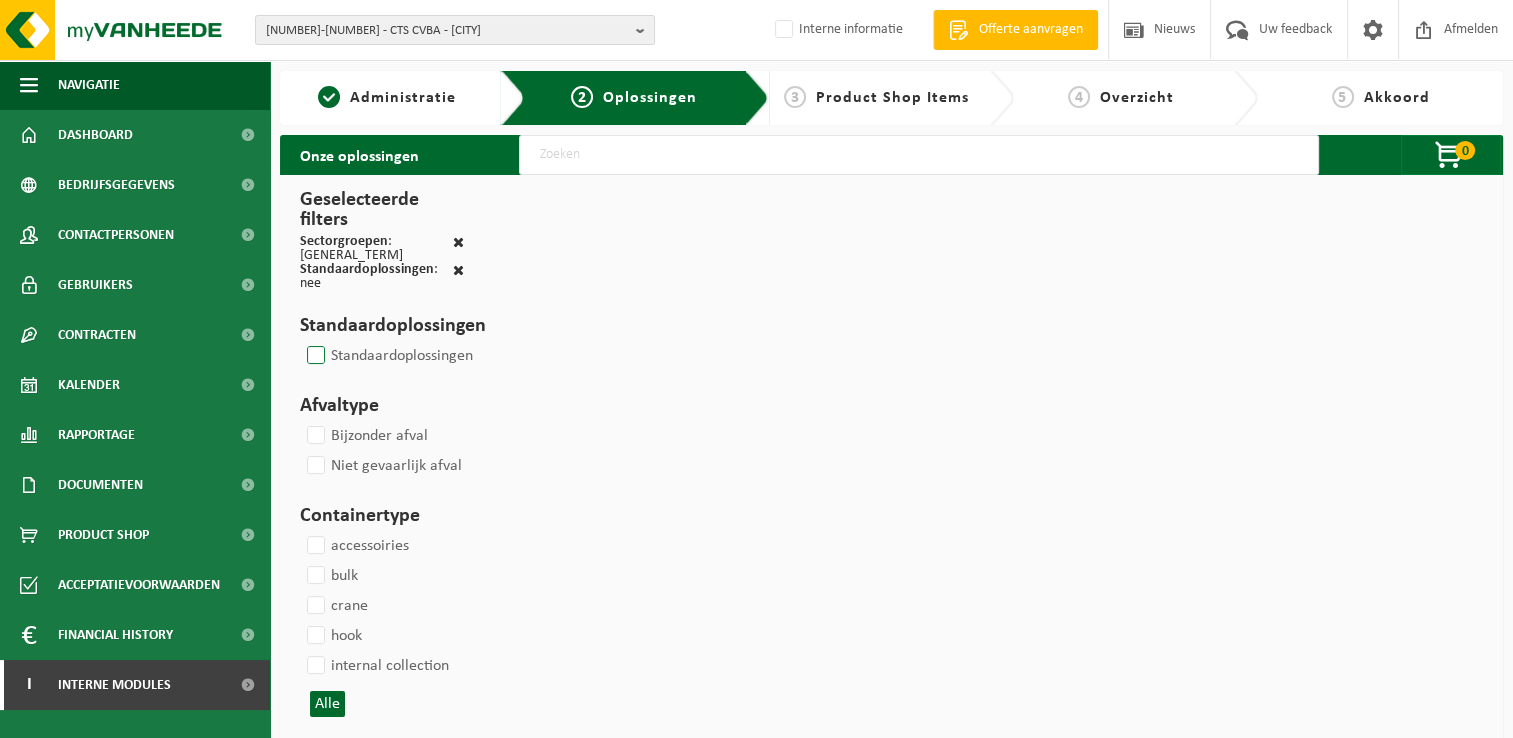 checkbox on "false" 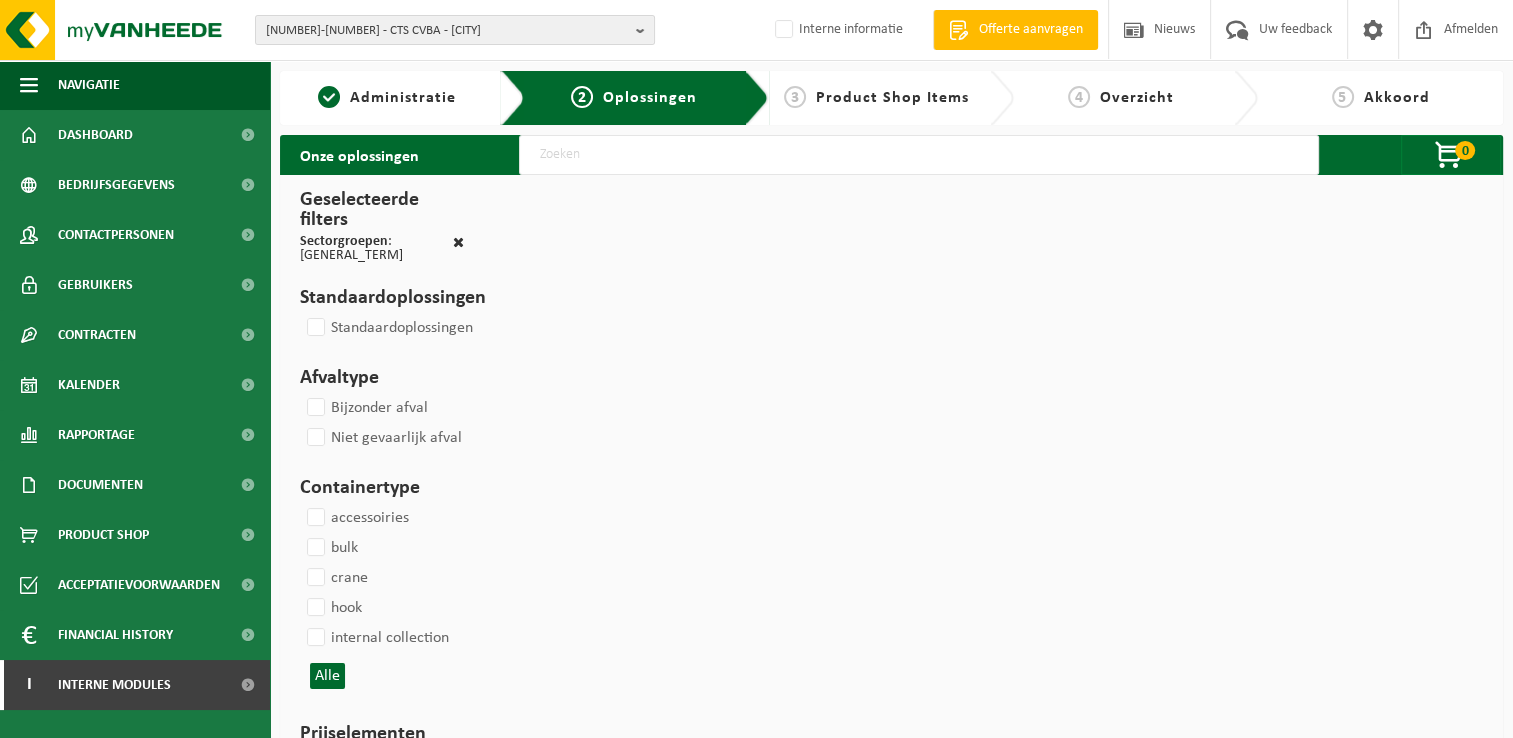 click at bounding box center [919, 155] 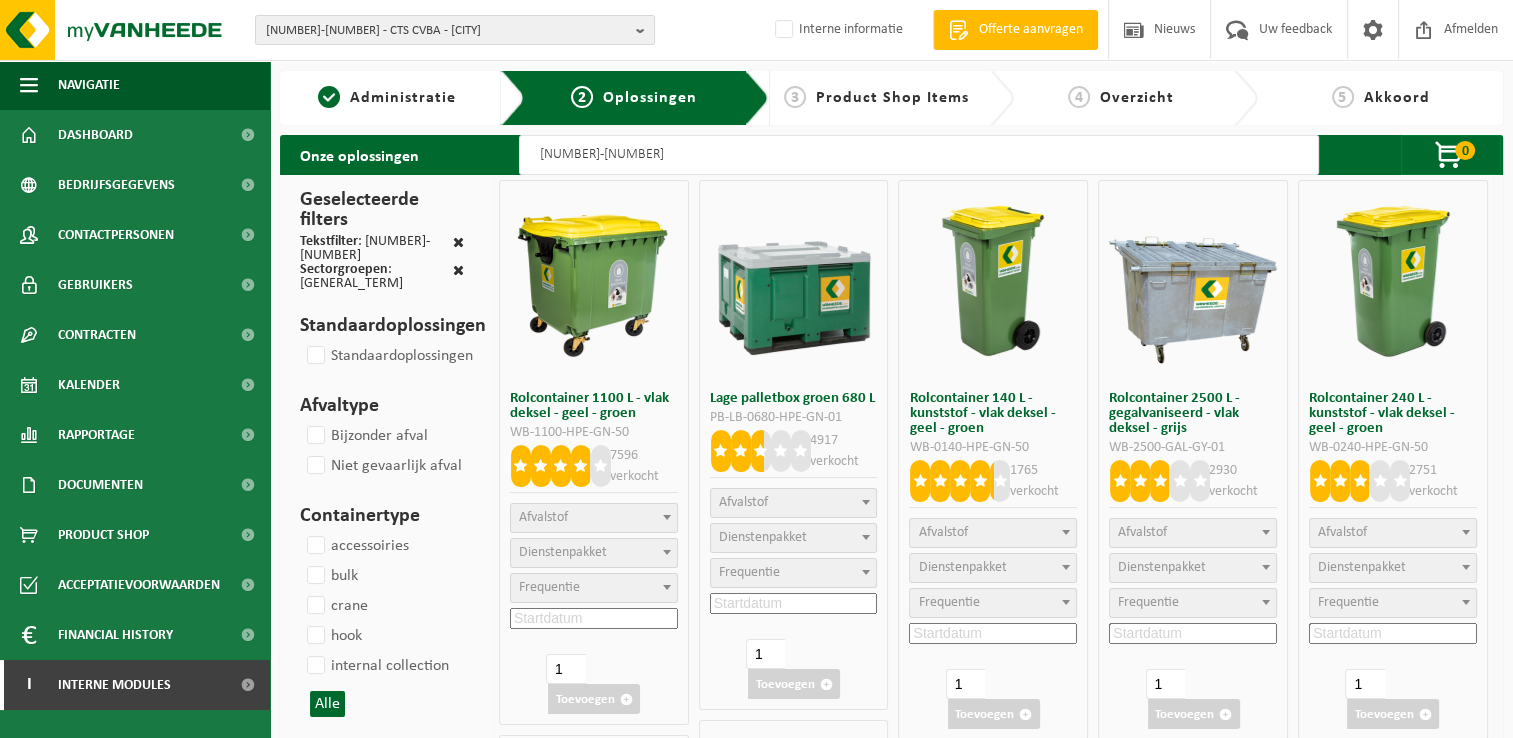 type on "04-000158" 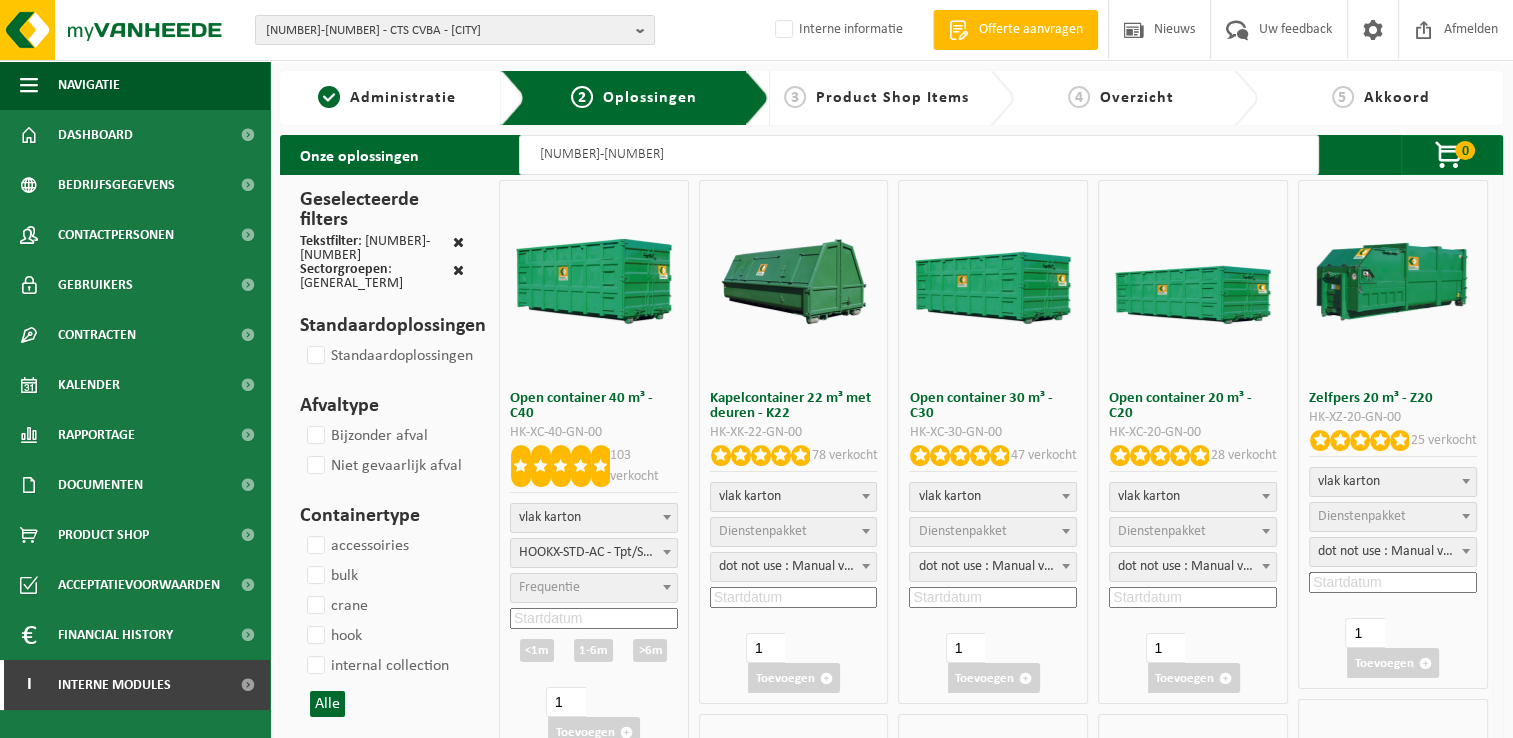 select 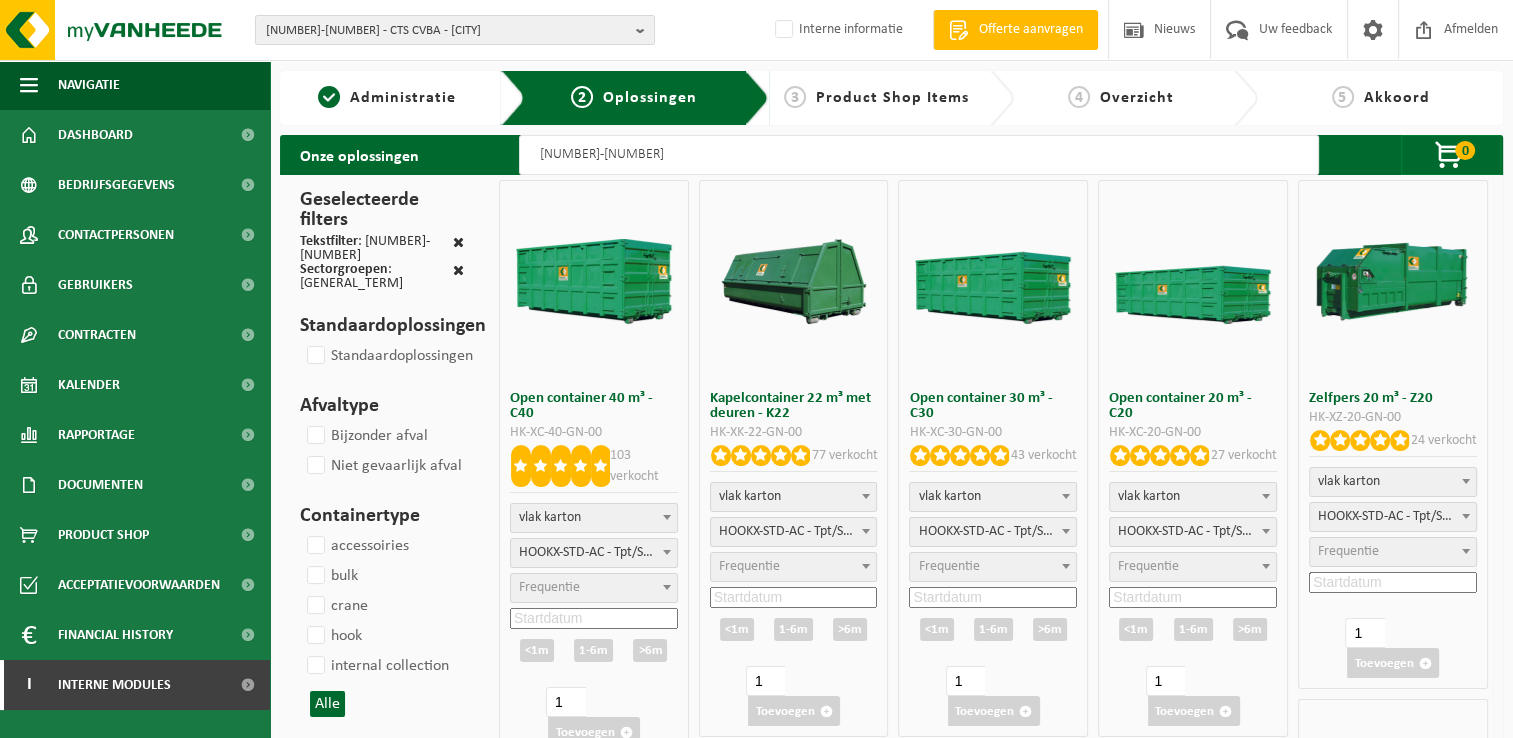 select on "8" 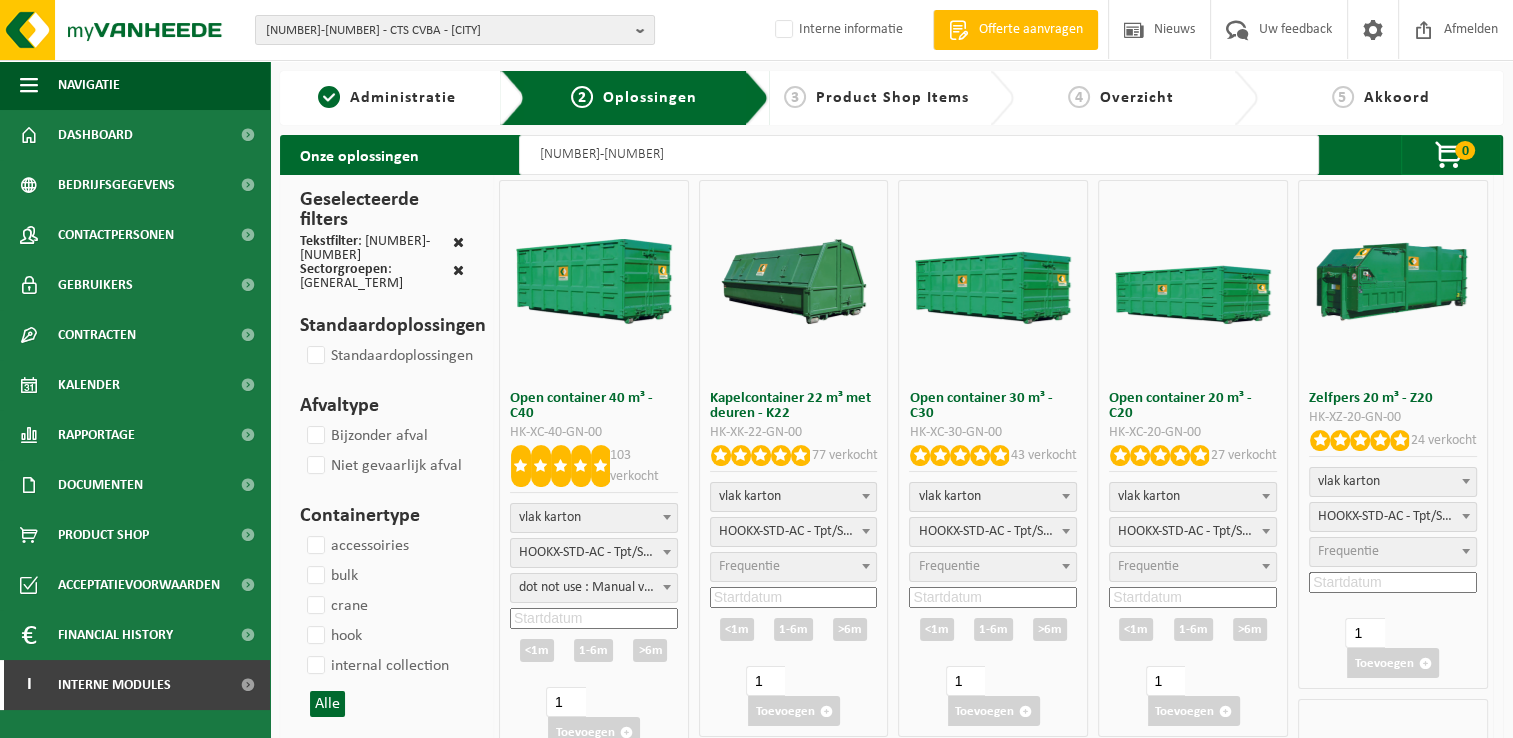 select on "25" 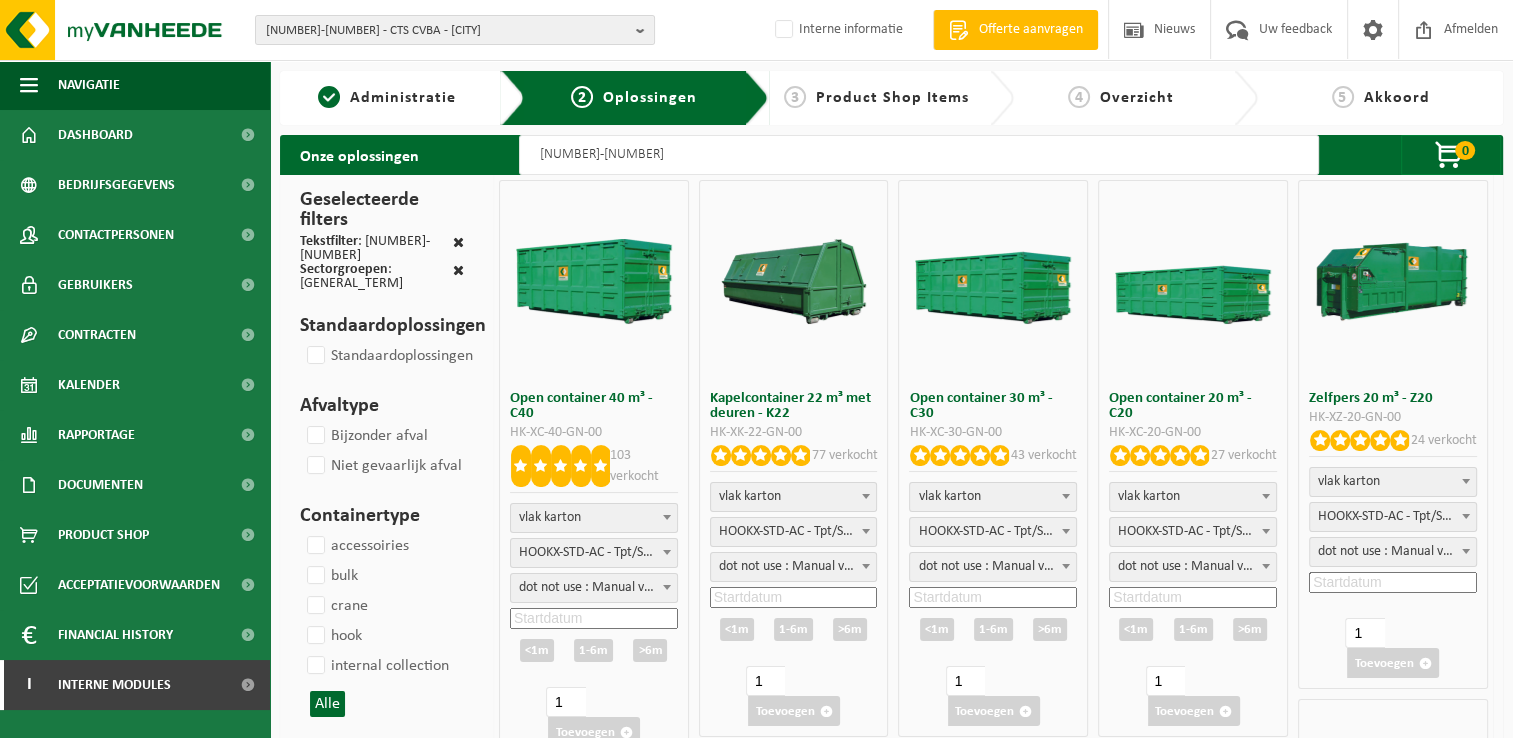select on "25" 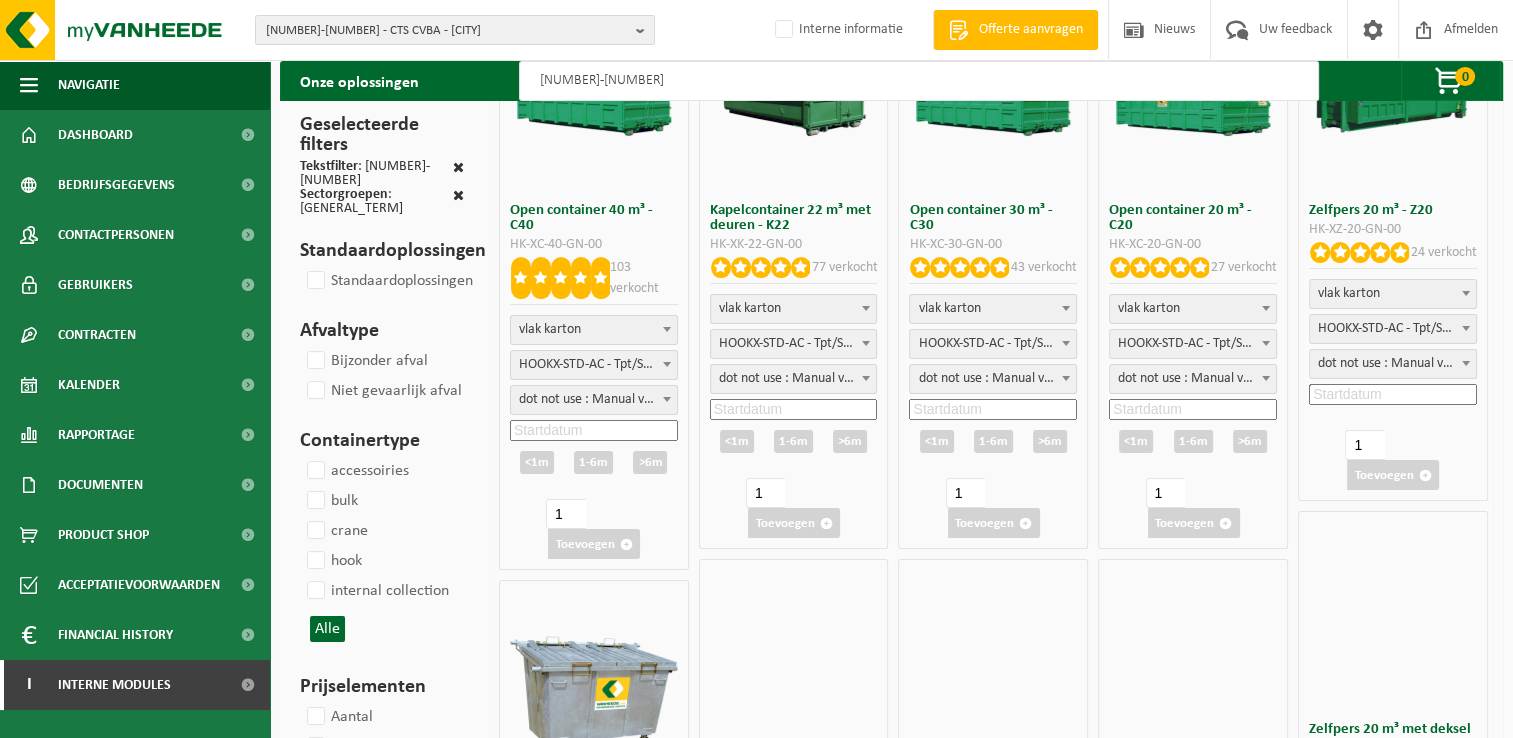 scroll, scrollTop: 0, scrollLeft: 0, axis: both 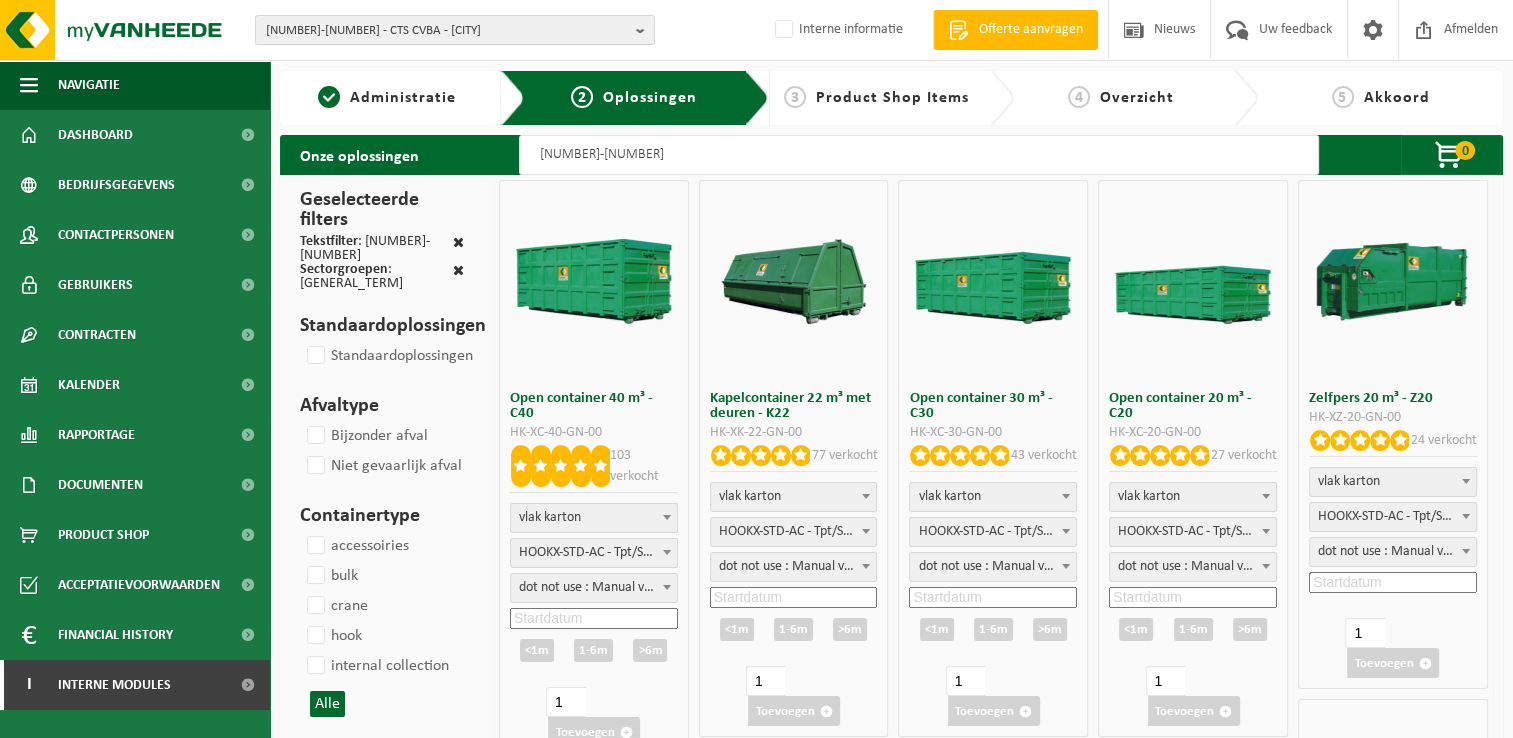 click on "04-000158" at bounding box center (919, 155) 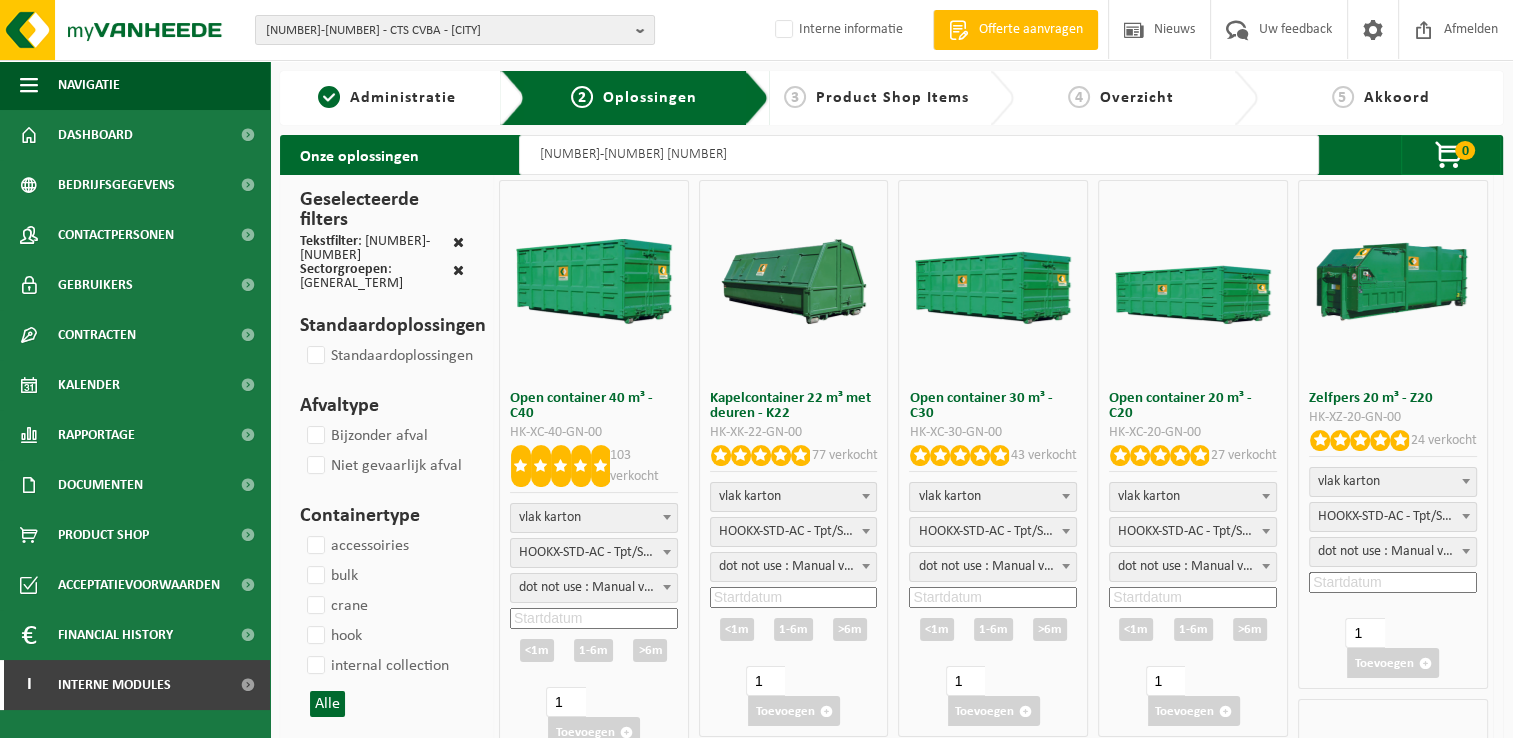 type on "04-000158 40" 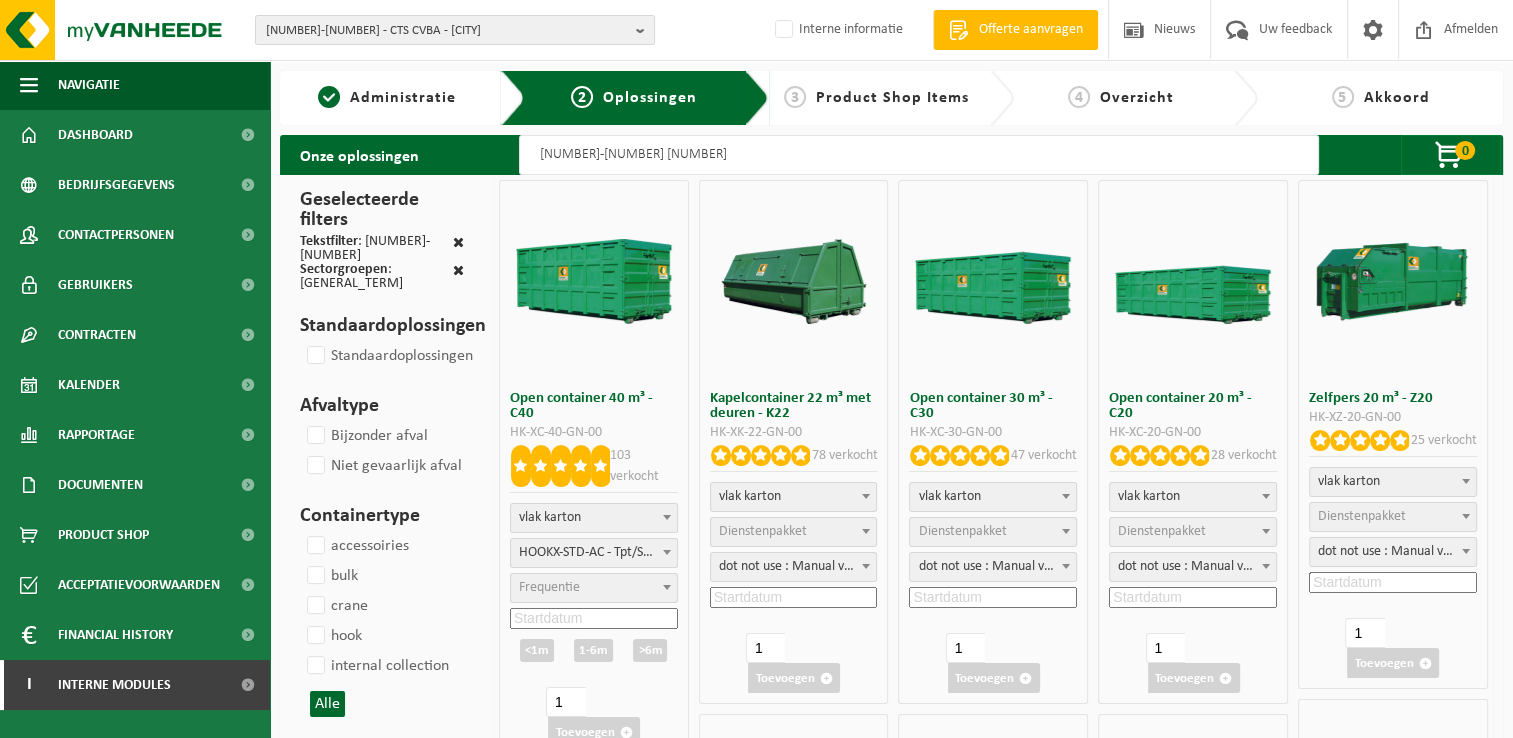 select 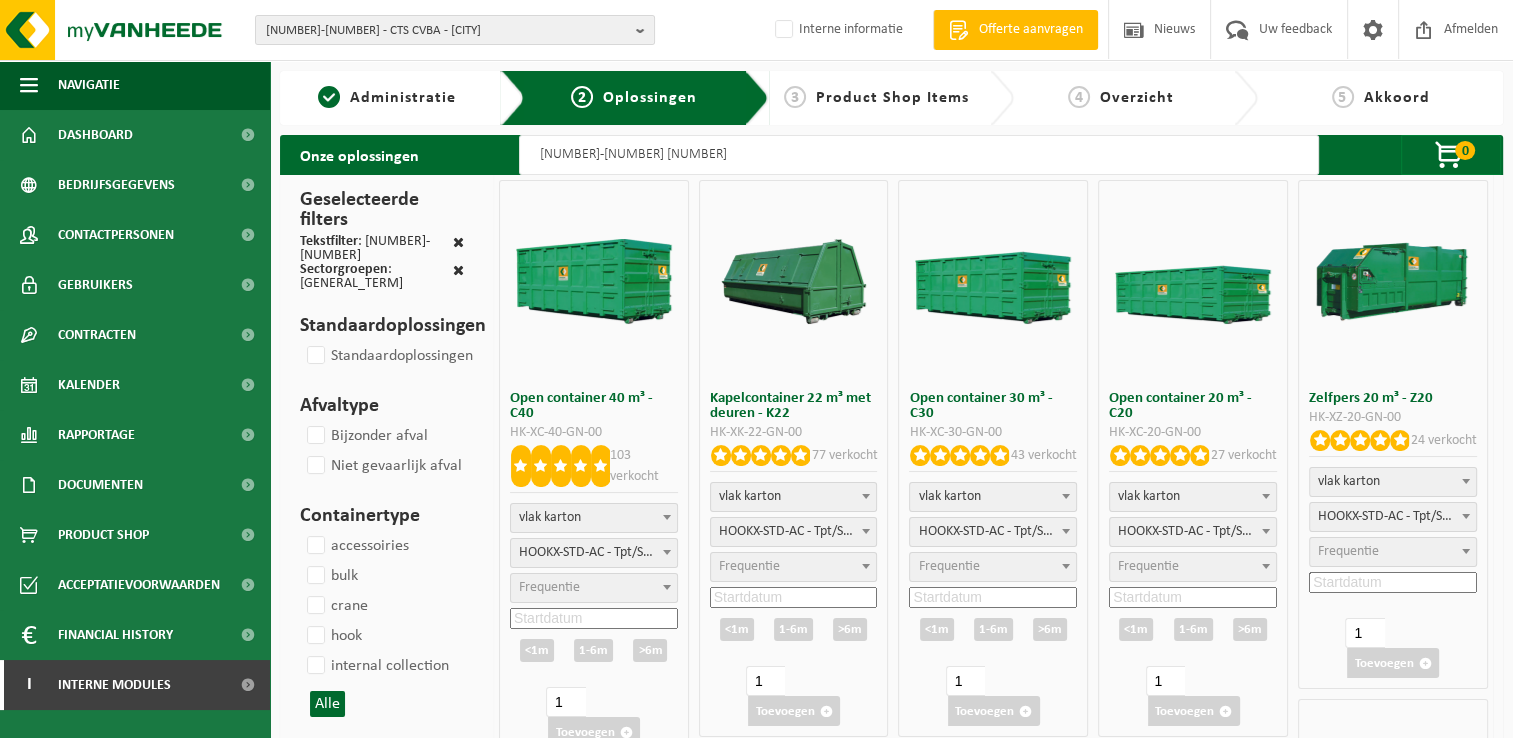 select 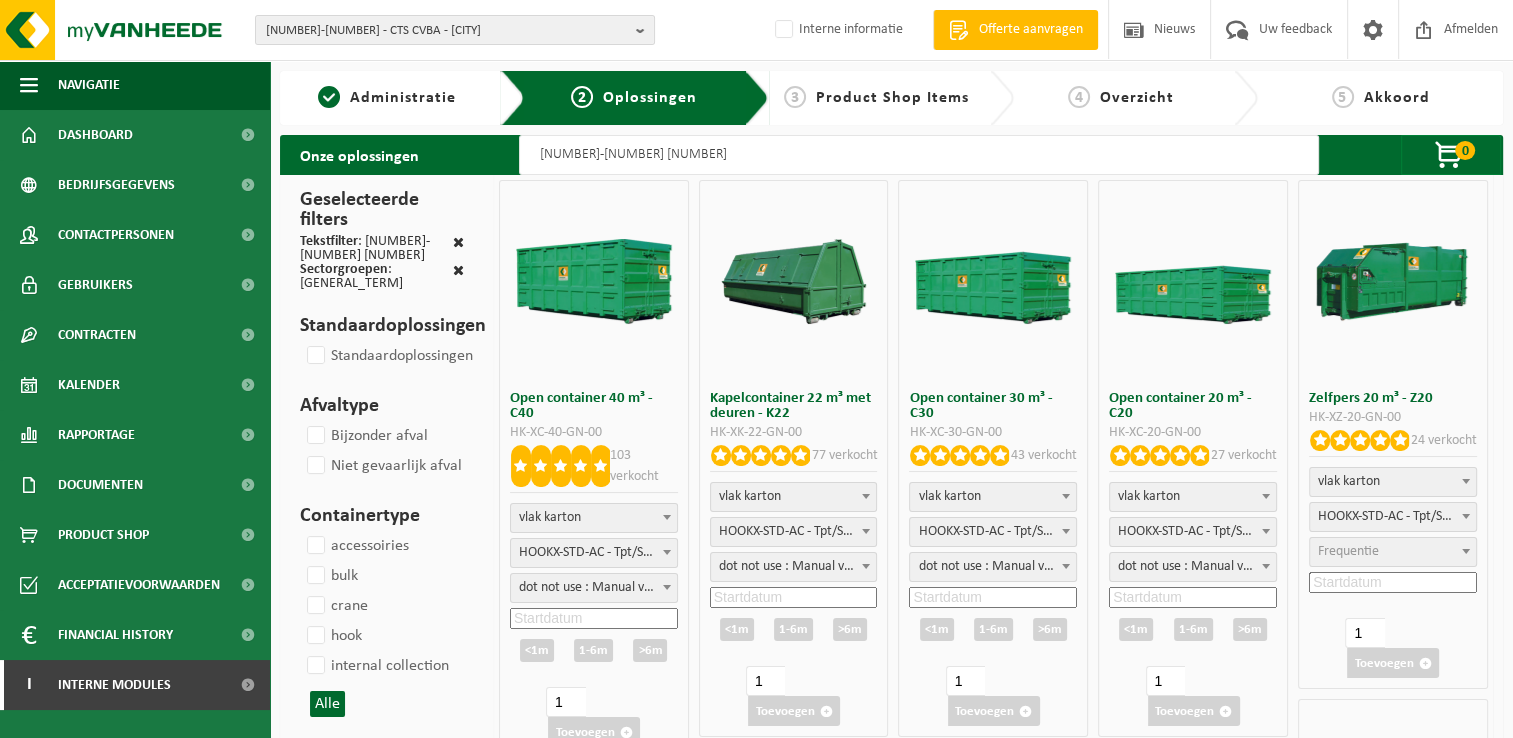 select on "25" 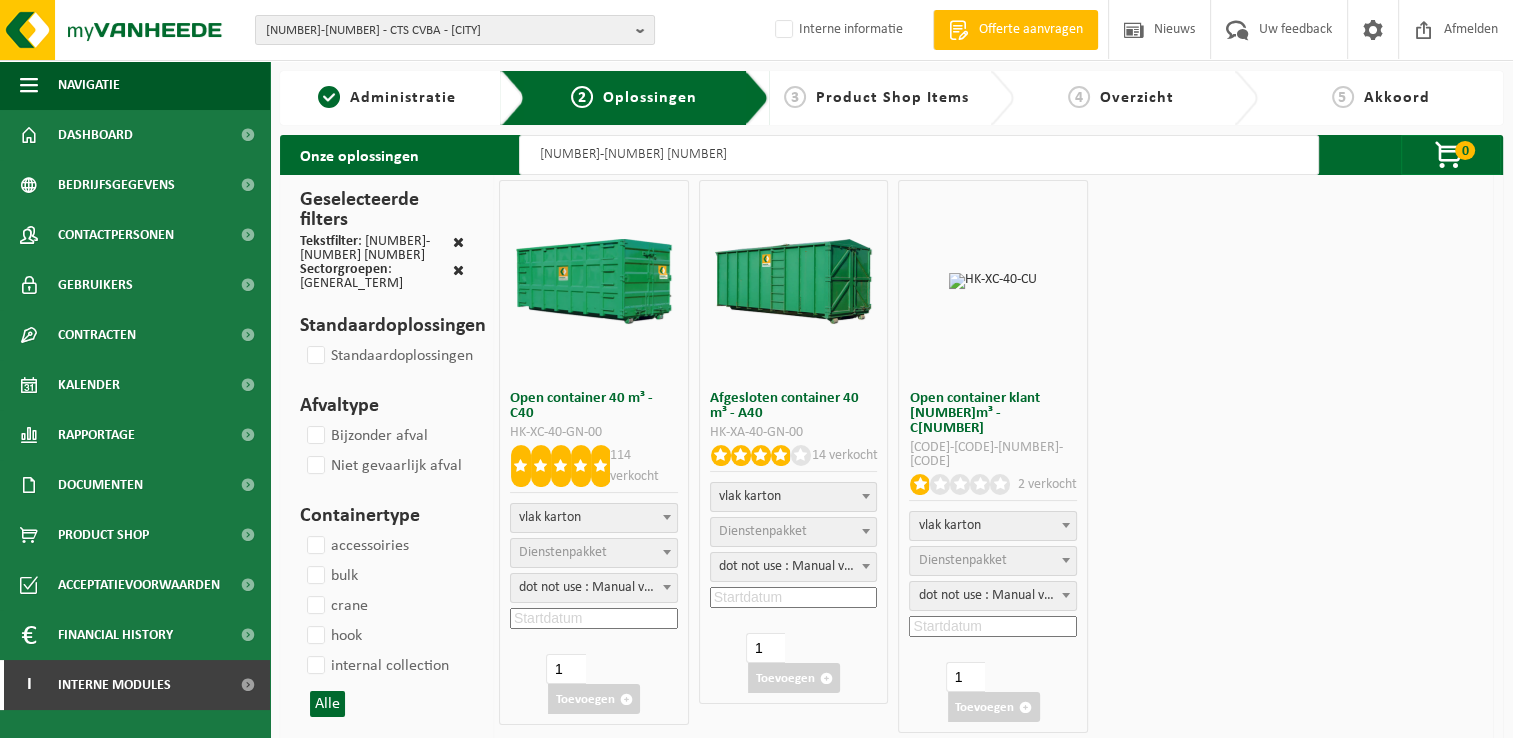select 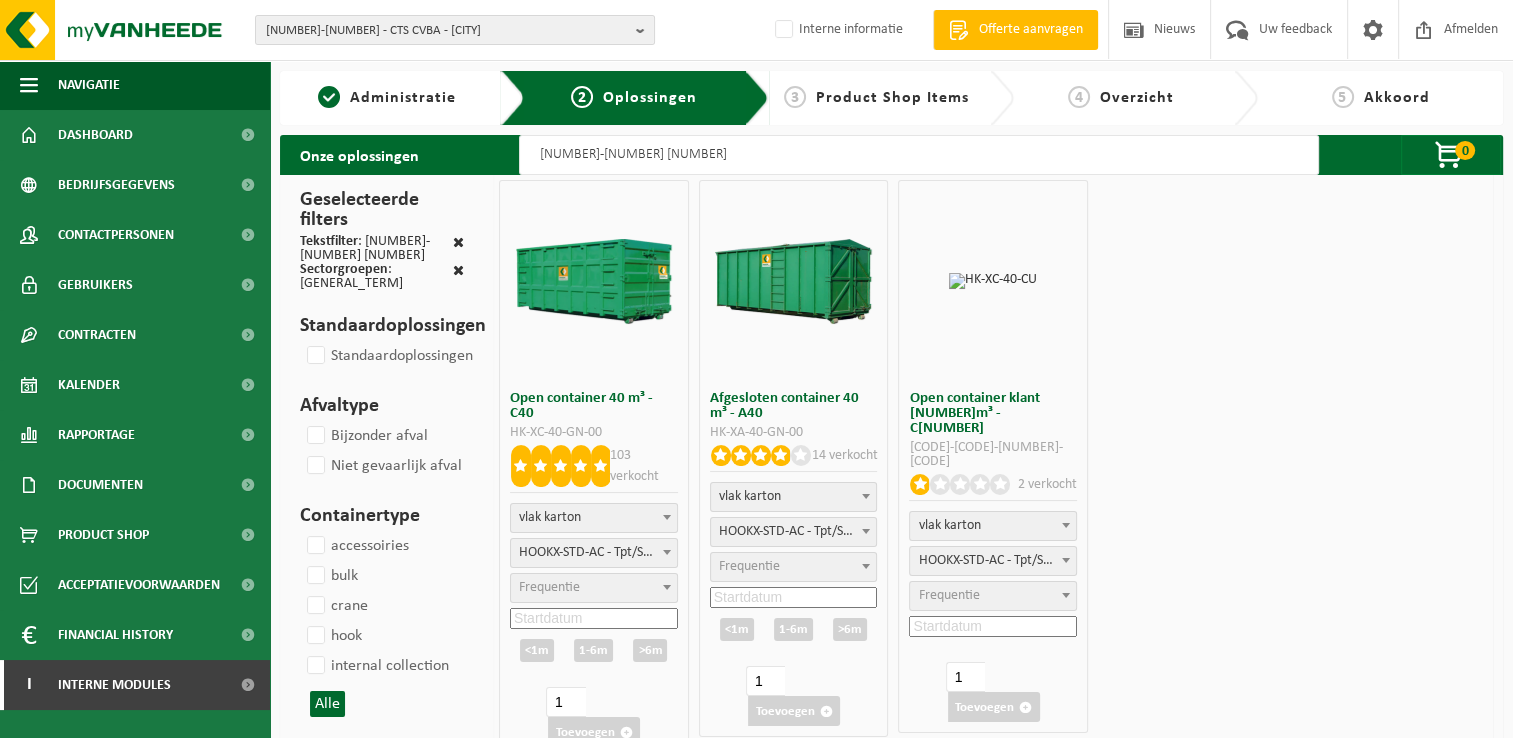 select on "25" 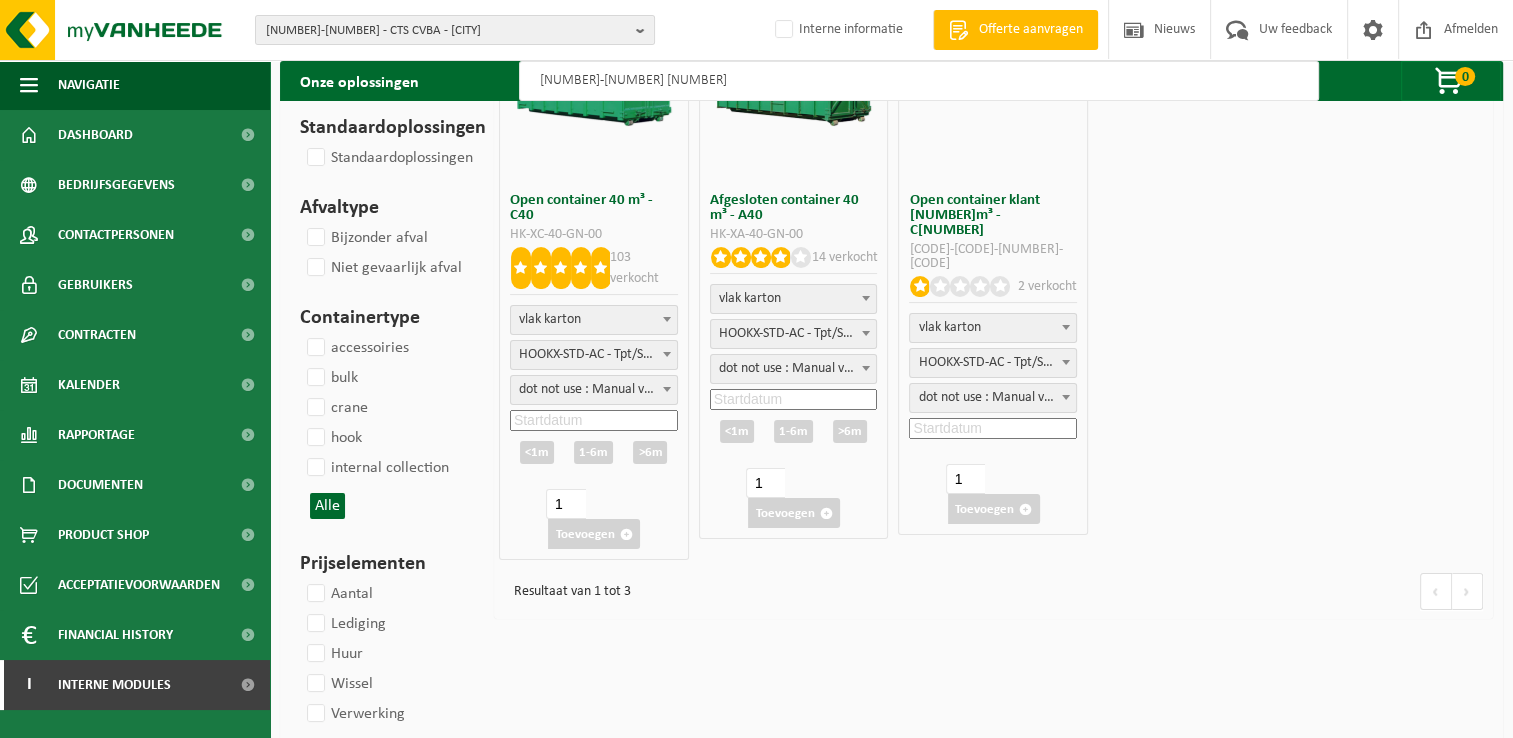 scroll, scrollTop: 200, scrollLeft: 0, axis: vertical 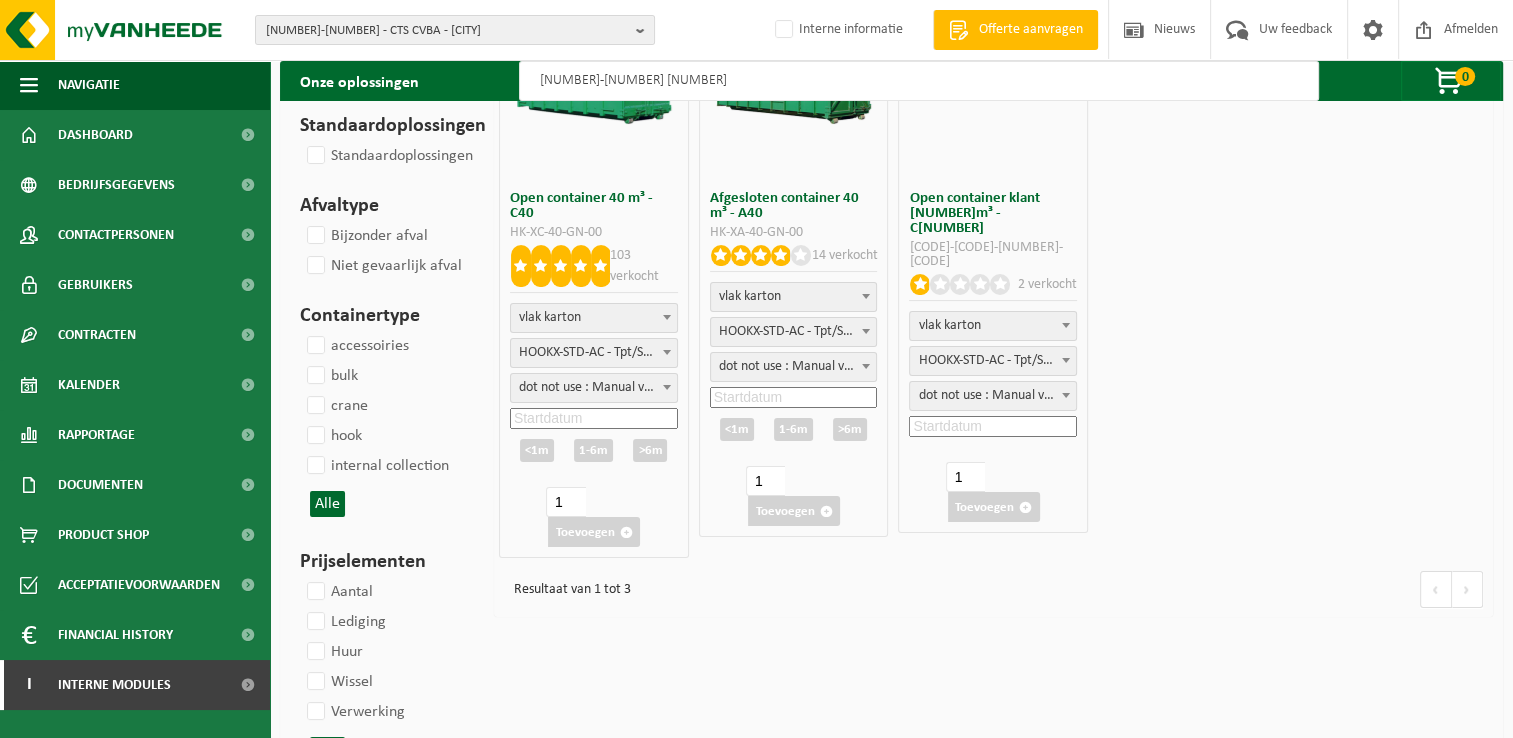 type on "04-000158 40" 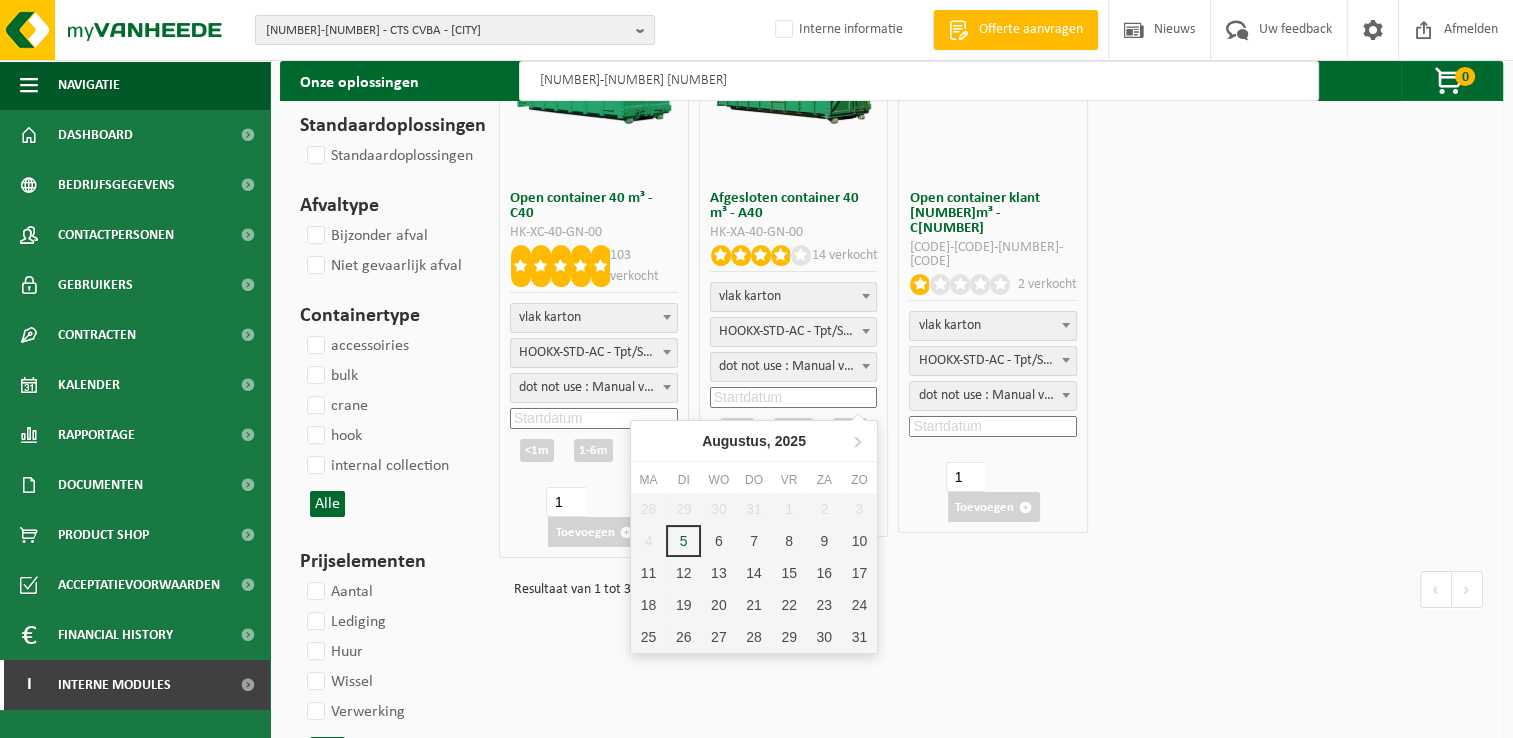 click at bounding box center (794, 397) 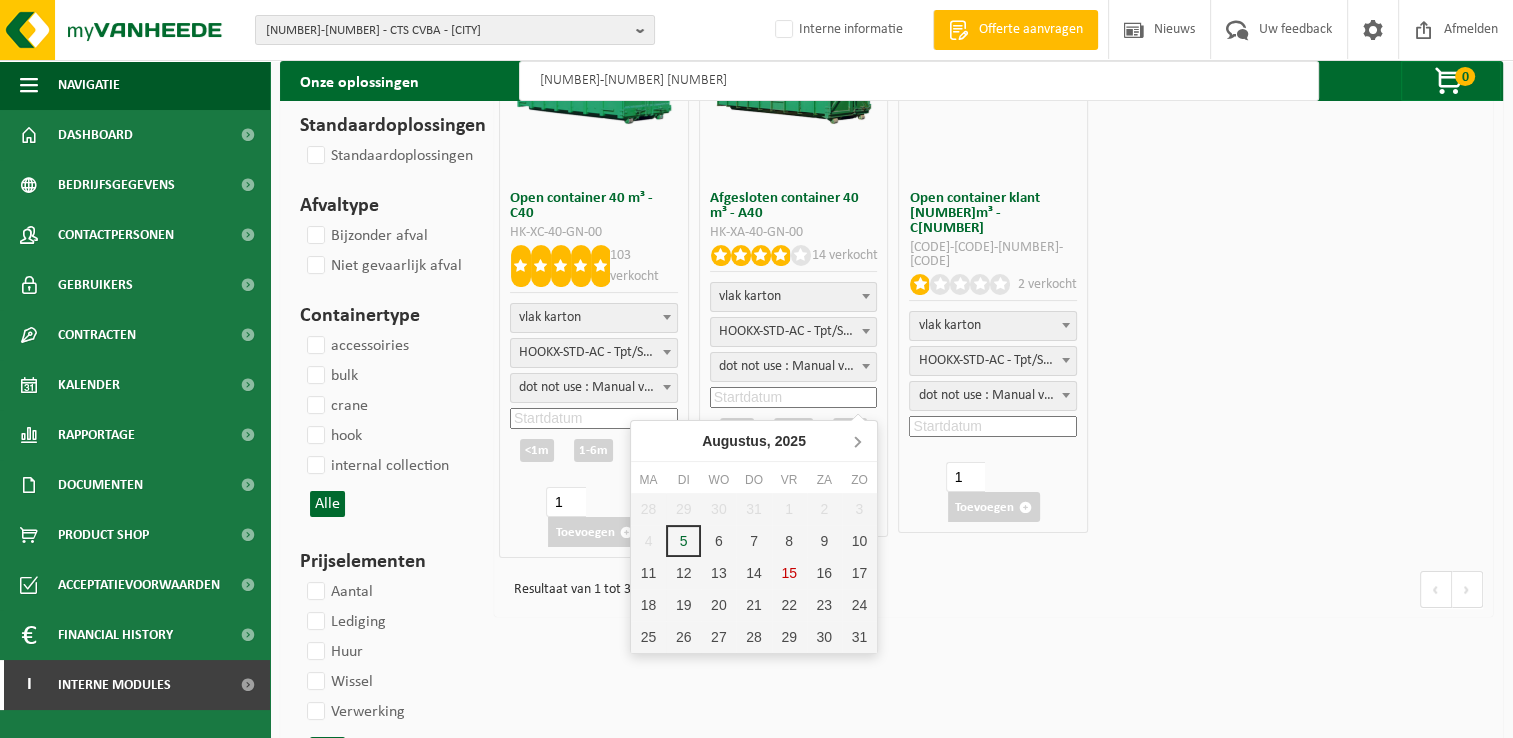 click 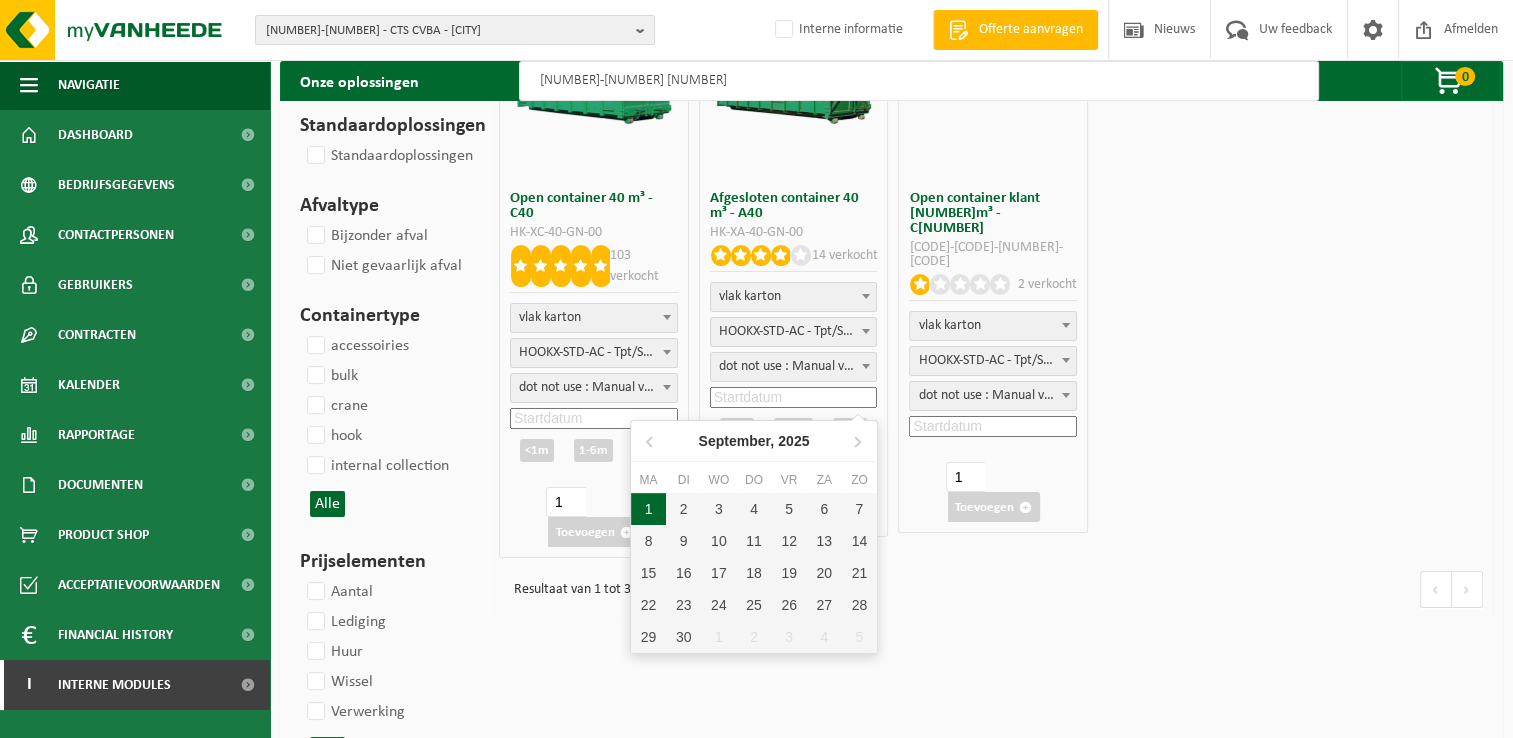 click on "1" at bounding box center (648, 509) 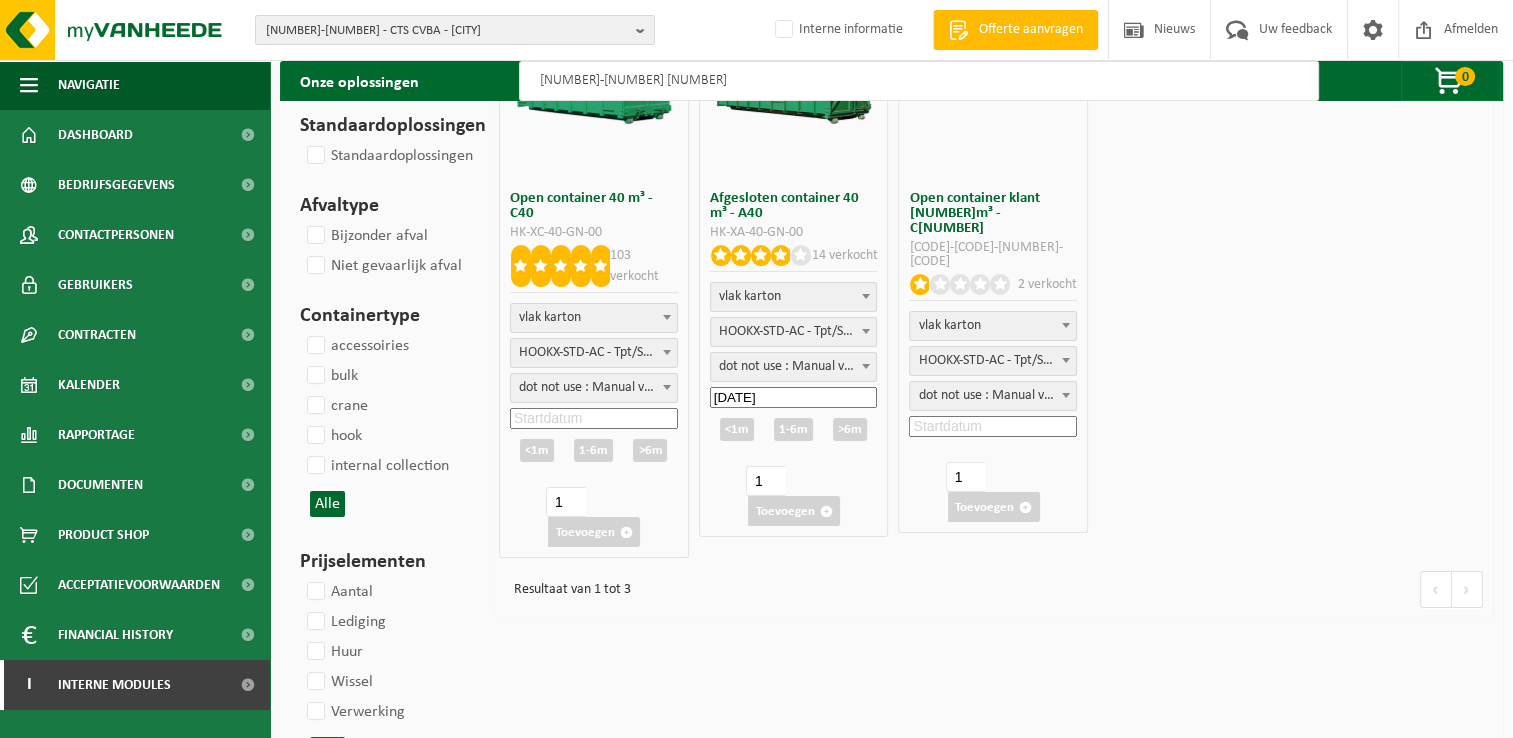 click on ">6m" at bounding box center (850, 429) 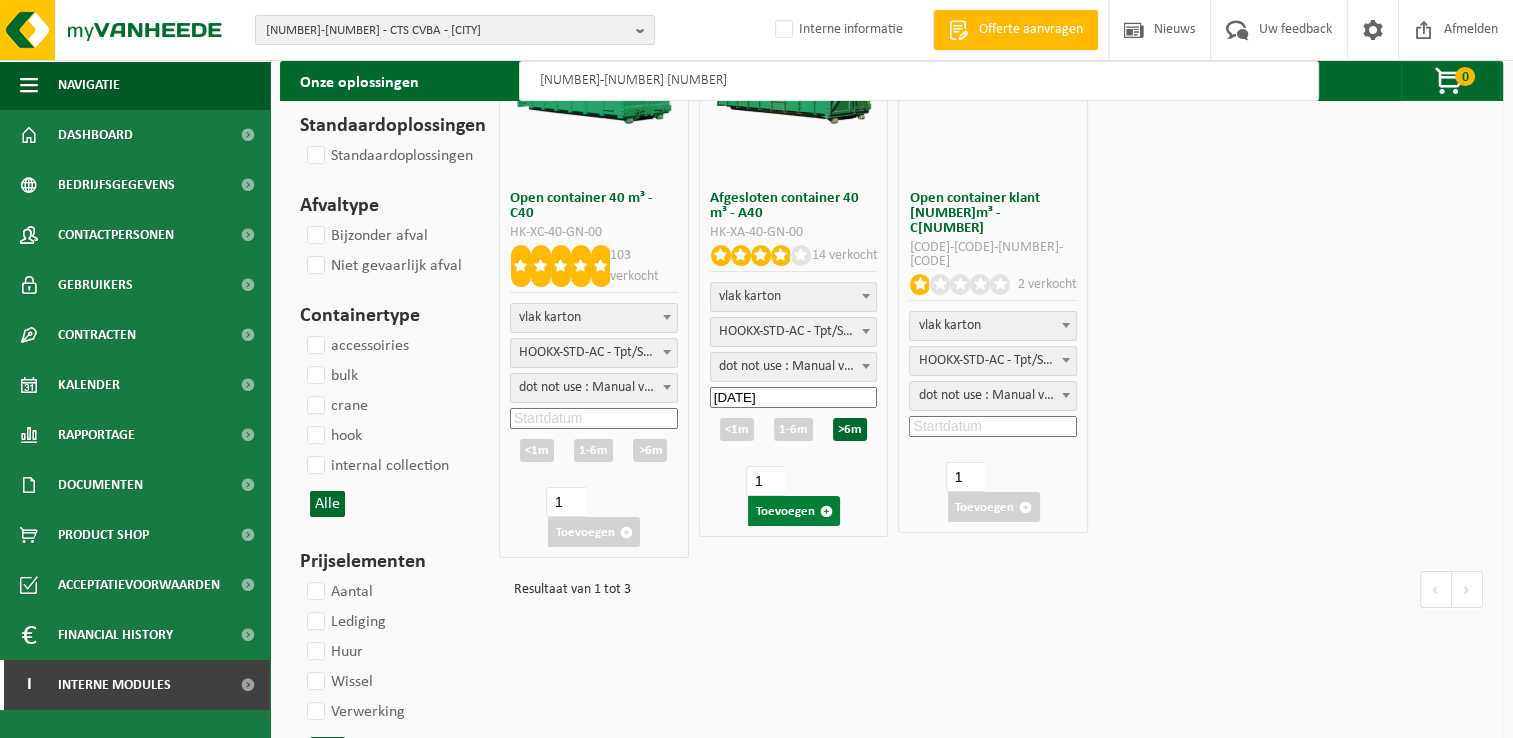 click on "Toevoegen" at bounding box center [794, 511] 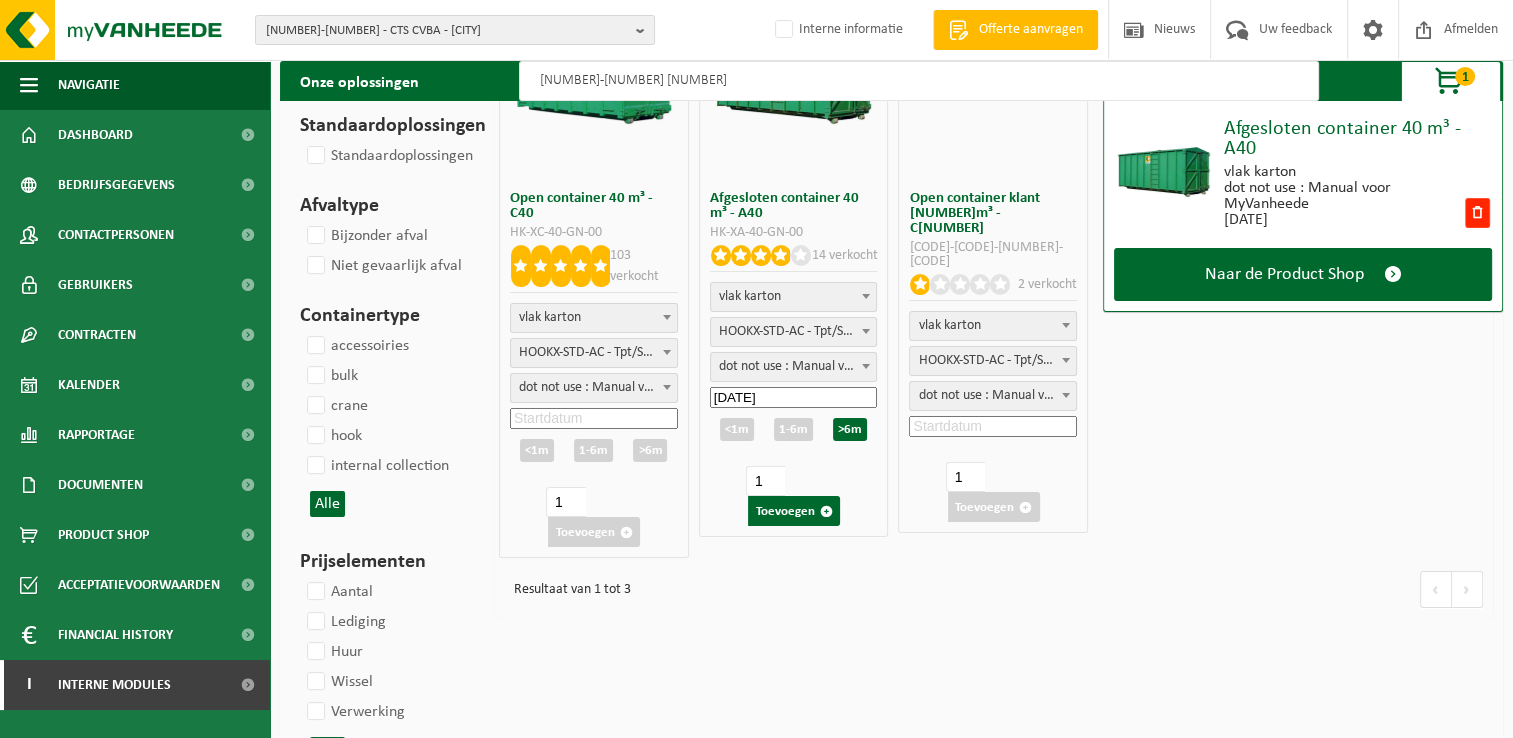 click on "04-000158 40" at bounding box center (919, 81) 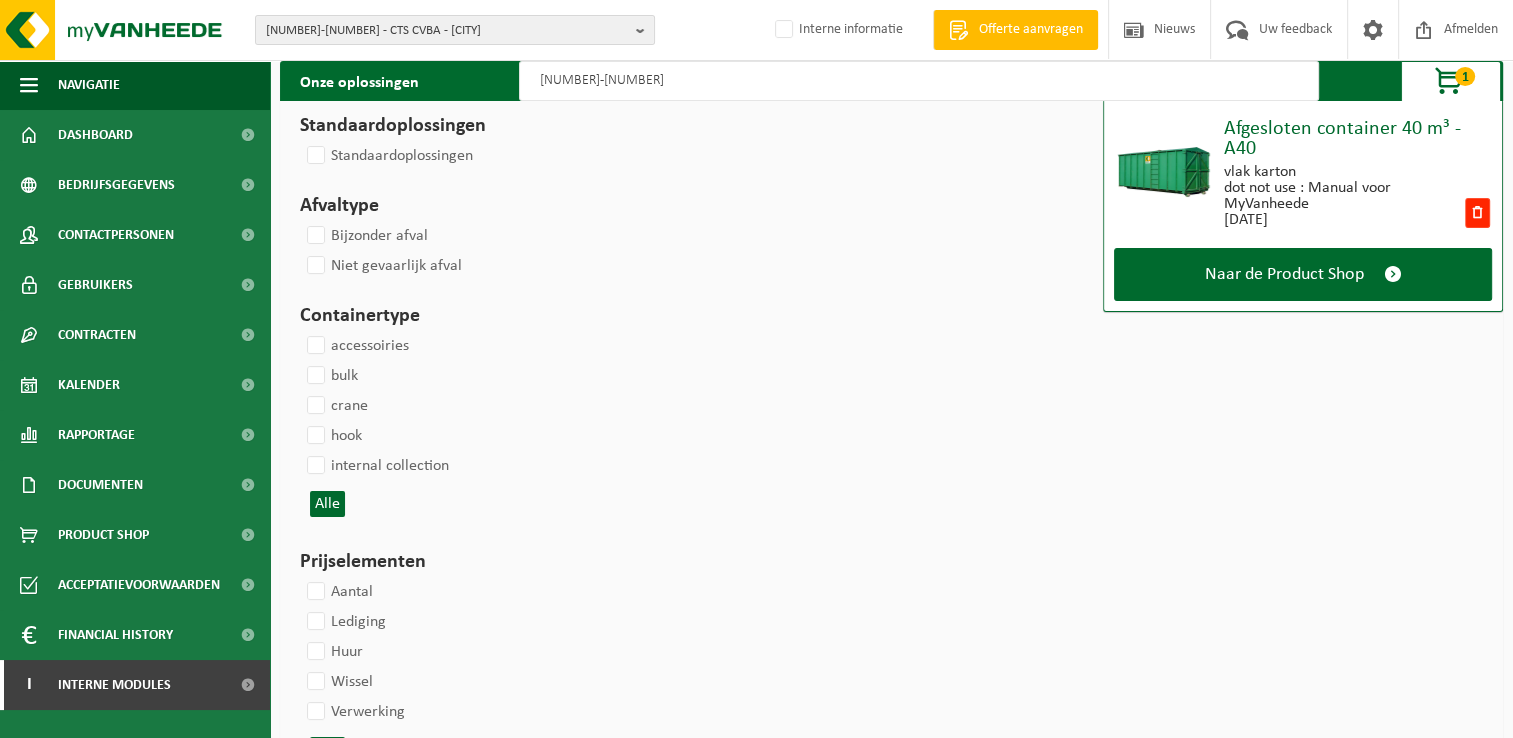 type on "04-000039" 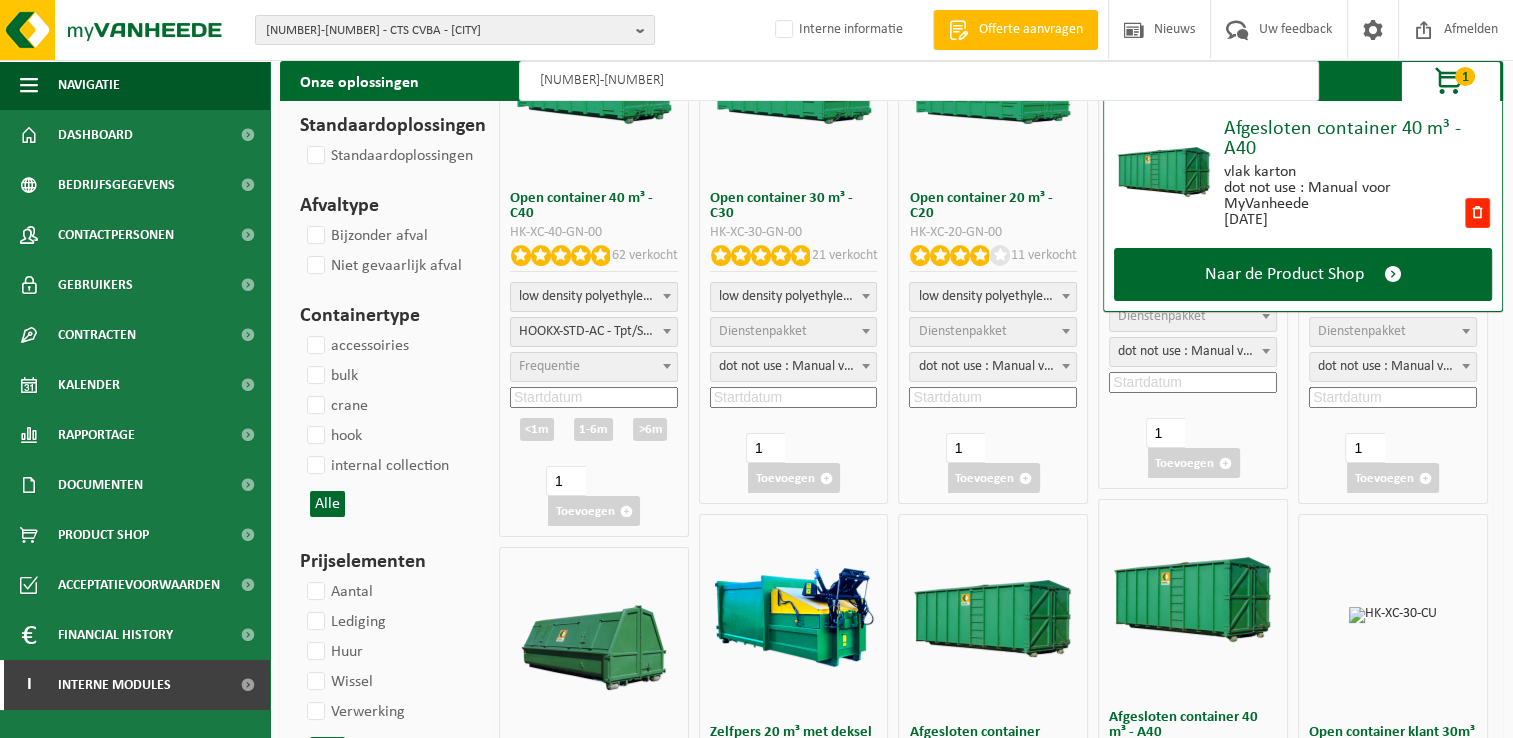 select on "25" 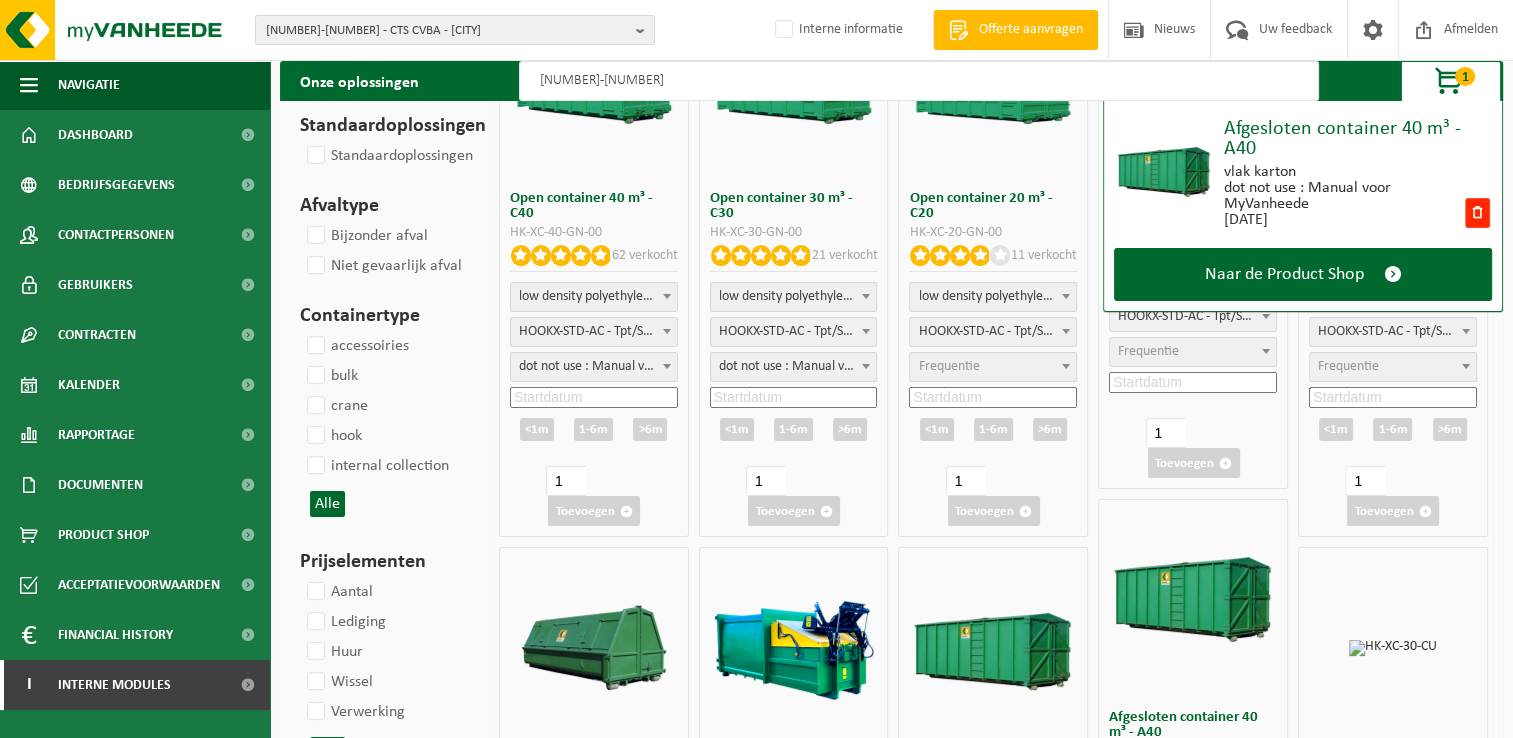 select on "25" 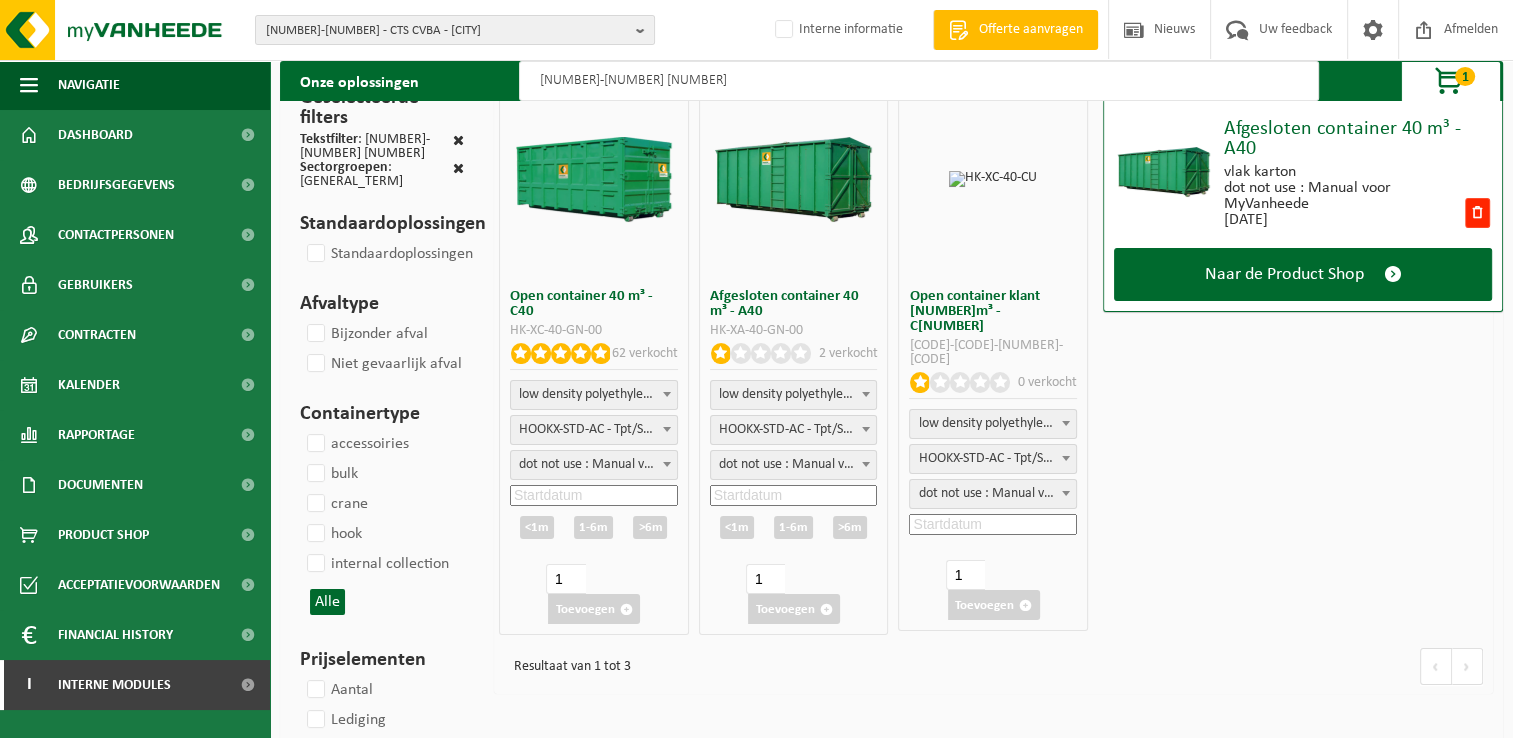 scroll, scrollTop: 0, scrollLeft: 0, axis: both 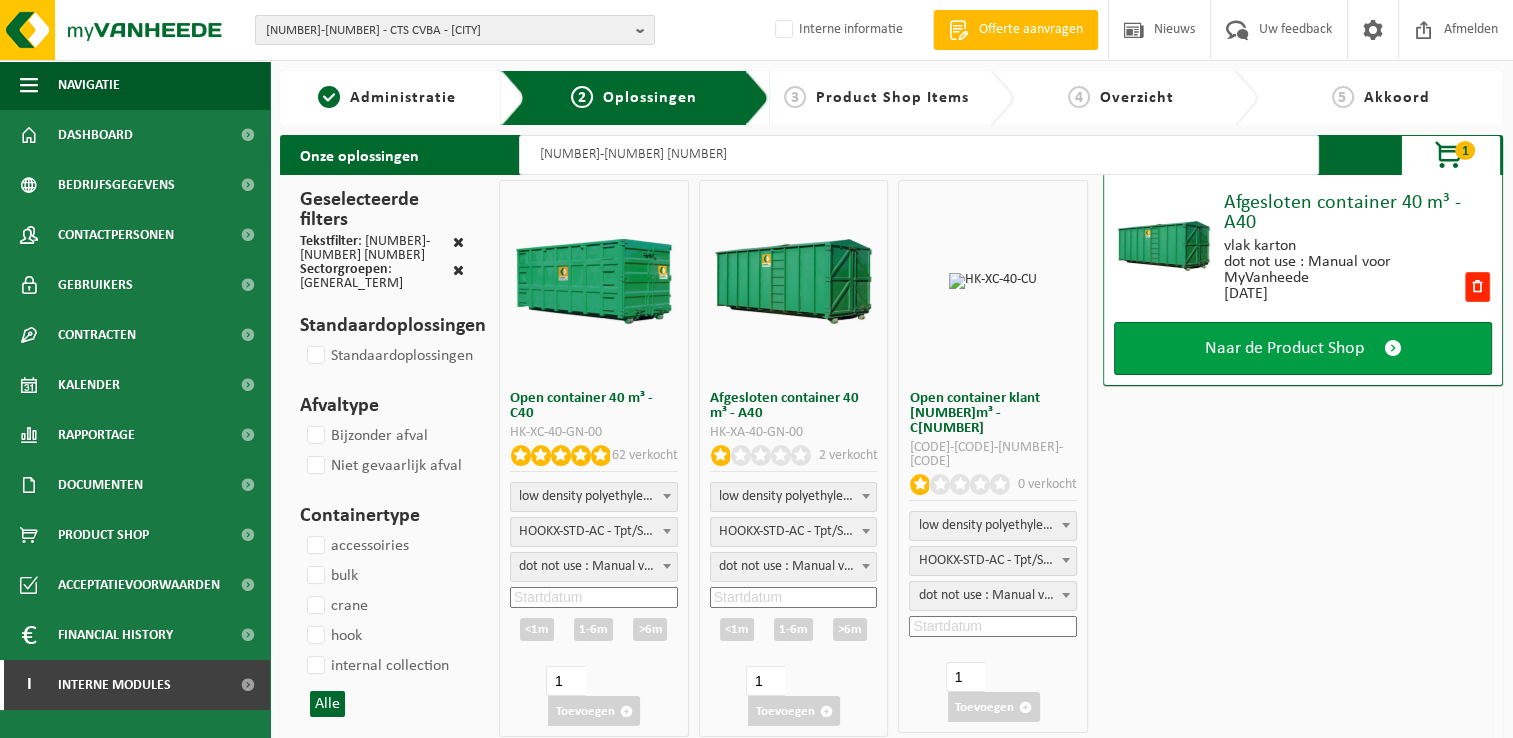 click on "Naar de Product Shop" at bounding box center (1284, 348) 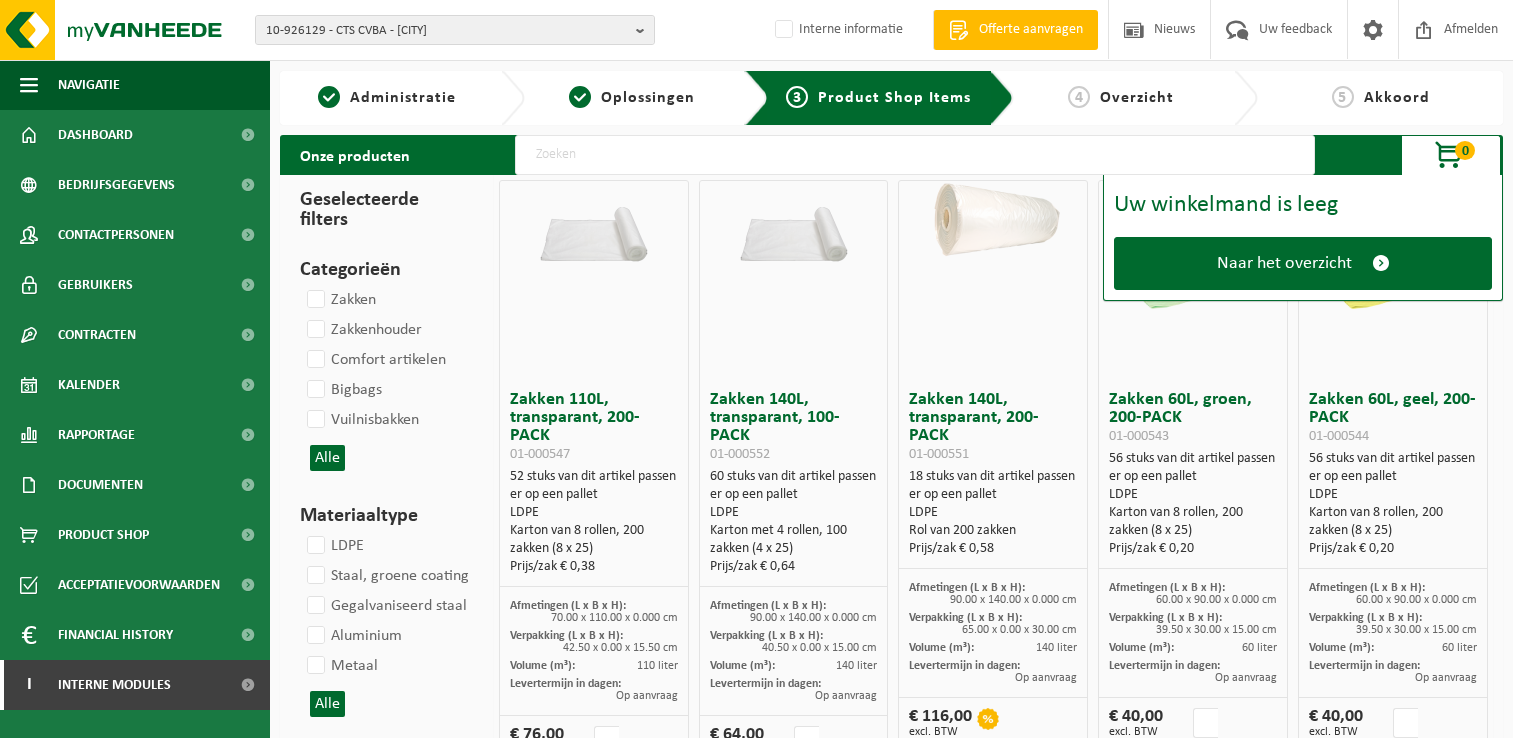 scroll, scrollTop: 0, scrollLeft: 0, axis: both 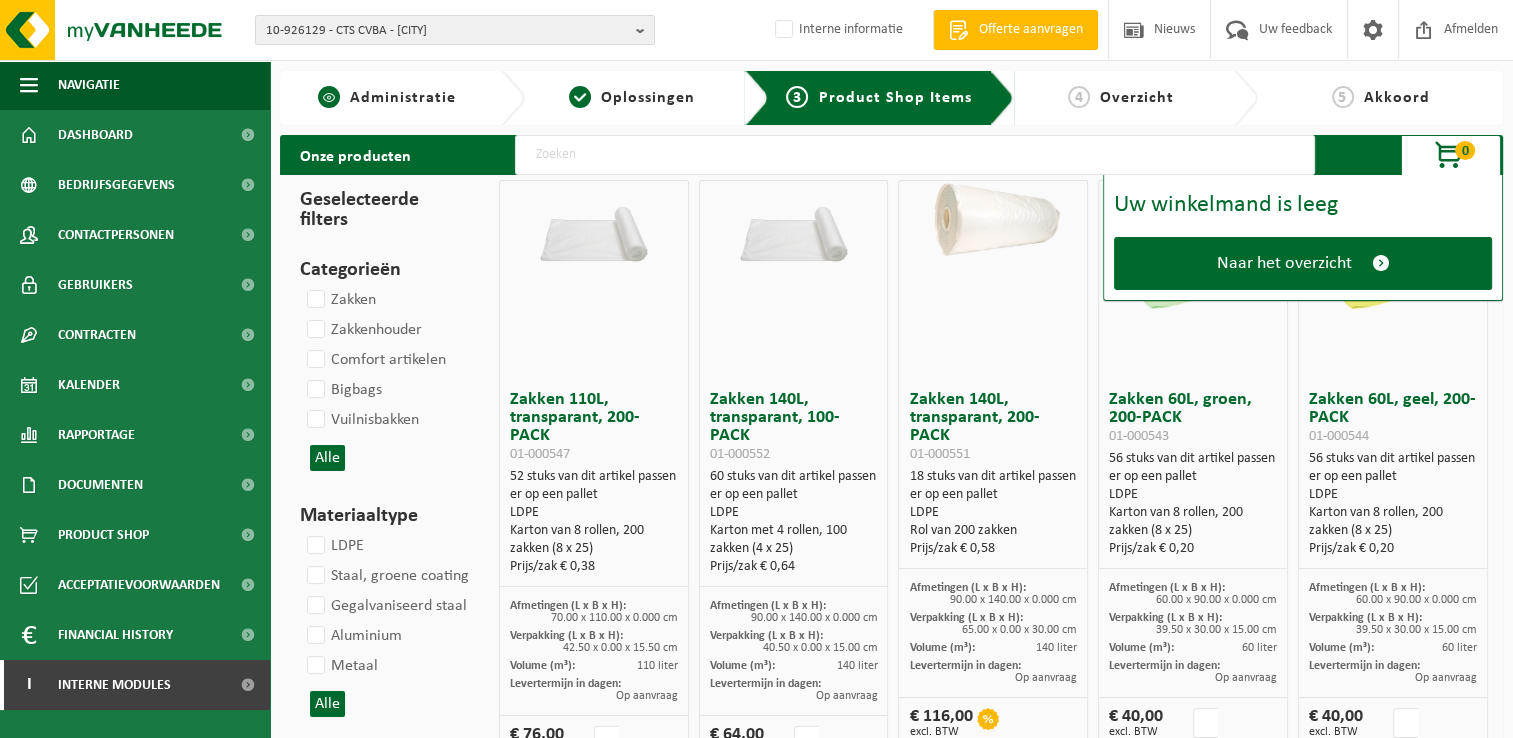 click on "Administratie" at bounding box center [403, 98] 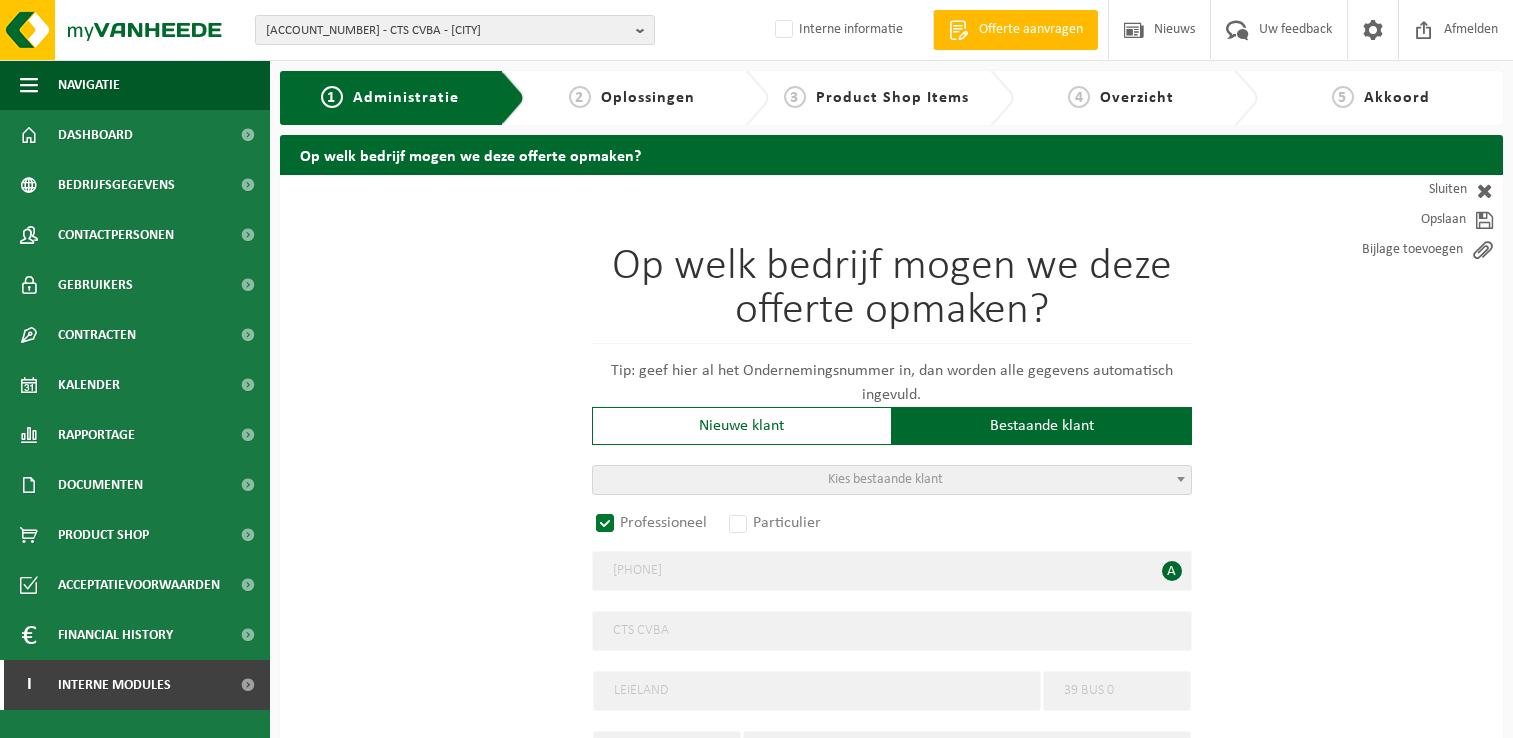 scroll, scrollTop: 0, scrollLeft: 0, axis: both 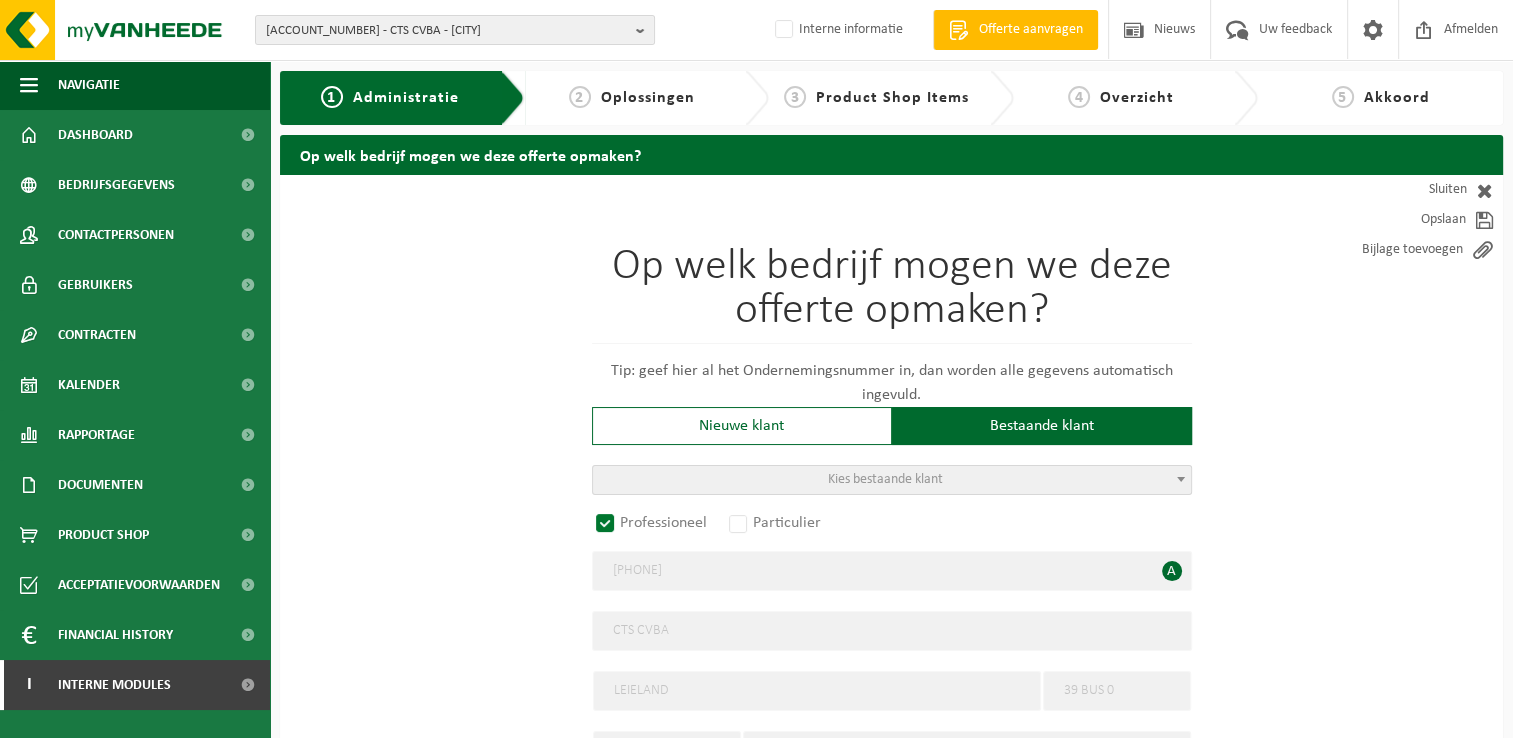 click on "Oplossingen" at bounding box center [648, 98] 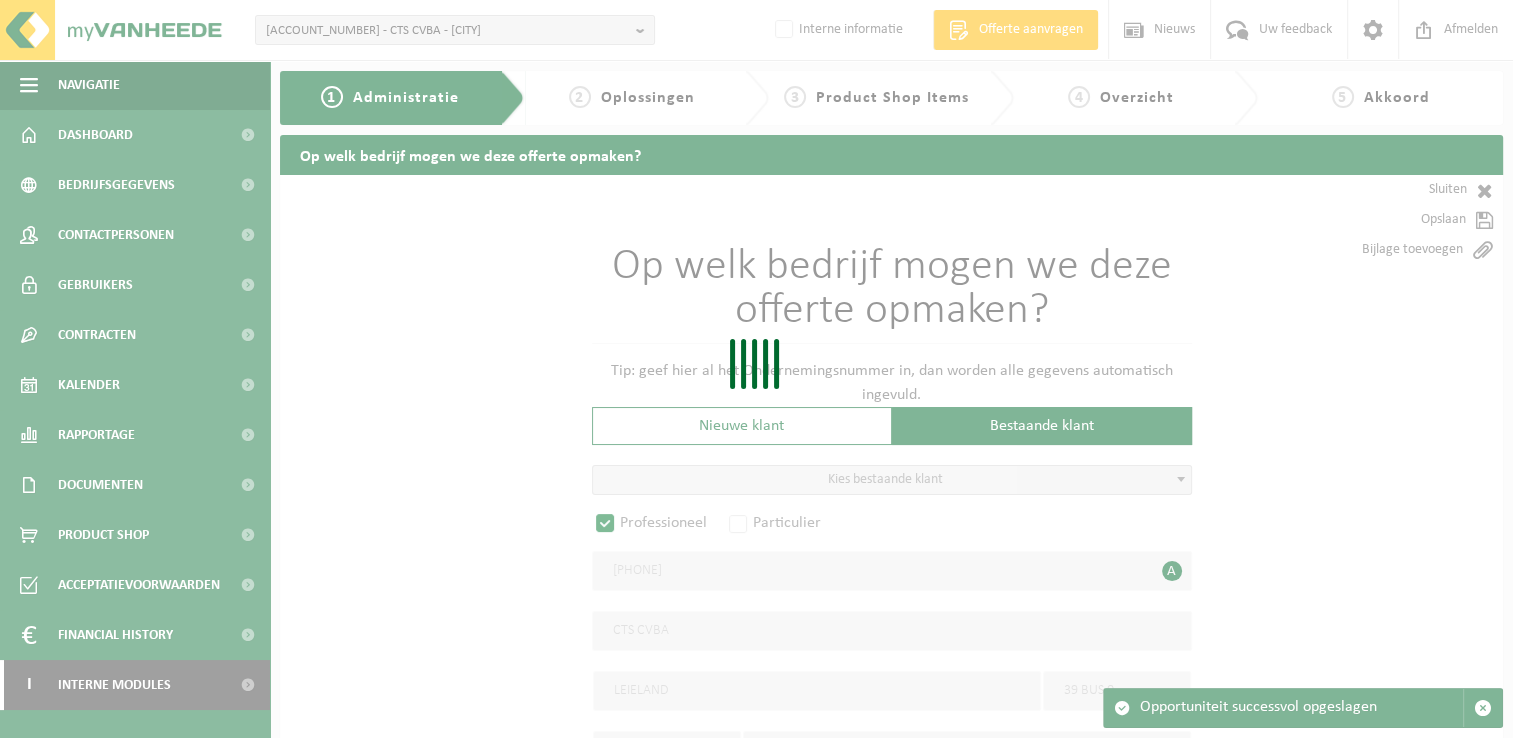 radio on "true" 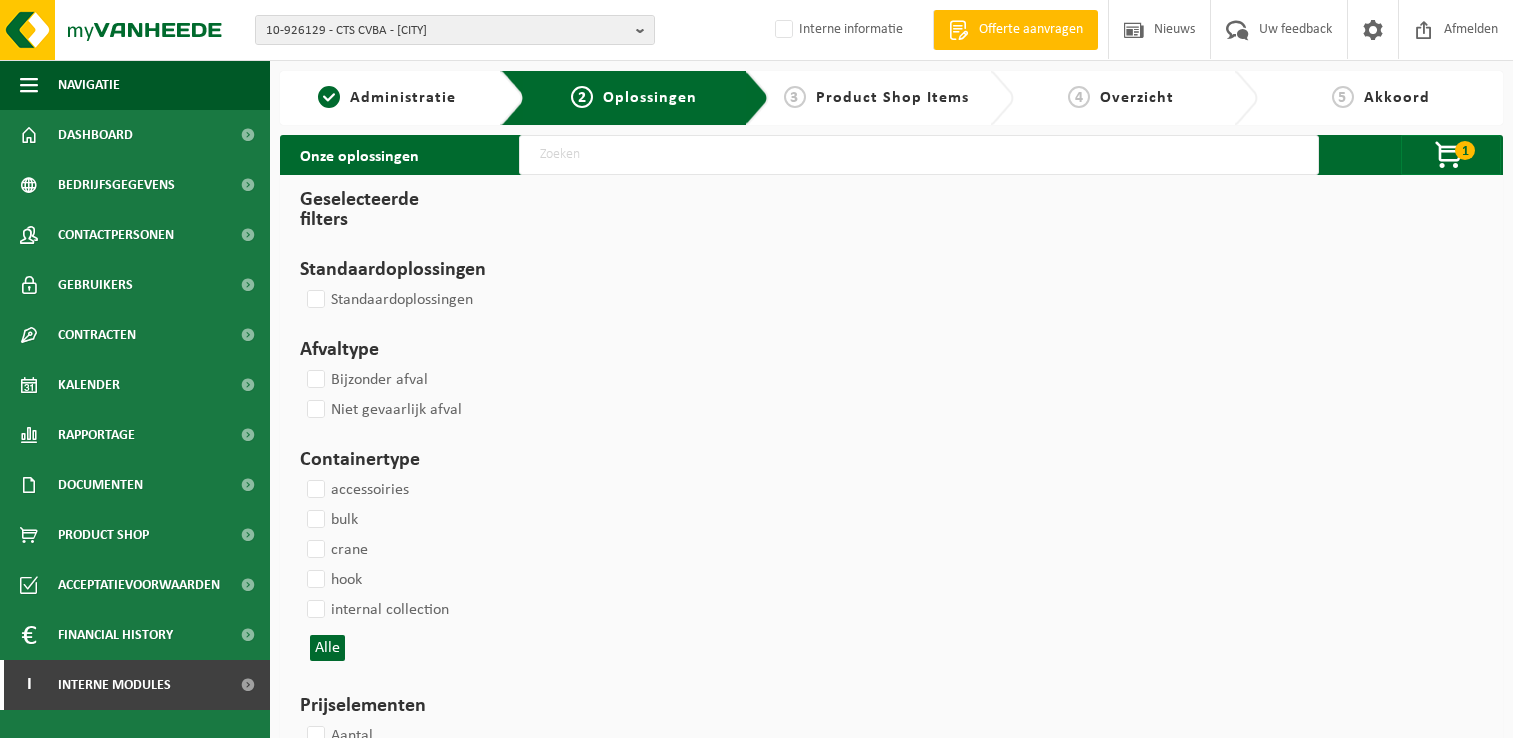 scroll, scrollTop: 0, scrollLeft: 0, axis: both 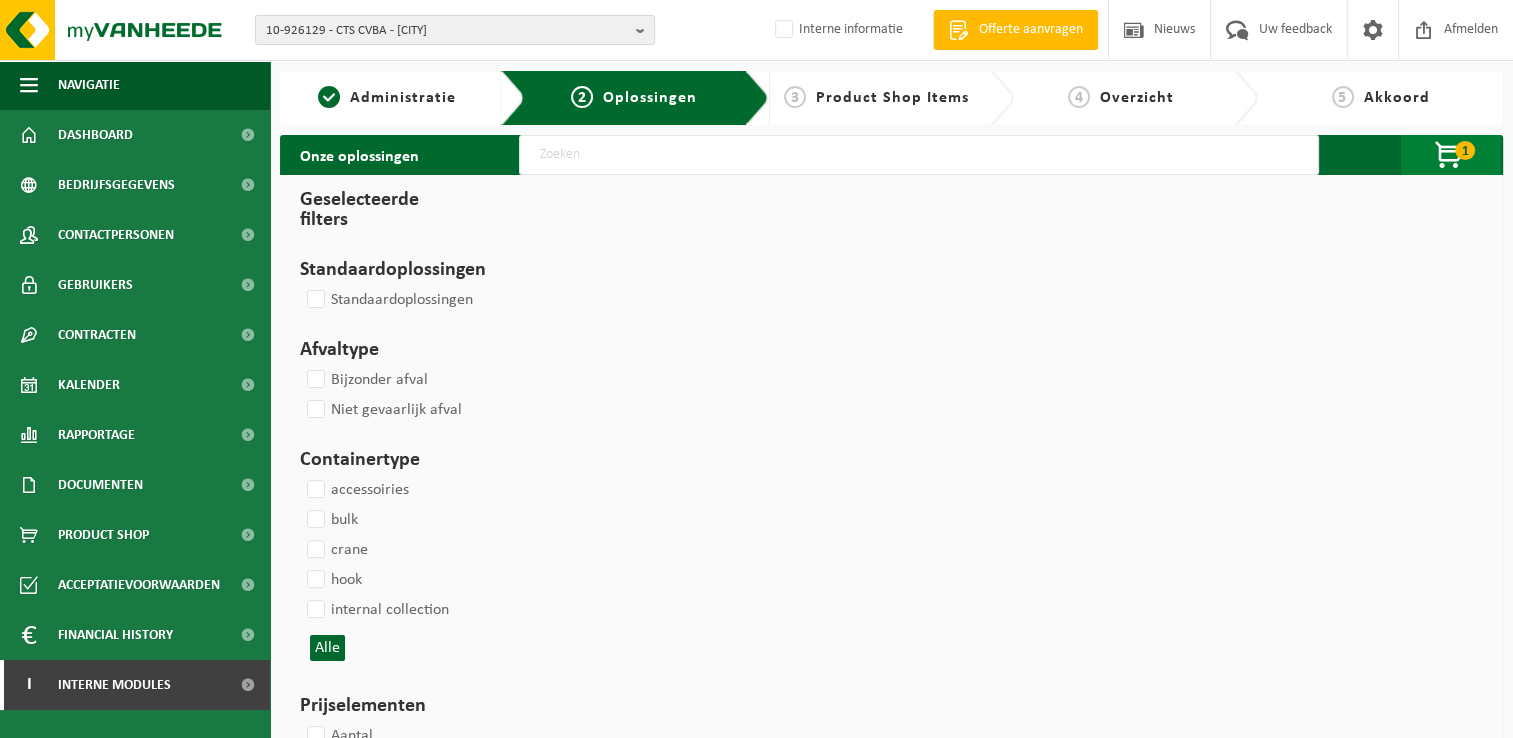 click at bounding box center [1450, 156] 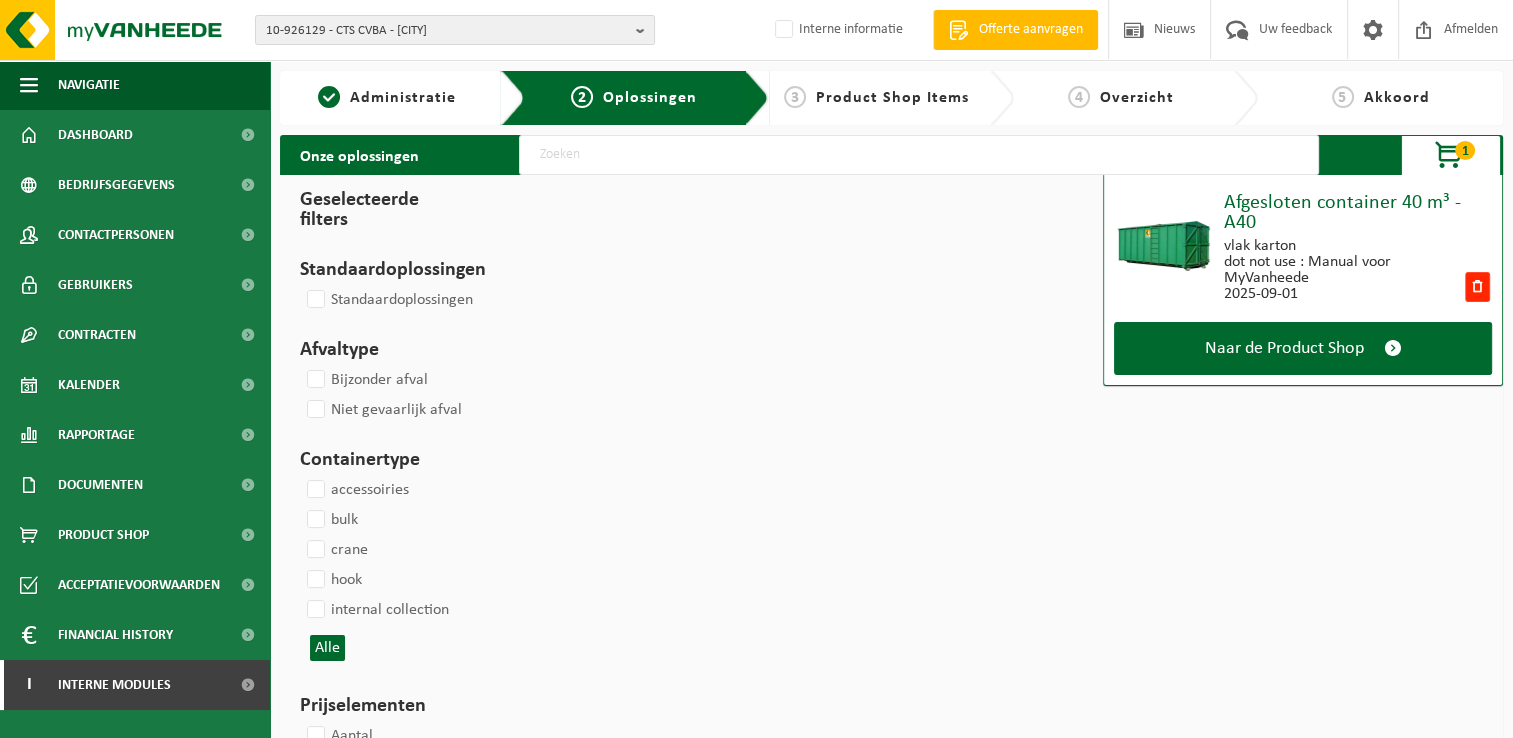 click at bounding box center (1450, 156) 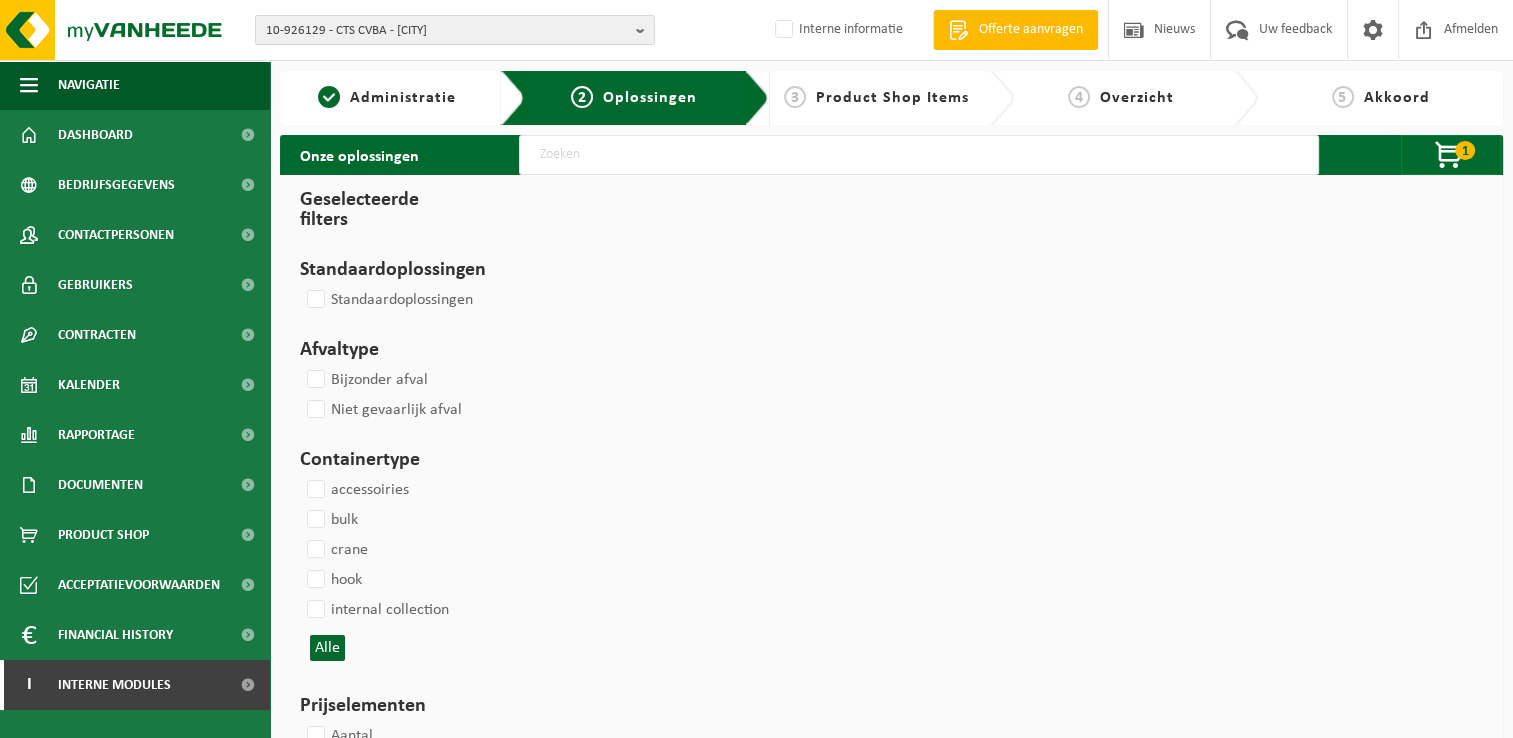 click at bounding box center (919, 155) 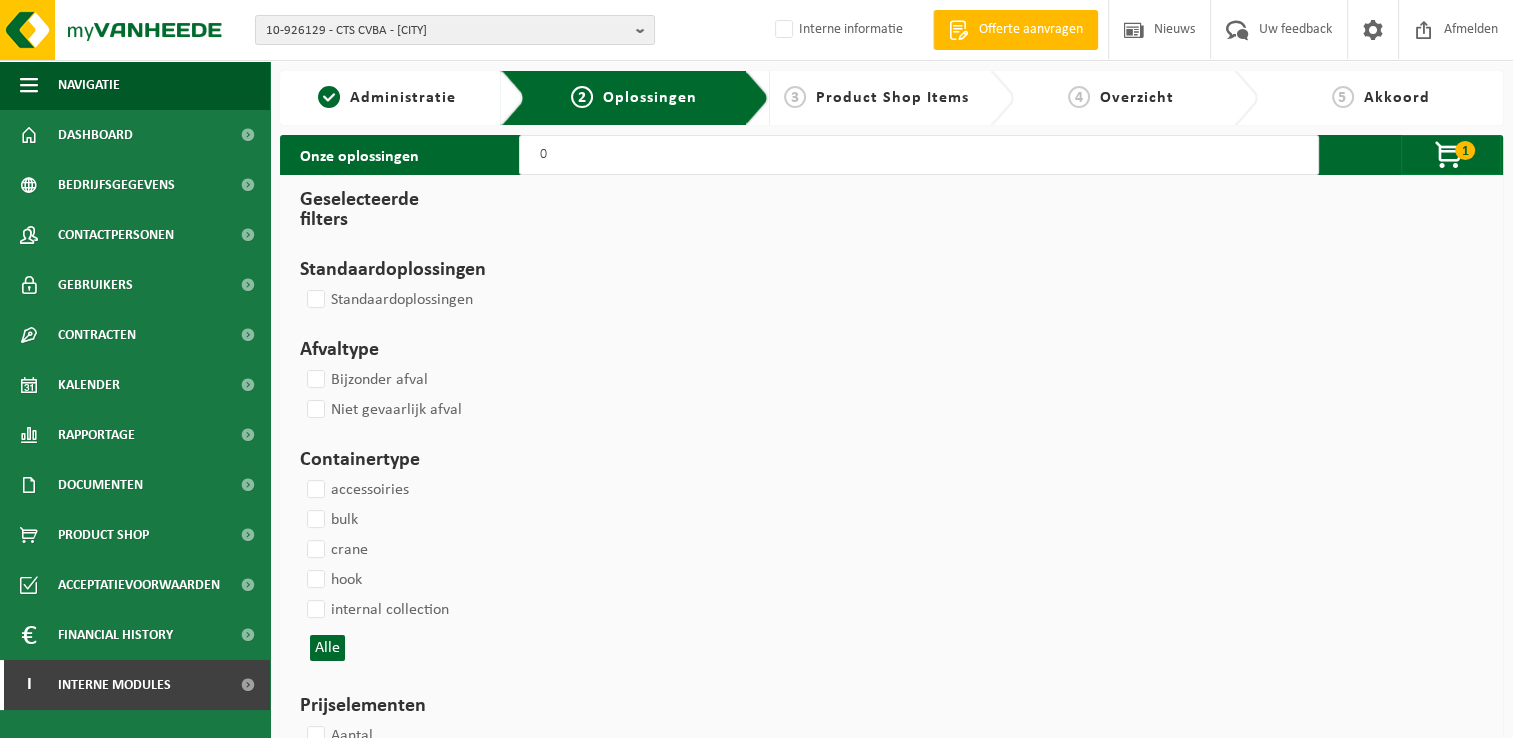 type on "04" 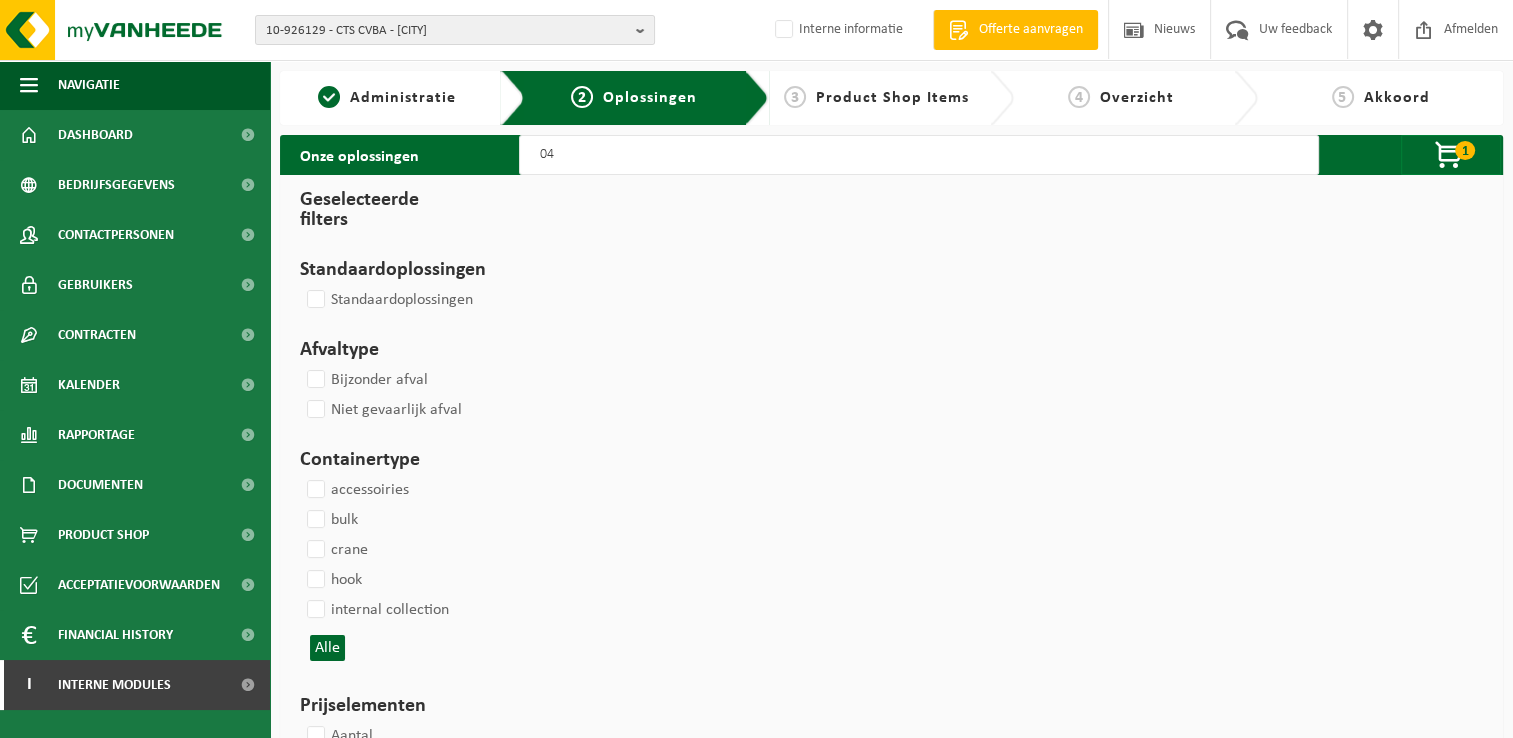 select 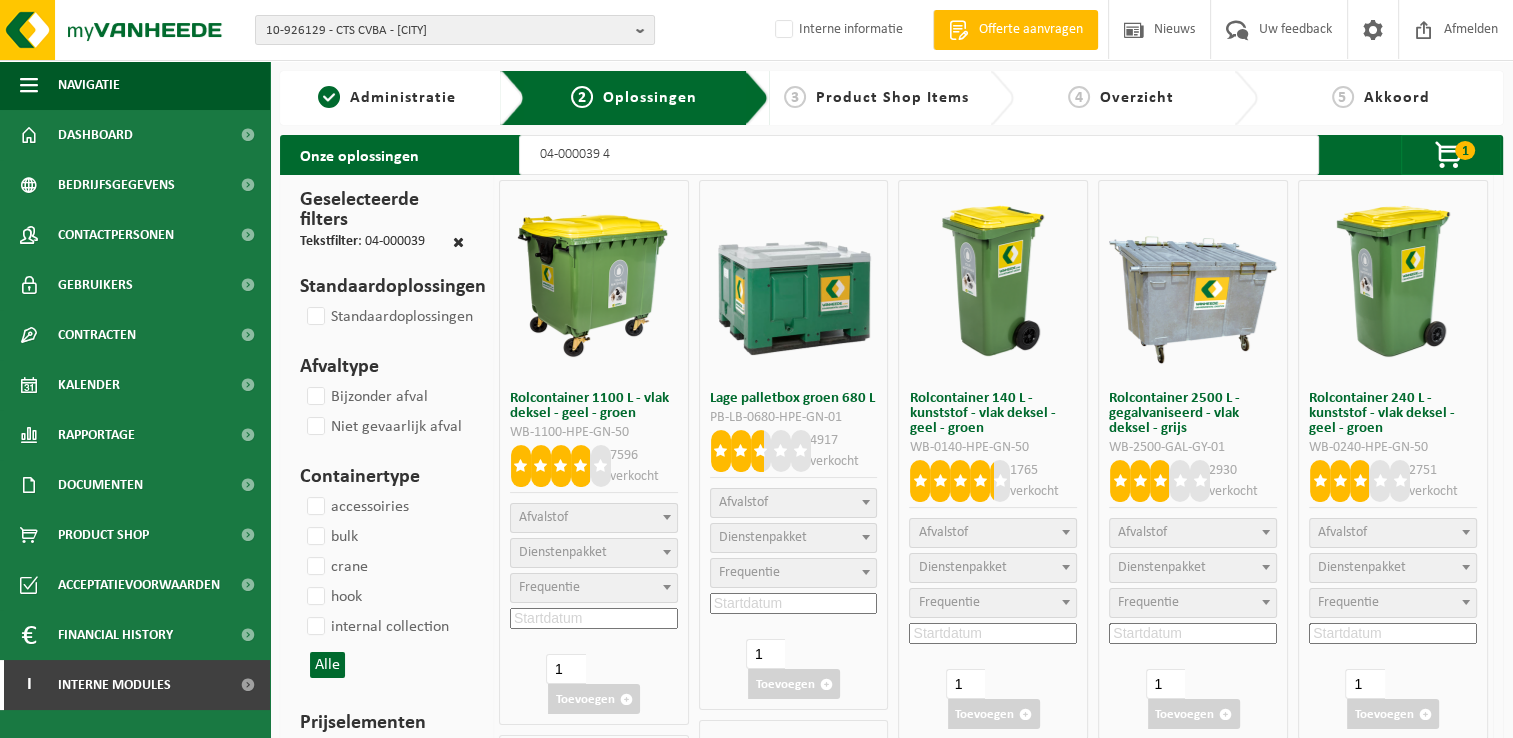 type on "04-000039 40" 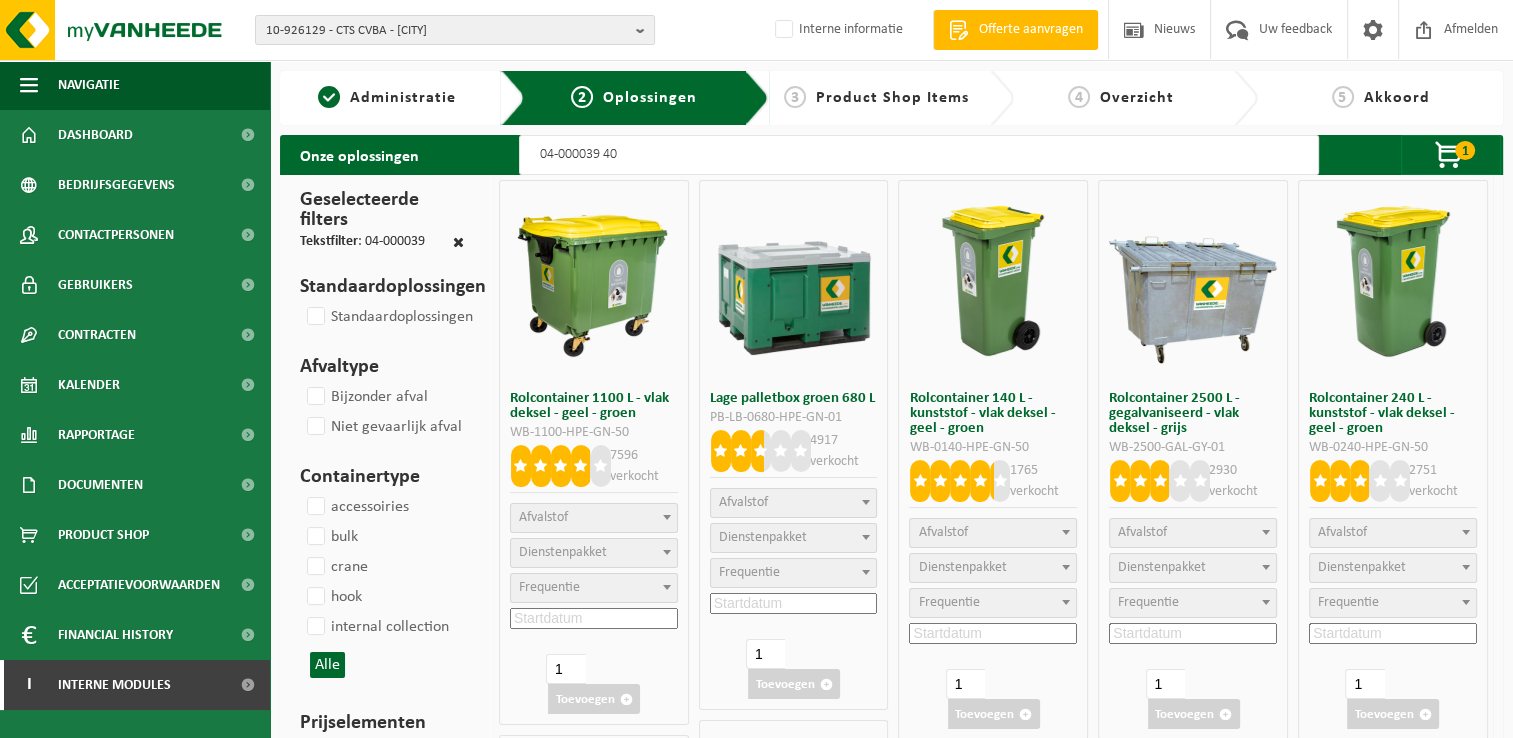 select 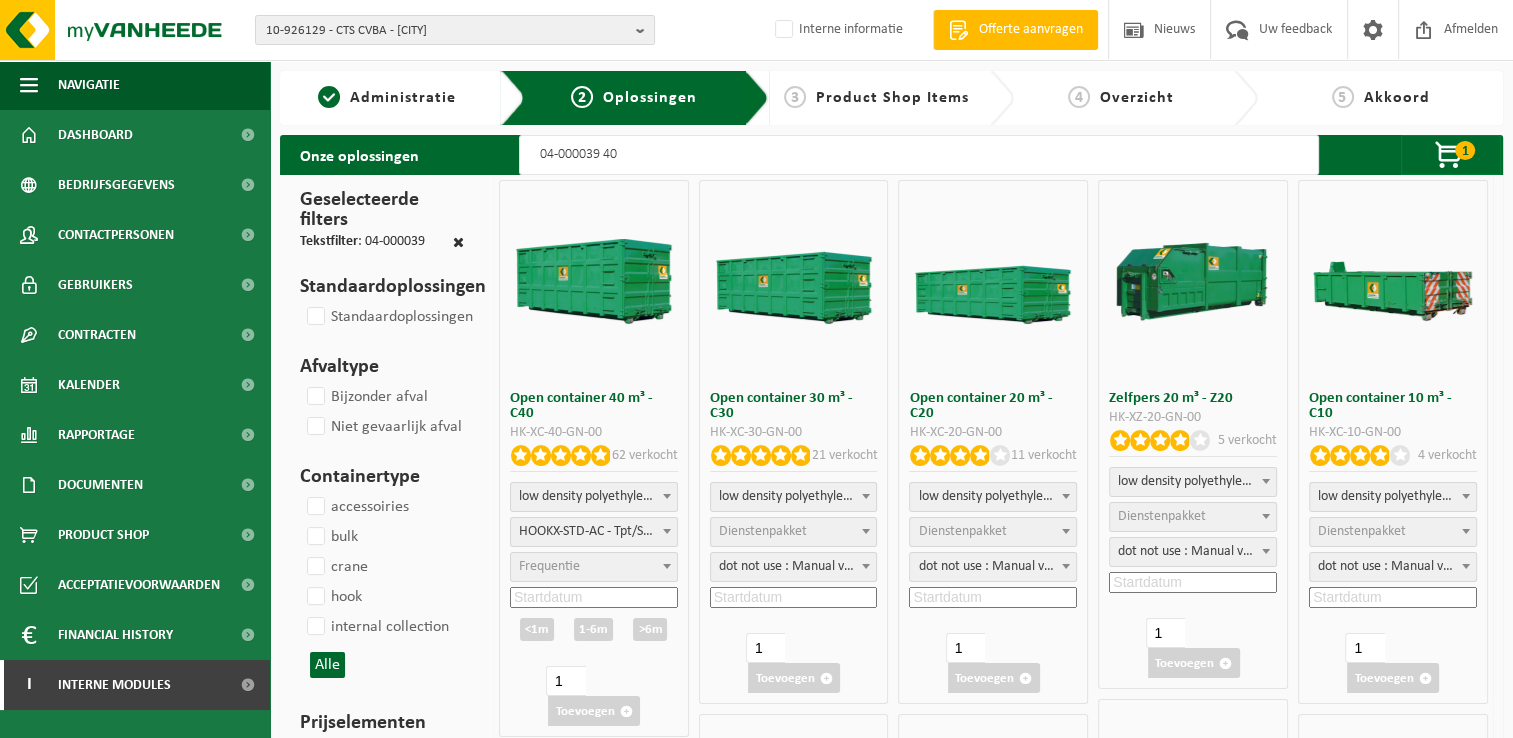select 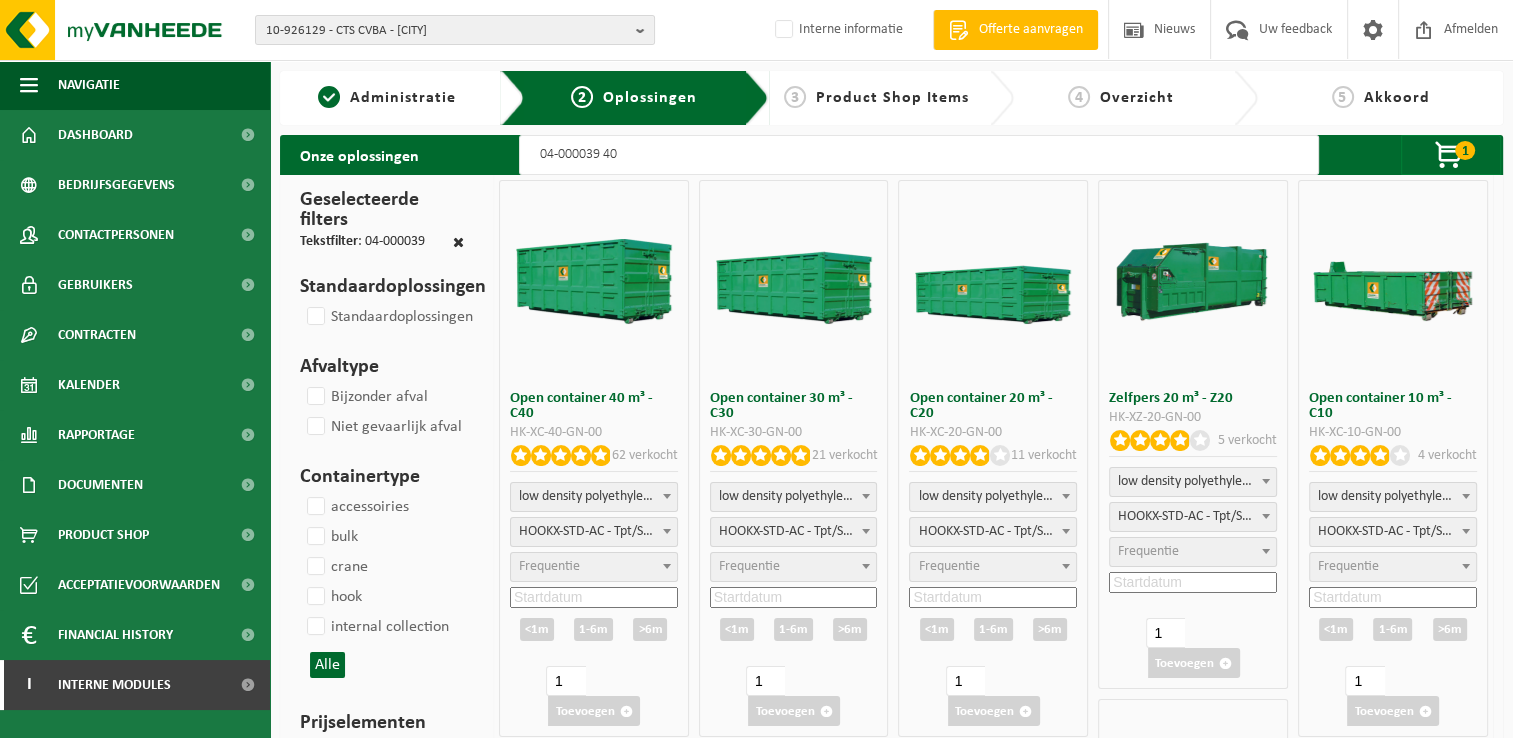 select on "7" 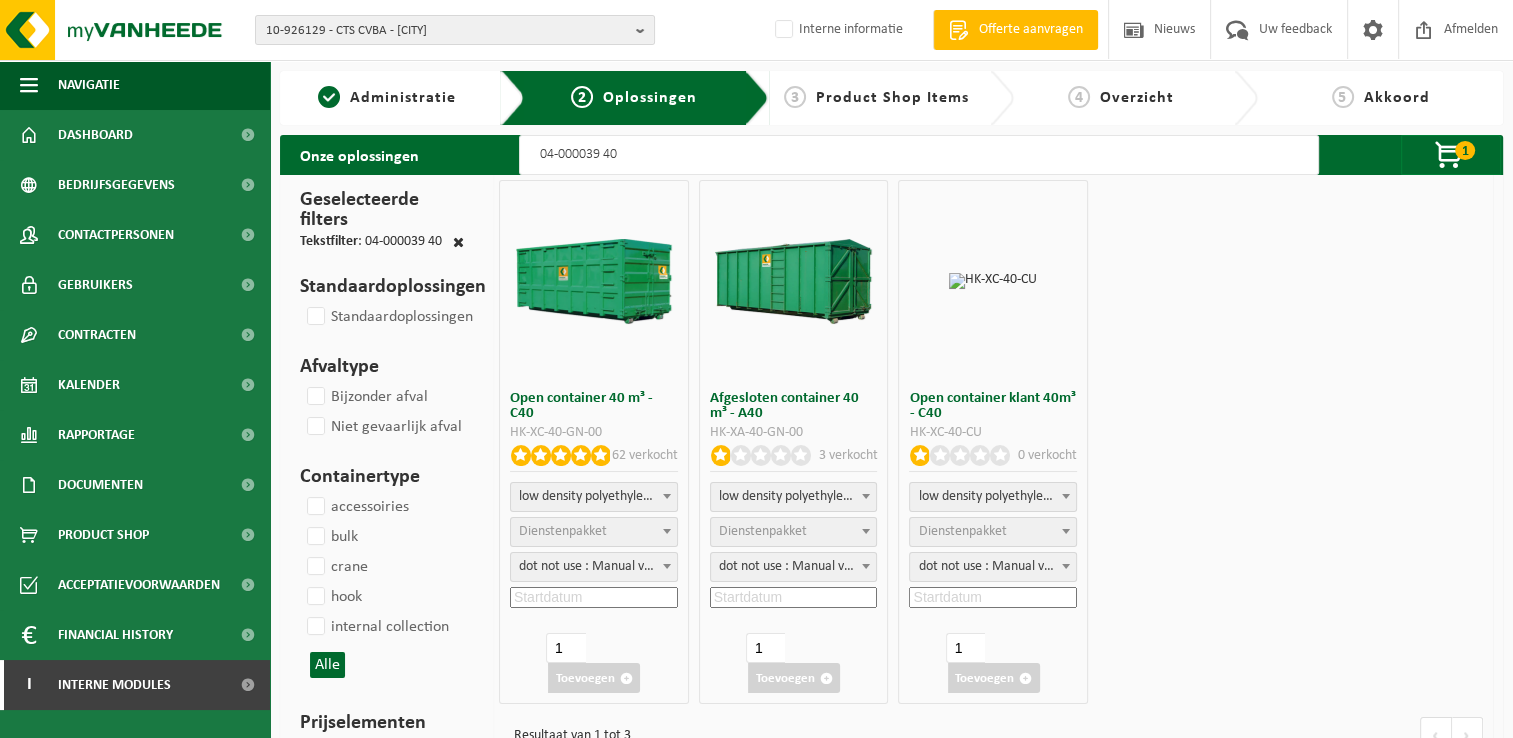 select 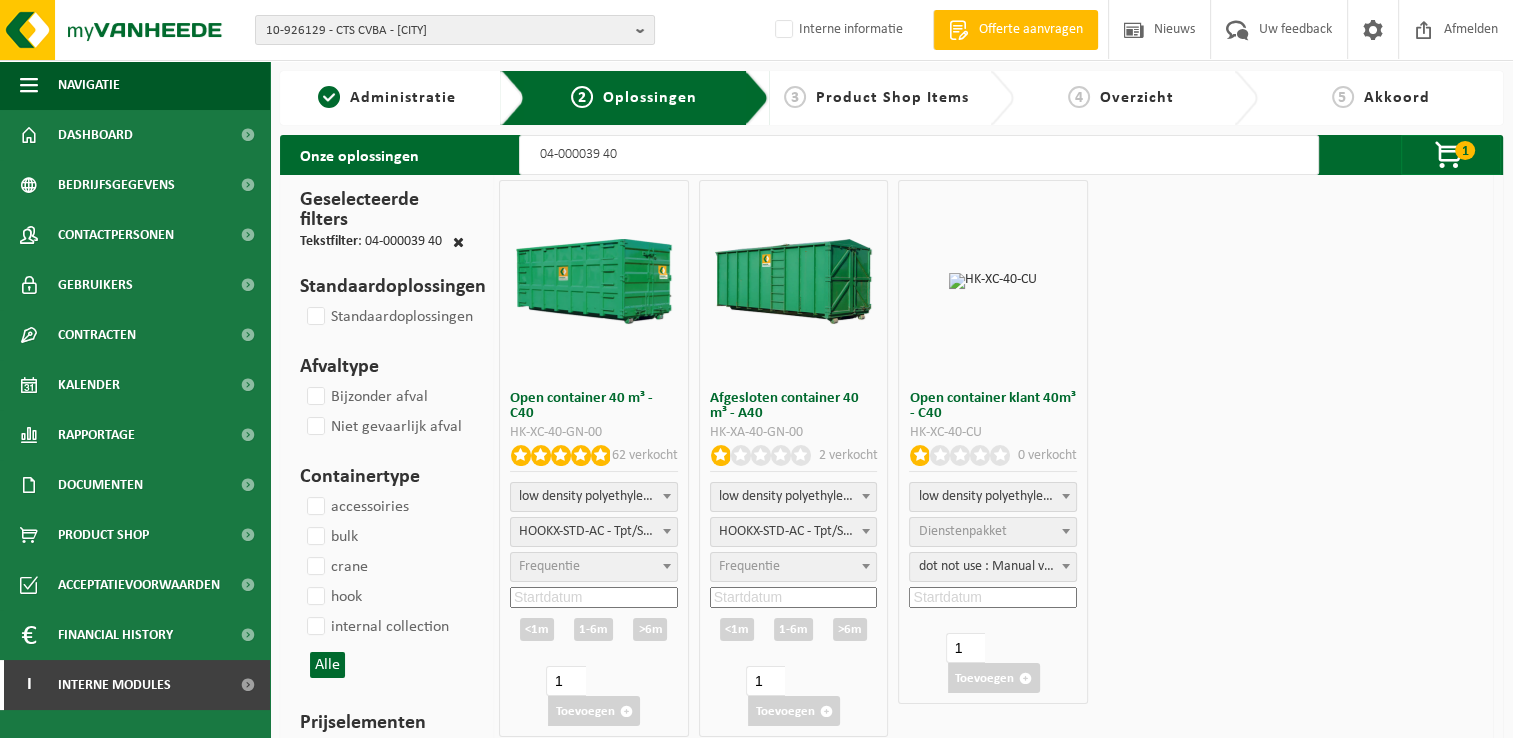select 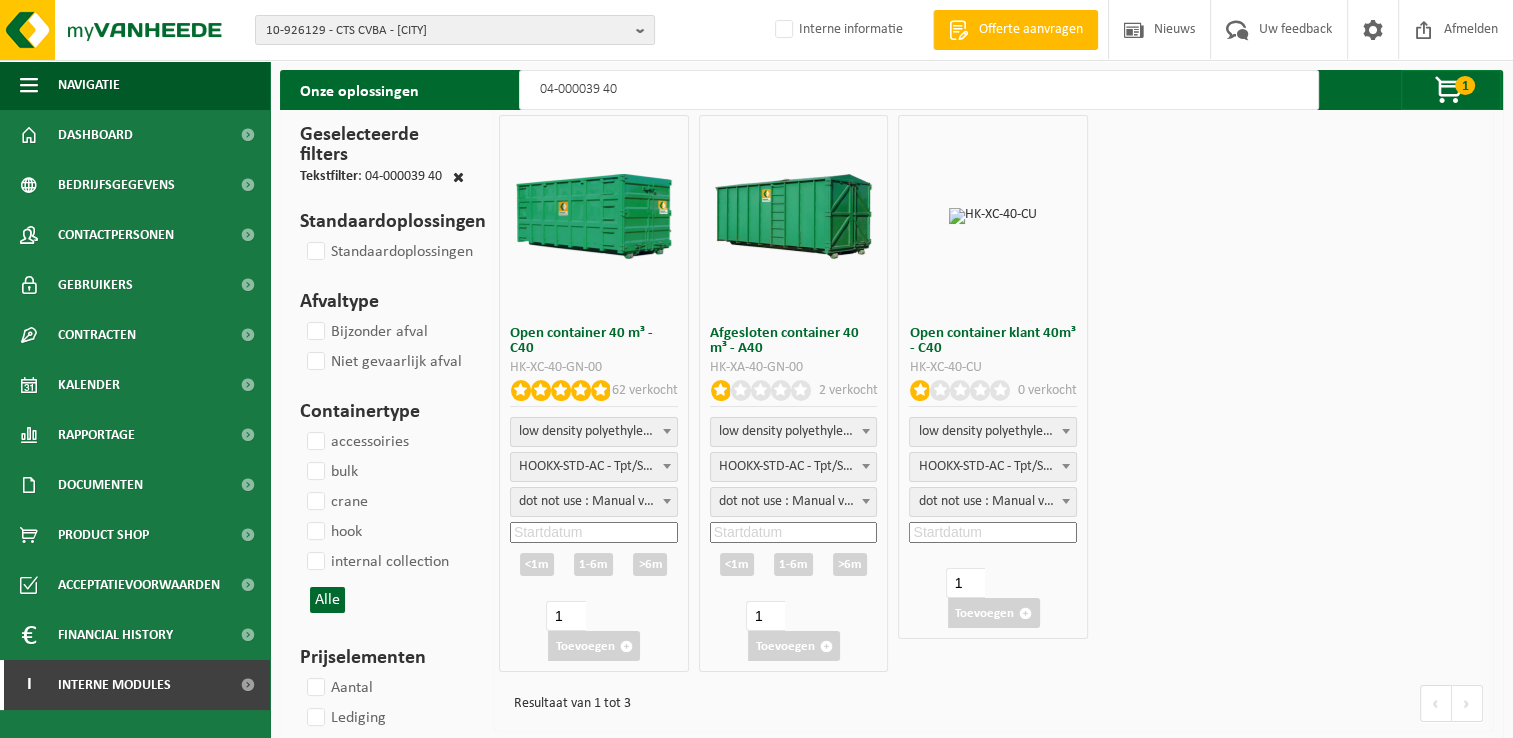 scroll, scrollTop: 100, scrollLeft: 0, axis: vertical 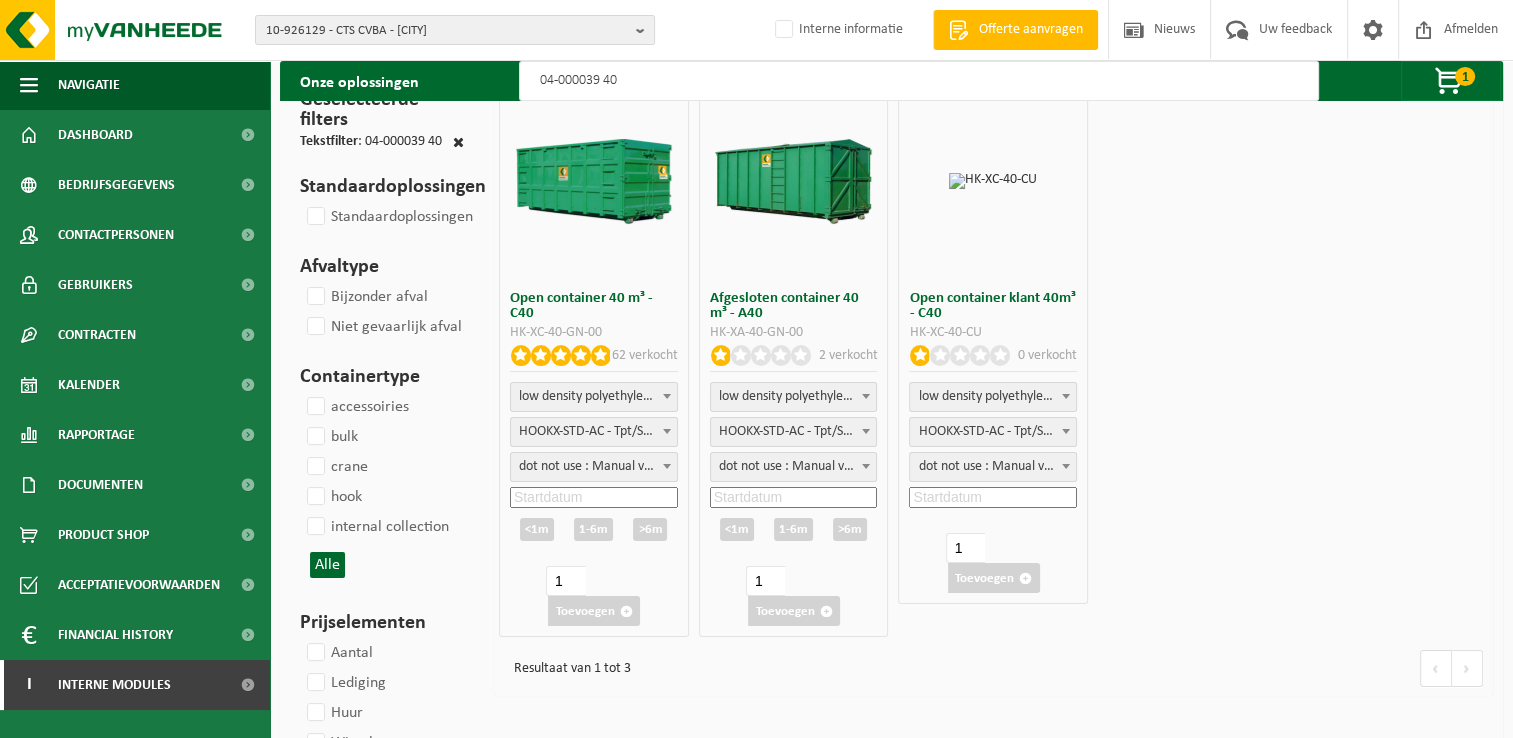 type on "04-000039 40" 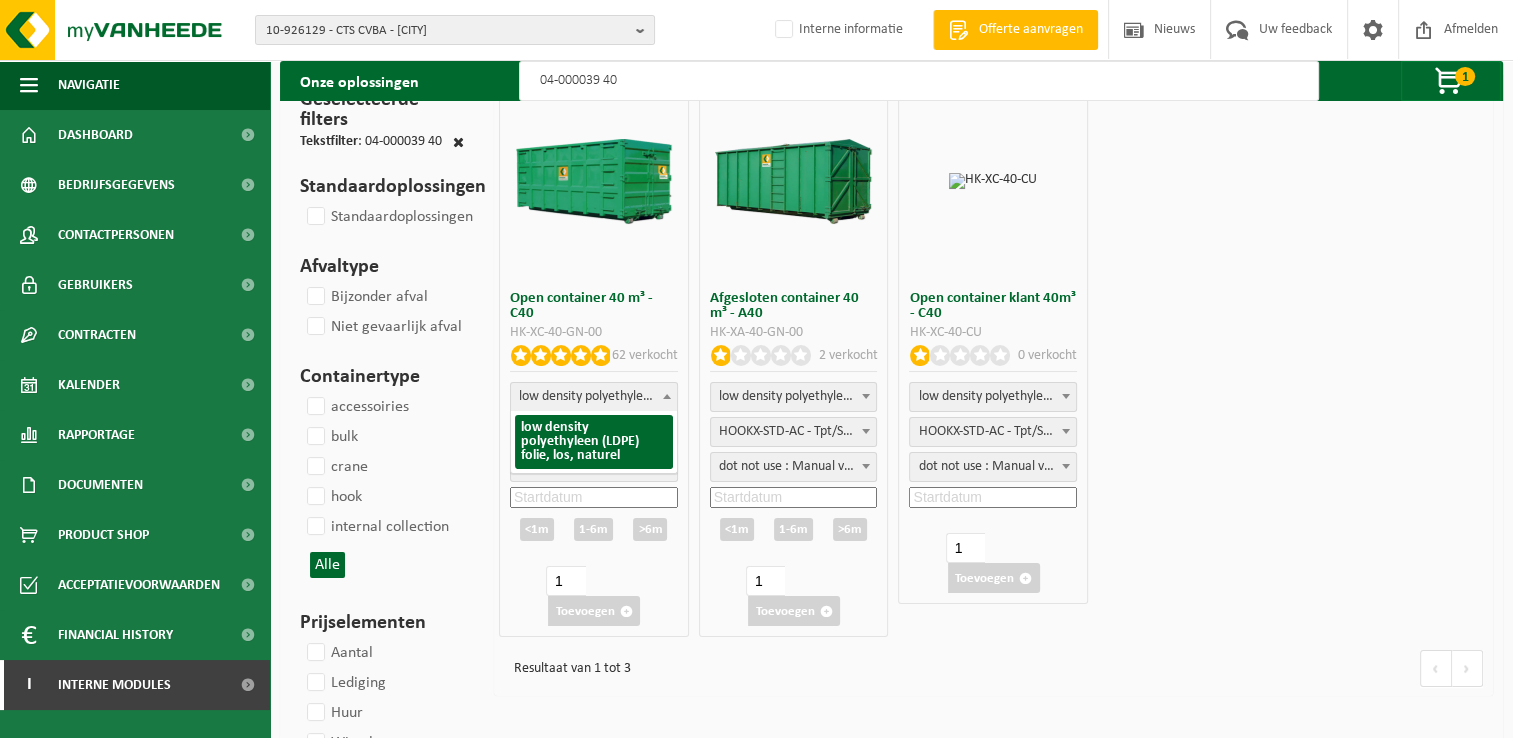select 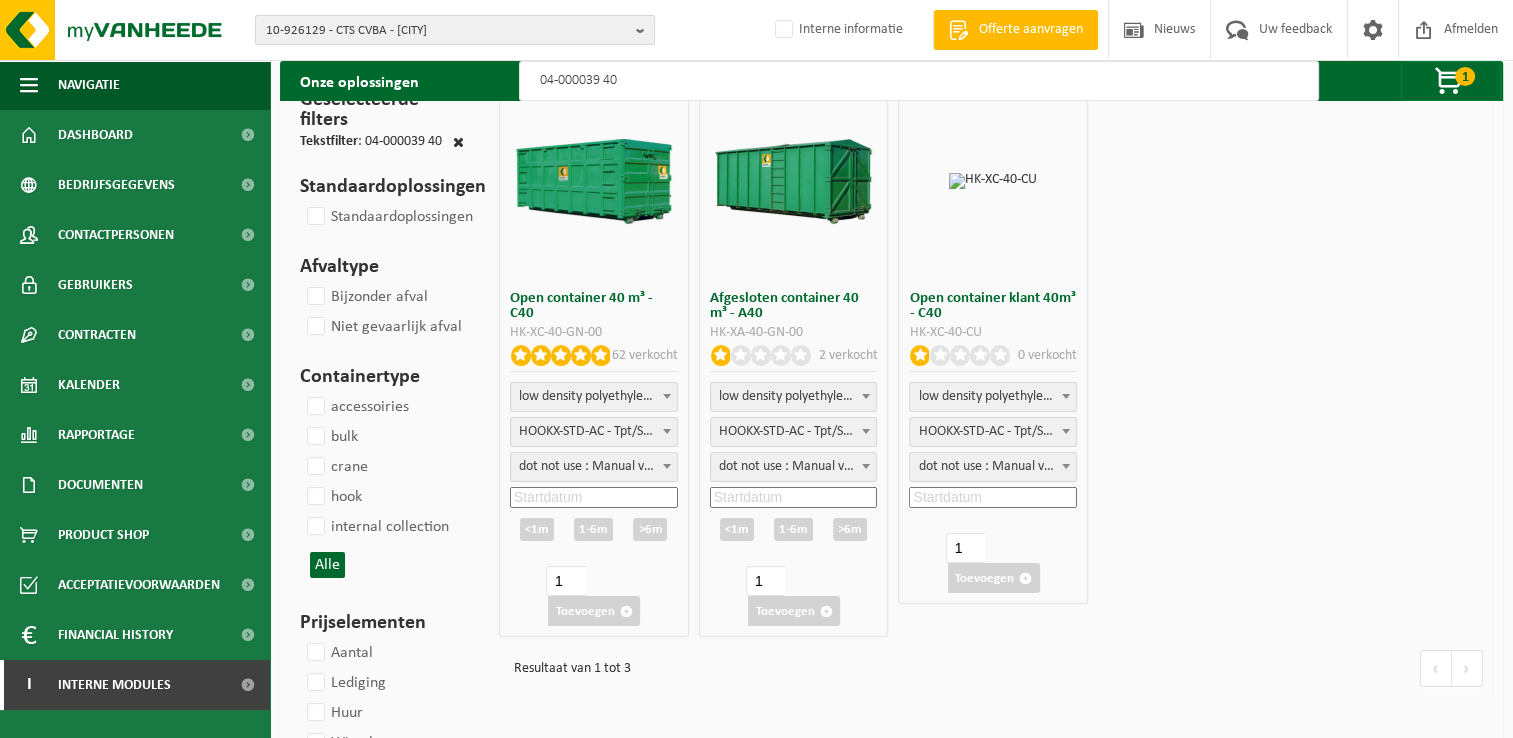 click on "dot not use : Manual voor MyVanheede" at bounding box center [594, 467] 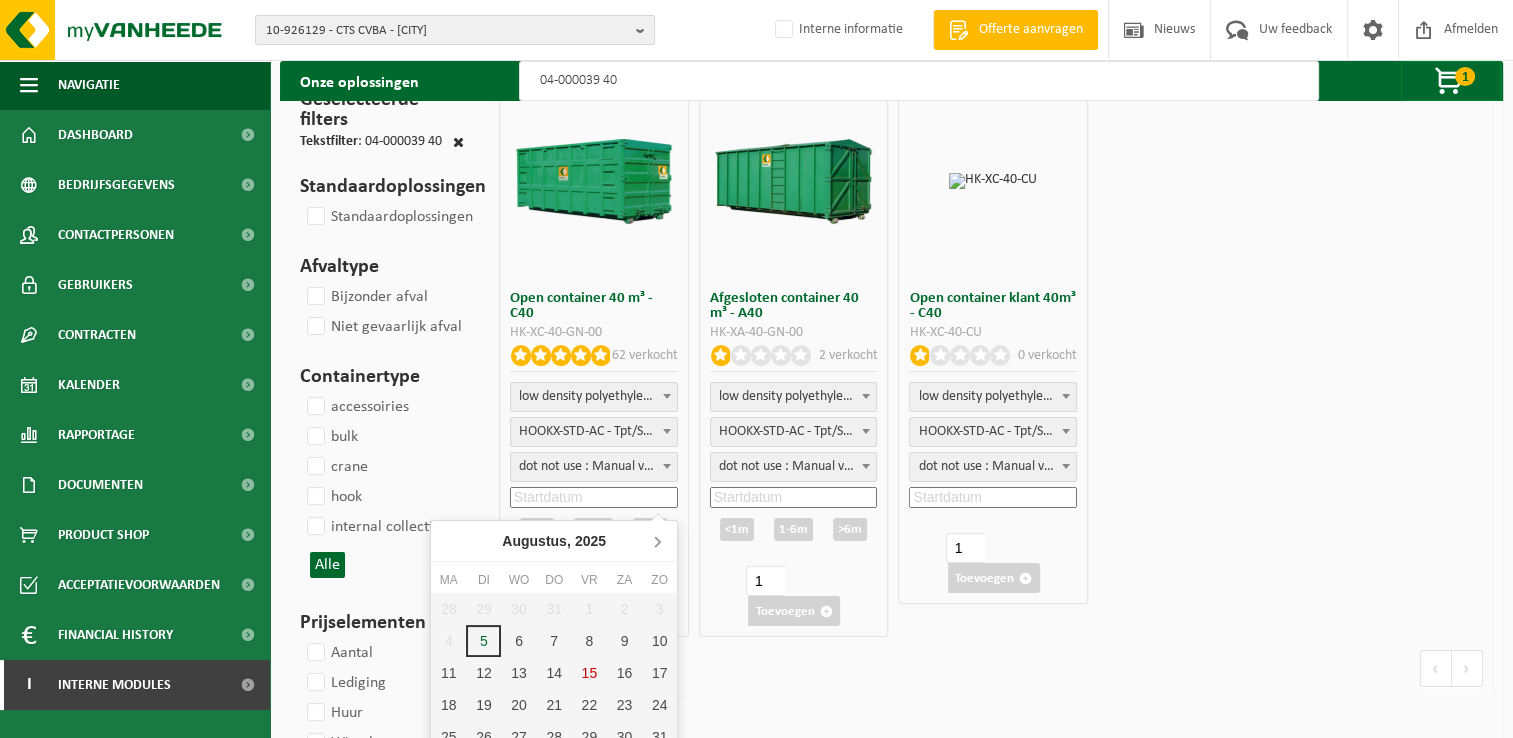 click 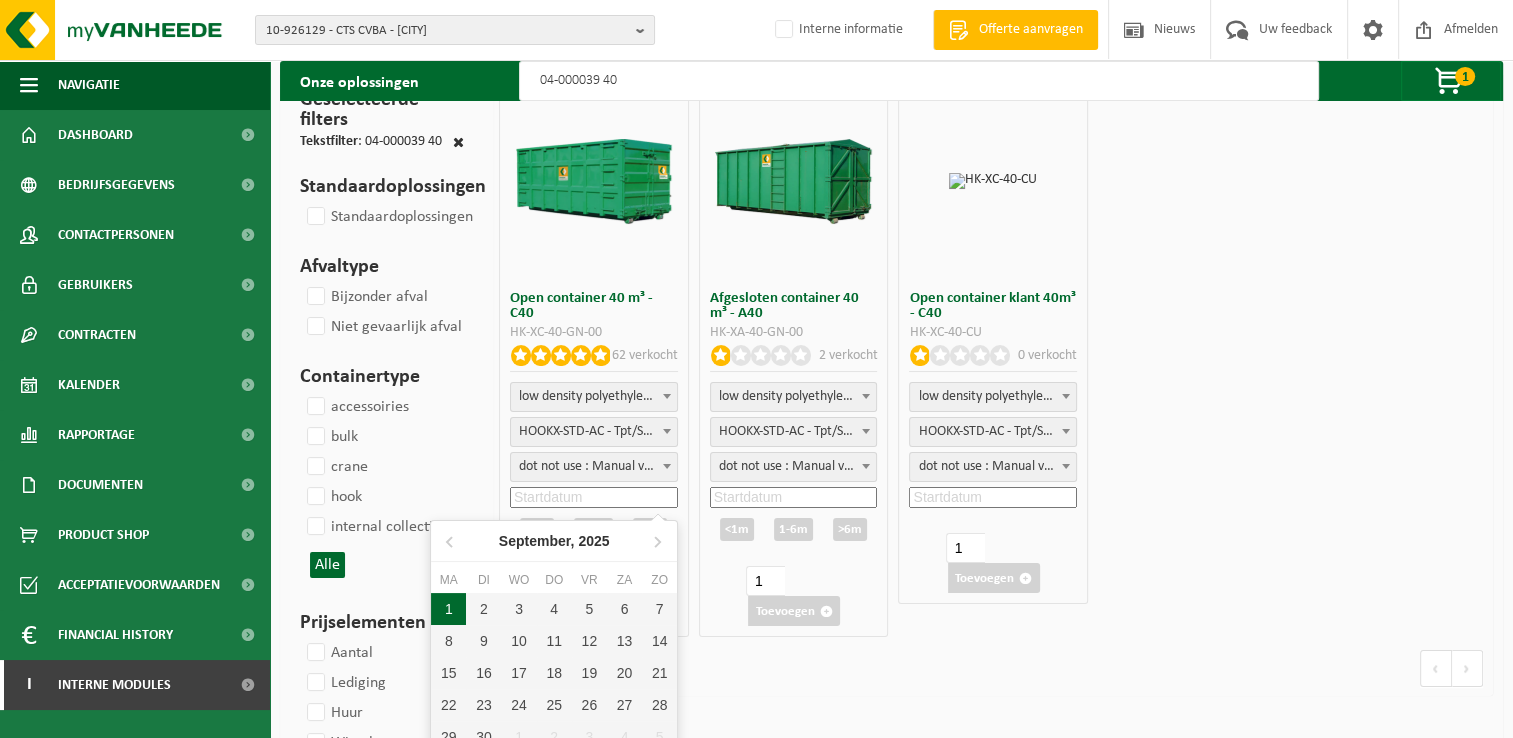 click on "1" at bounding box center (448, 609) 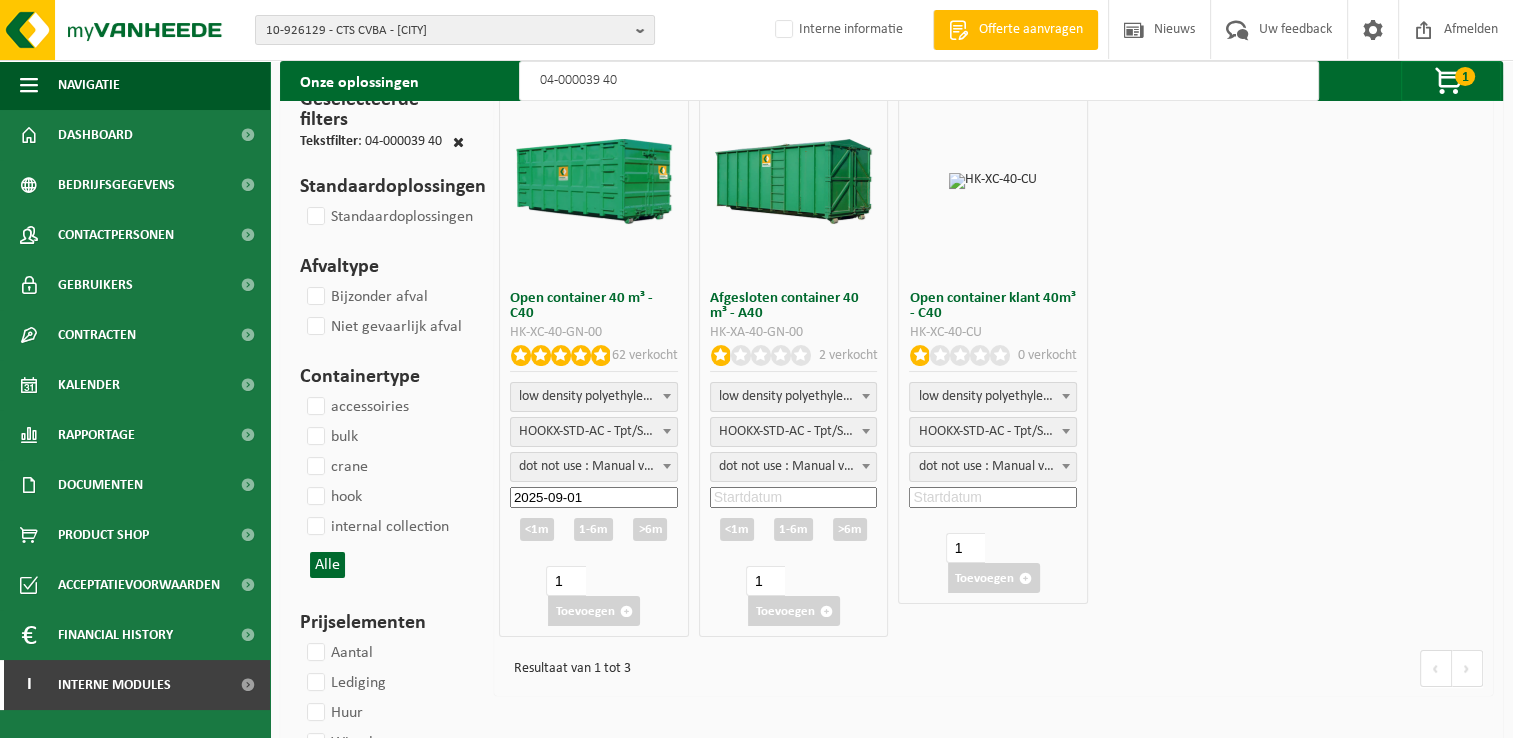 click on ">6m" at bounding box center (650, 529) 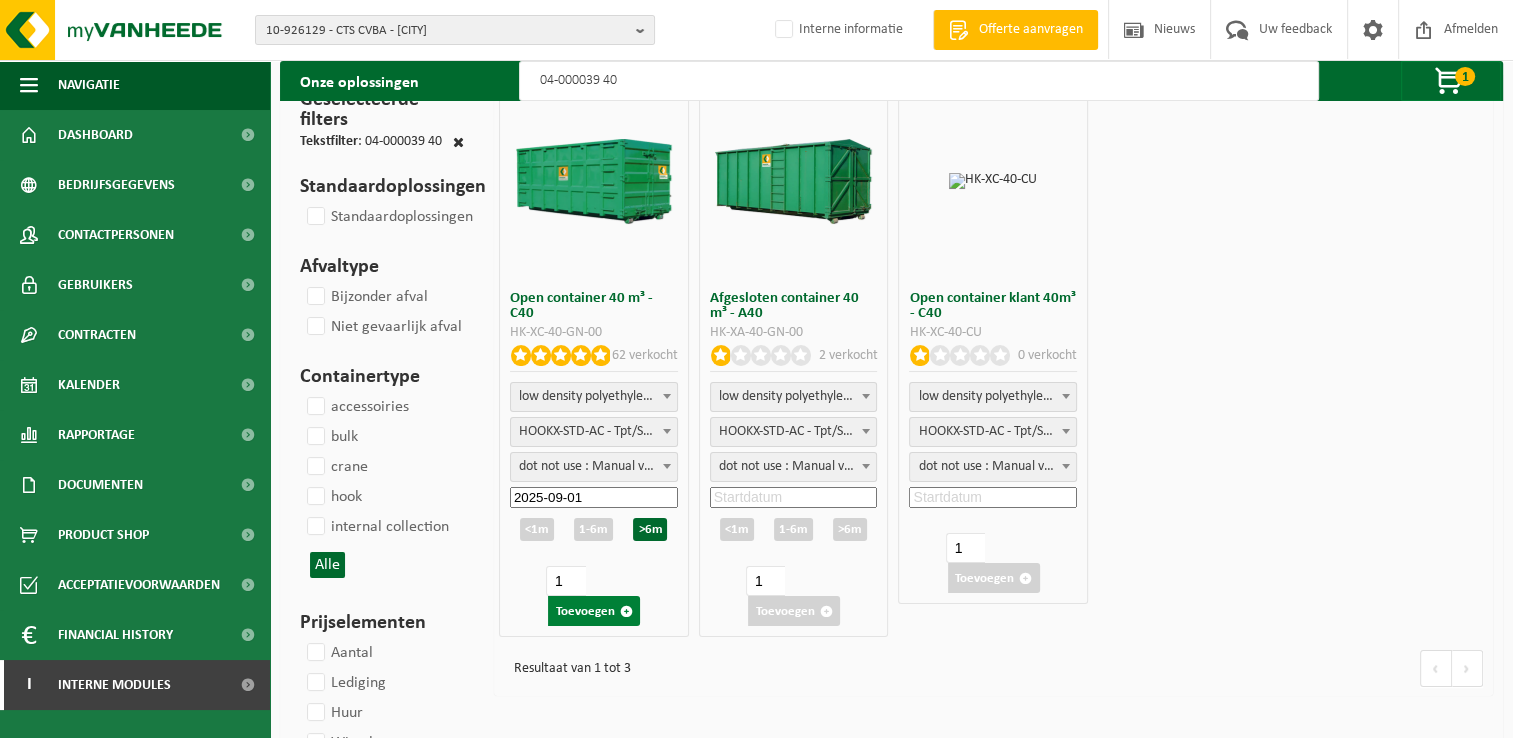 click on "Toevoegen" at bounding box center [594, 611] 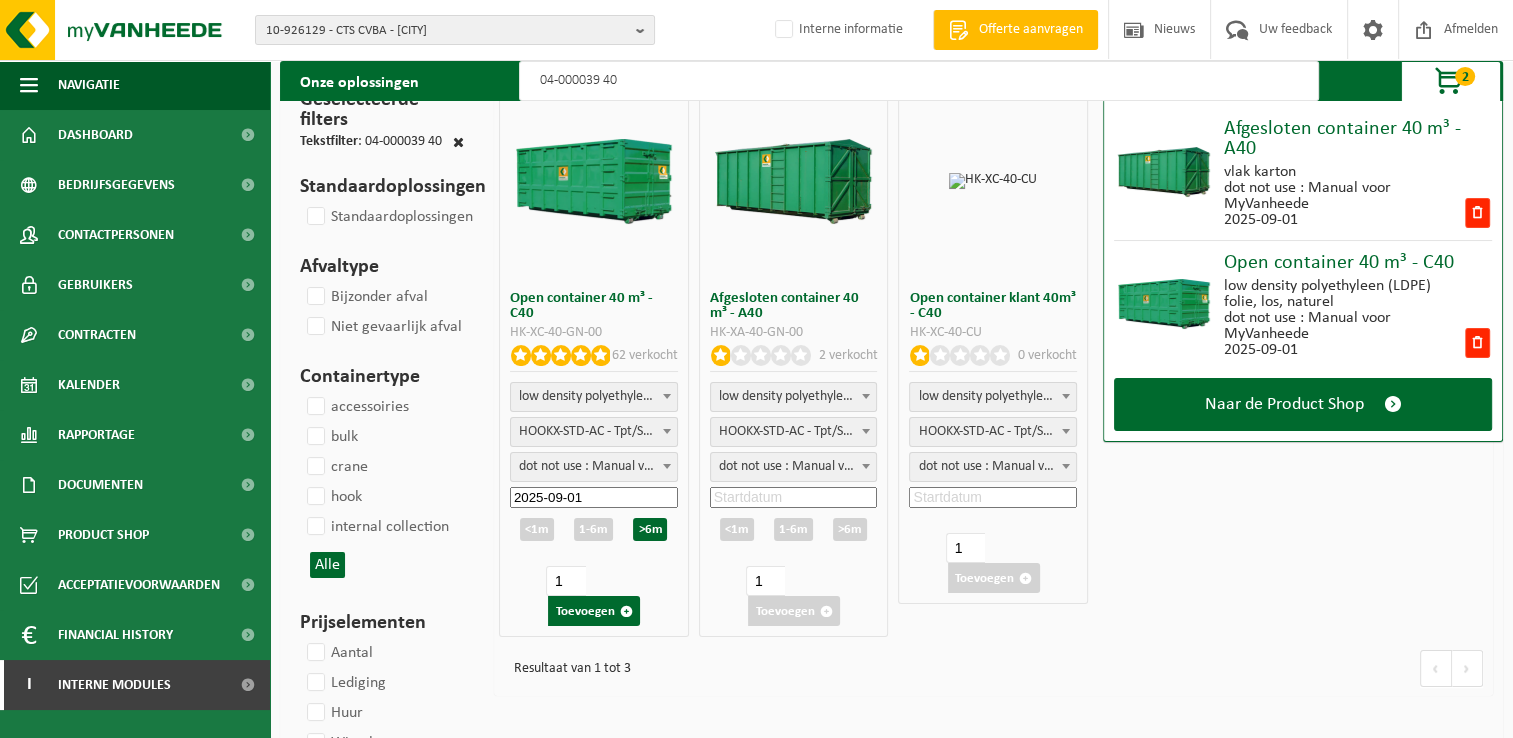 click on "04-000039 40" at bounding box center [919, 81] 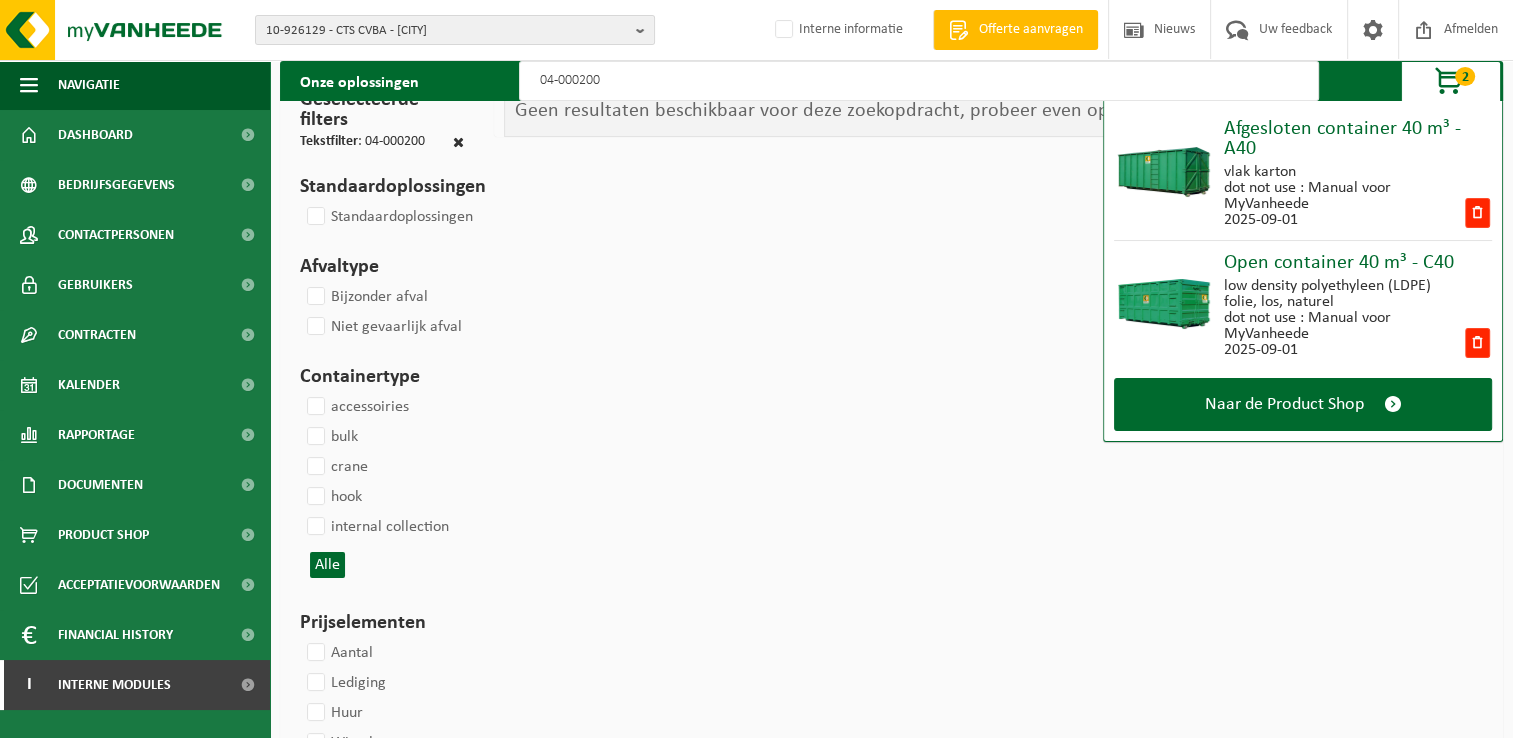 type on "04-000200" 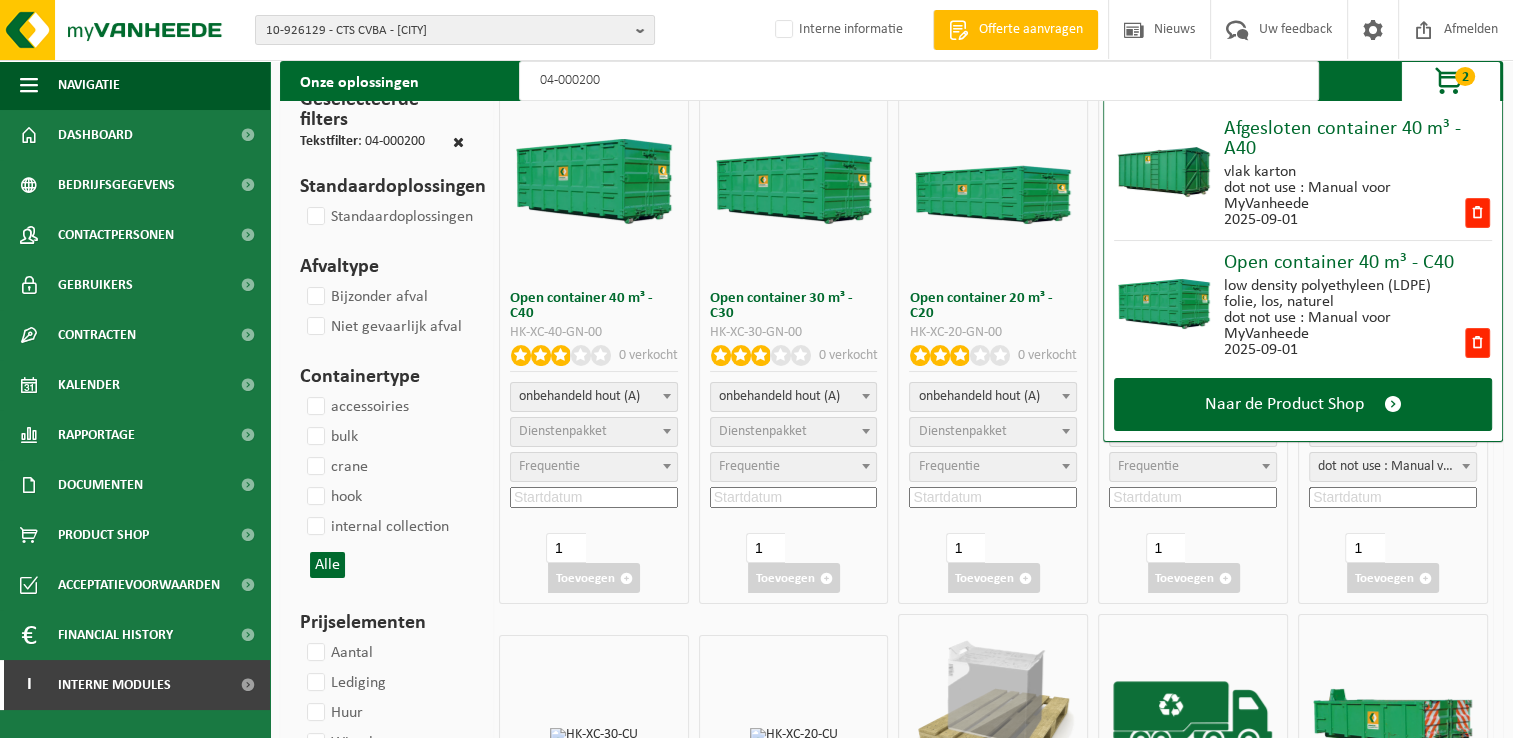 select 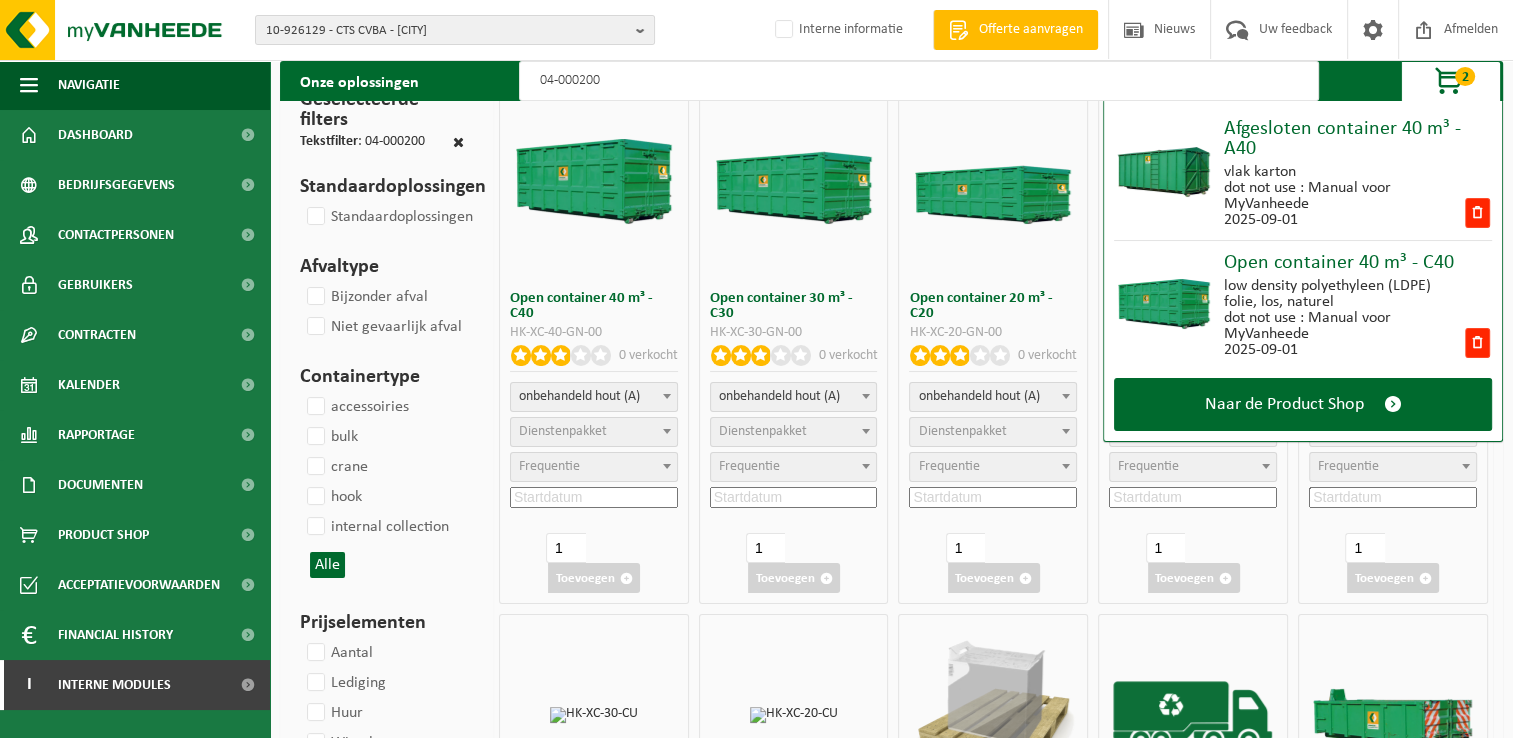 select on "25" 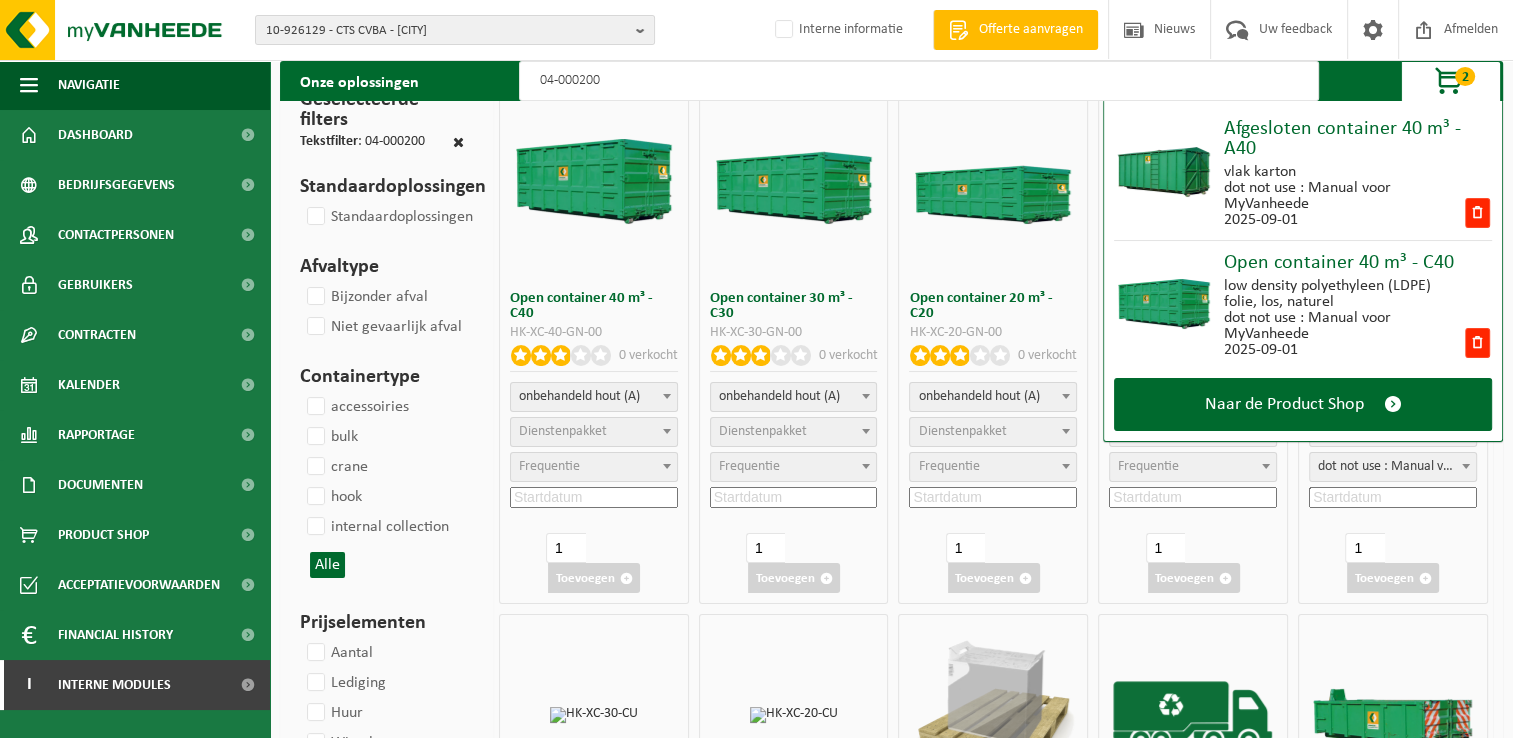 select 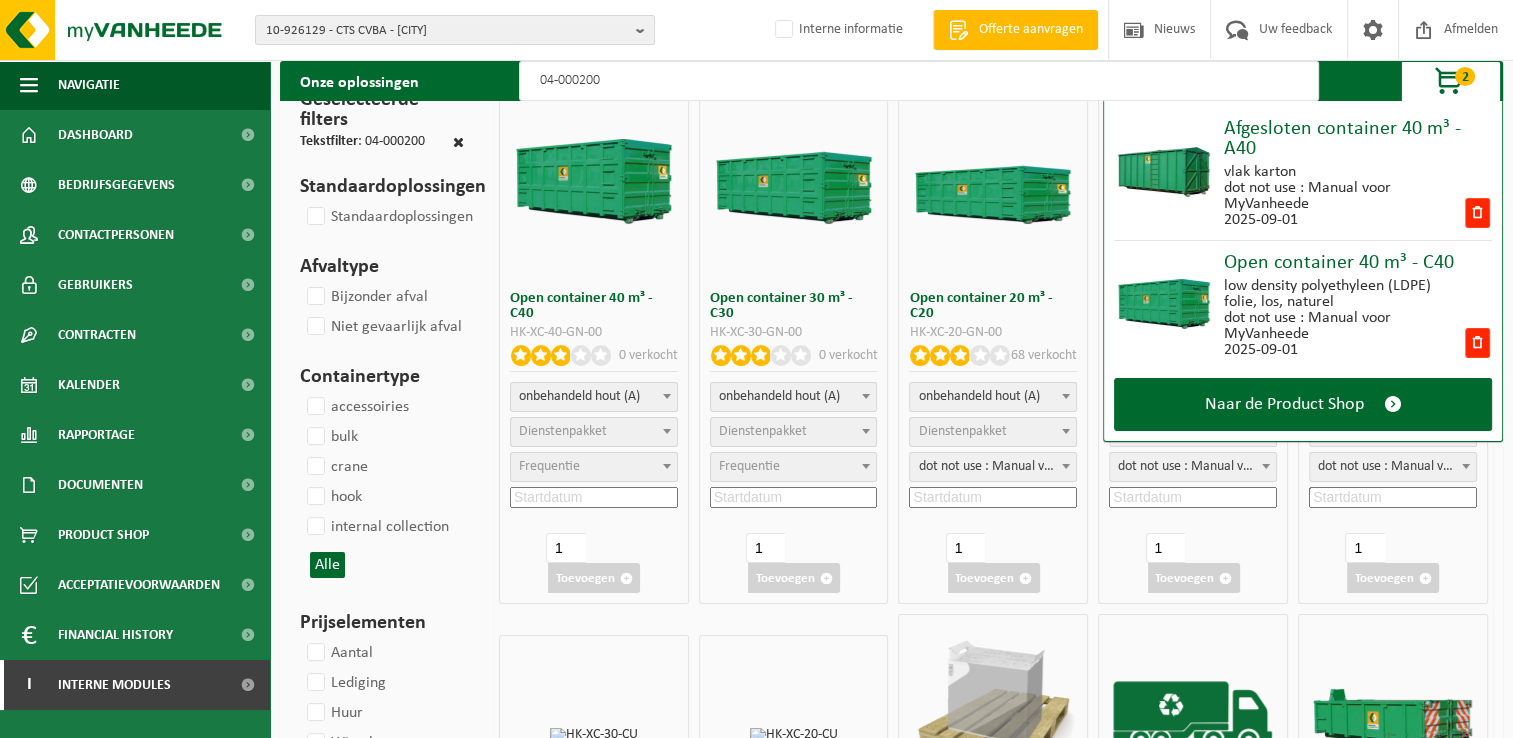 select 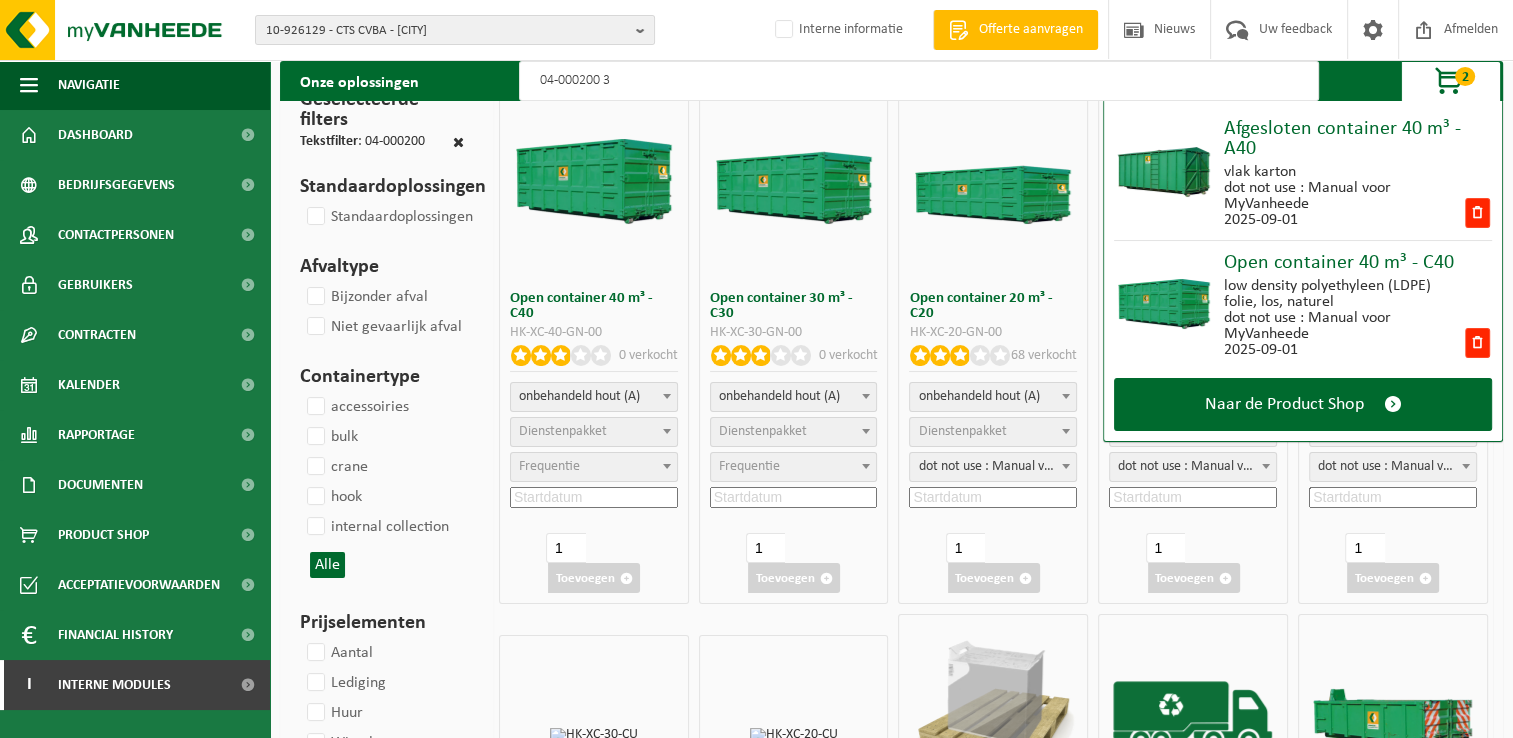 select 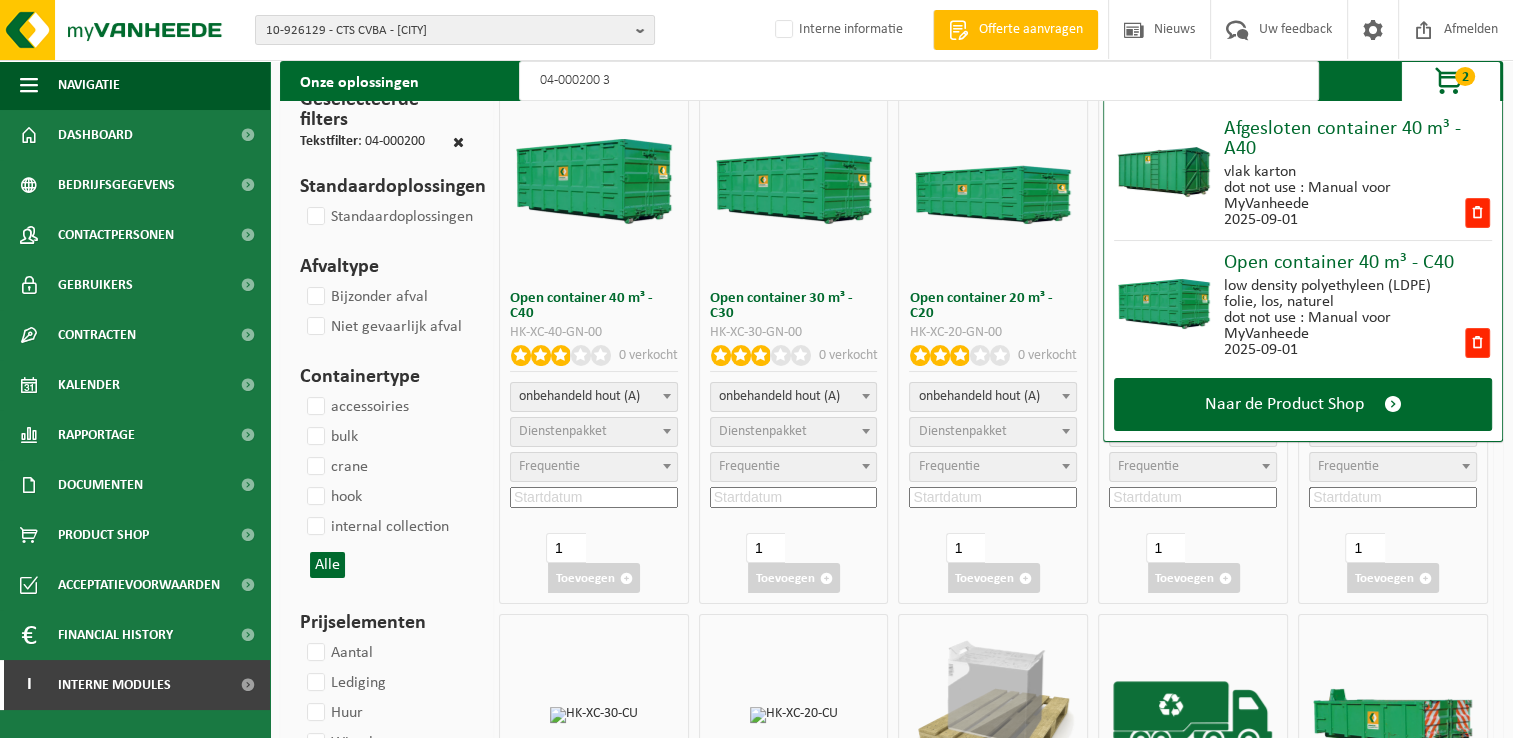 select 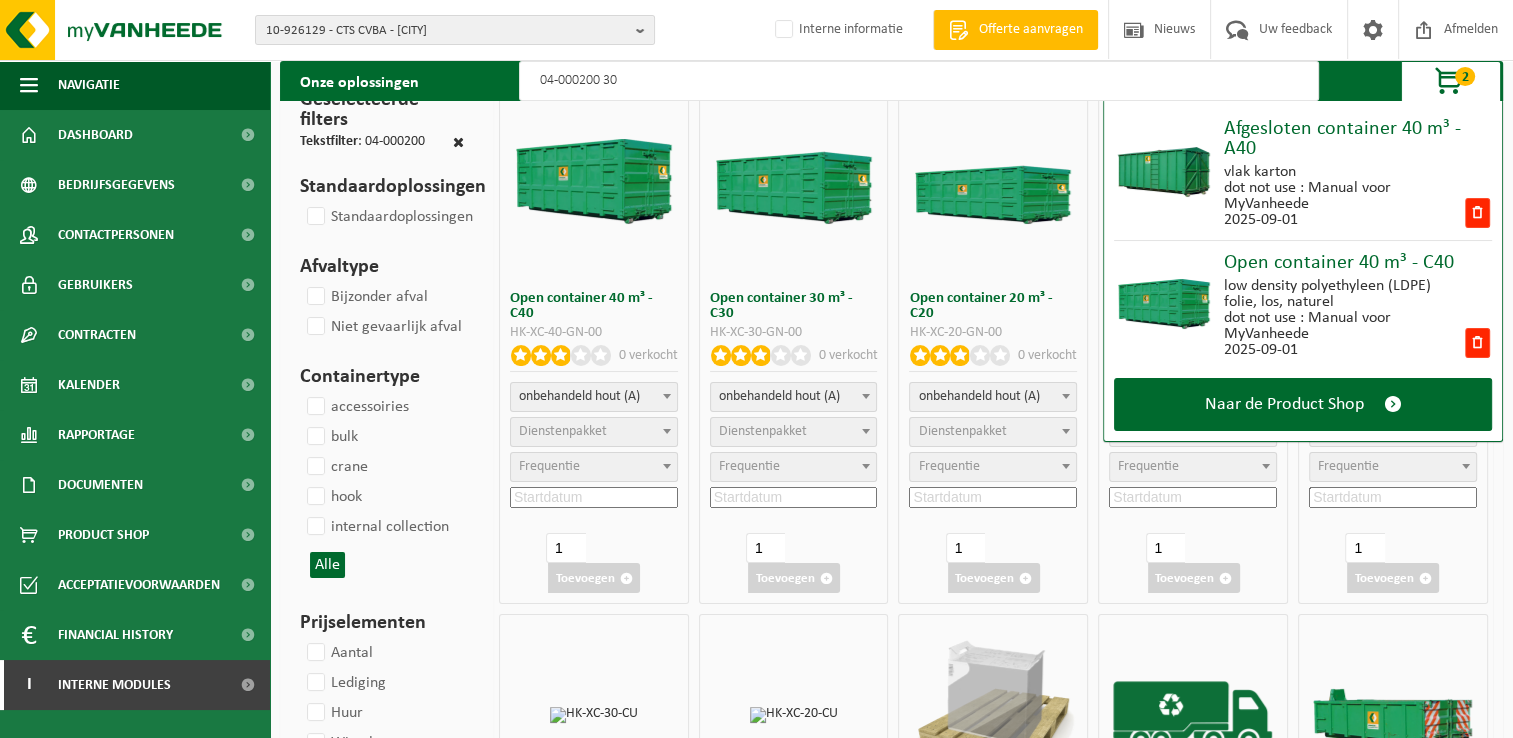 select on "25" 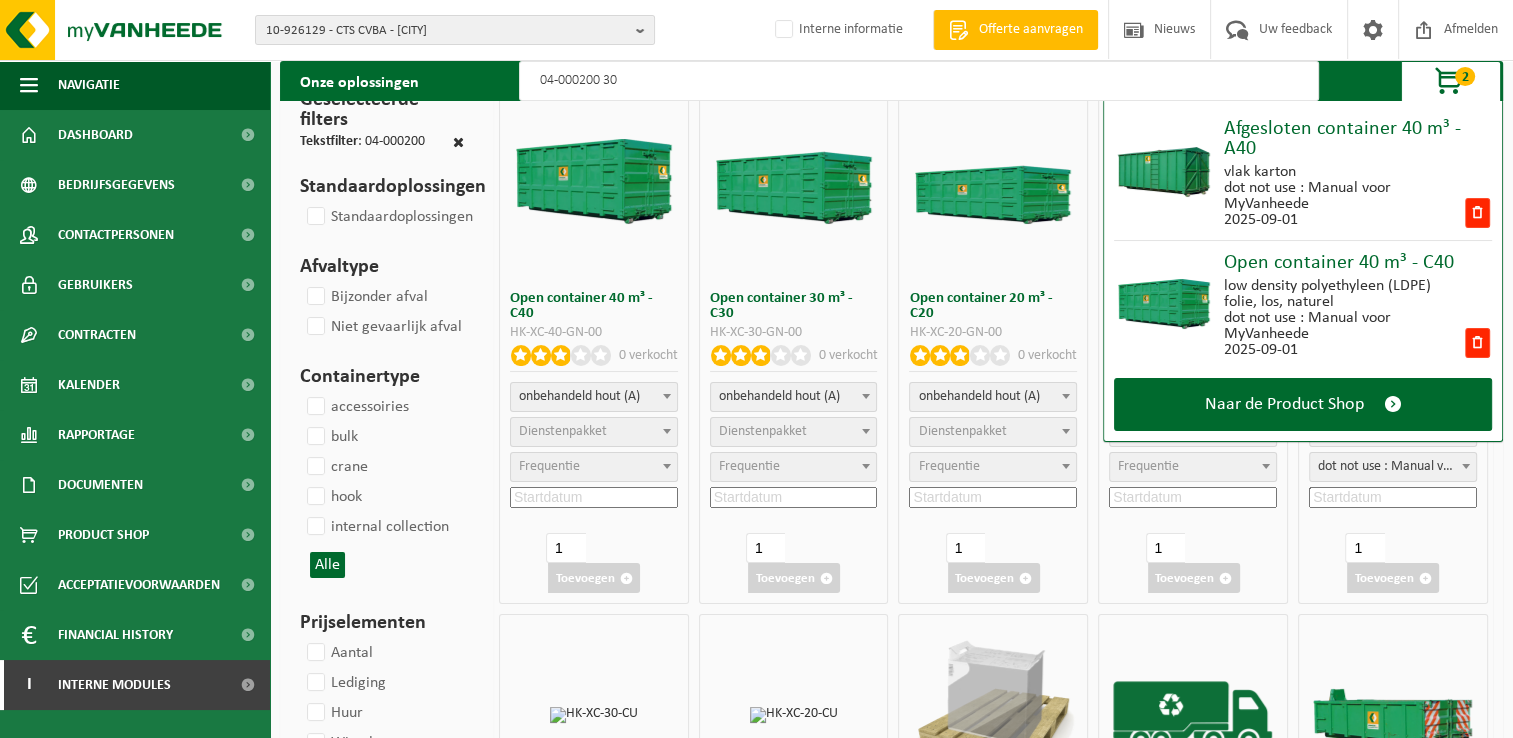 select on "25" 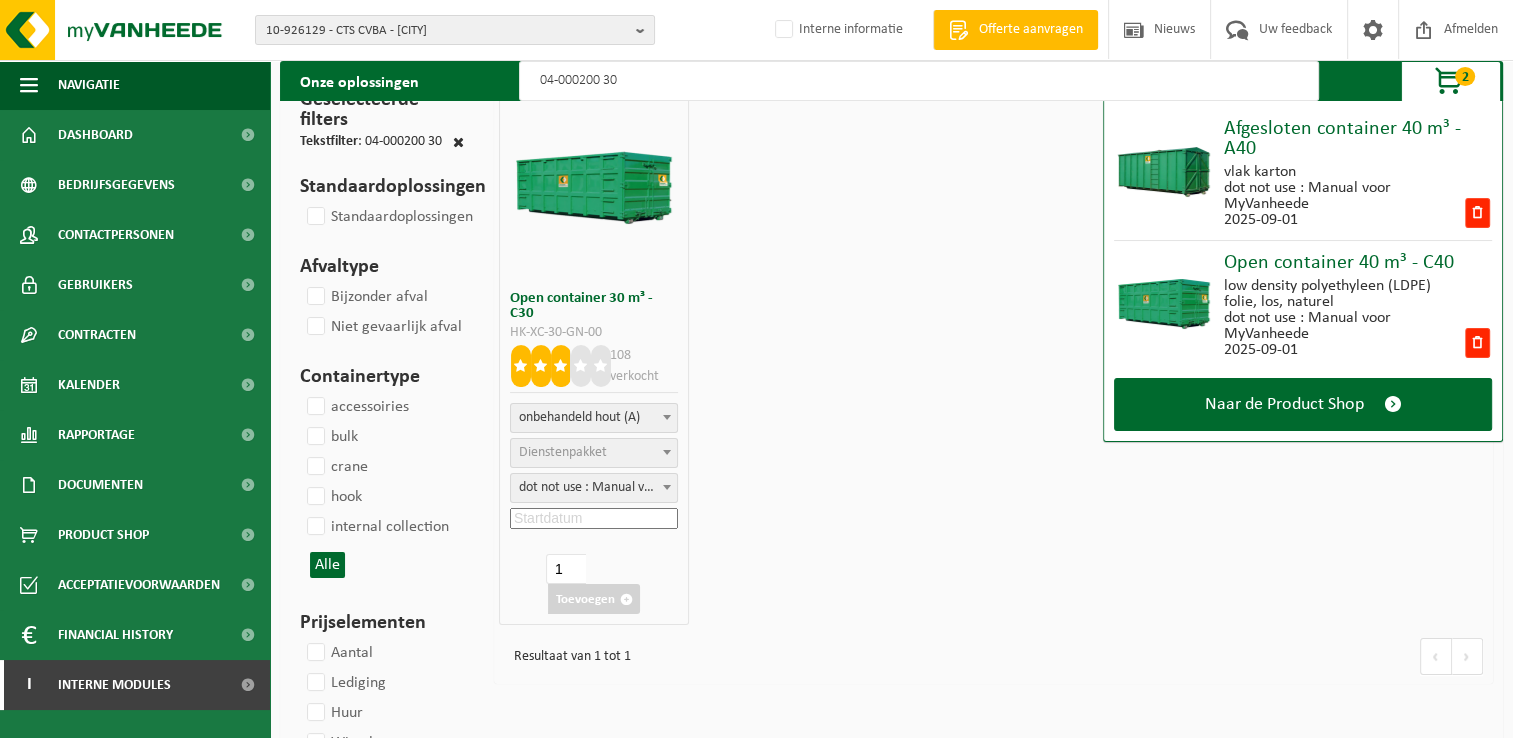 select 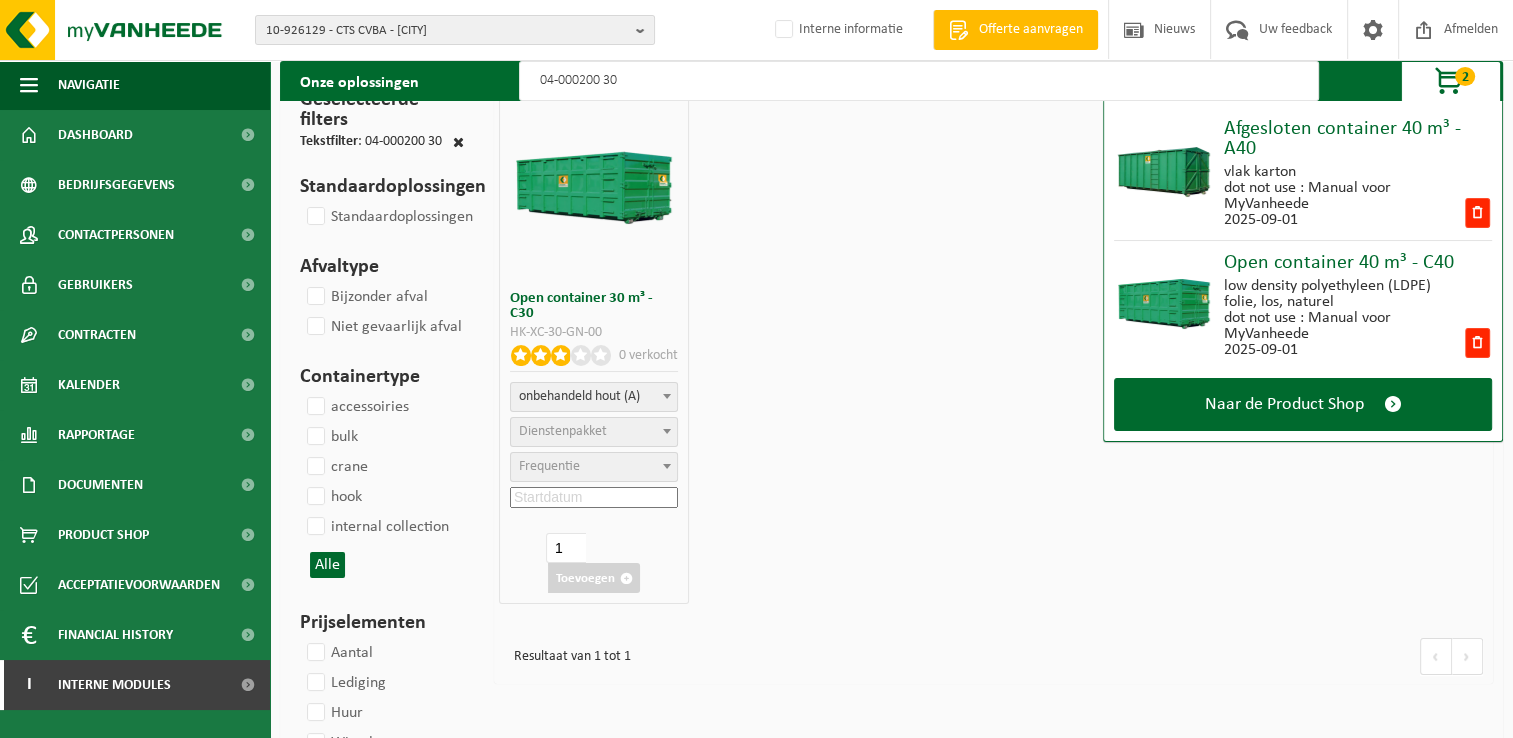 type on "04-000200 30" 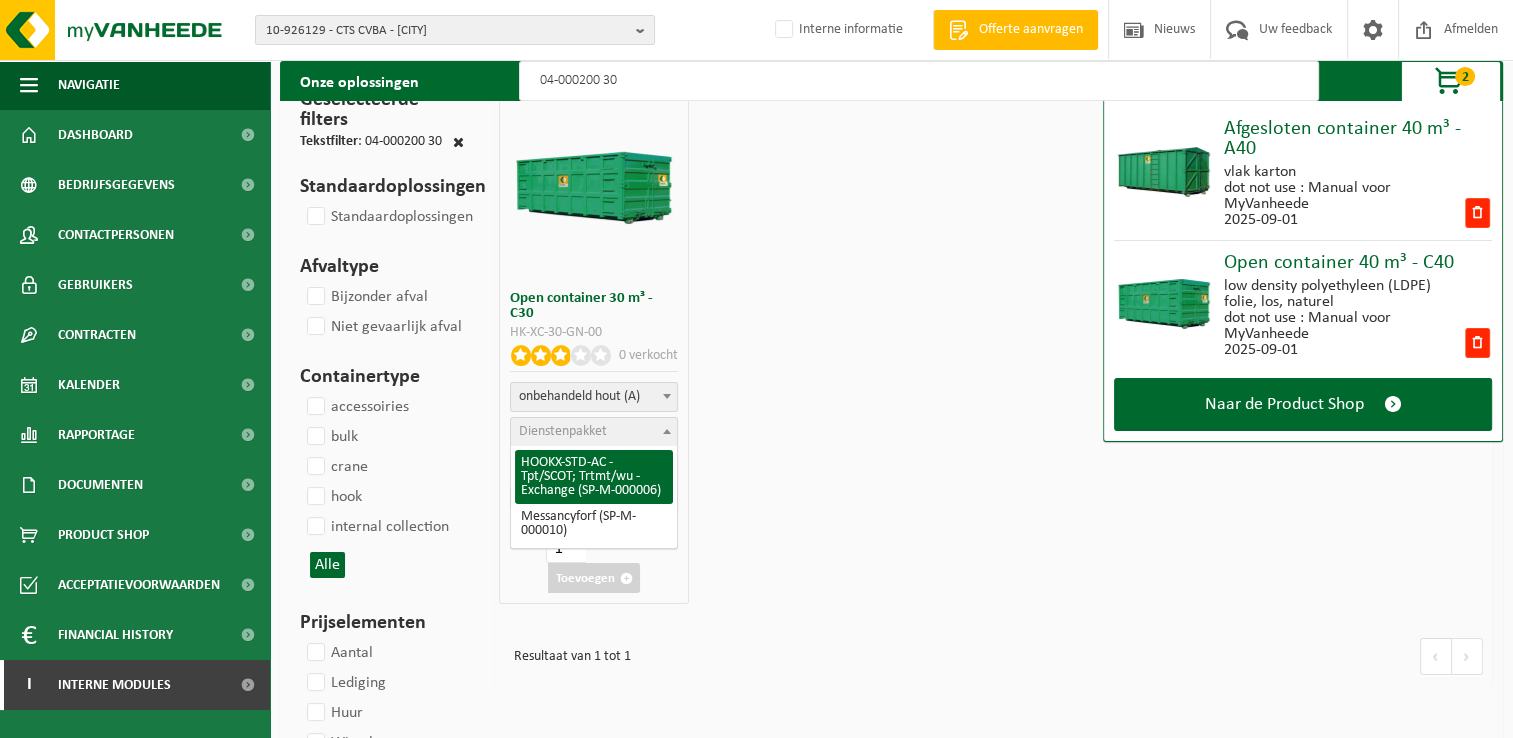 select on "7" 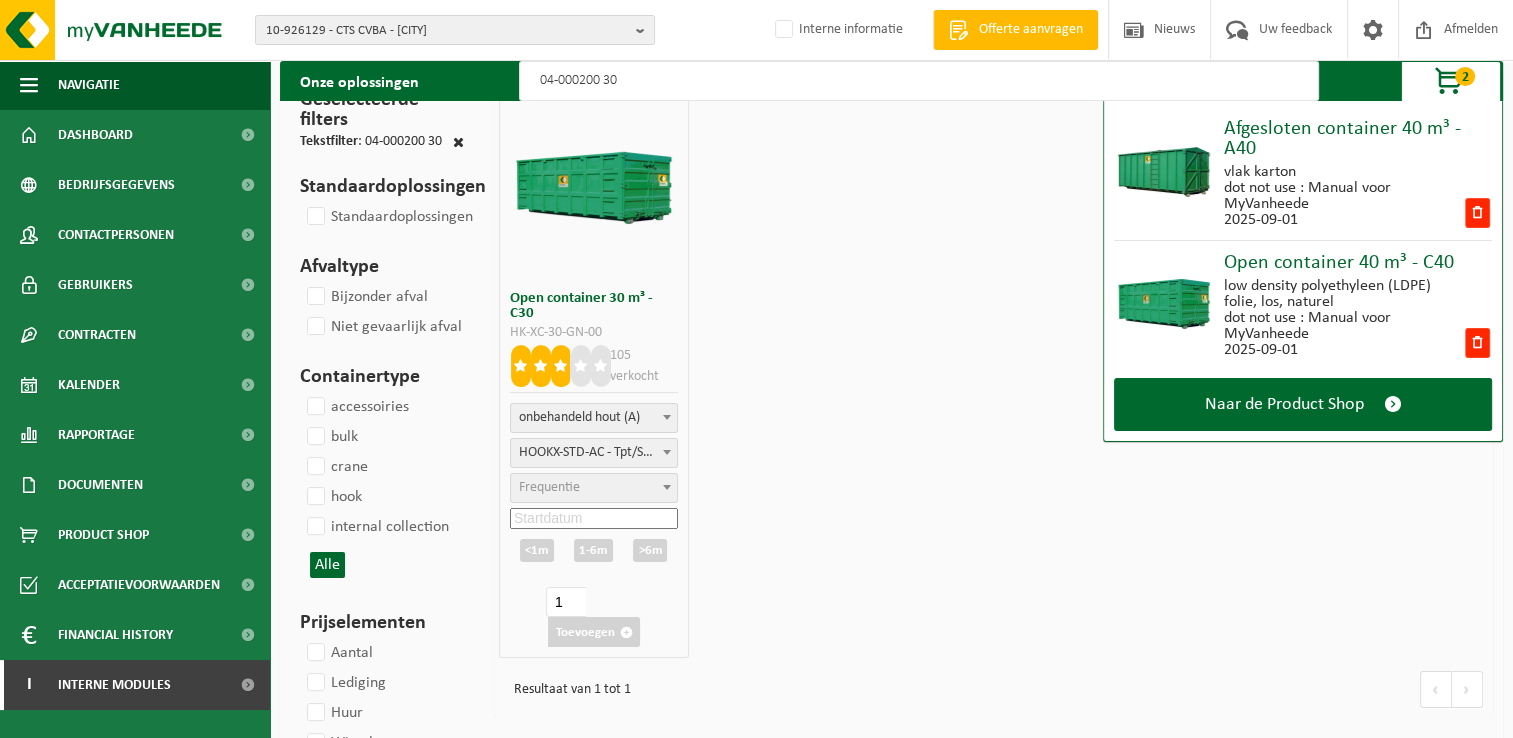 select on "25" 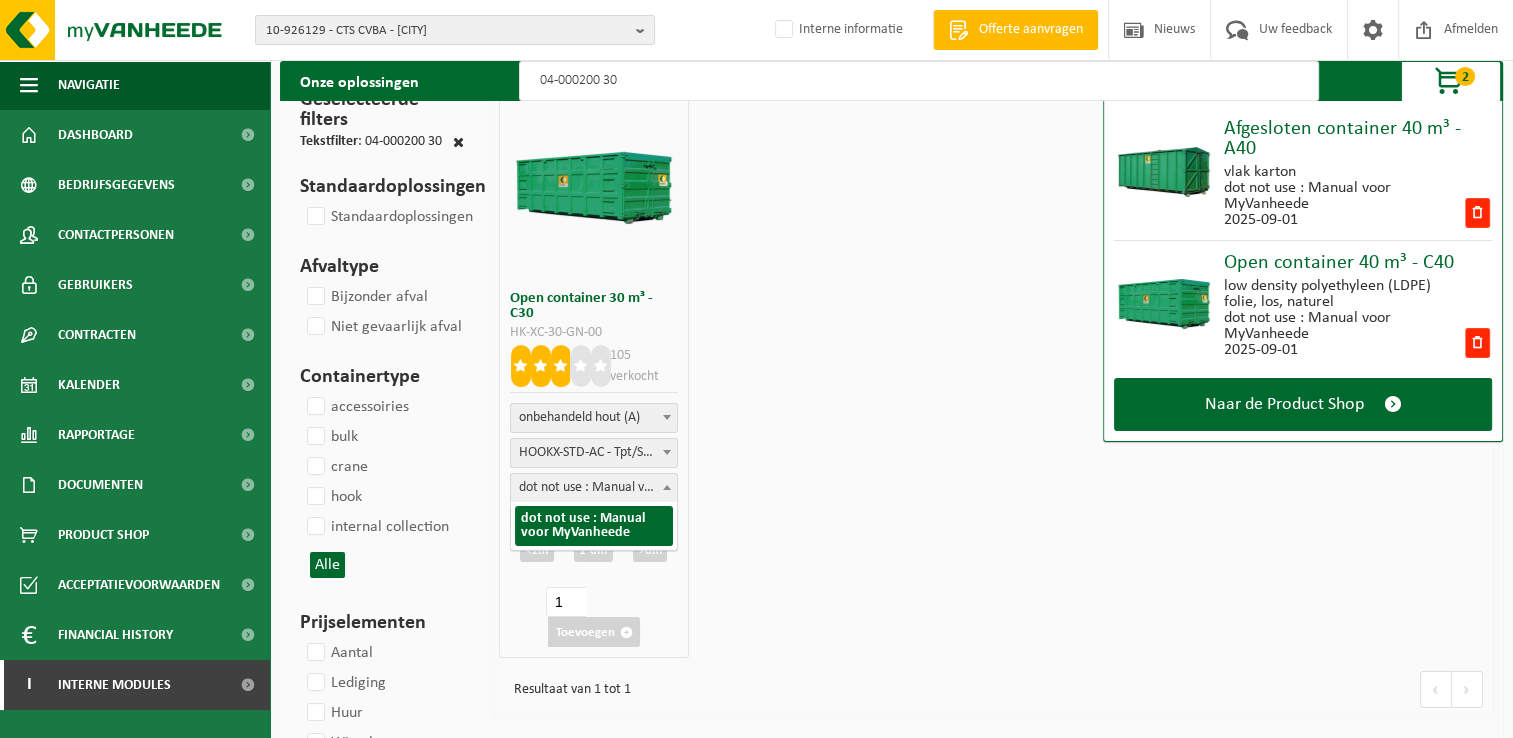 click on "dot not use : Manual voor MyVanheede" at bounding box center [594, 488] 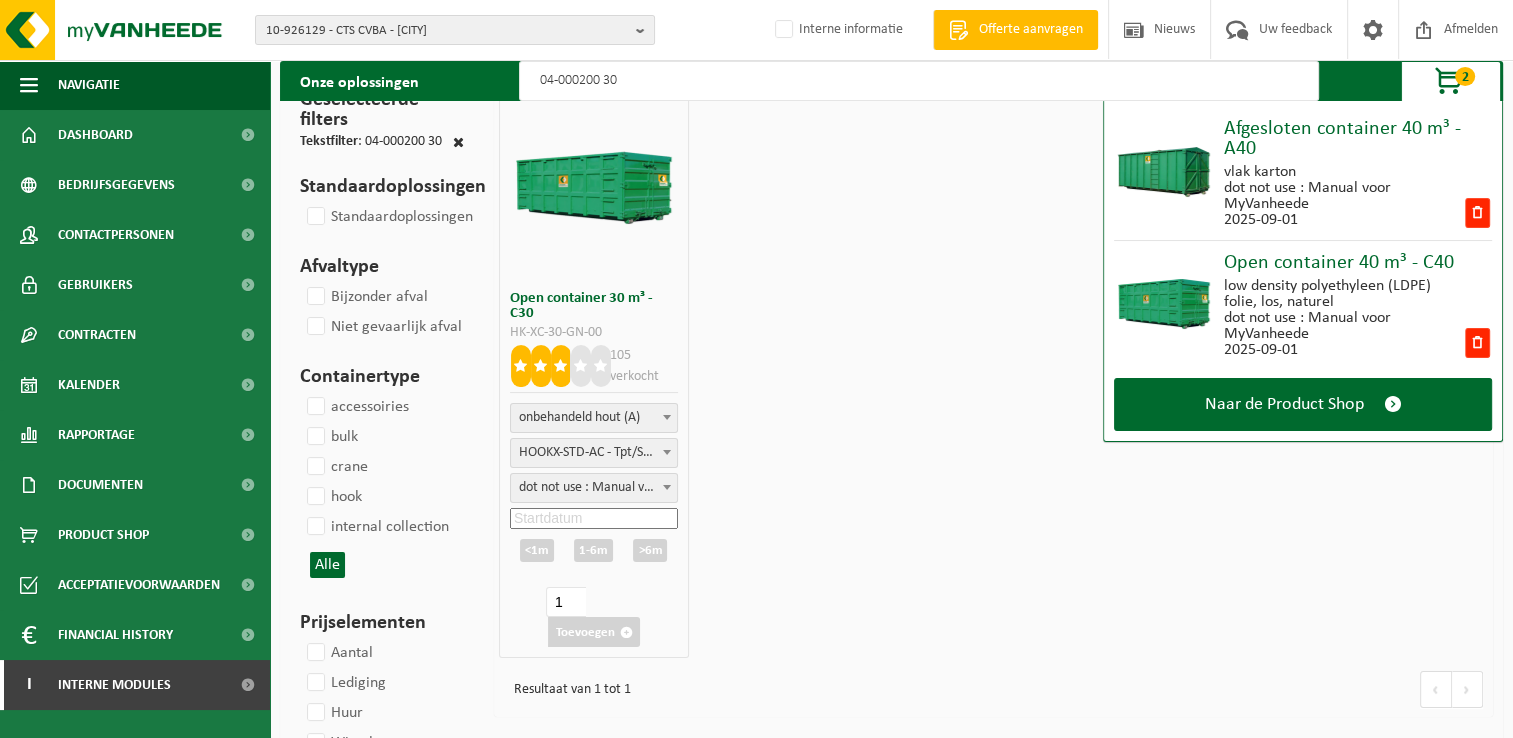 click at bounding box center (667, 487) 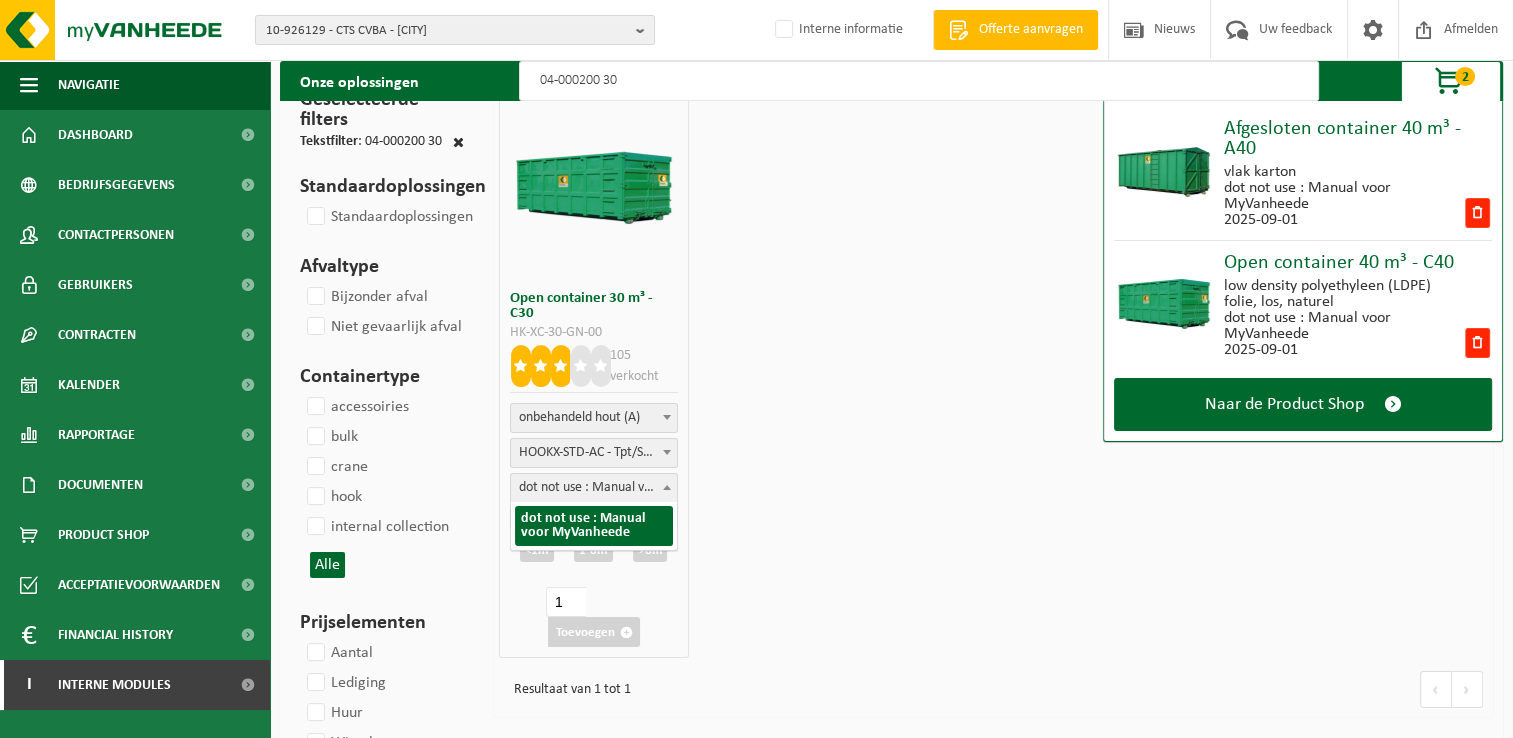 click at bounding box center (667, 487) 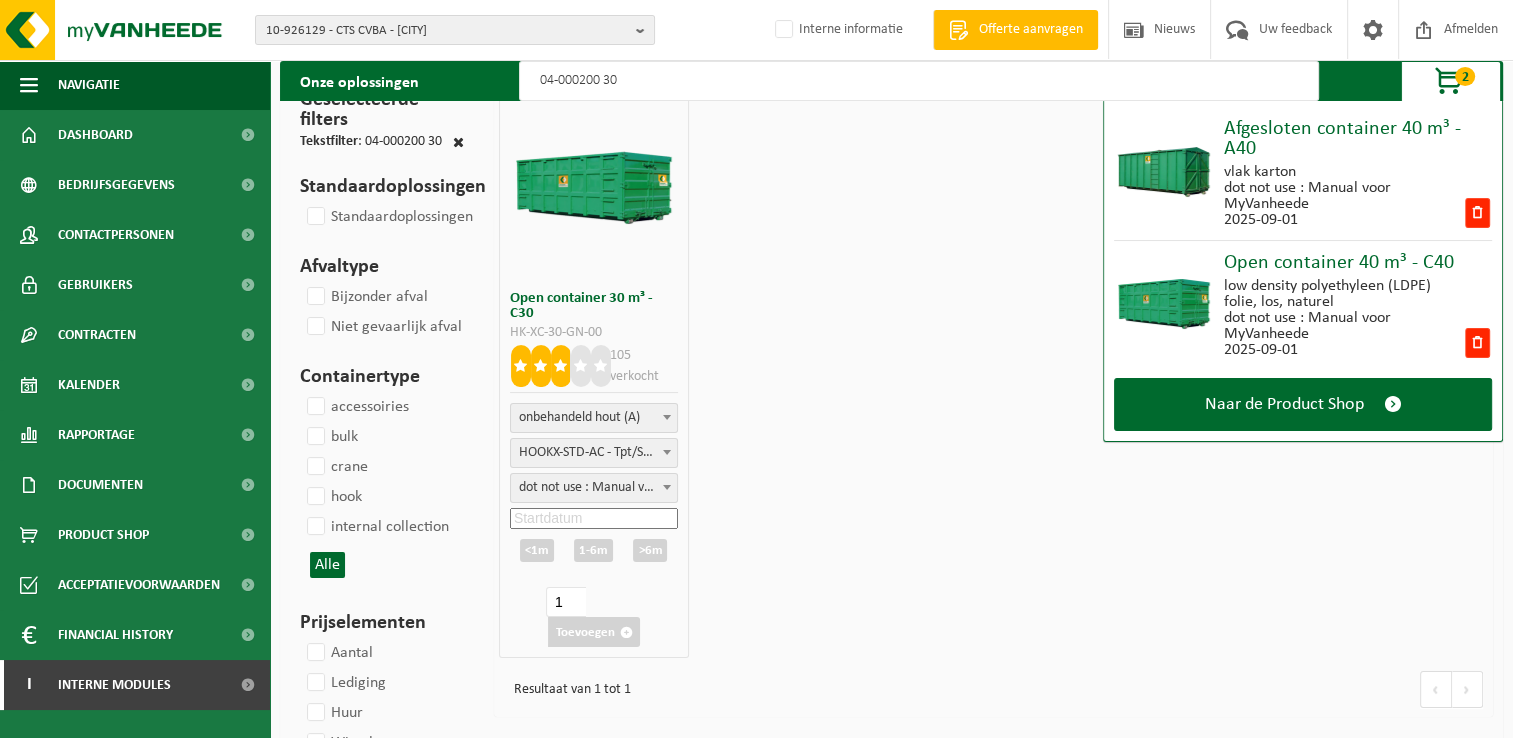 click at bounding box center [594, 518] 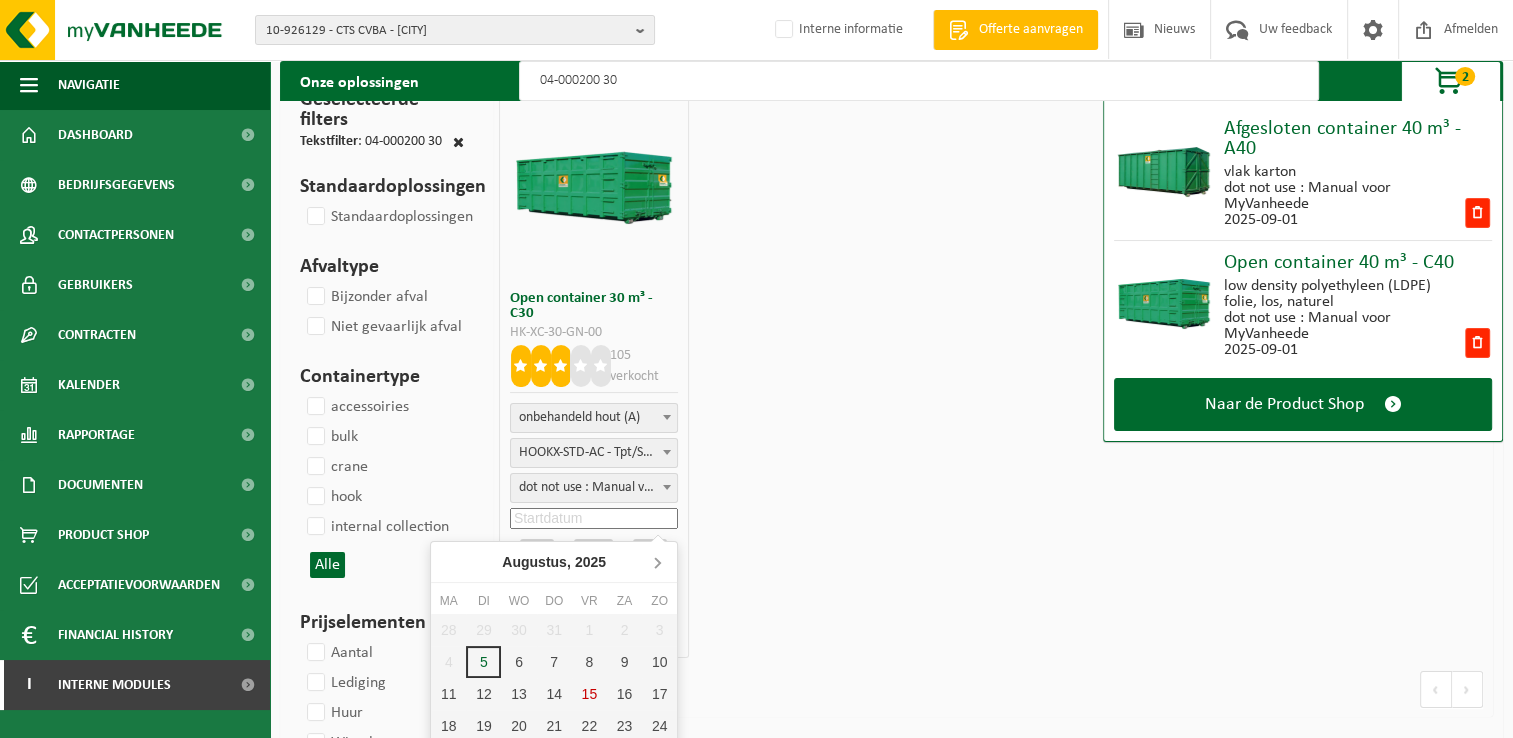 click 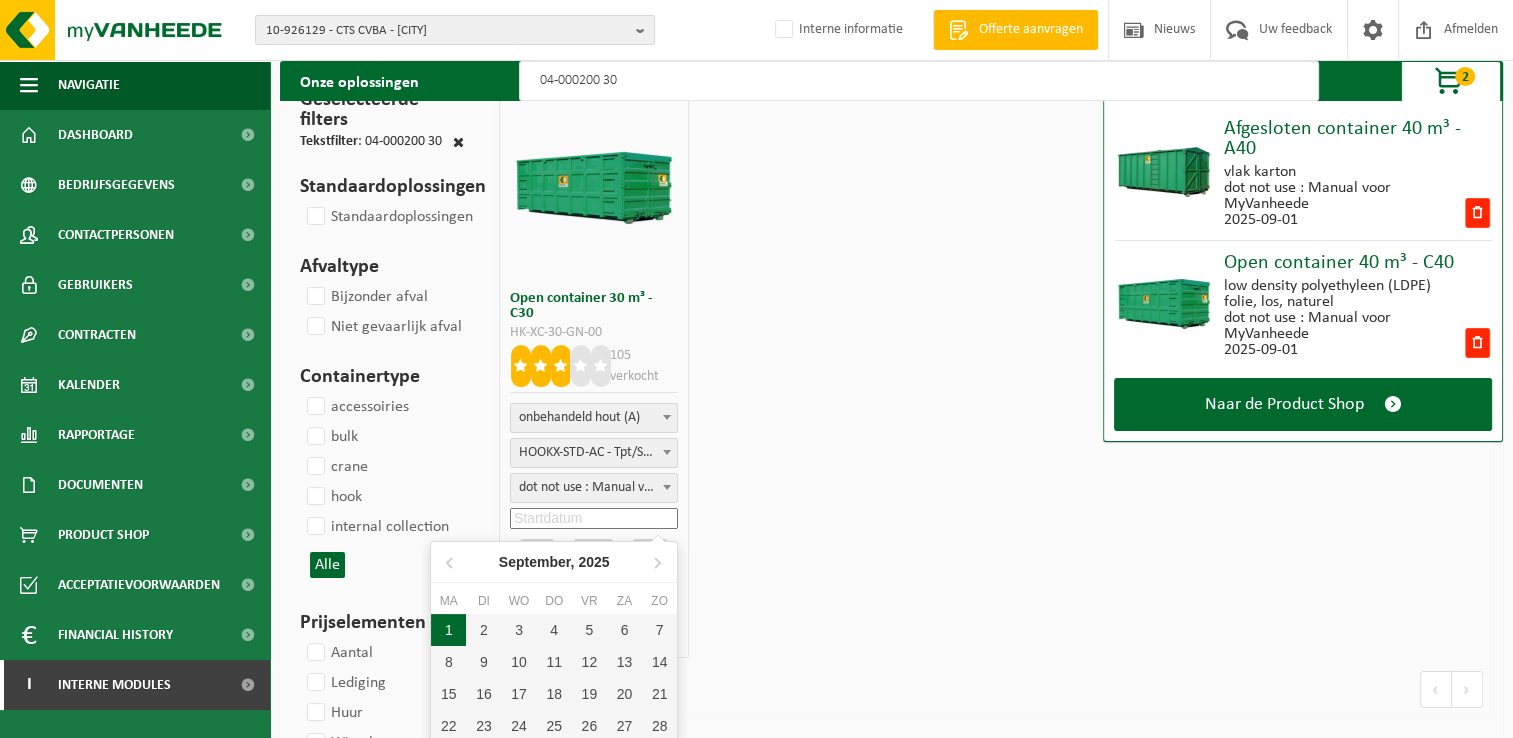 click on "1" at bounding box center [448, 630] 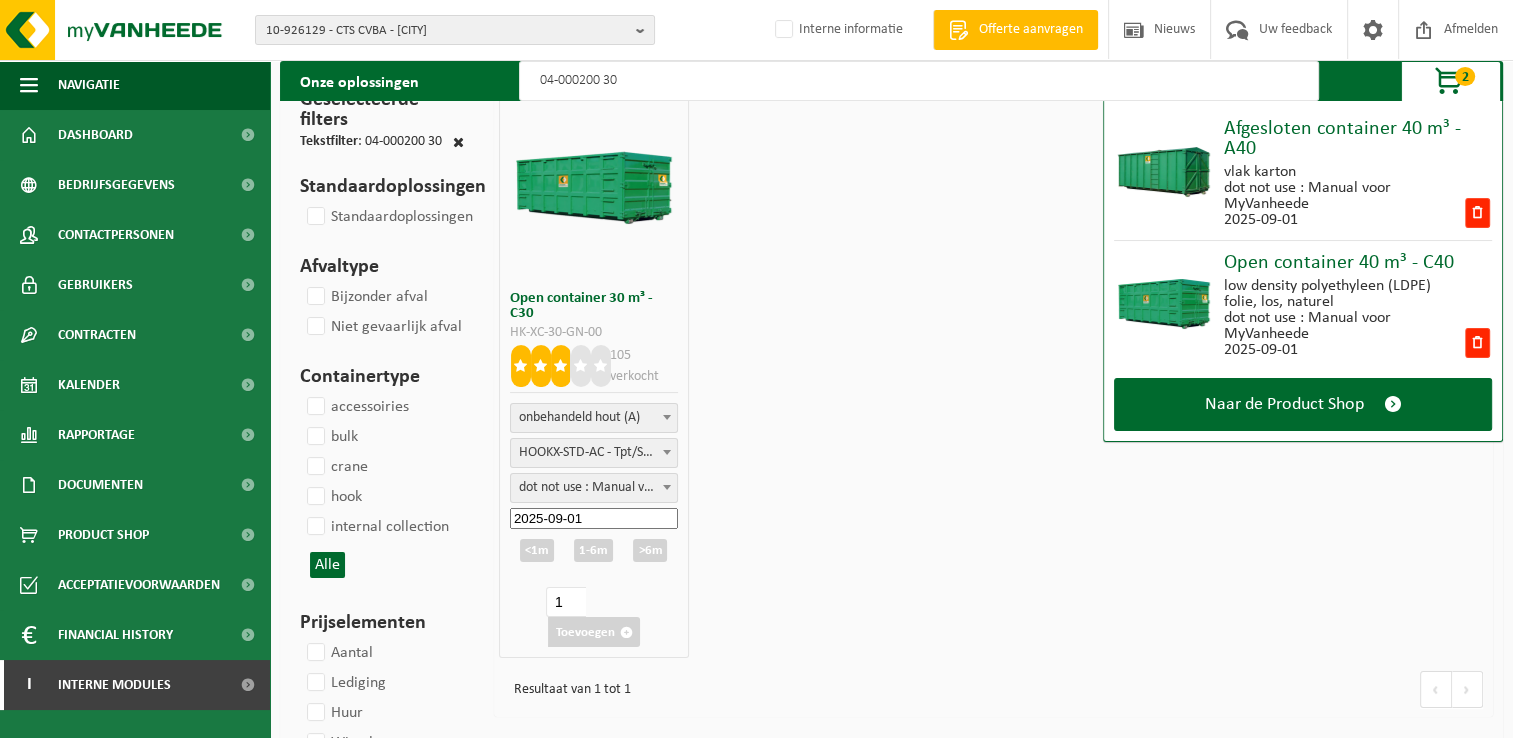 click on ">6m" at bounding box center (650, 550) 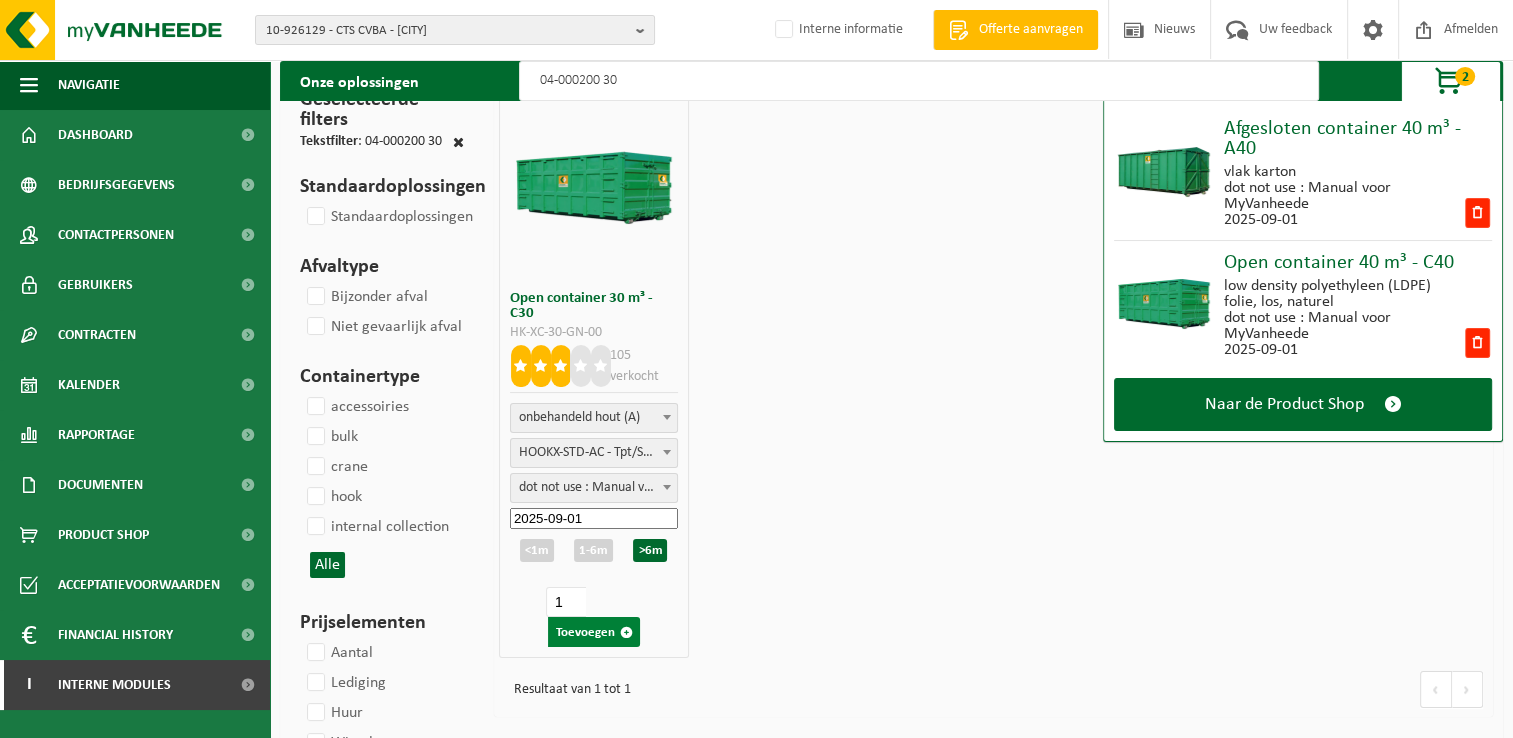click on "Toevoegen" at bounding box center [594, 632] 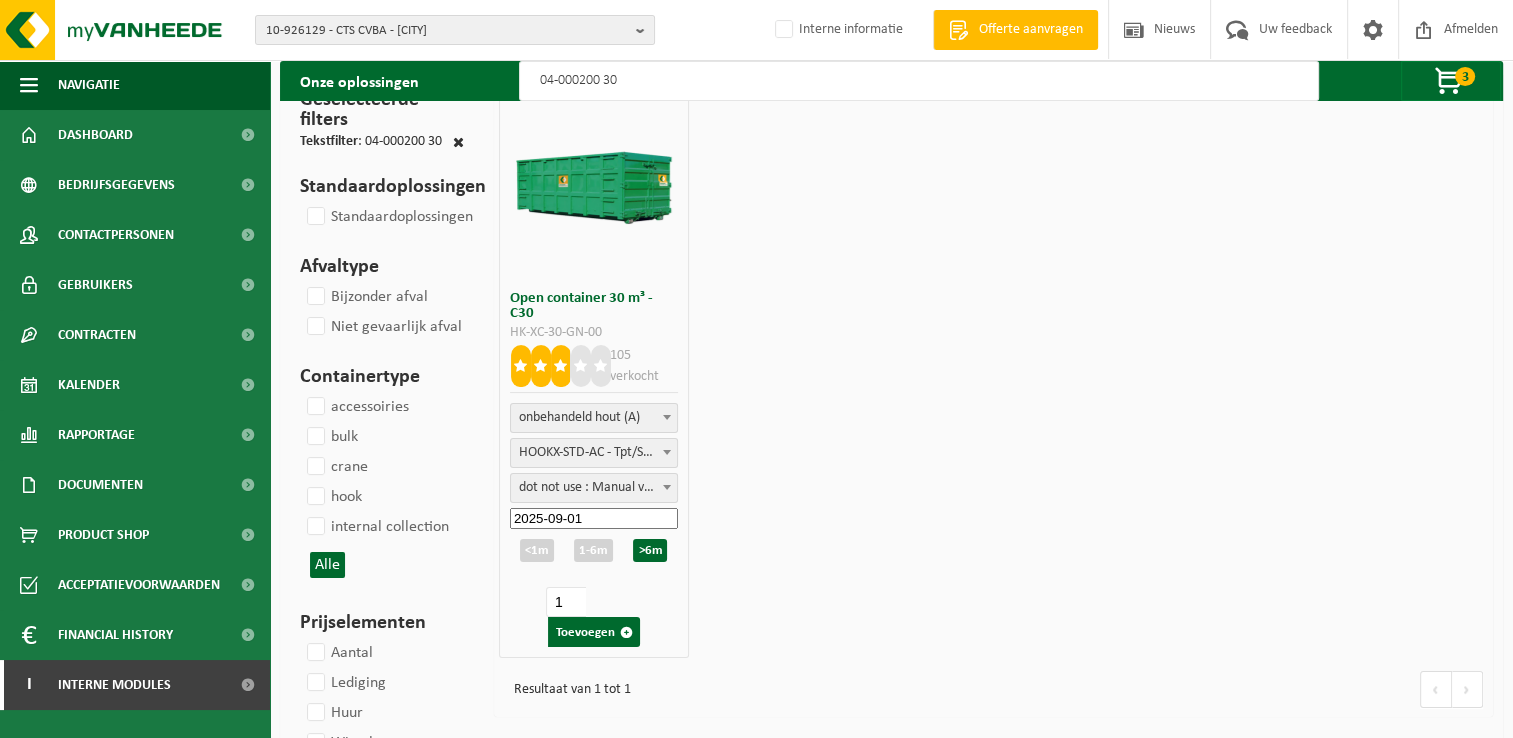 click on "04-000200 30" at bounding box center (919, 81) 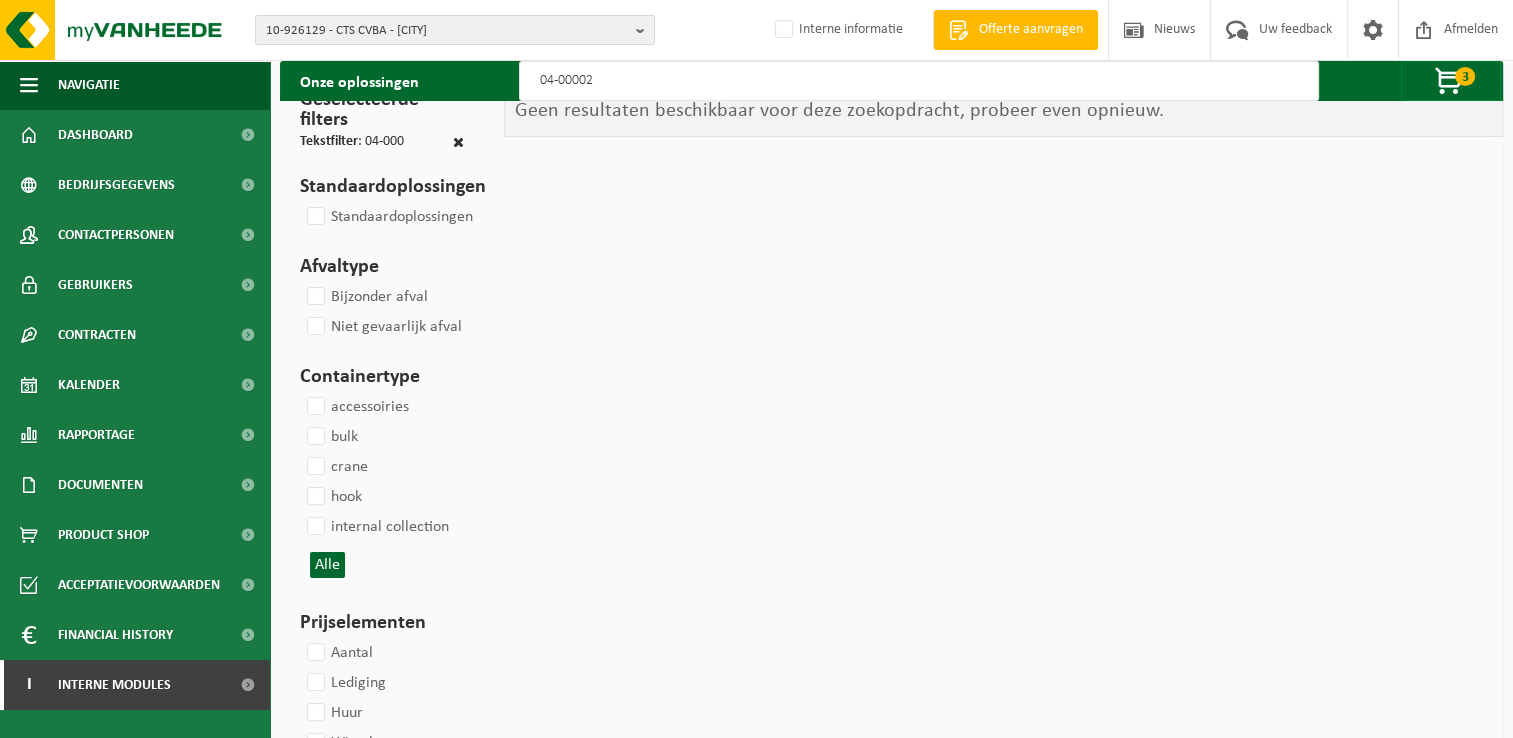 type on "04-000024" 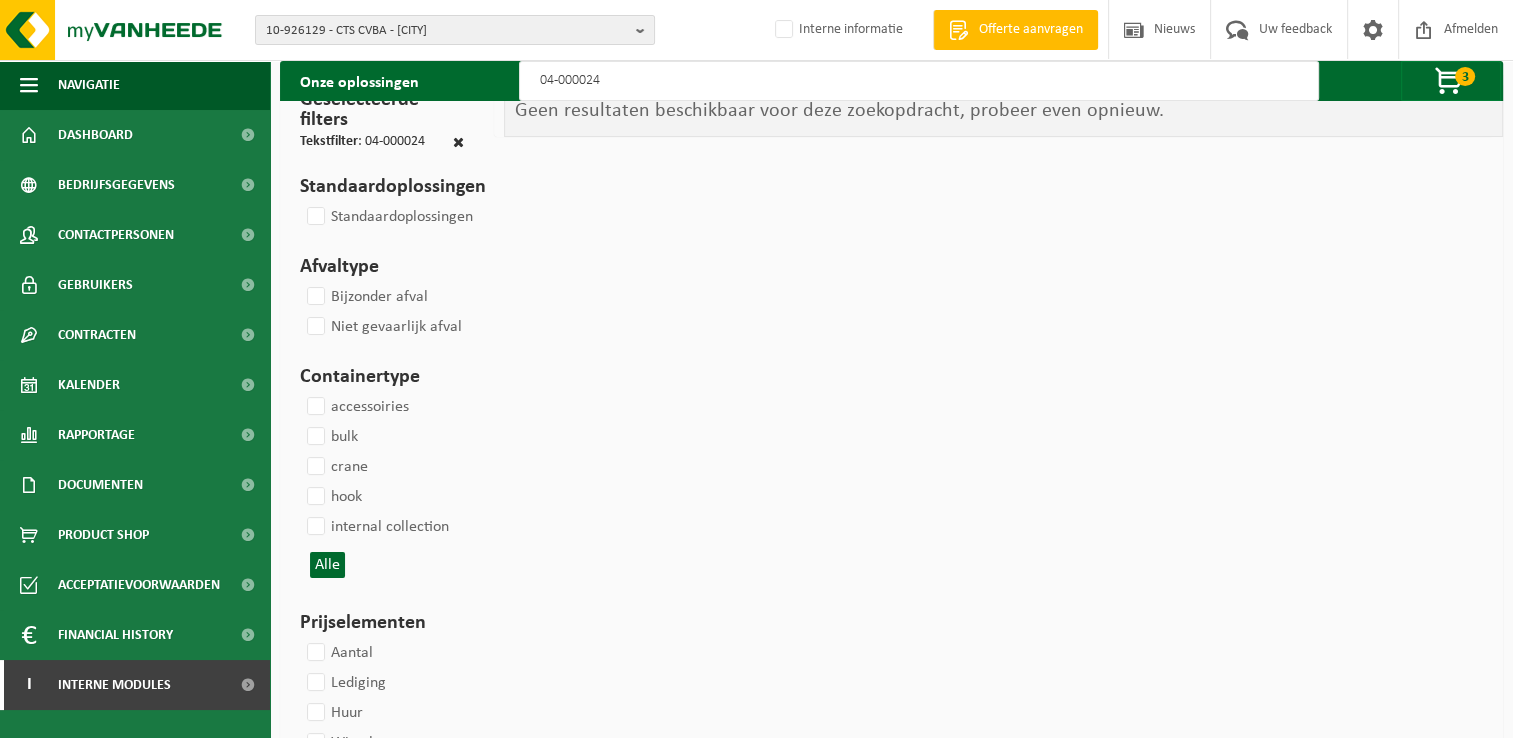 select 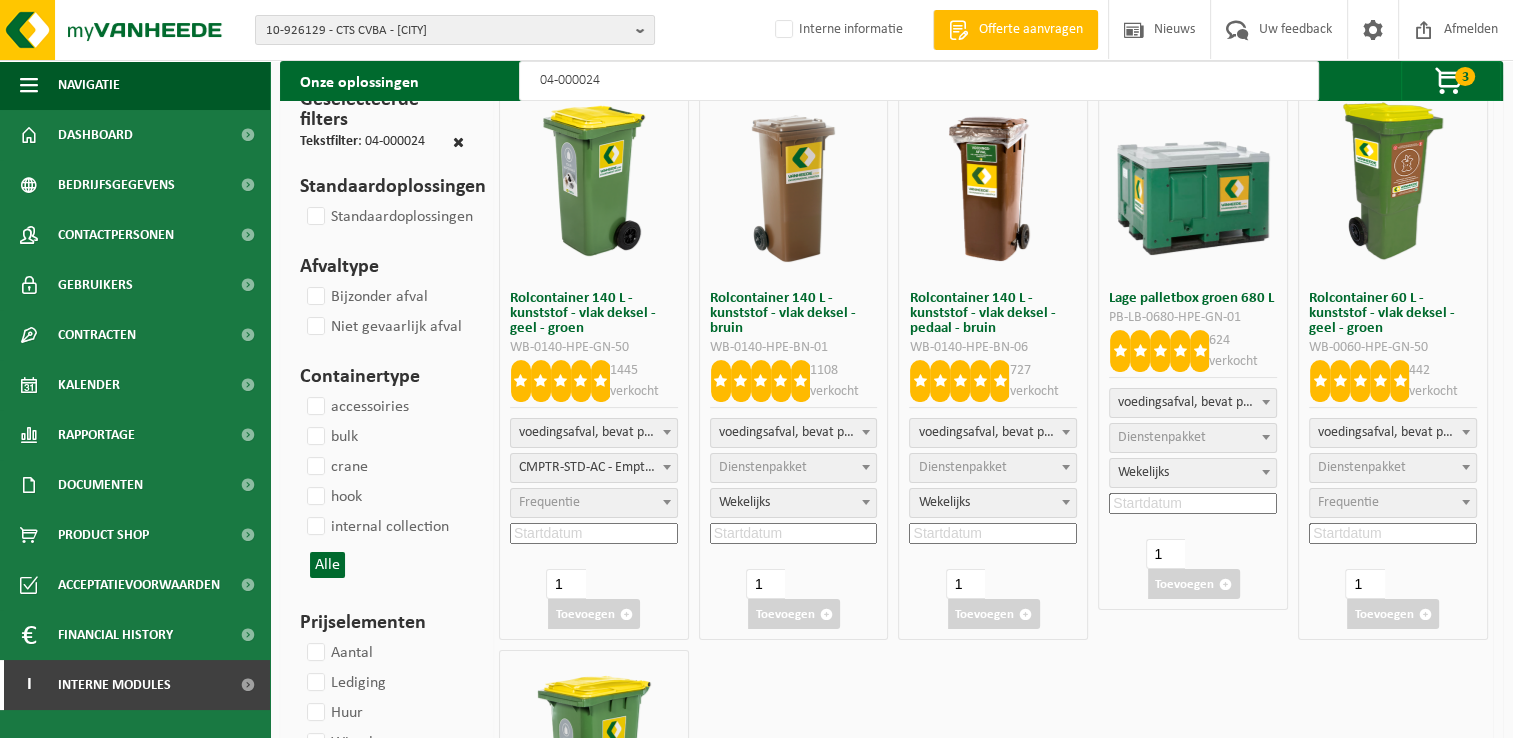 select 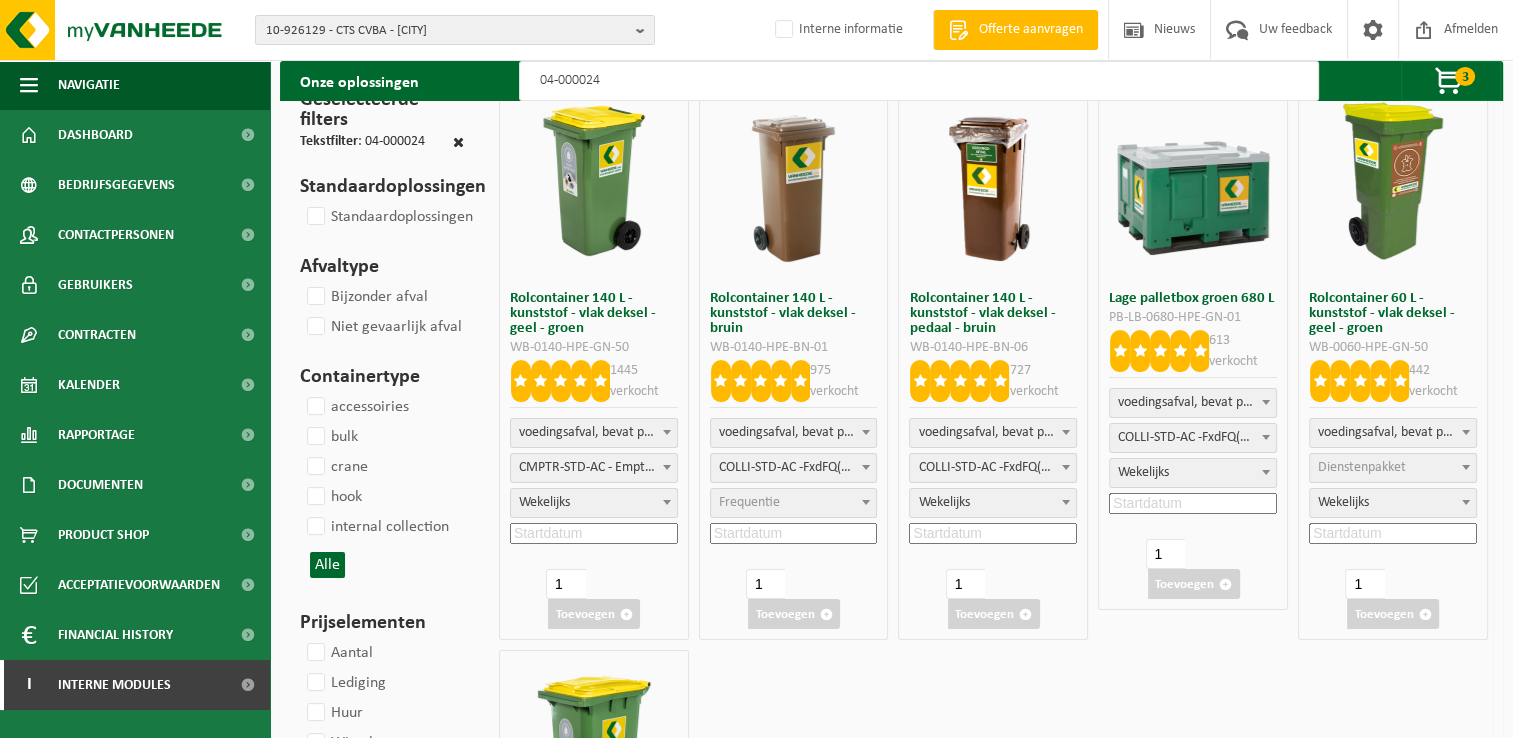 select 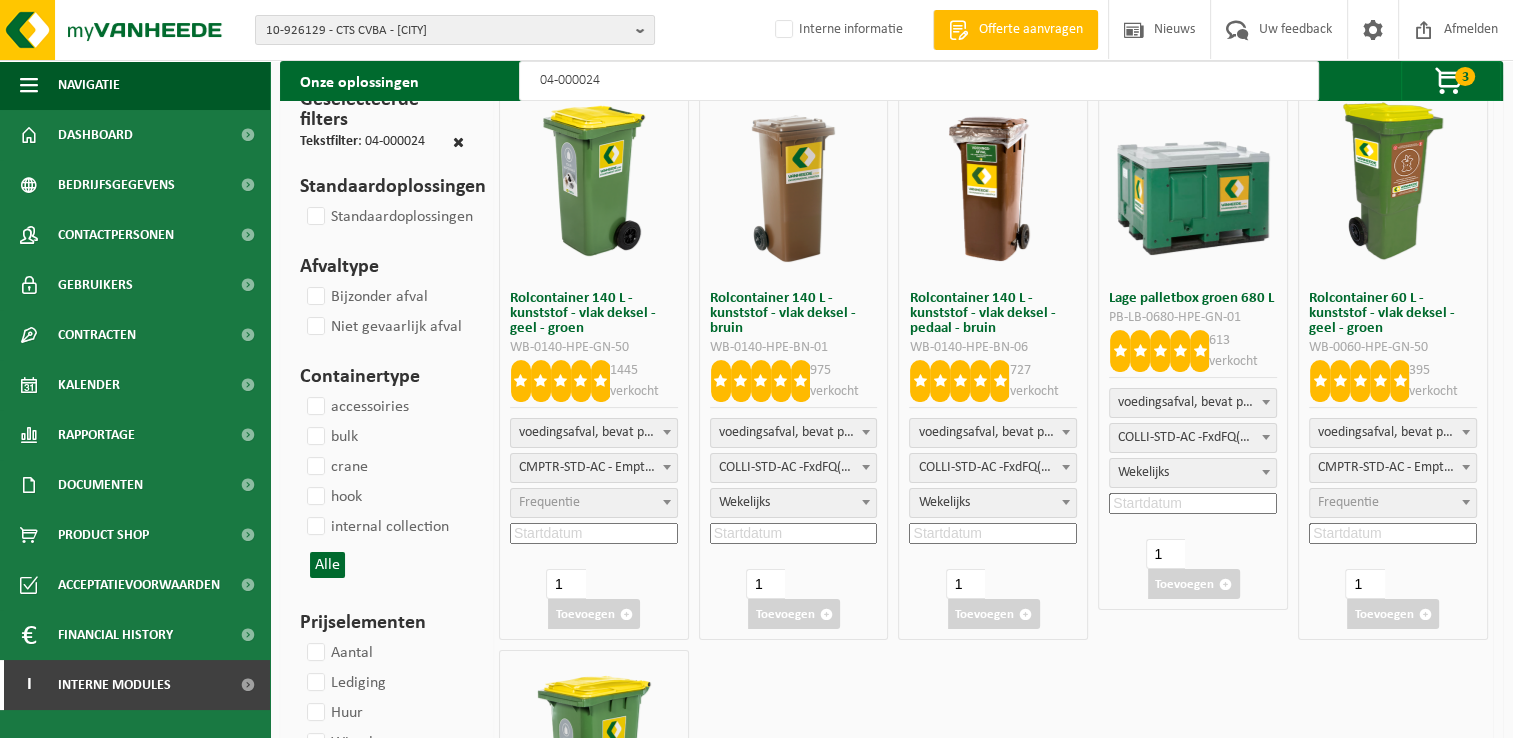 type on "04-000024" 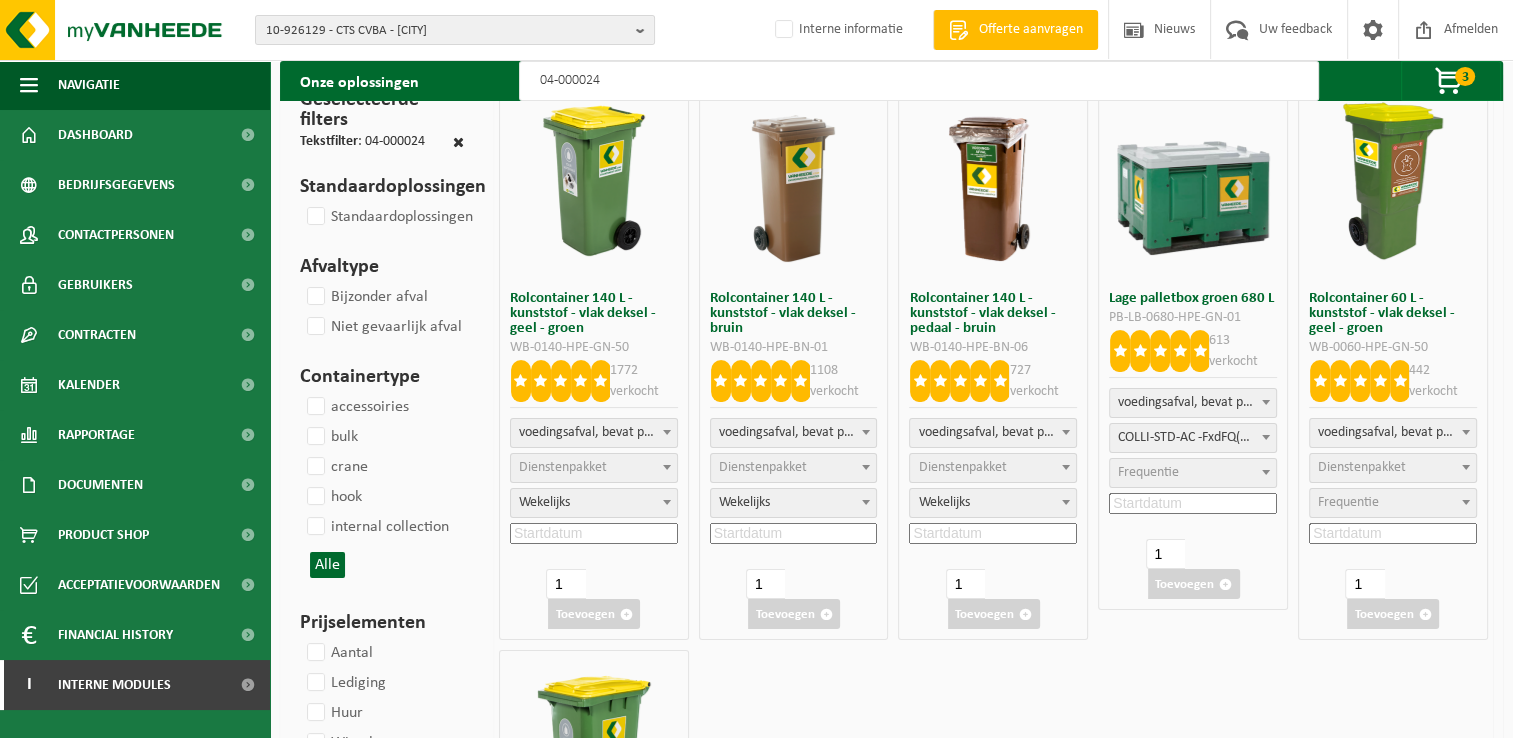 select 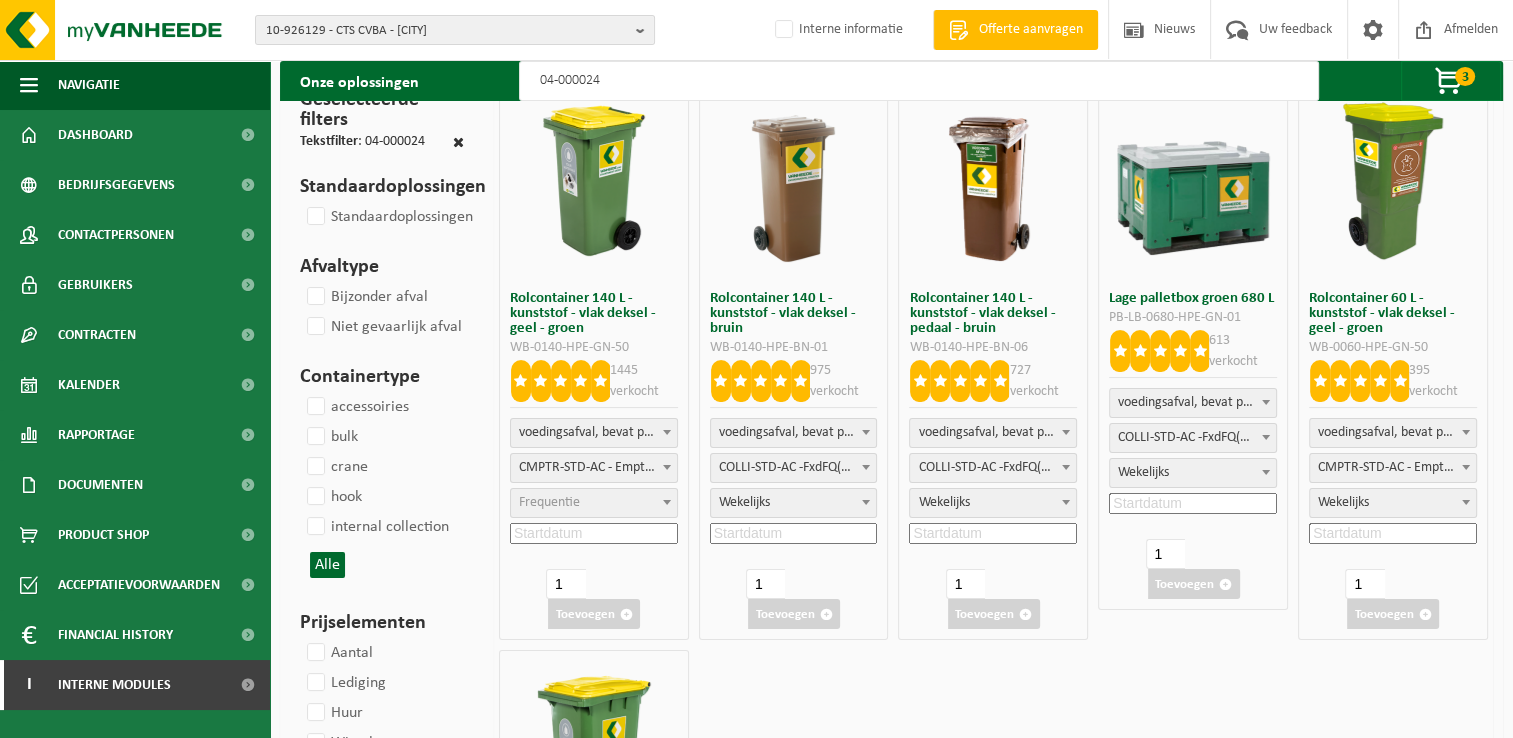 type on "04-000024 6" 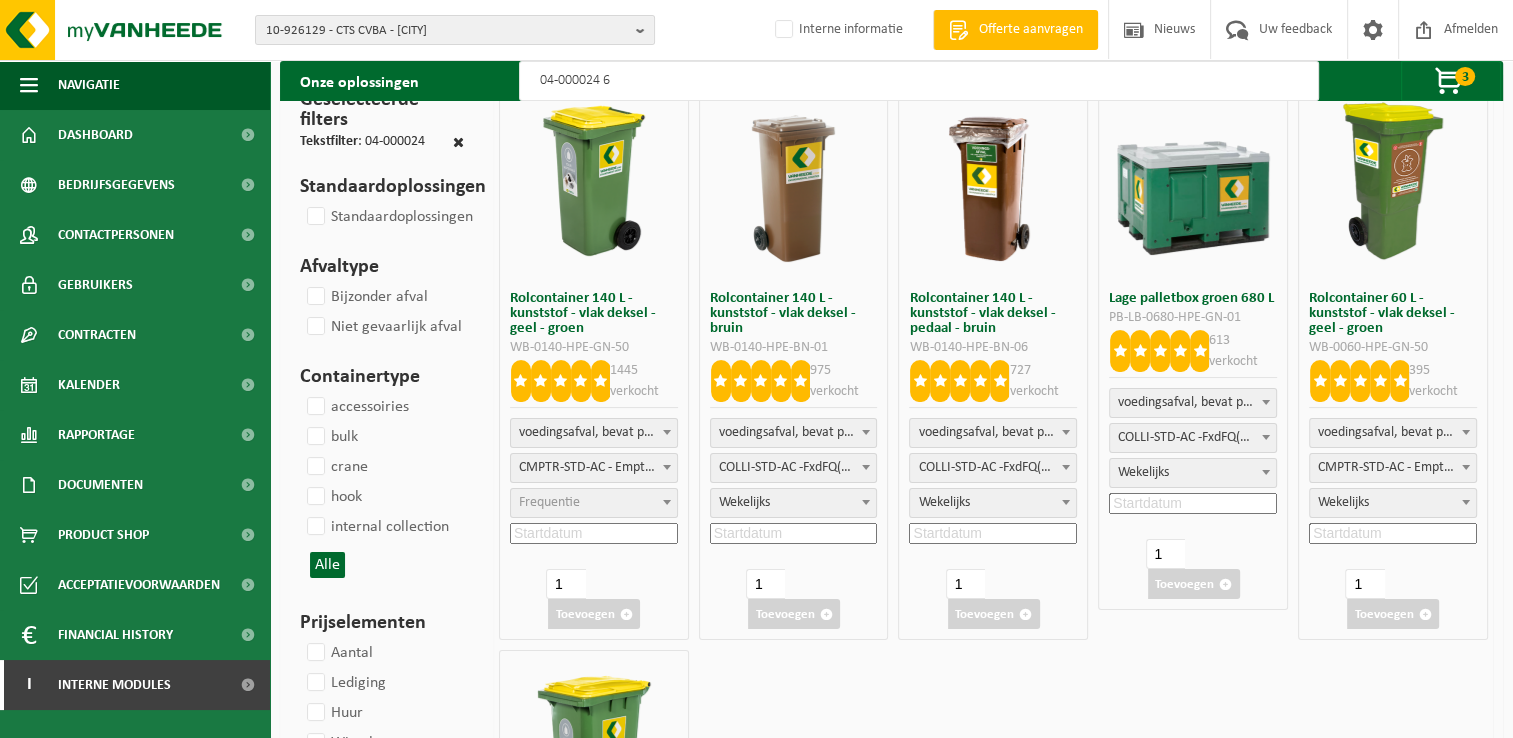 select 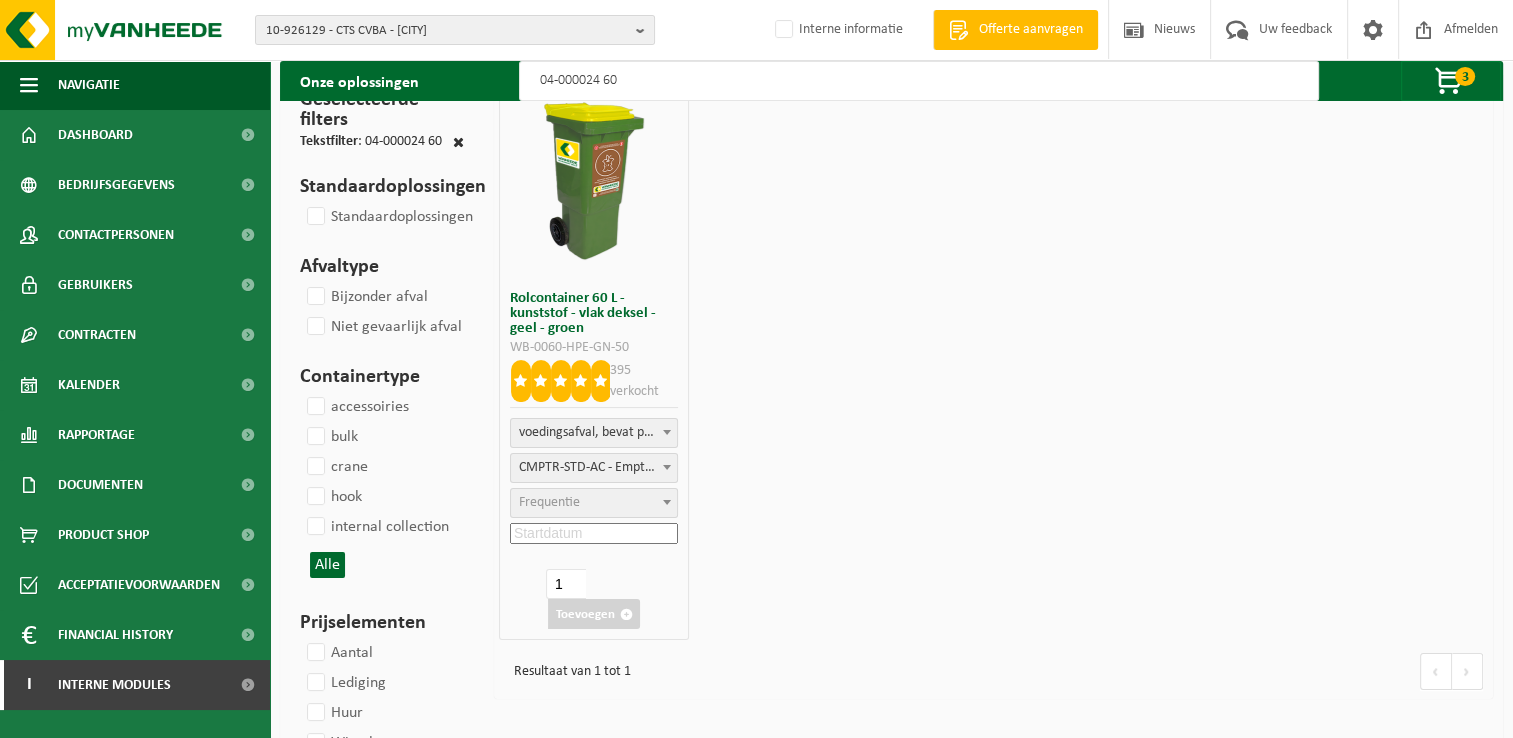 click on "Frequentie" at bounding box center (549, 502) 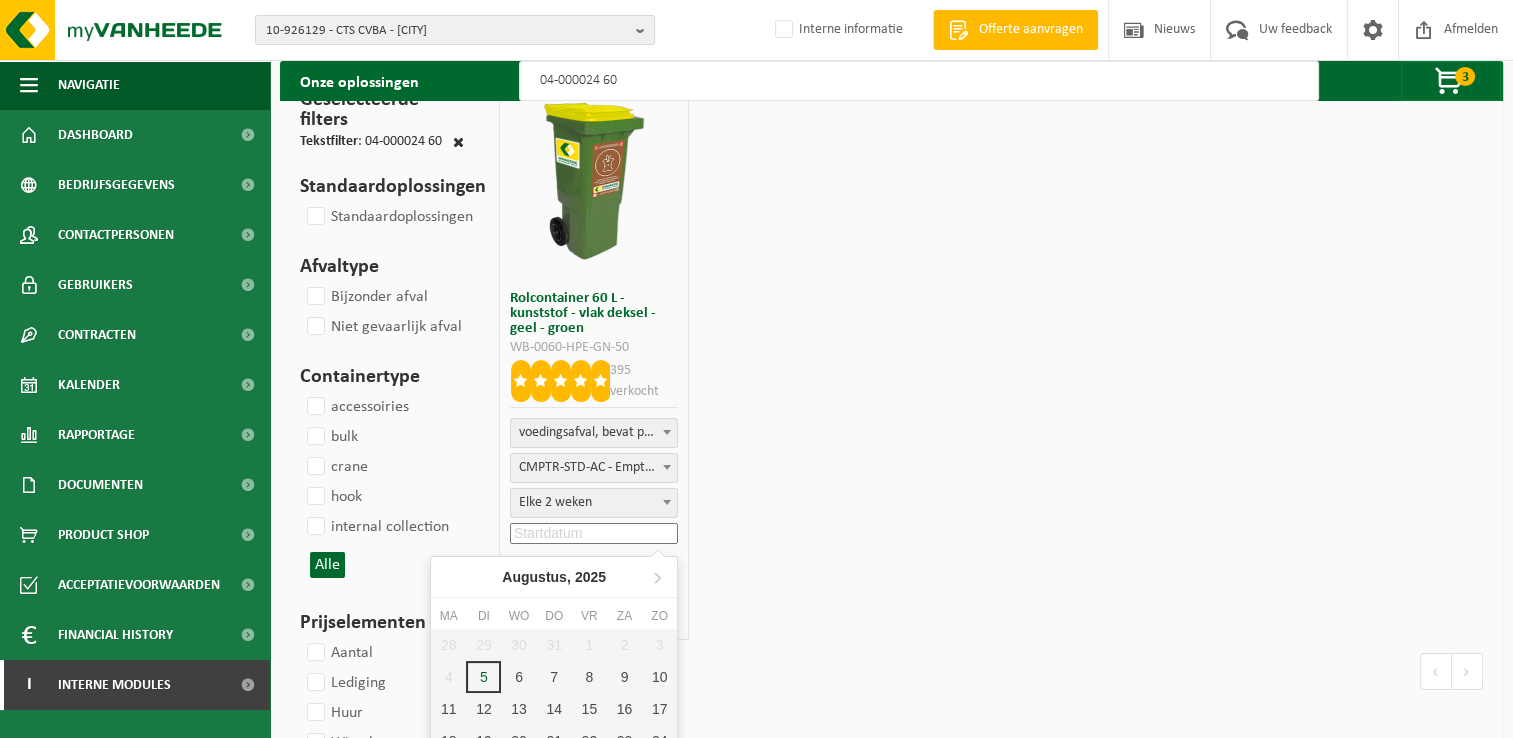 click at bounding box center [594, 533] 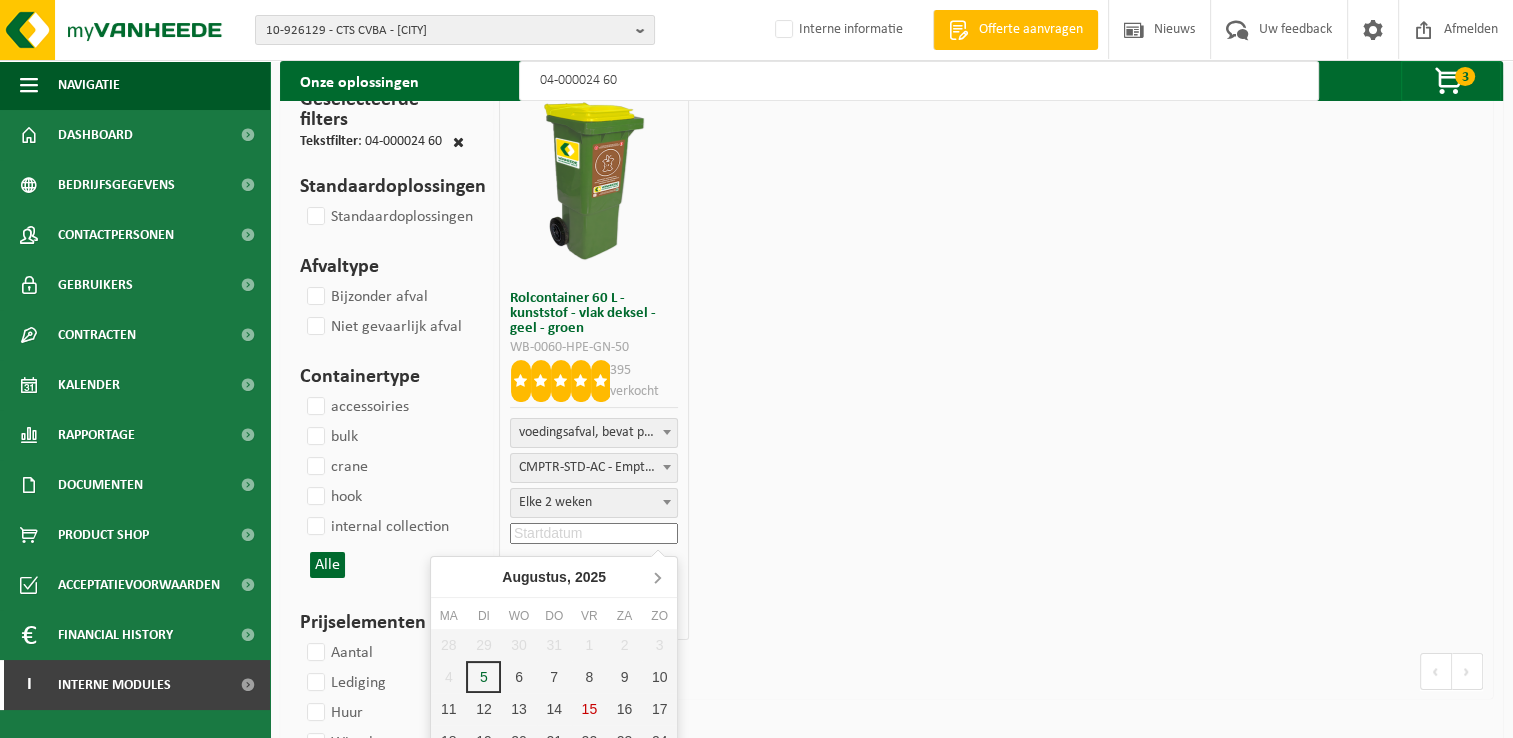 click 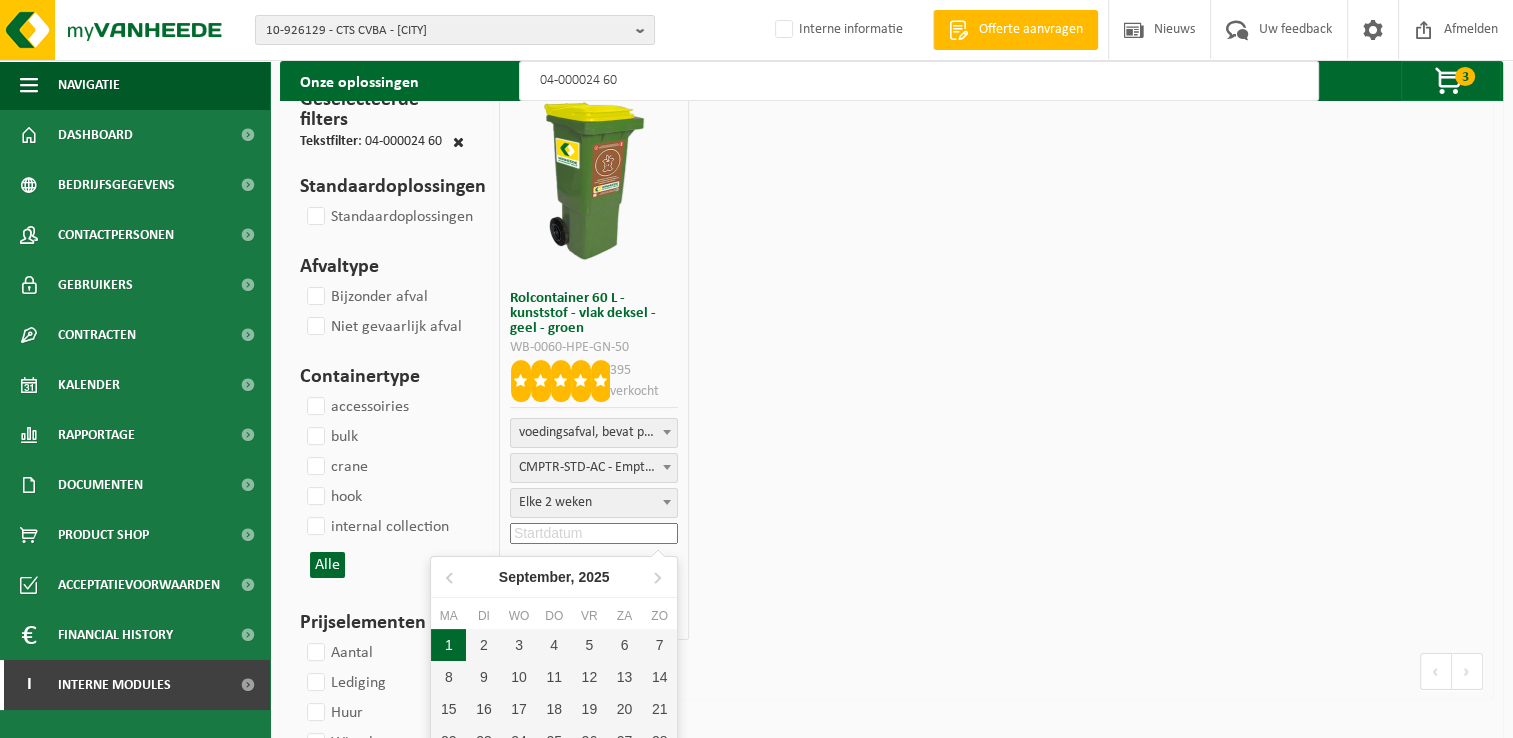 click on "1" at bounding box center (448, 645) 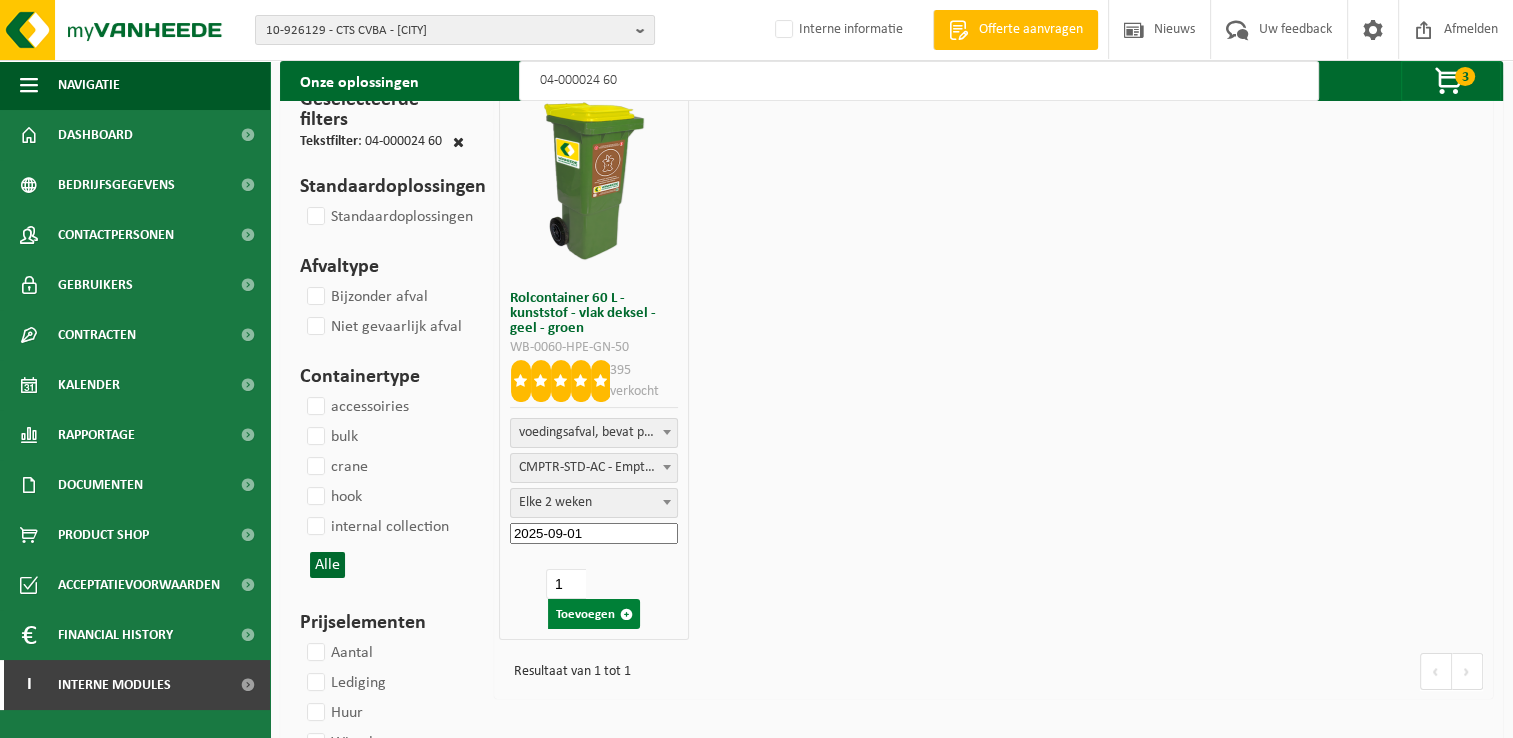 click on "Toevoegen" at bounding box center (594, 614) 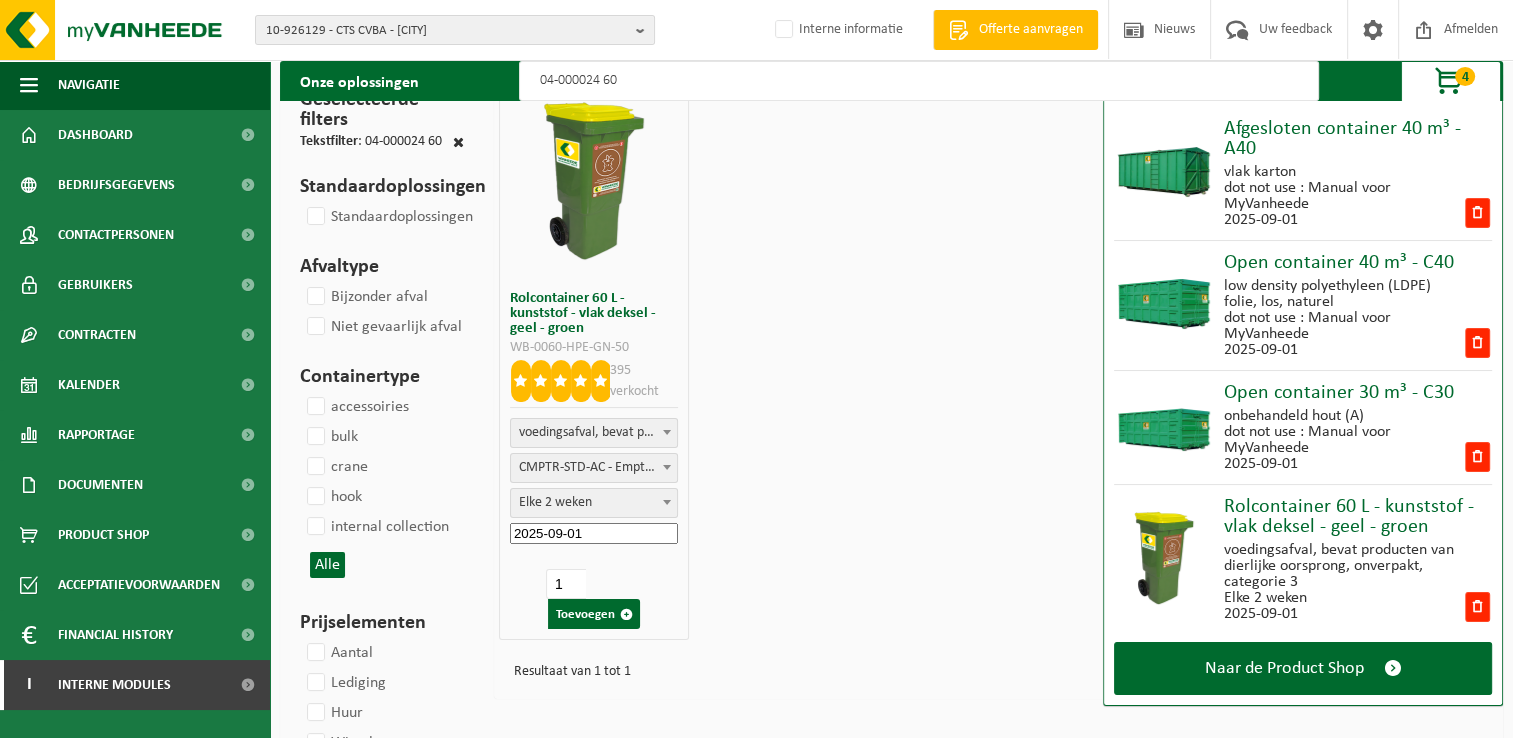 click on "04-000024 60" at bounding box center (919, 81) 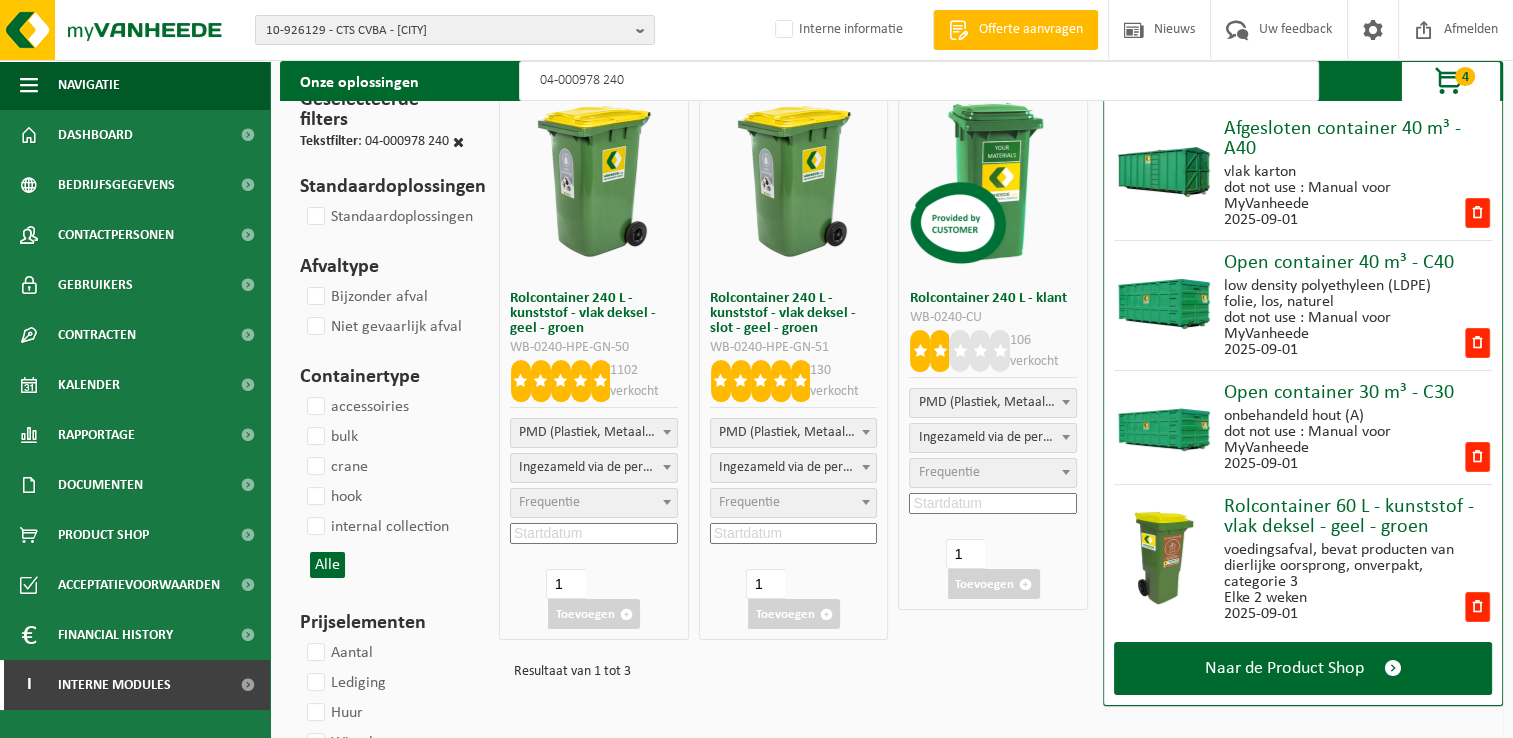 click at bounding box center (1450, 82) 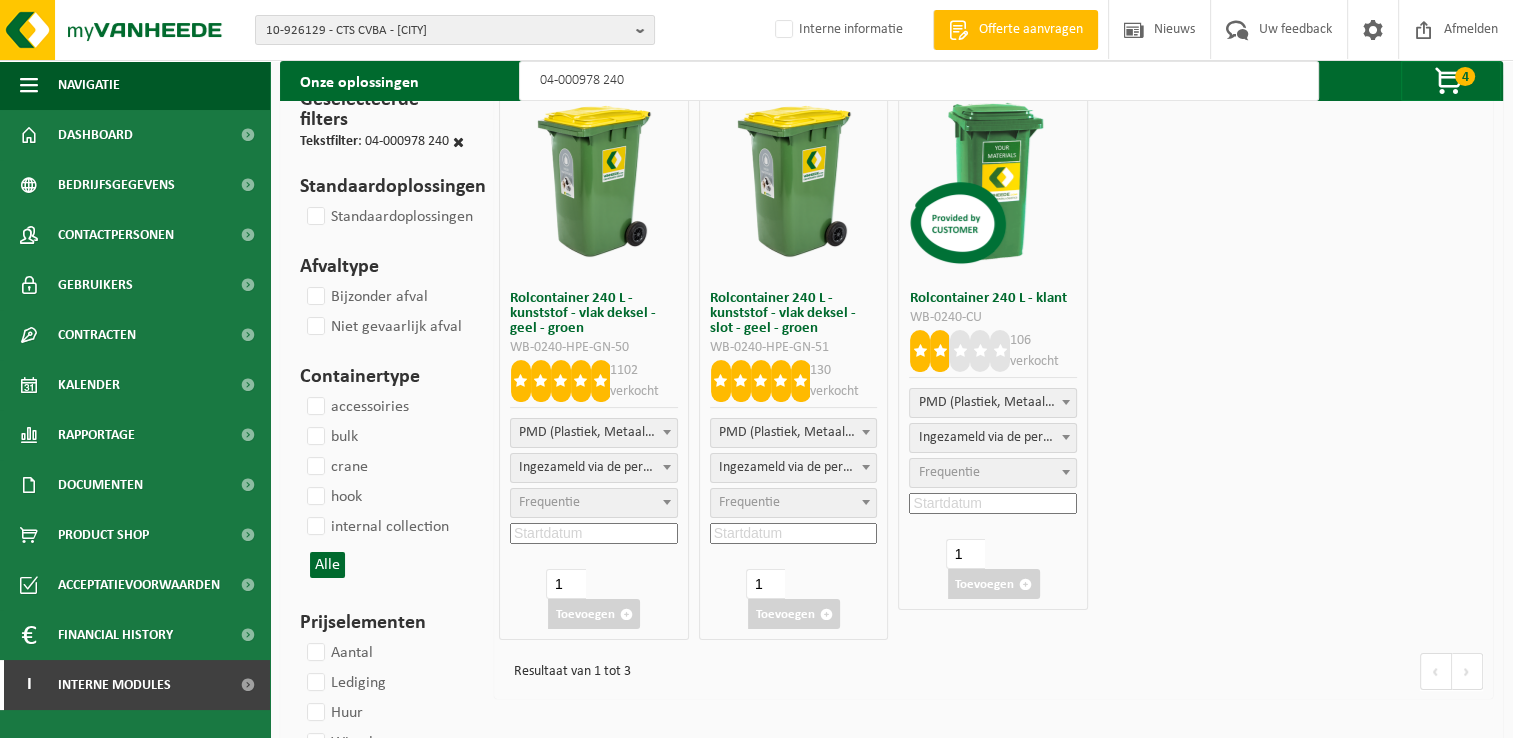 click on "Ingezameld via de perswagen (SP-M-000001)" at bounding box center [594, 468] 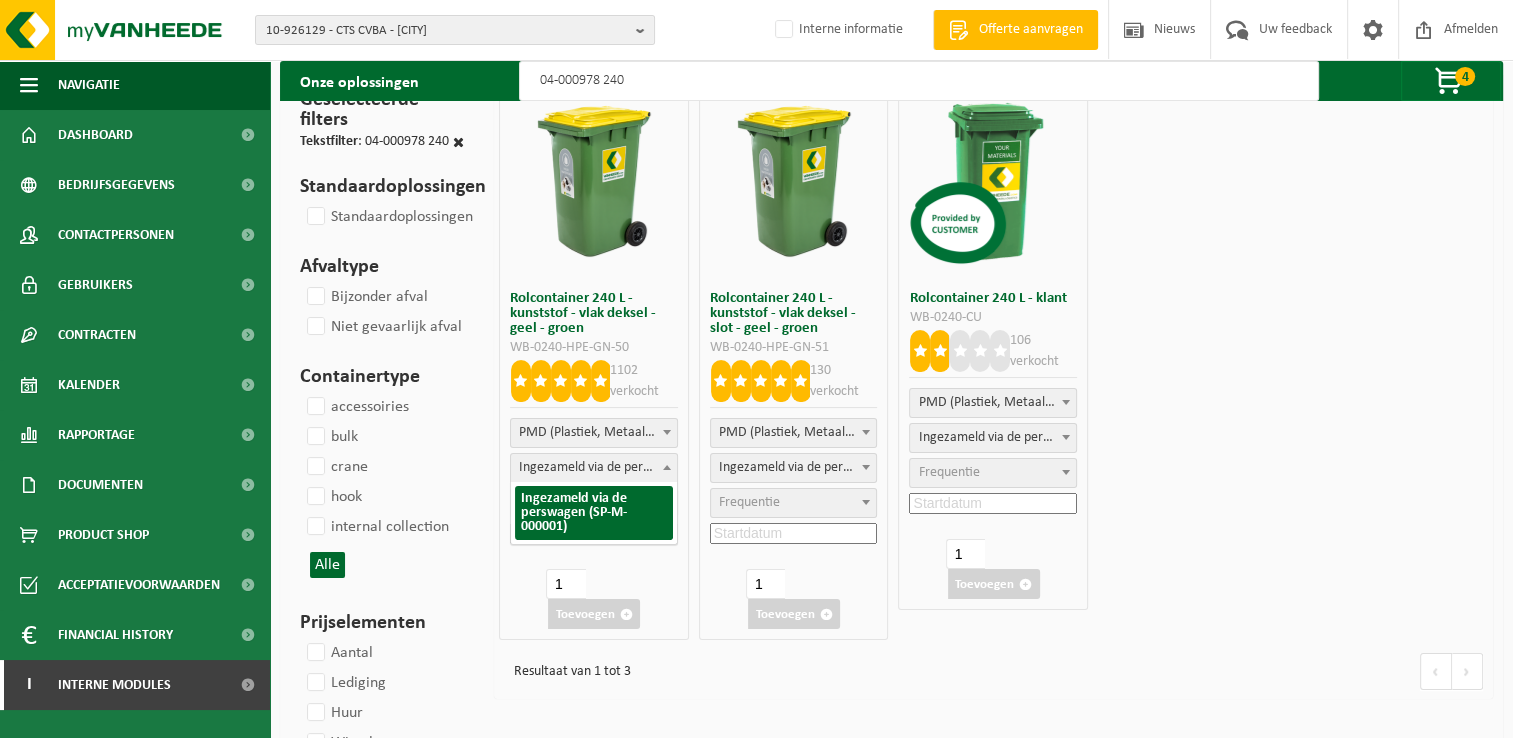 click on "Ingezameld via de perswagen (SP-M-000001)" at bounding box center (594, 468) 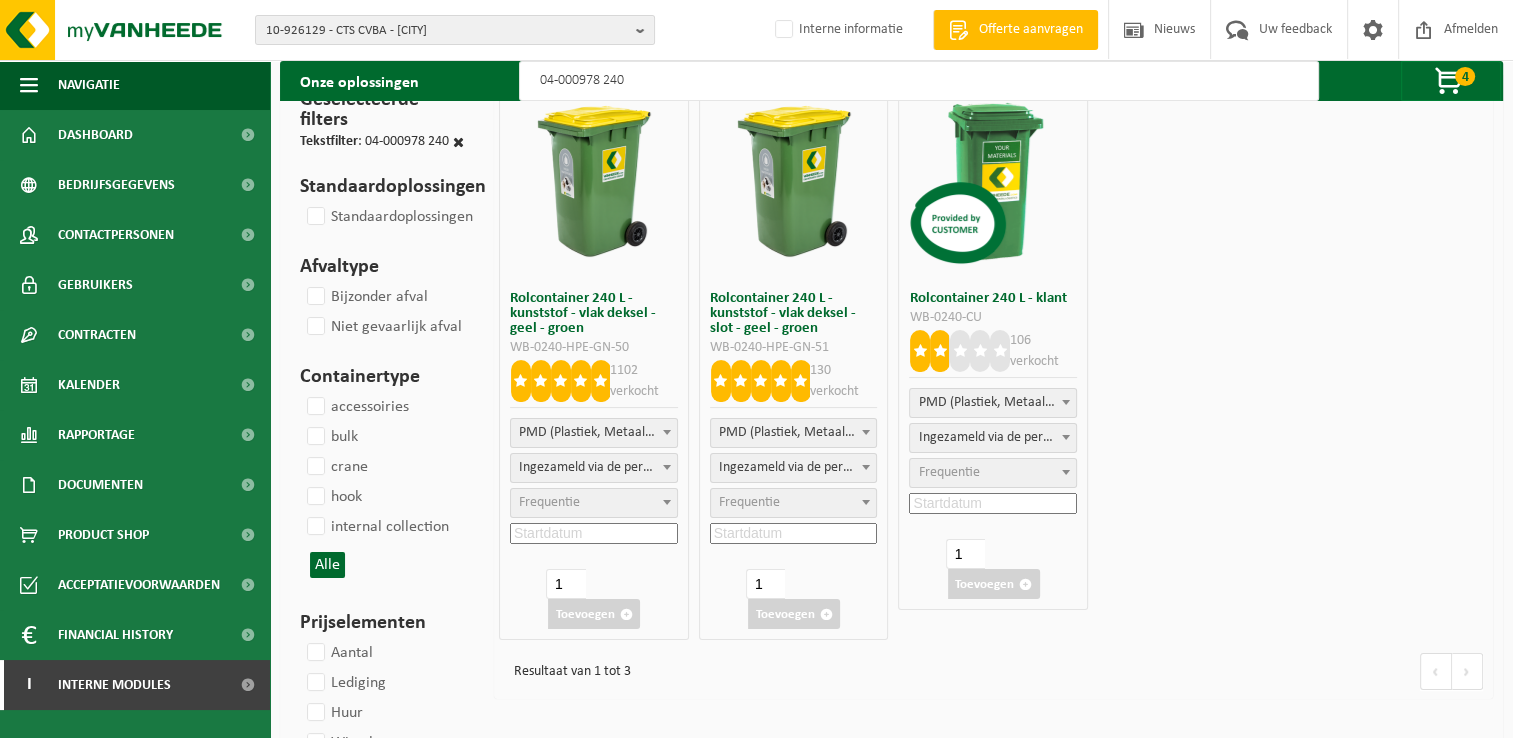 click on "Frequentie" at bounding box center (594, 503) 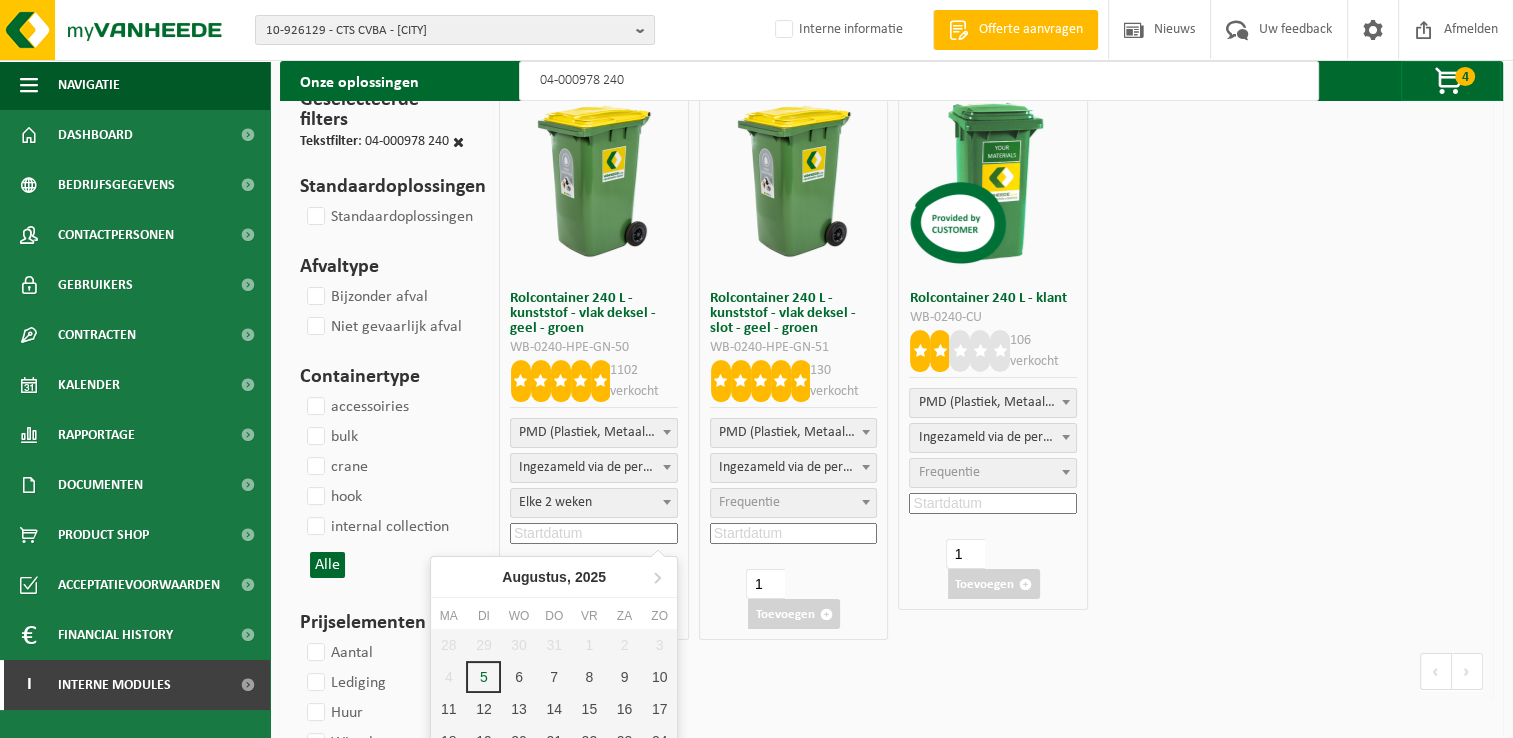 click at bounding box center [594, 533] 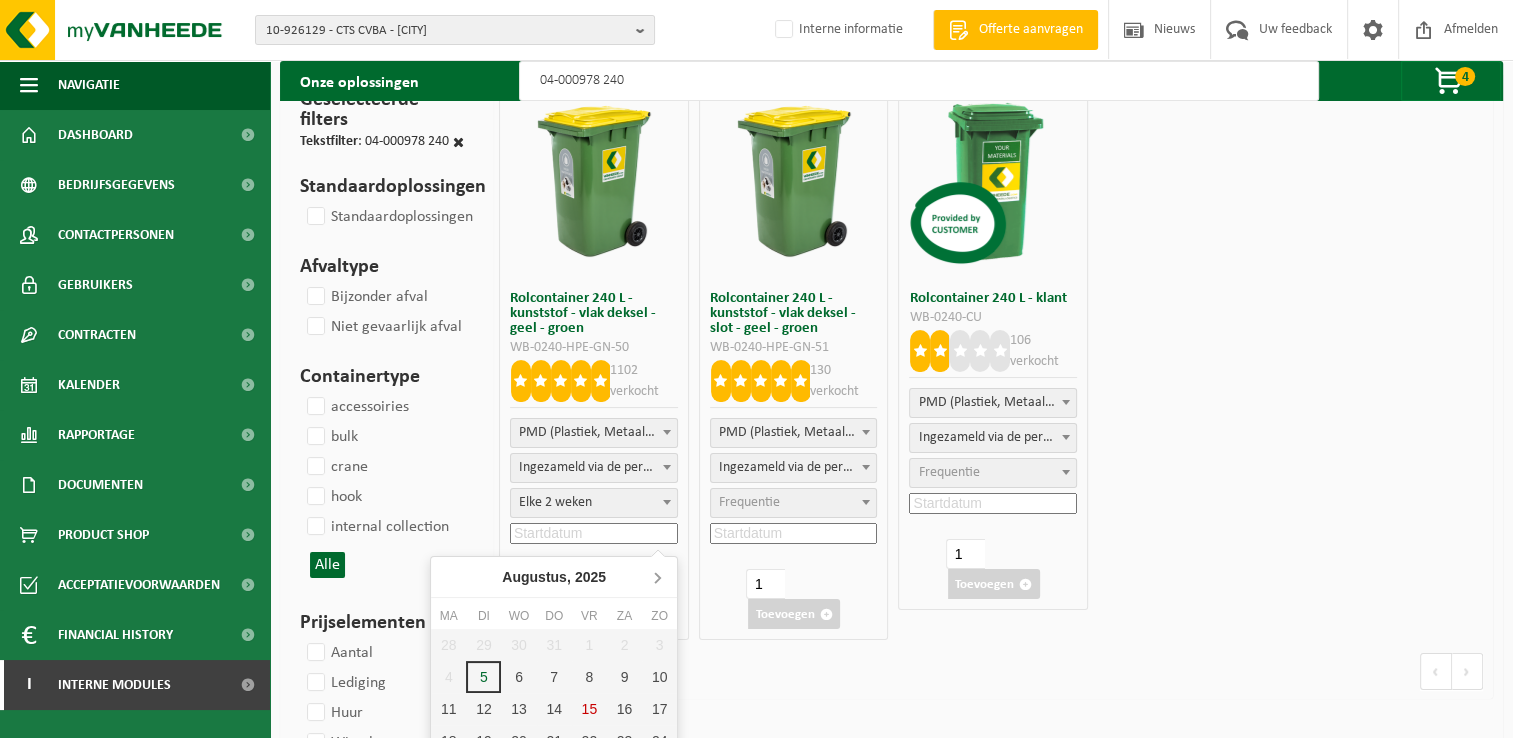 click 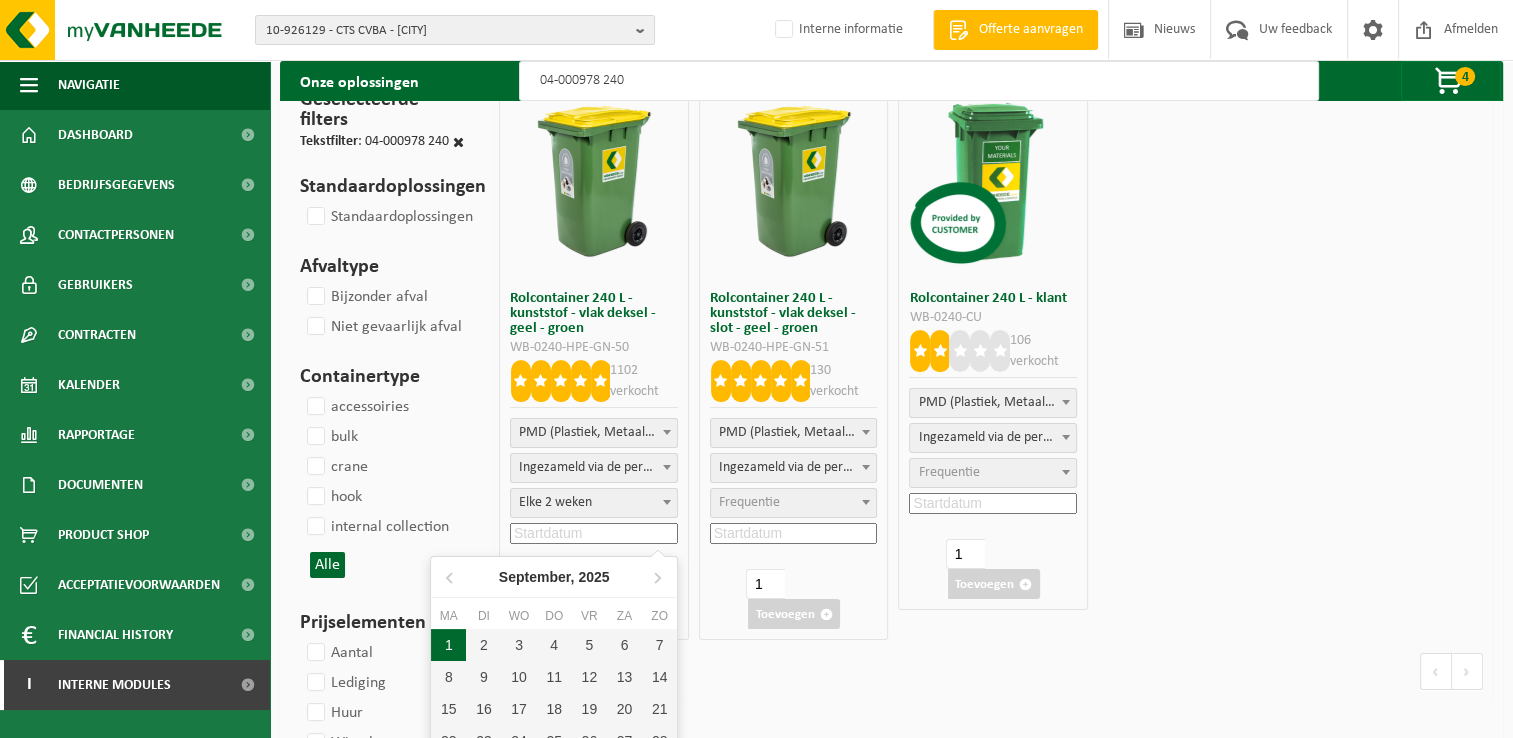 click on "1" at bounding box center [448, 645] 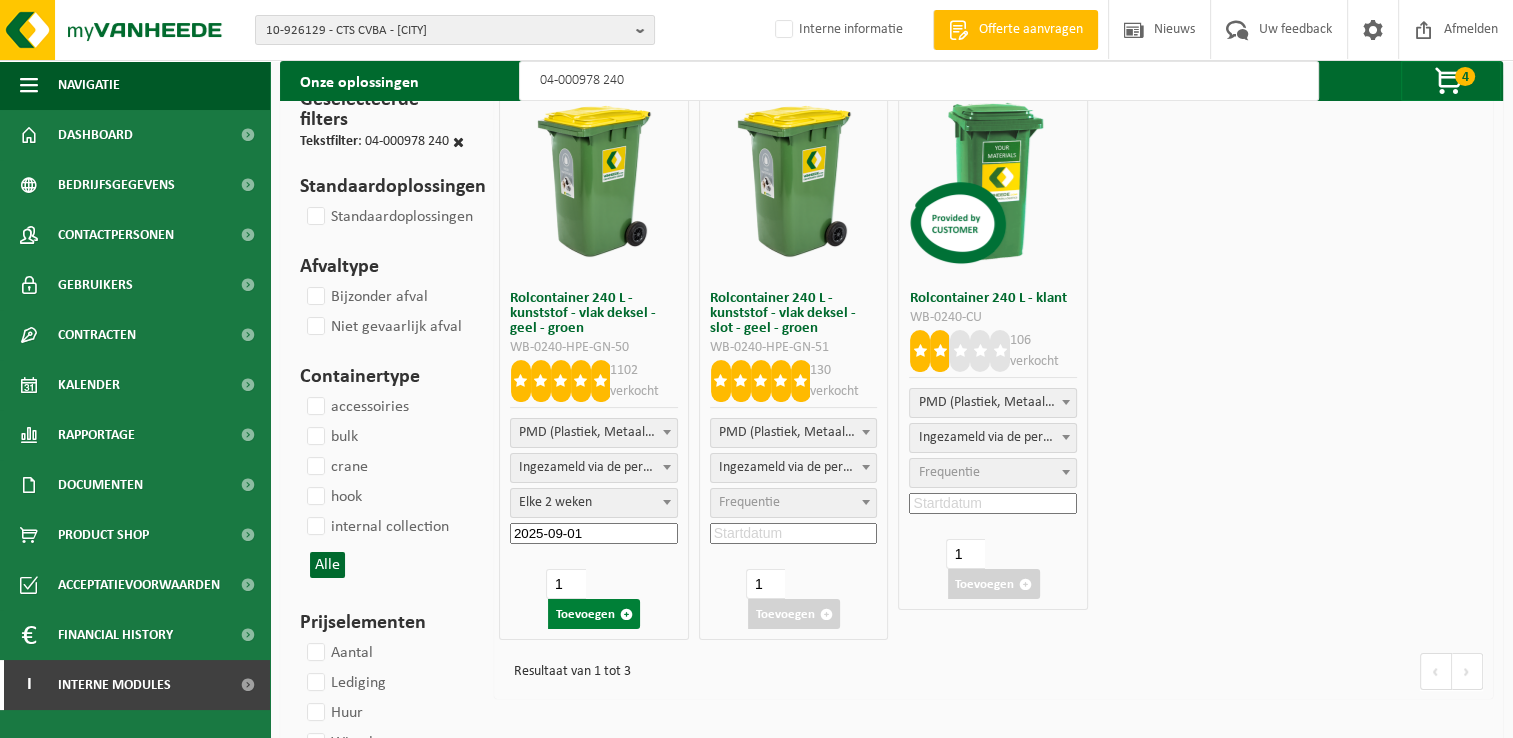 click on "Toevoegen" at bounding box center [594, 614] 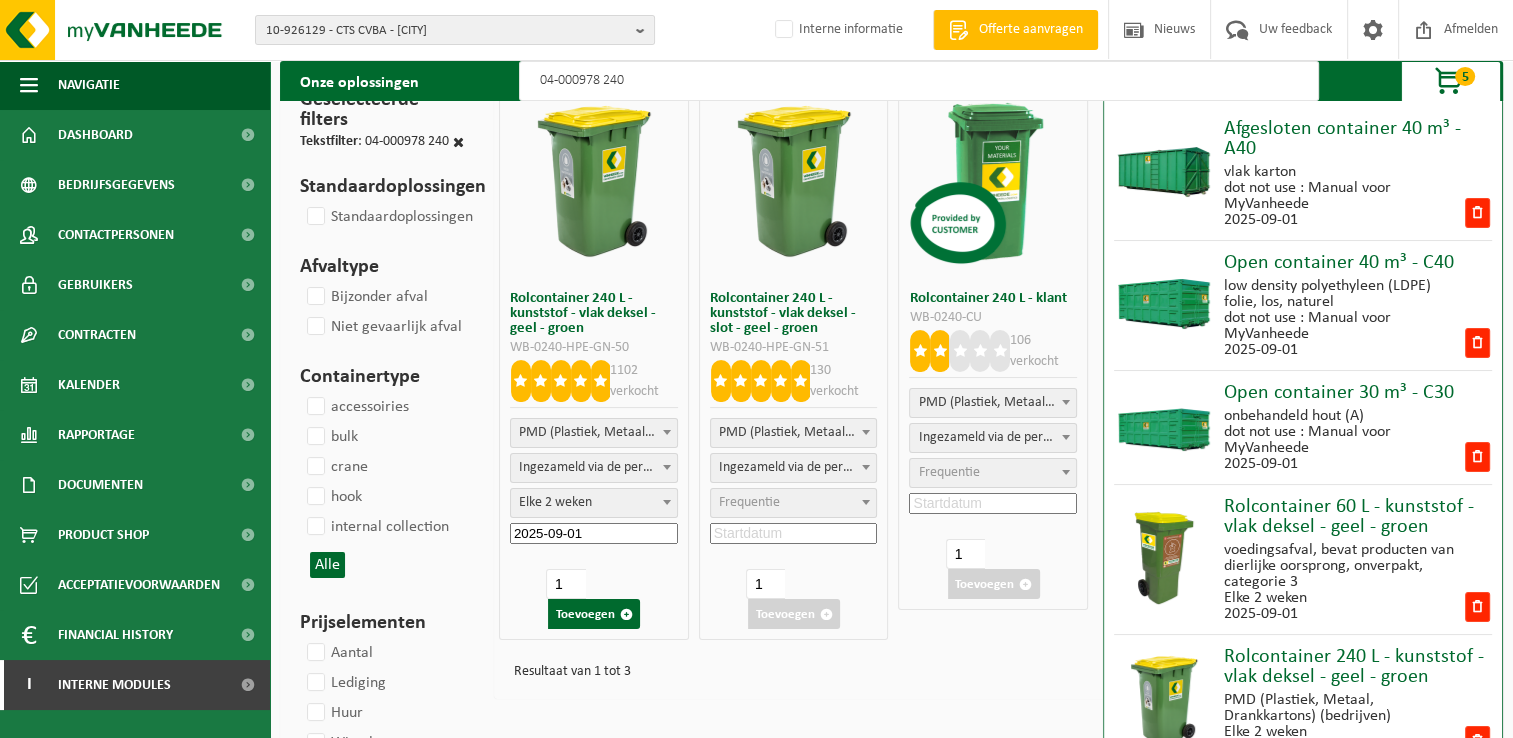 click on "04-000978 240" at bounding box center [919, 81] 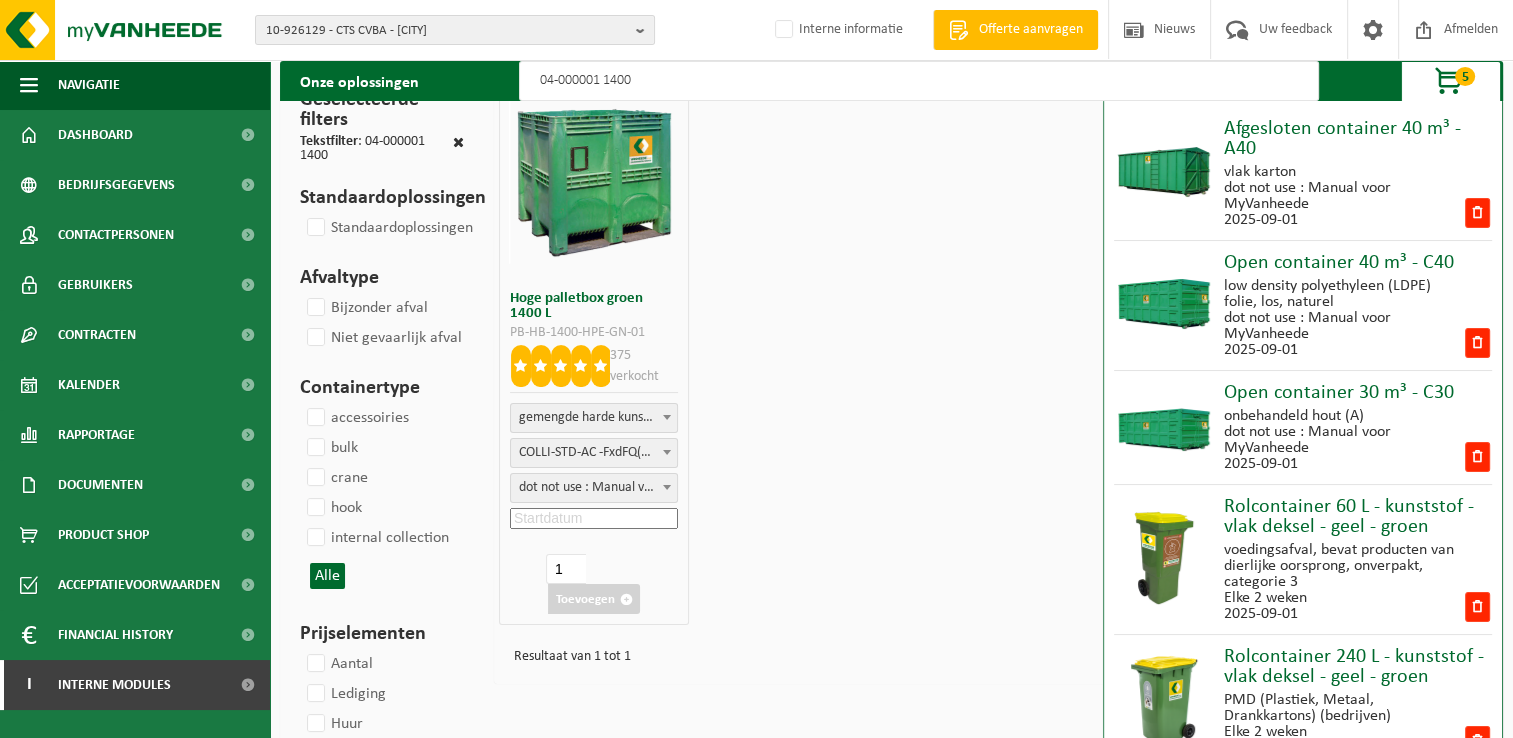 click on "dot not use : Manual voor MyVanheede" at bounding box center (594, 488) 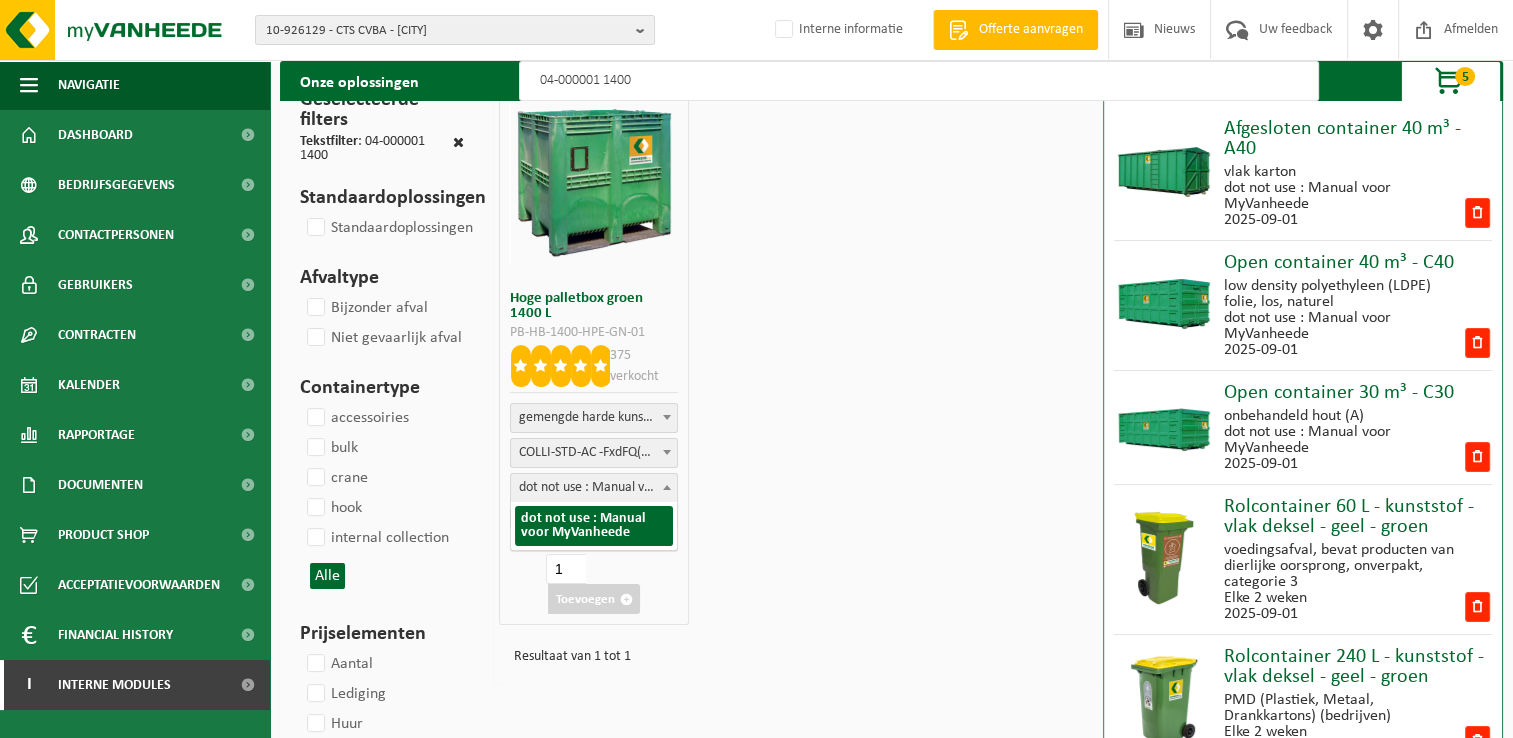 click on "dot not use : Manual voor MyVanheede" at bounding box center [594, 488] 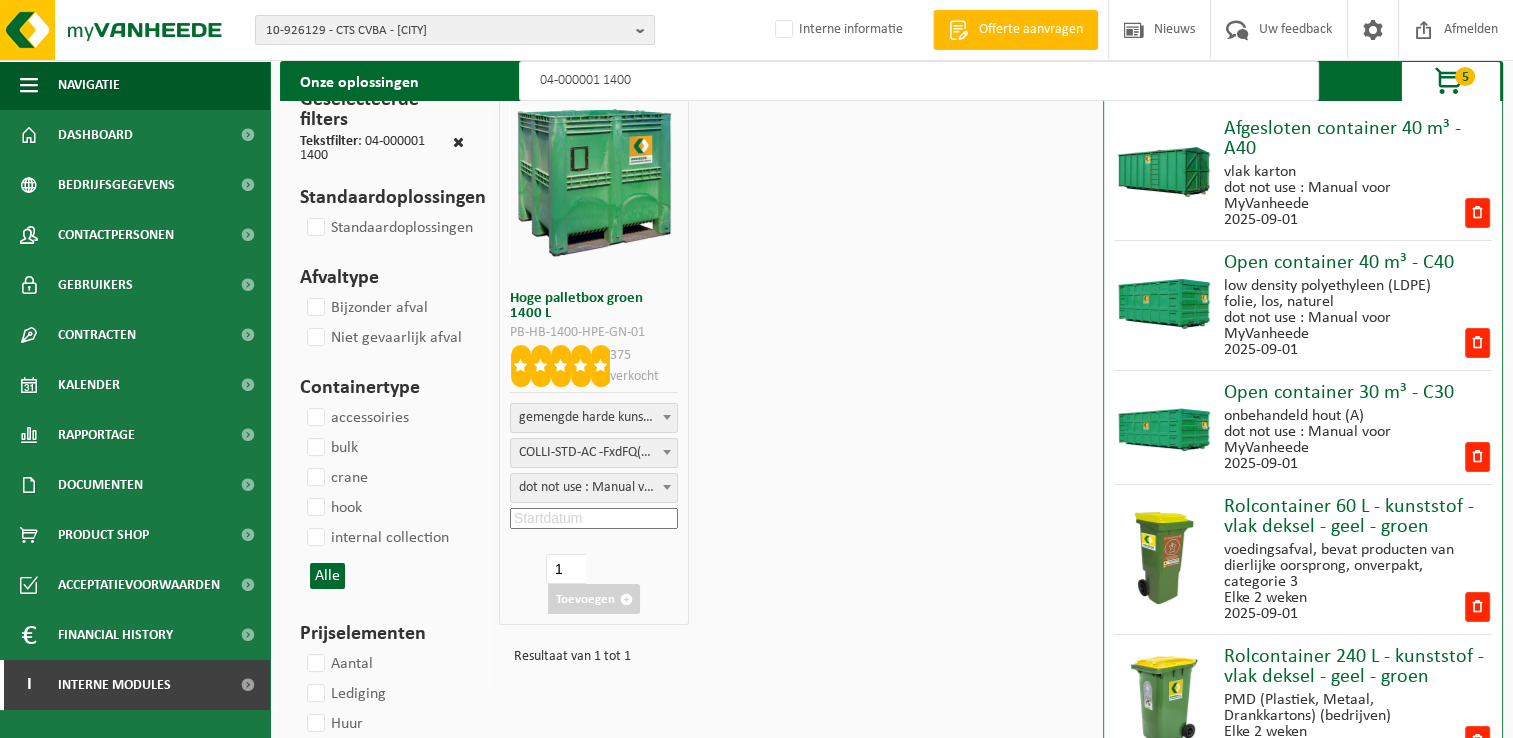 click at bounding box center [594, 518] 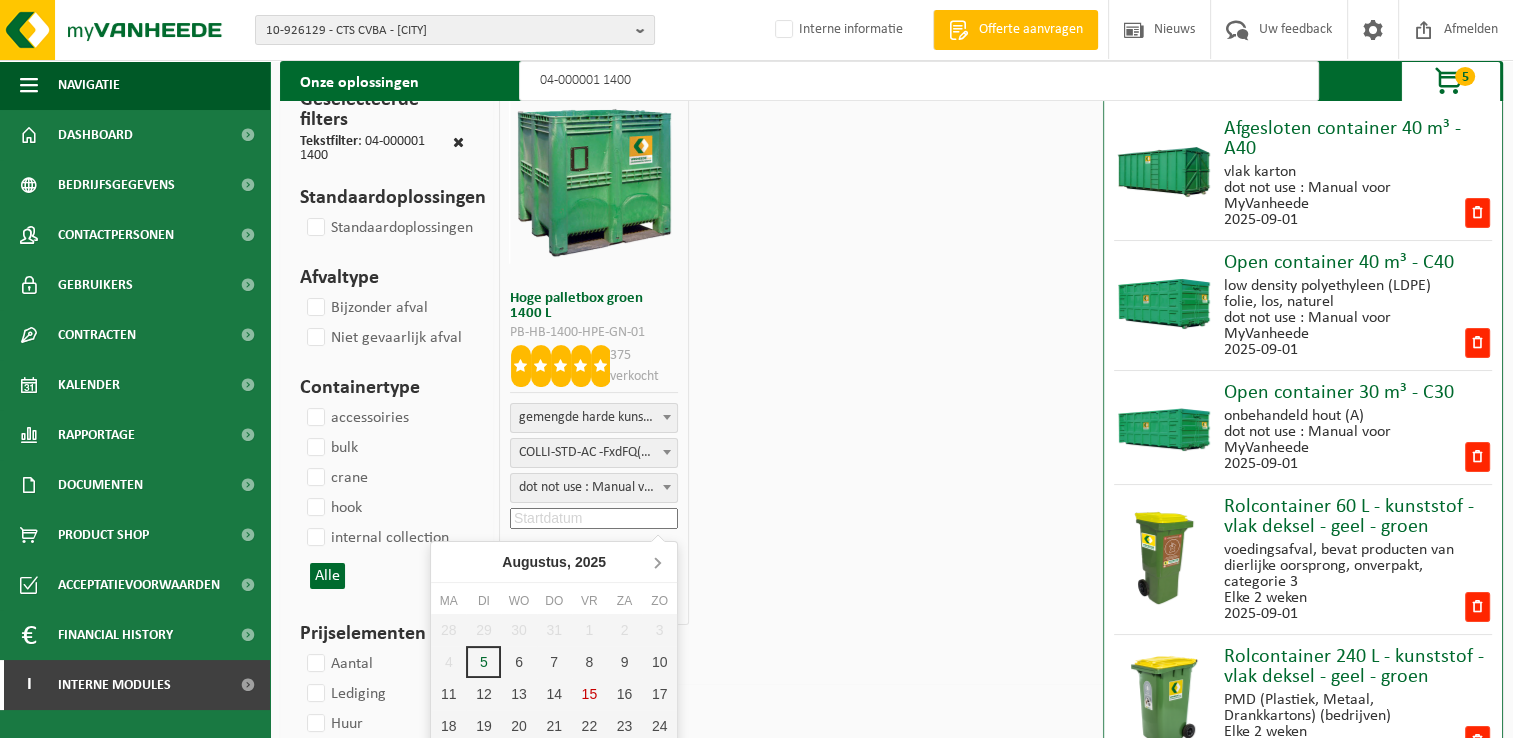 click 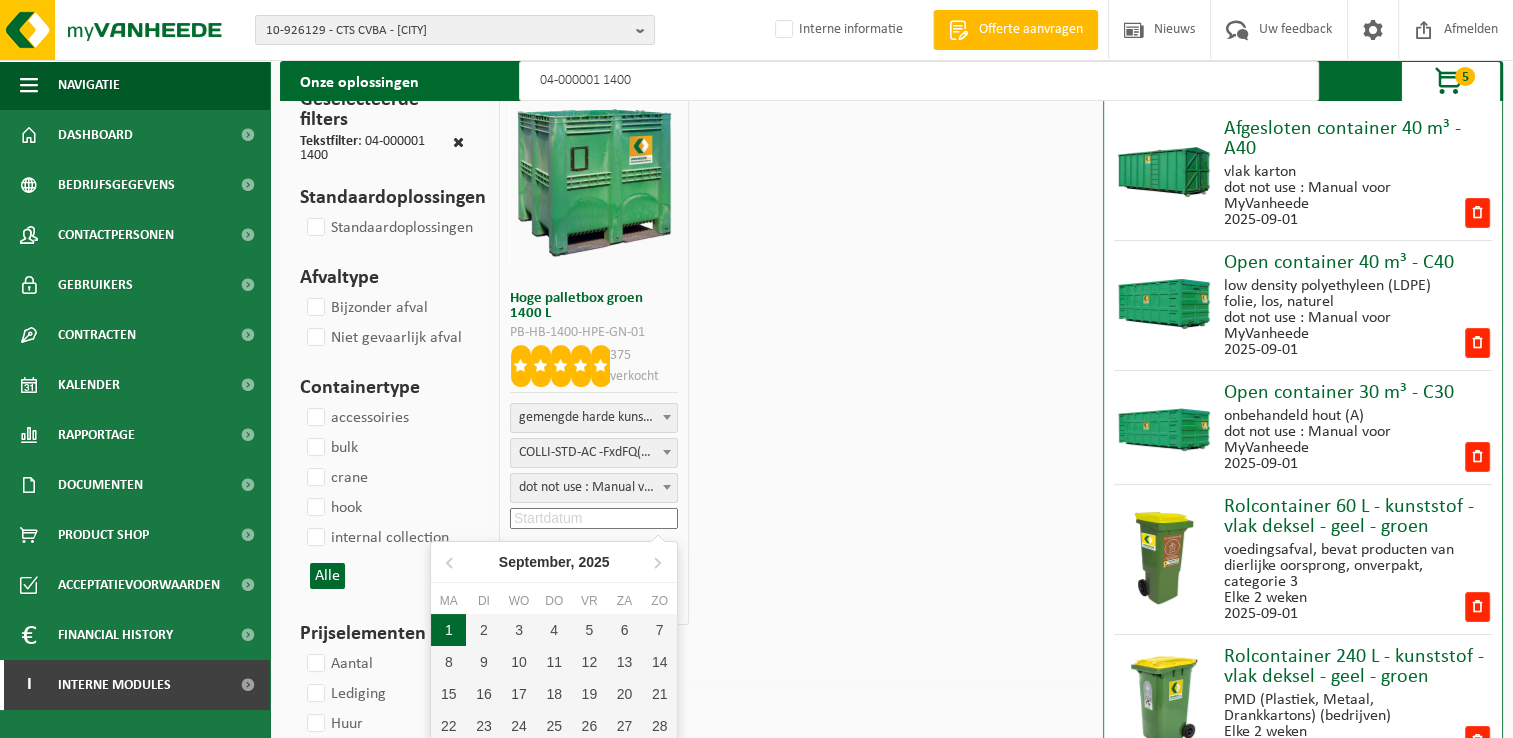 click on "1" at bounding box center (448, 630) 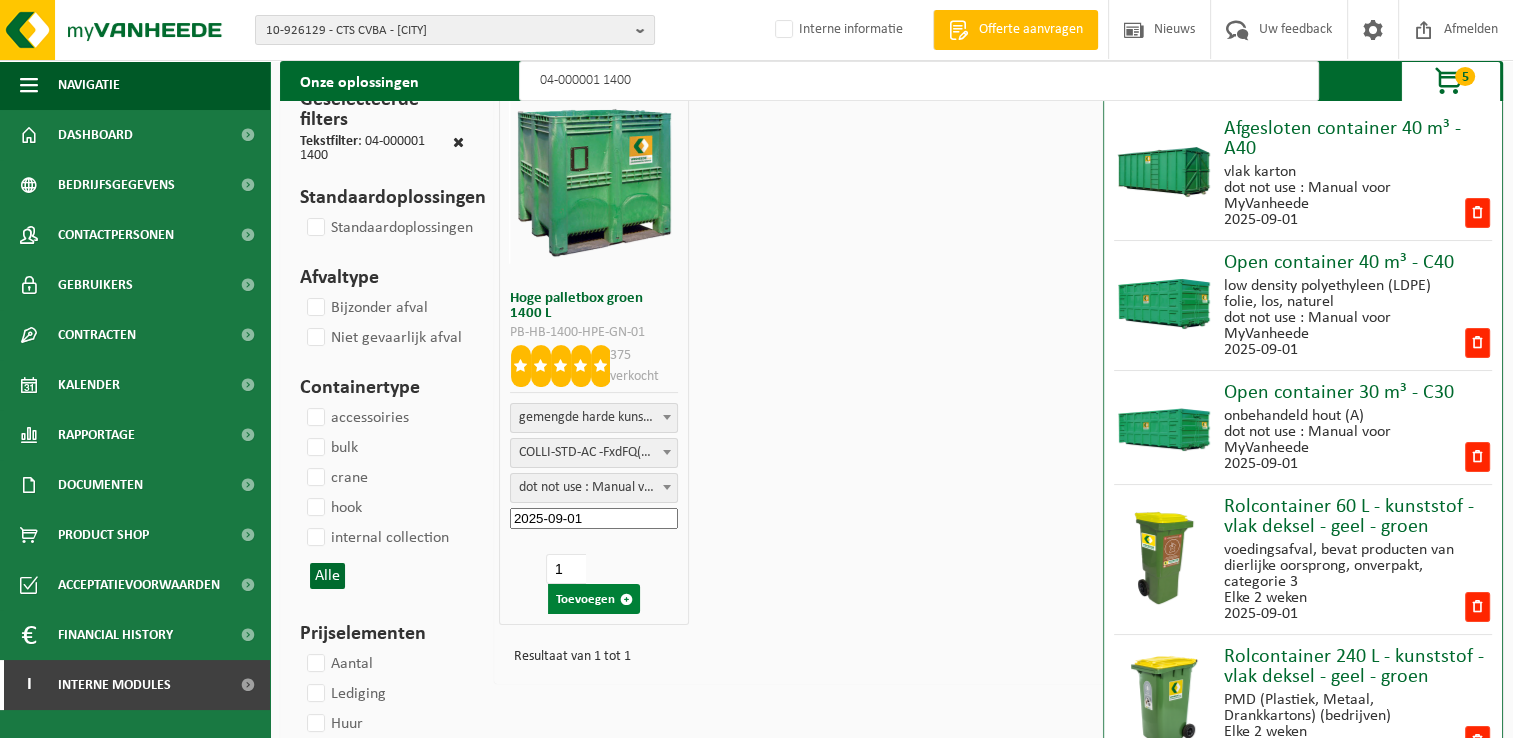 click on "Toevoegen" at bounding box center (594, 599) 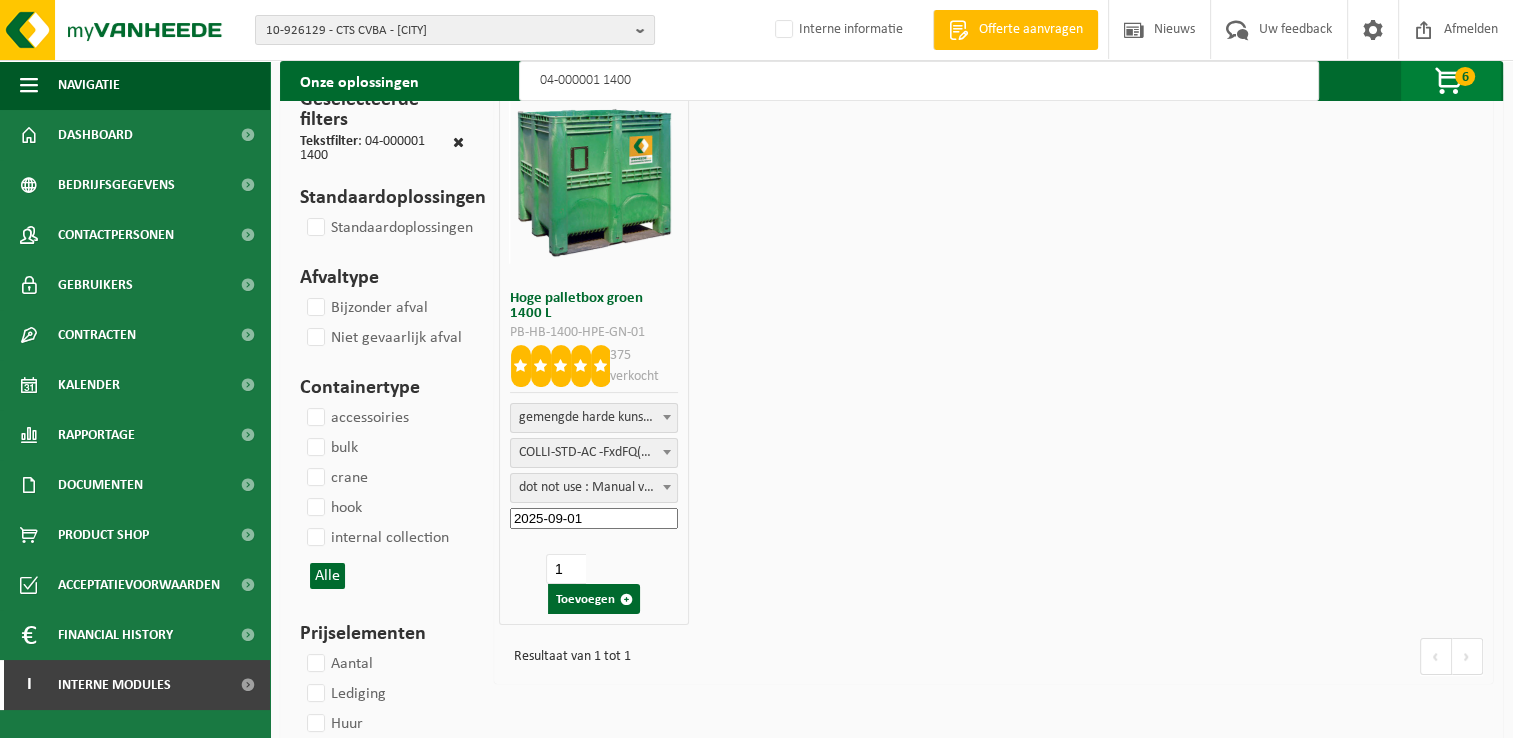 click at bounding box center (1450, 82) 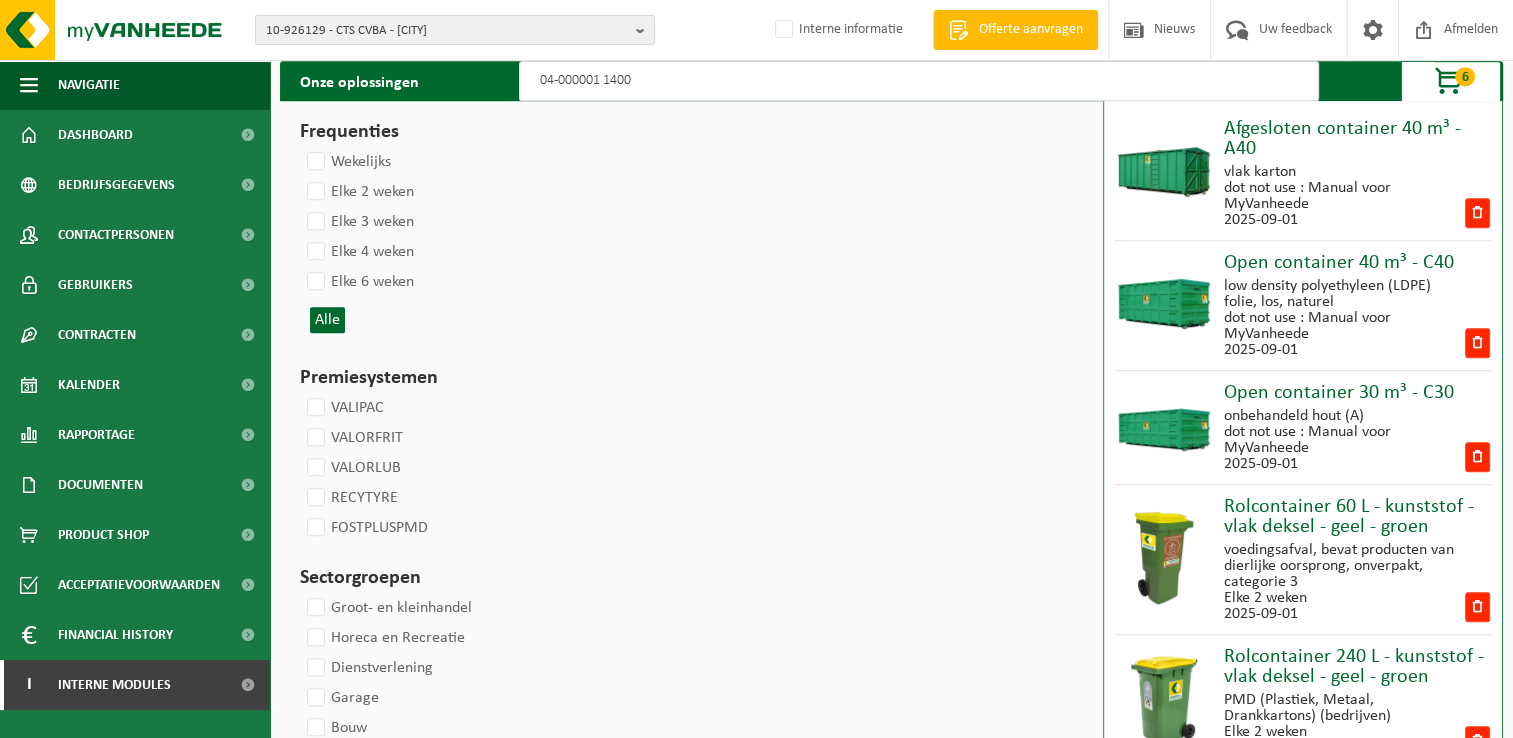 scroll, scrollTop: 1311, scrollLeft: 0, axis: vertical 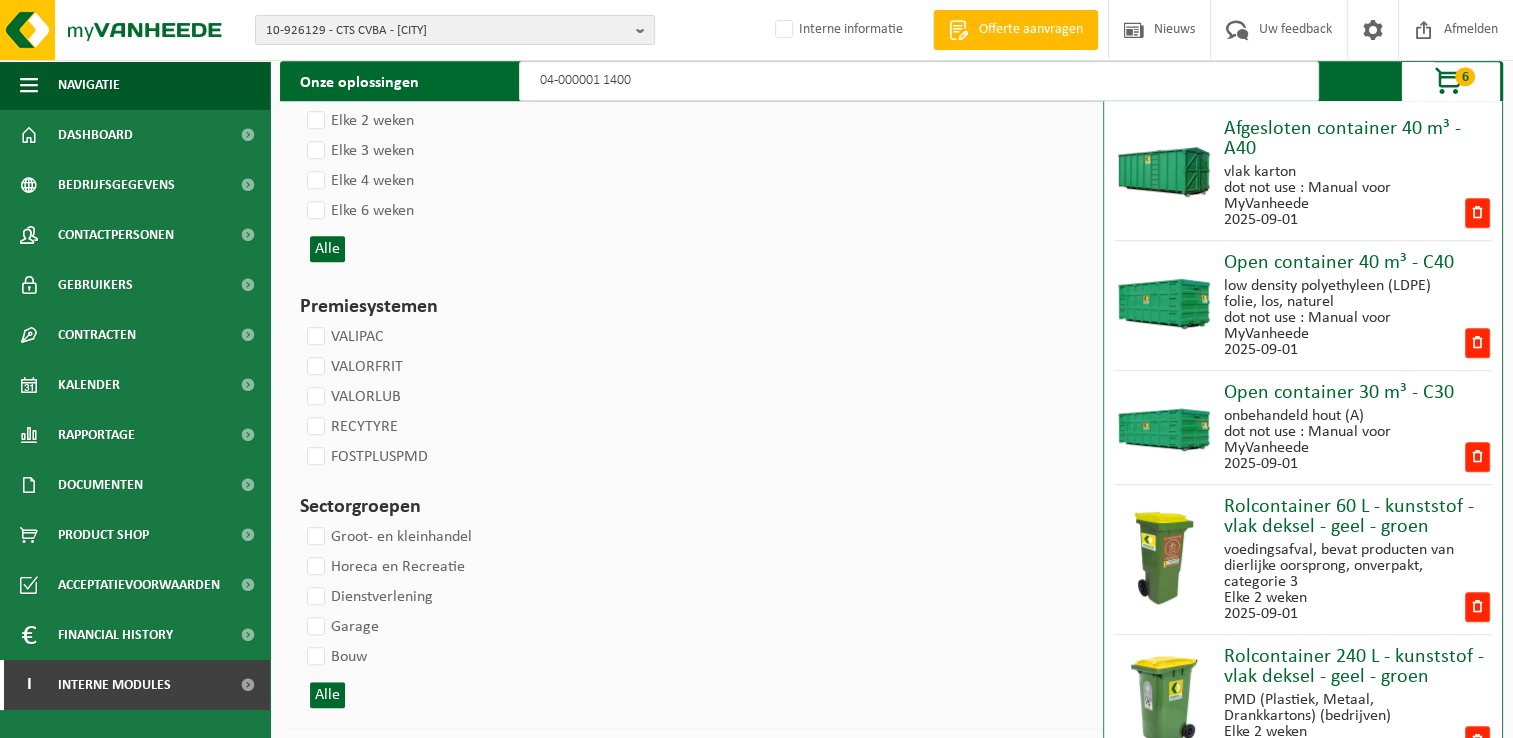 click on "6" at bounding box center [1465, 76] 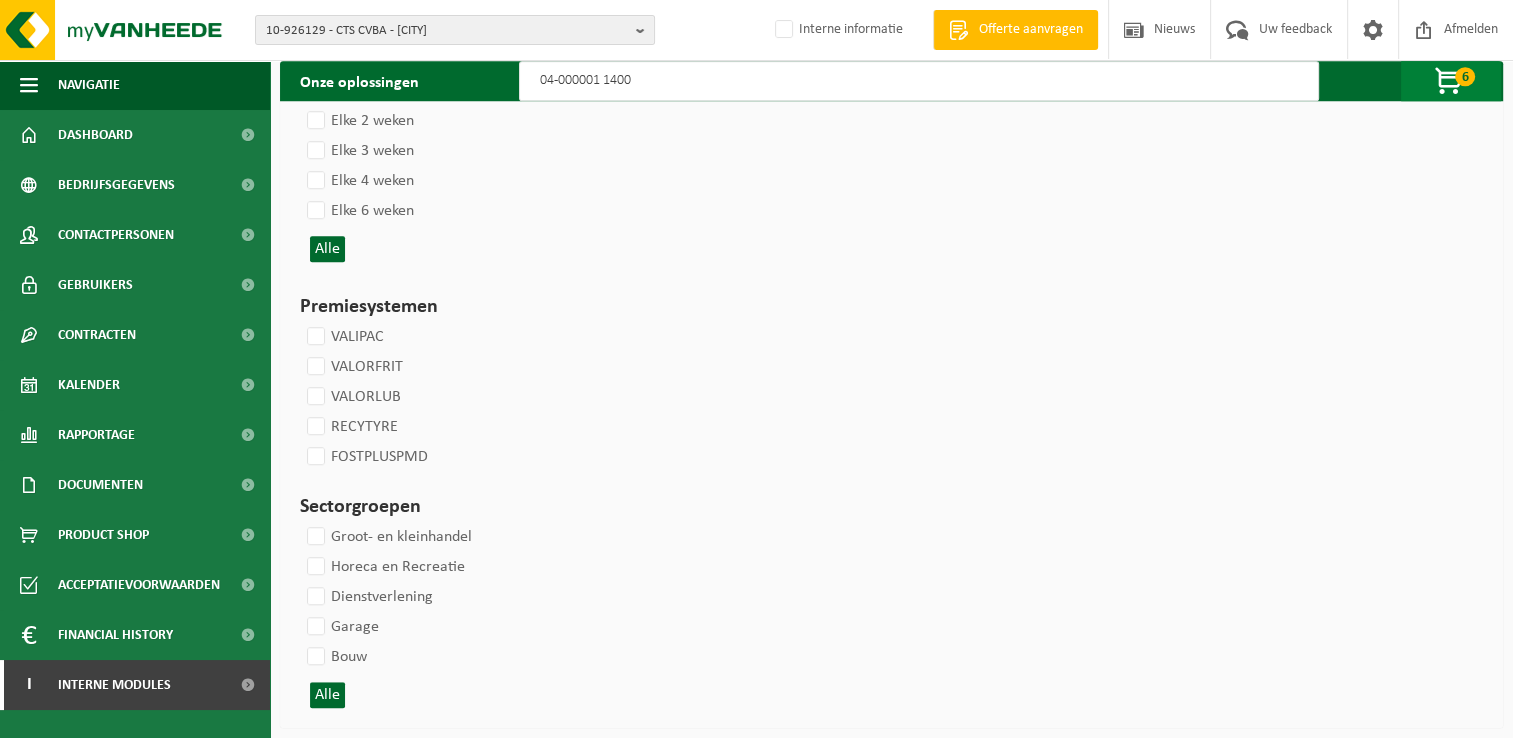 click on "6" at bounding box center [1465, 76] 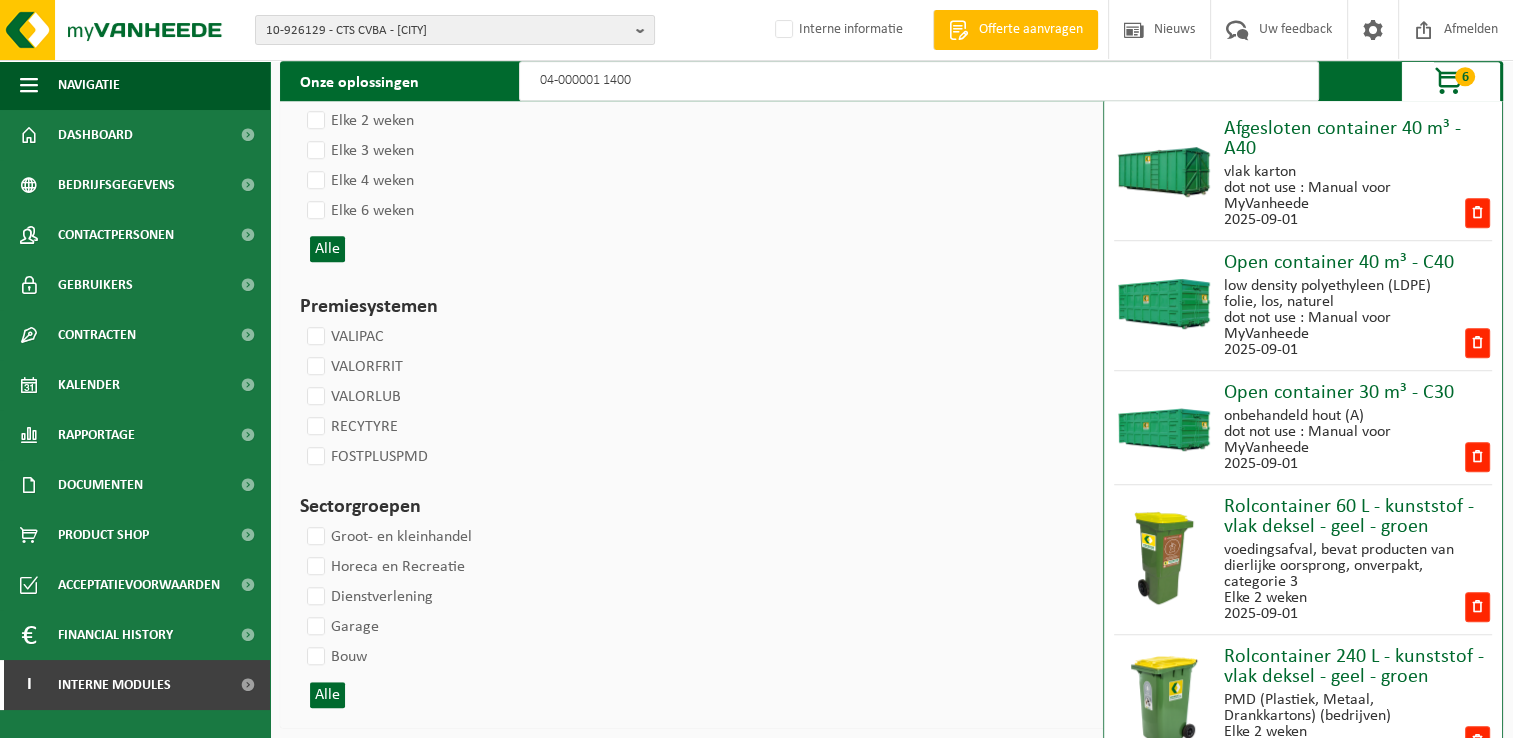 click on "Onze oplossingen       04-000001 1400               6                 Afgesloten container 40 m³ - A40       vlak karton   dot not use : Manual voor MyVanheede   2025-09-01                           Open container 40 m³ - C40       low density polyethyleen (LDPE) folie, los, naturel   dot not use : Manual voor MyVanheede   2025-09-01                           Open container 30 m³ - C30       onbehandeld hout (A)   dot not use : Manual voor MyVanheede   2025-09-01                           Rolcontainer 60 L - kunststof - vlak deksel - geel - groen       voedingsafval, bevat producten van dierlijke oorsprong, onverpakt, categorie 3   Elke 2 weken   2025-09-01                           Rolcontainer 240 L - kunststof - vlak deksel - geel - groen       PMD (Plastiek, Metaal, Drankkartons) (bedrijven)   Elke 2 weken   2025-09-01                           Hoge palletbox groen 1400 L       gemengde harde kunststoffen (PE, PP en PVC), recycleerbaar (industrieel)   dot not use : Manual voor MyVanheede   2025-09-01" at bounding box center [891, 81] 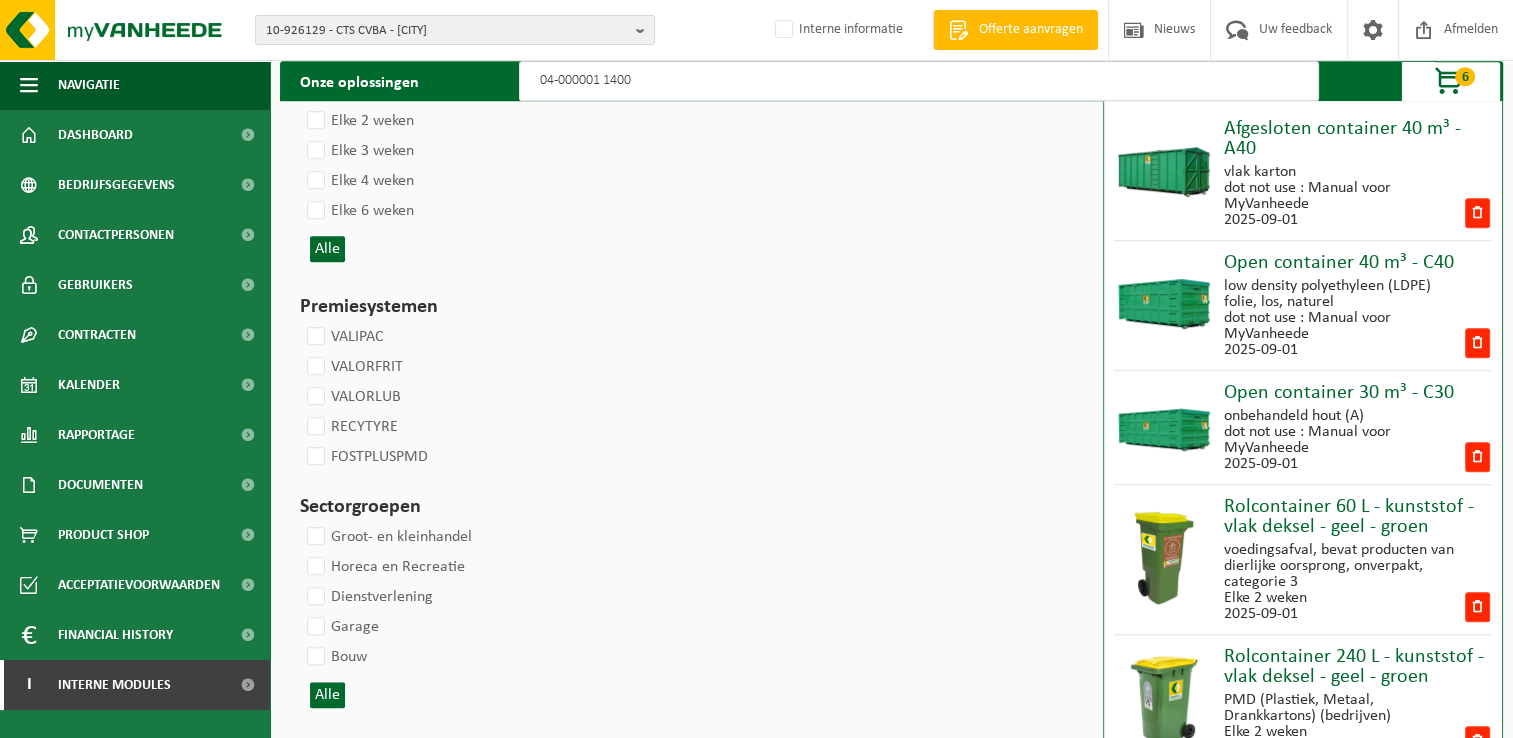click on "PMD (Plastiek, Metaal, Drankkartons) (bedrijven)" at bounding box center [1343, 708] 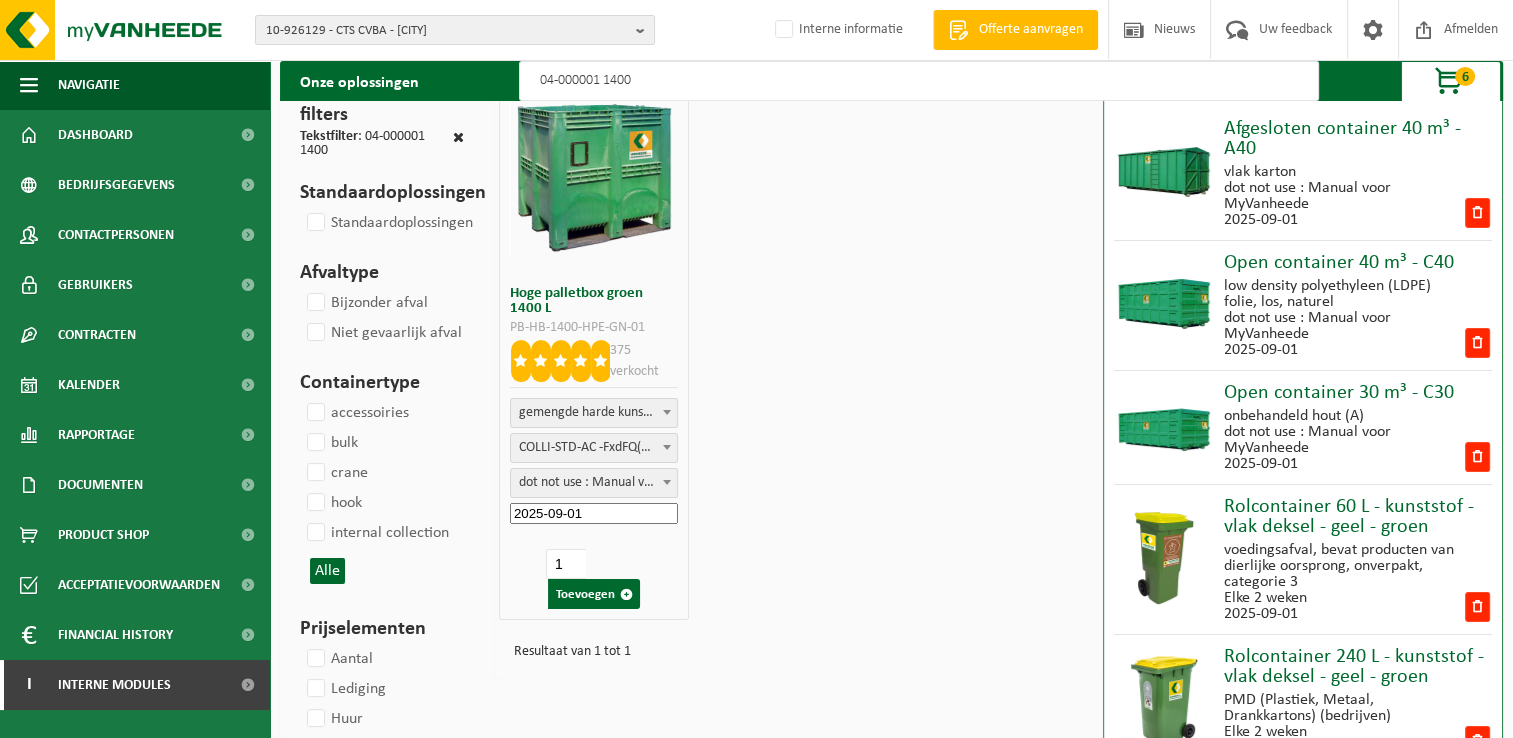 scroll, scrollTop: 0, scrollLeft: 0, axis: both 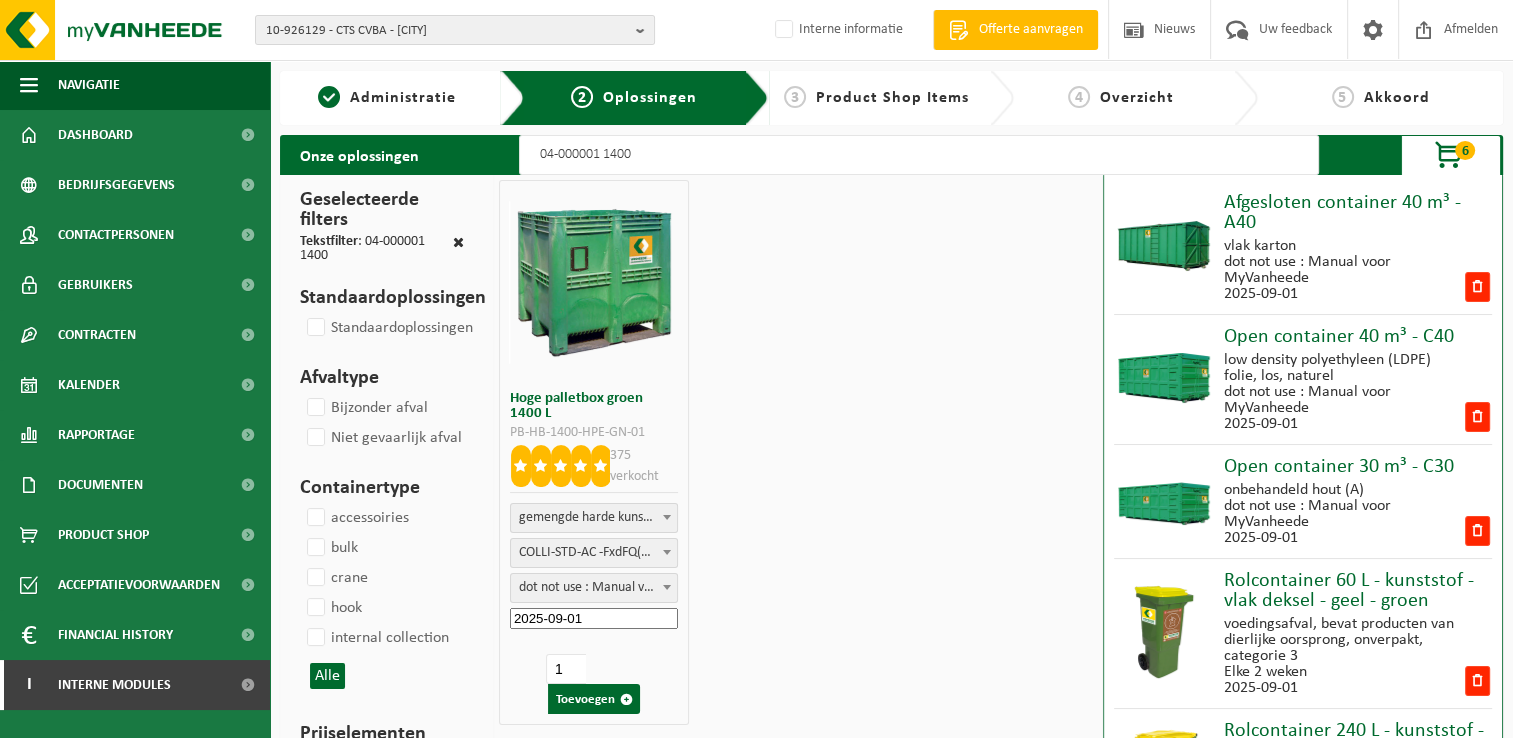 click on "3 Product Shop Items" at bounding box center (876, 98) 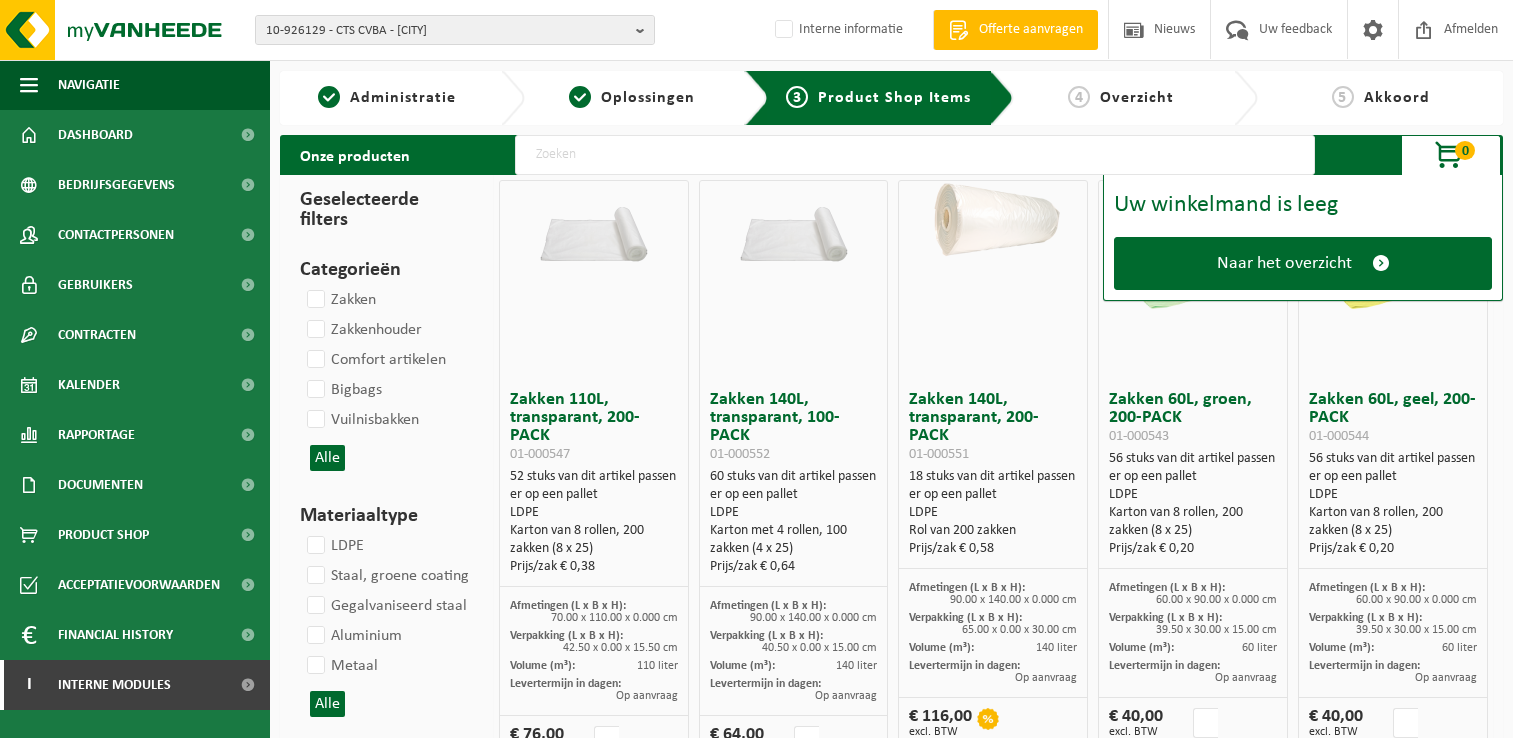 scroll, scrollTop: 0, scrollLeft: 0, axis: both 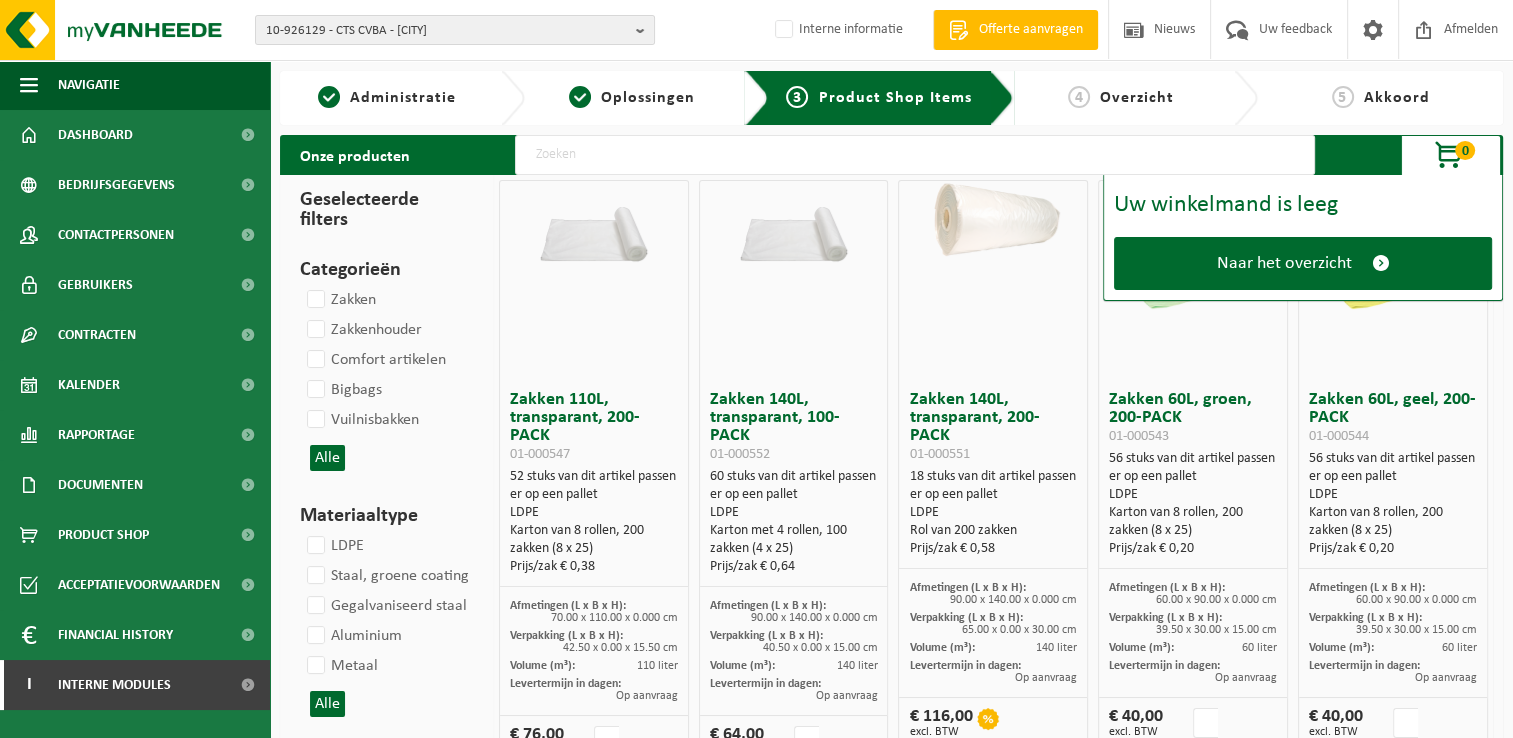 click at bounding box center (915, 155) 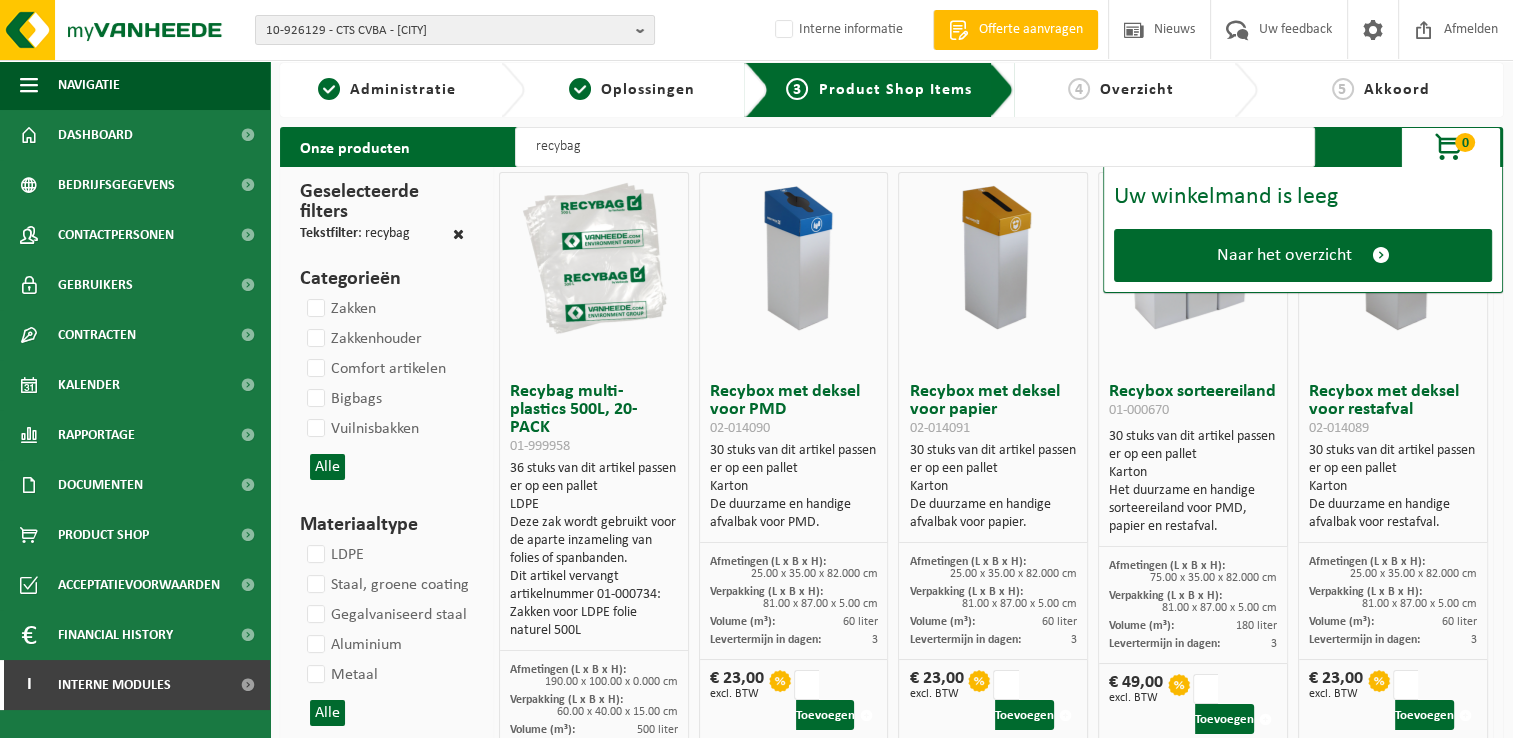 scroll, scrollTop: 0, scrollLeft: 0, axis: both 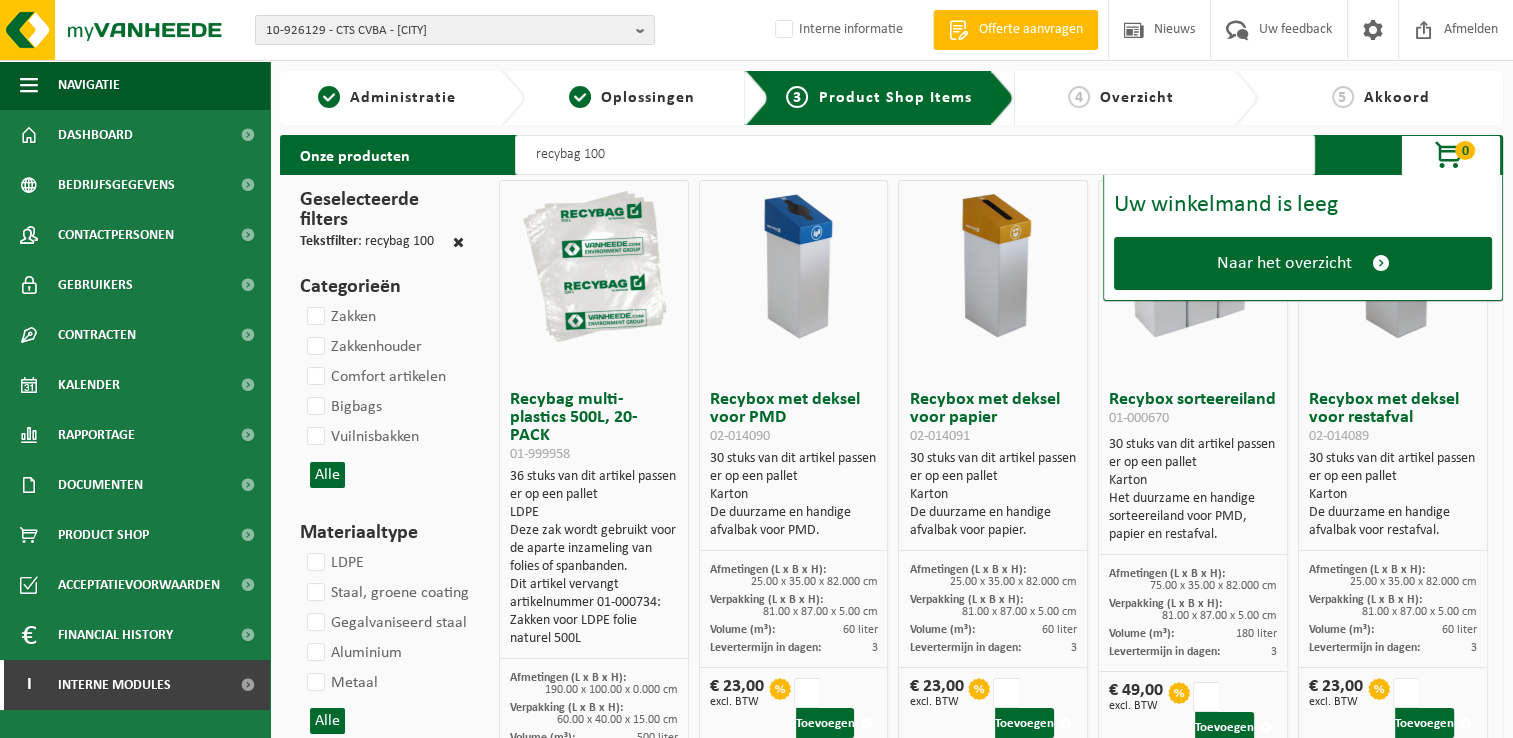 click on "recybag 100" at bounding box center [915, 155] 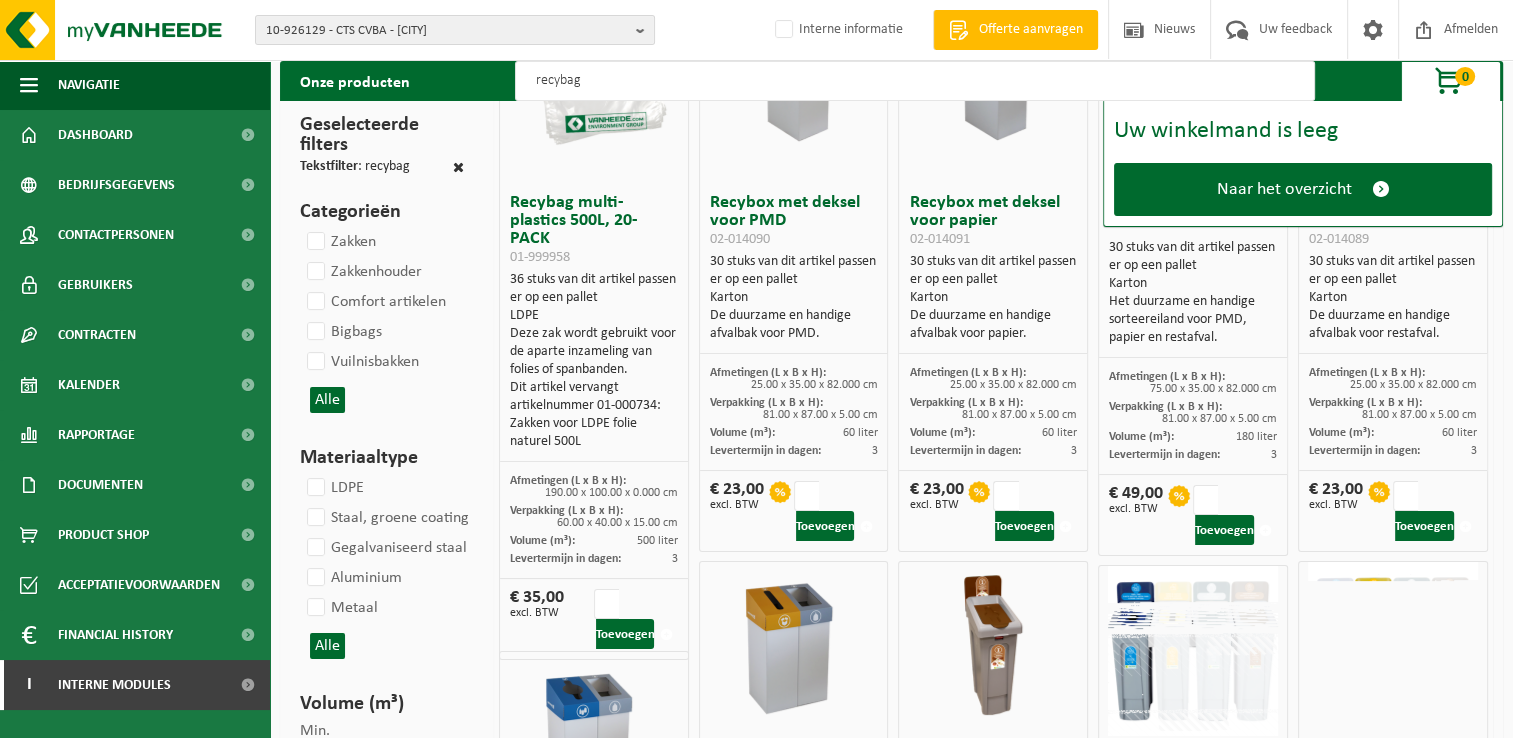 scroll, scrollTop: 0, scrollLeft: 0, axis: both 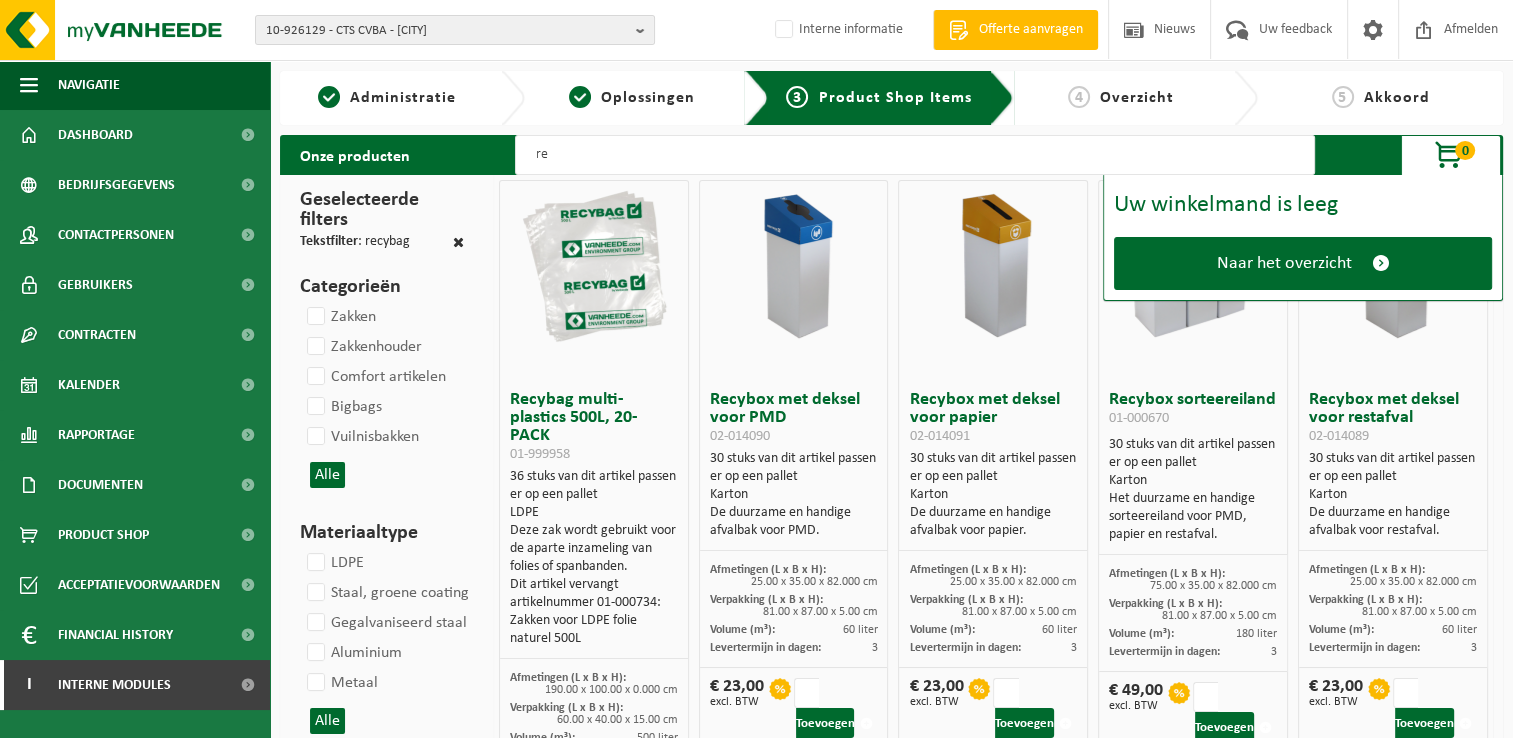 type on "r" 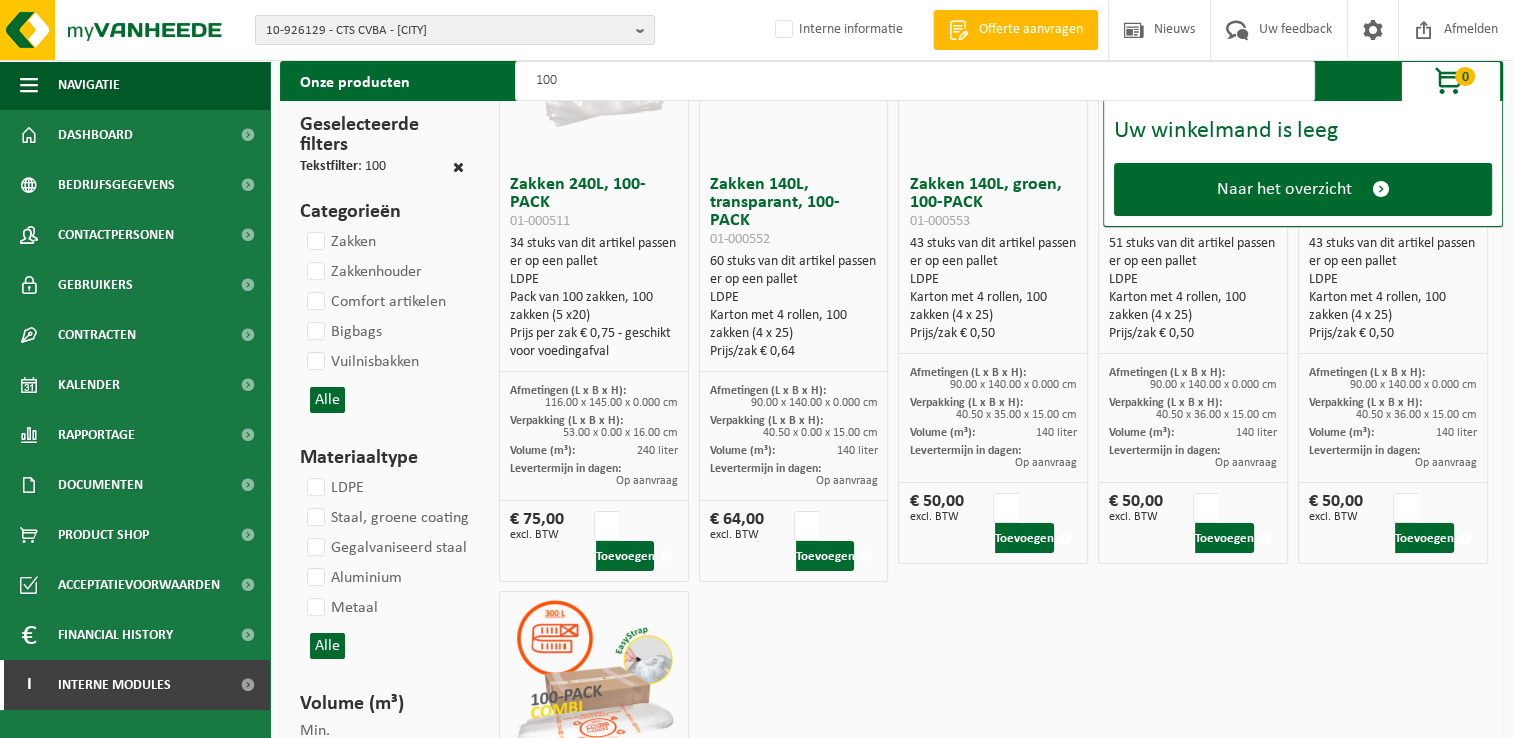 scroll, scrollTop: 0, scrollLeft: 0, axis: both 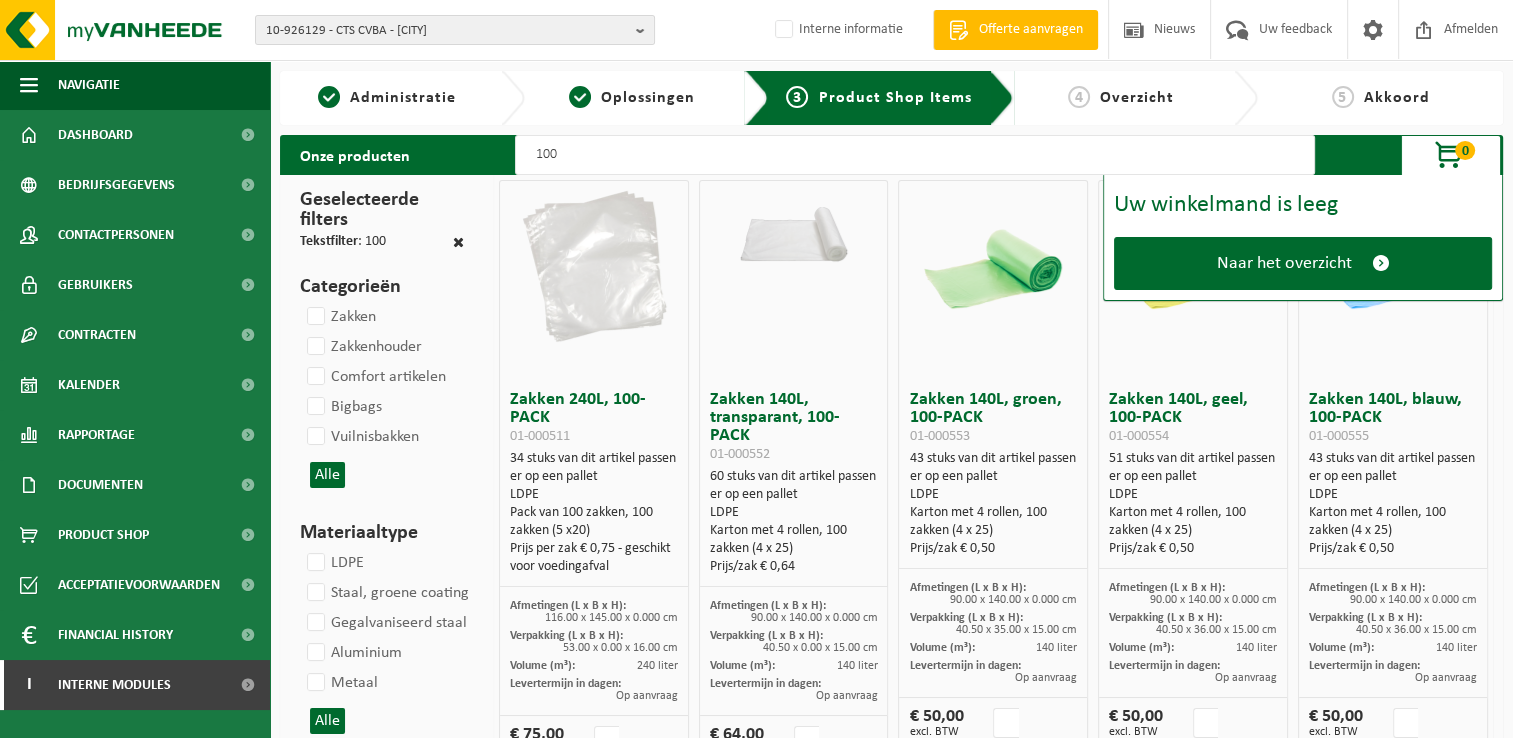 click on "100" at bounding box center [915, 155] 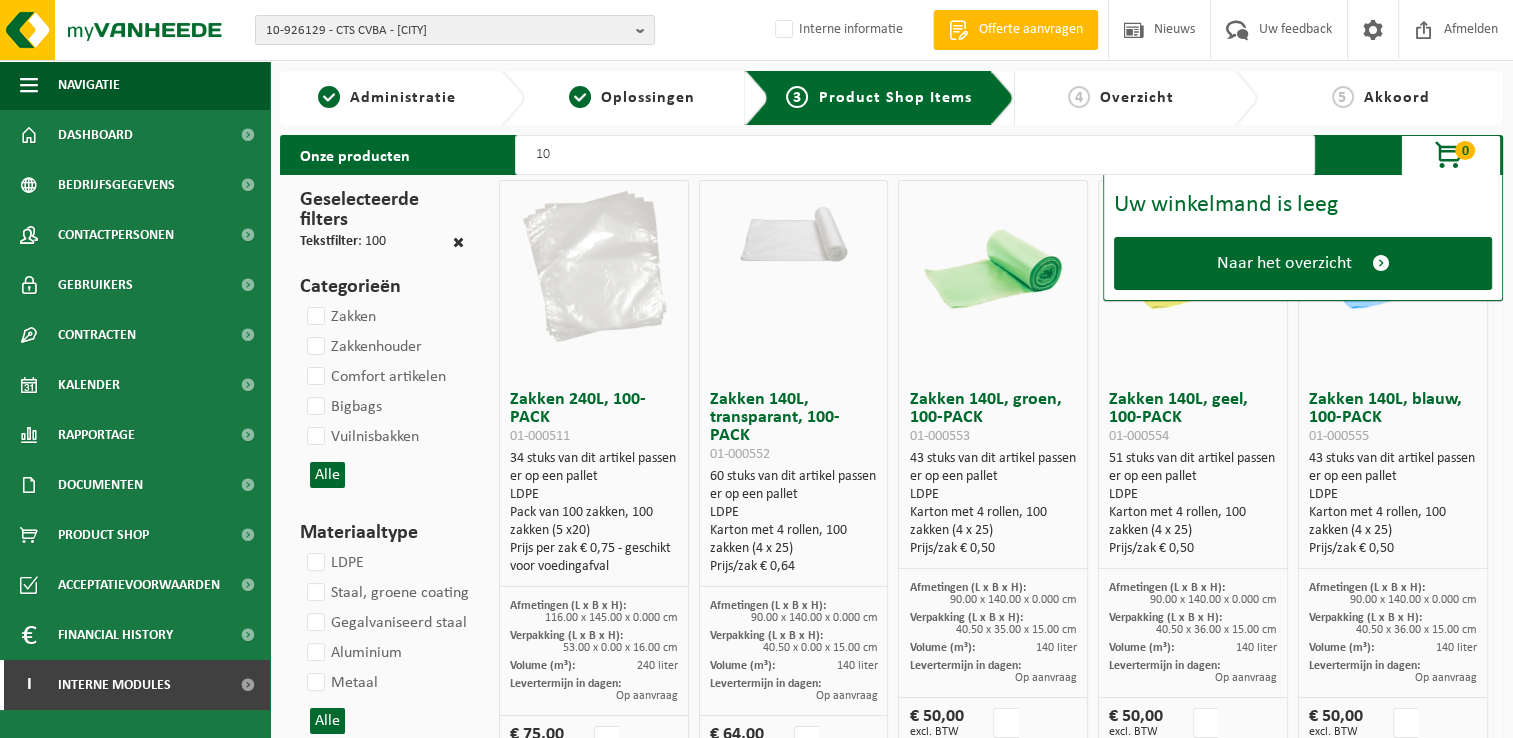 type on "1" 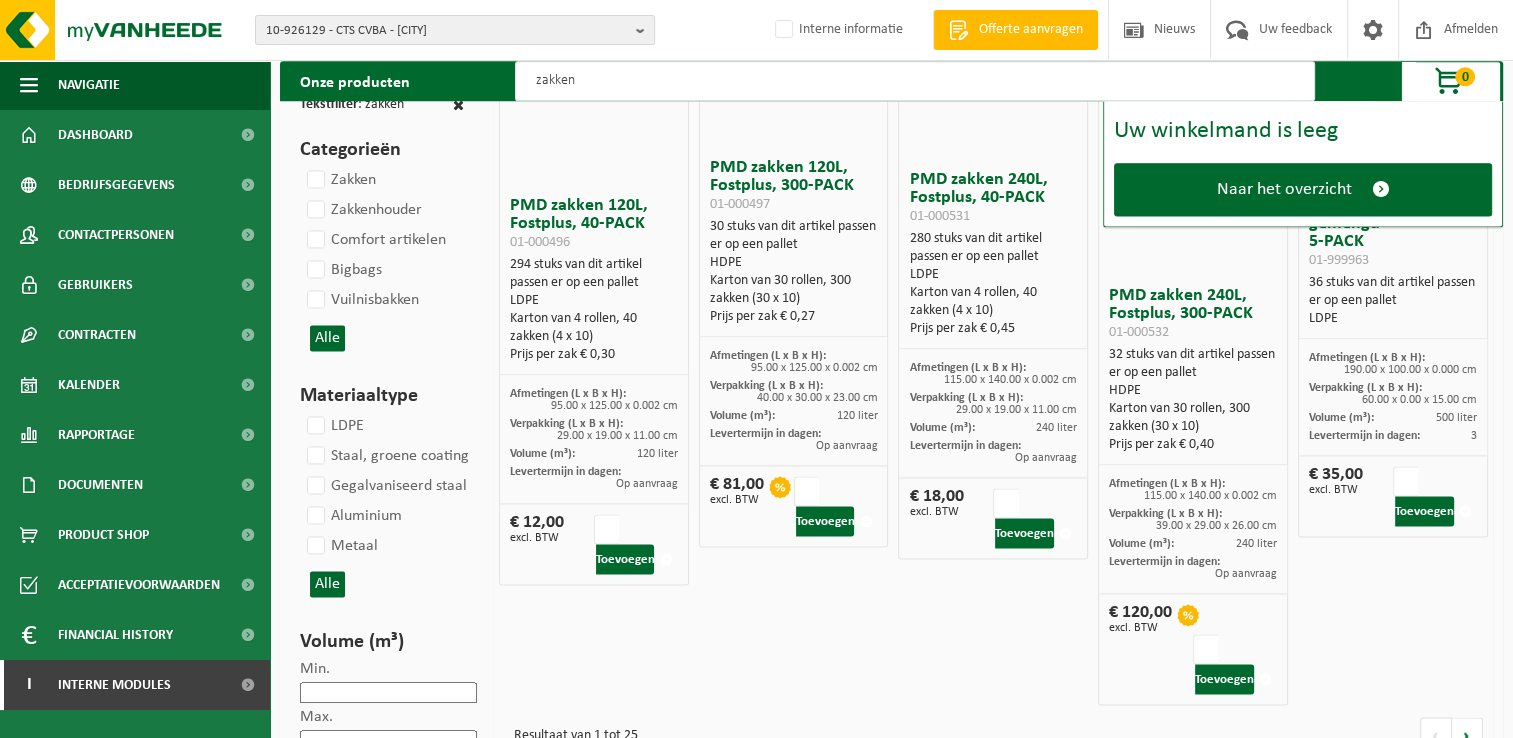 scroll, scrollTop: 2697, scrollLeft: 0, axis: vertical 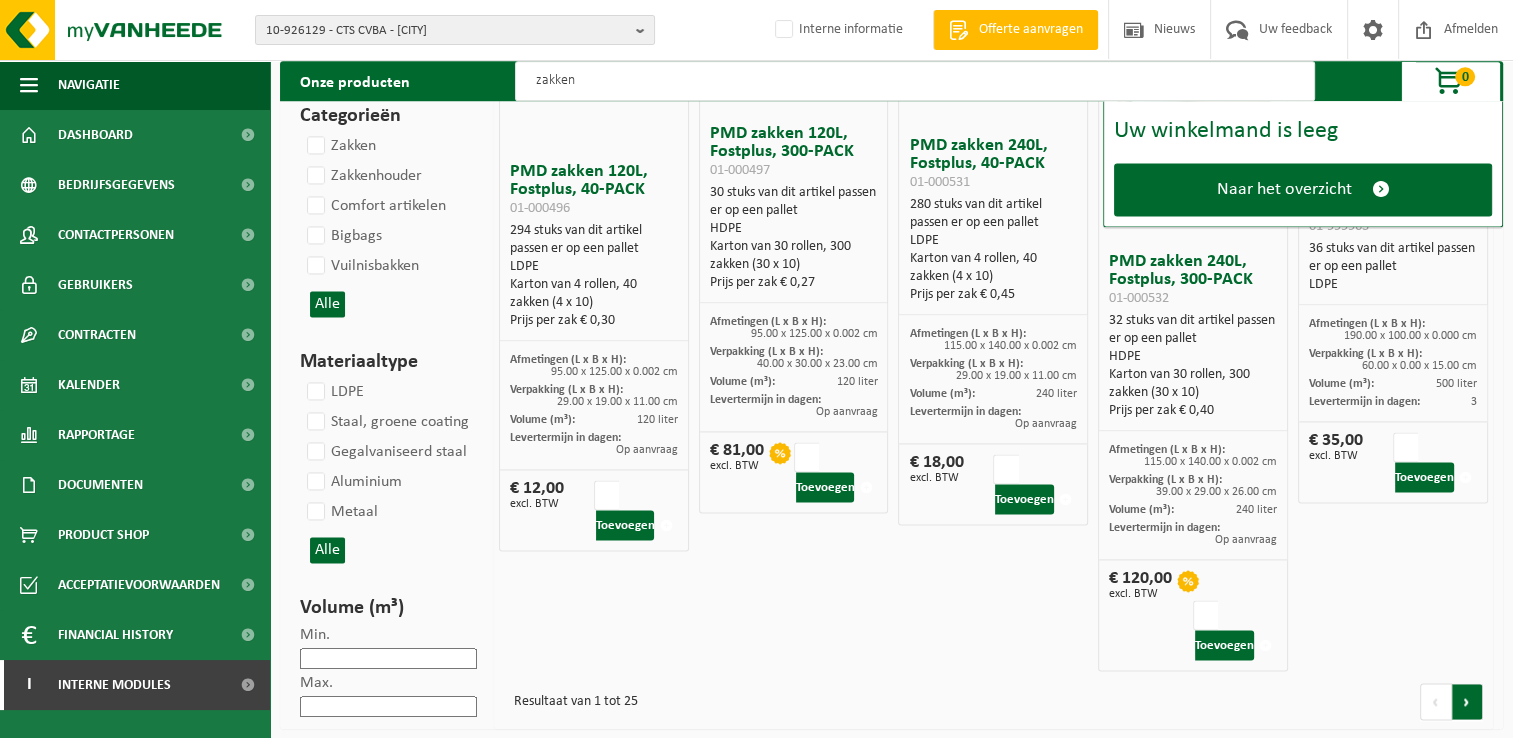 type on "zakken" 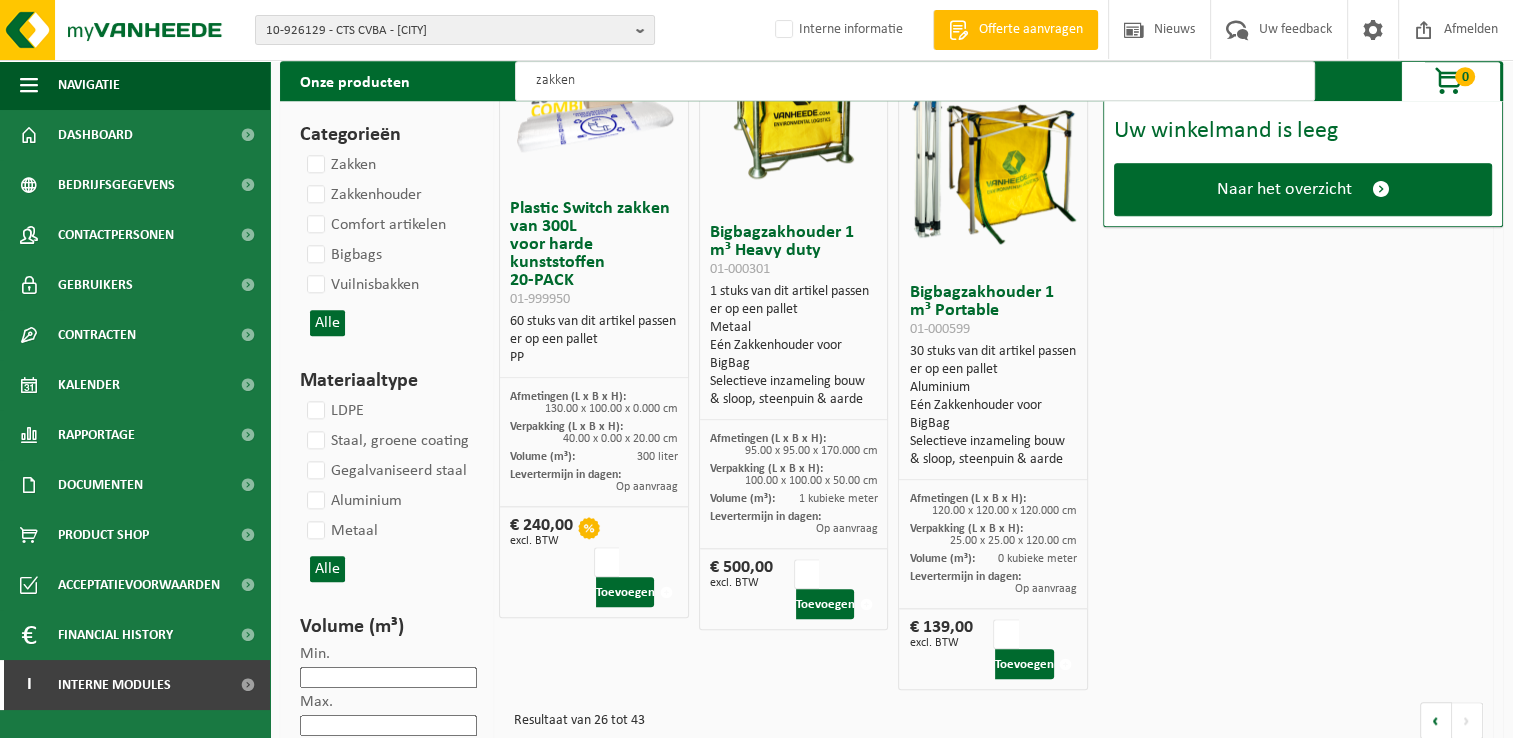 scroll, scrollTop: 2035, scrollLeft: 0, axis: vertical 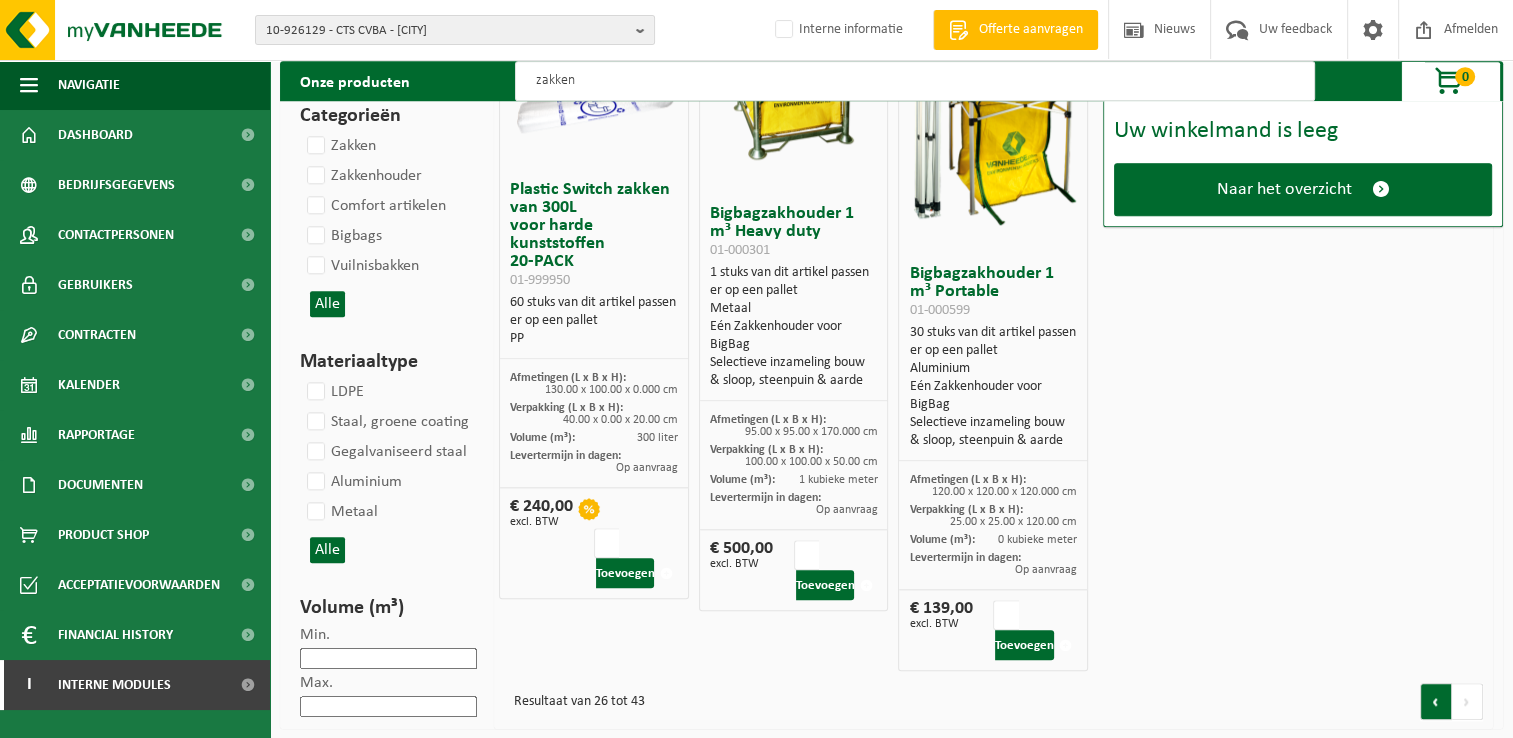 click at bounding box center [1436, 701] 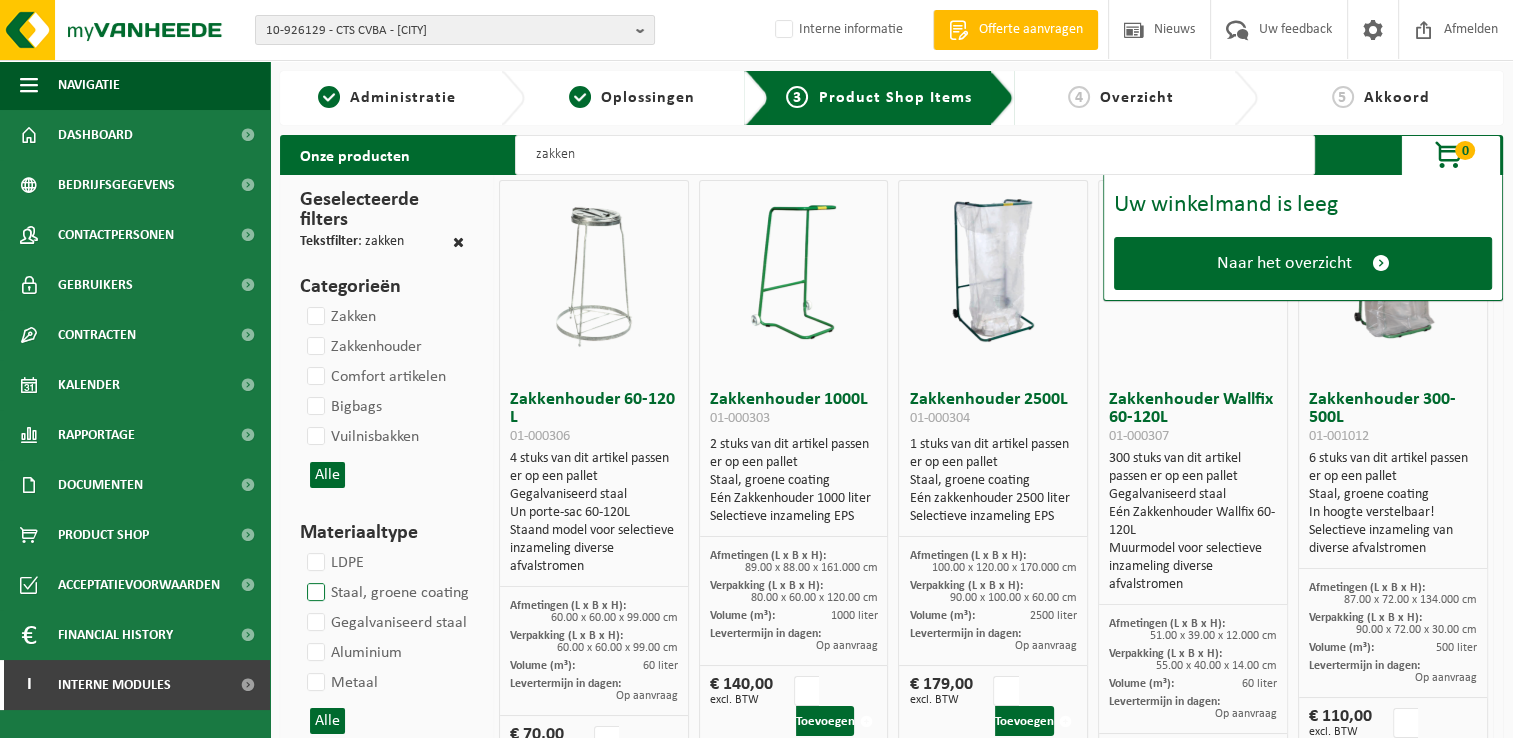 scroll, scrollTop: 300, scrollLeft: 0, axis: vertical 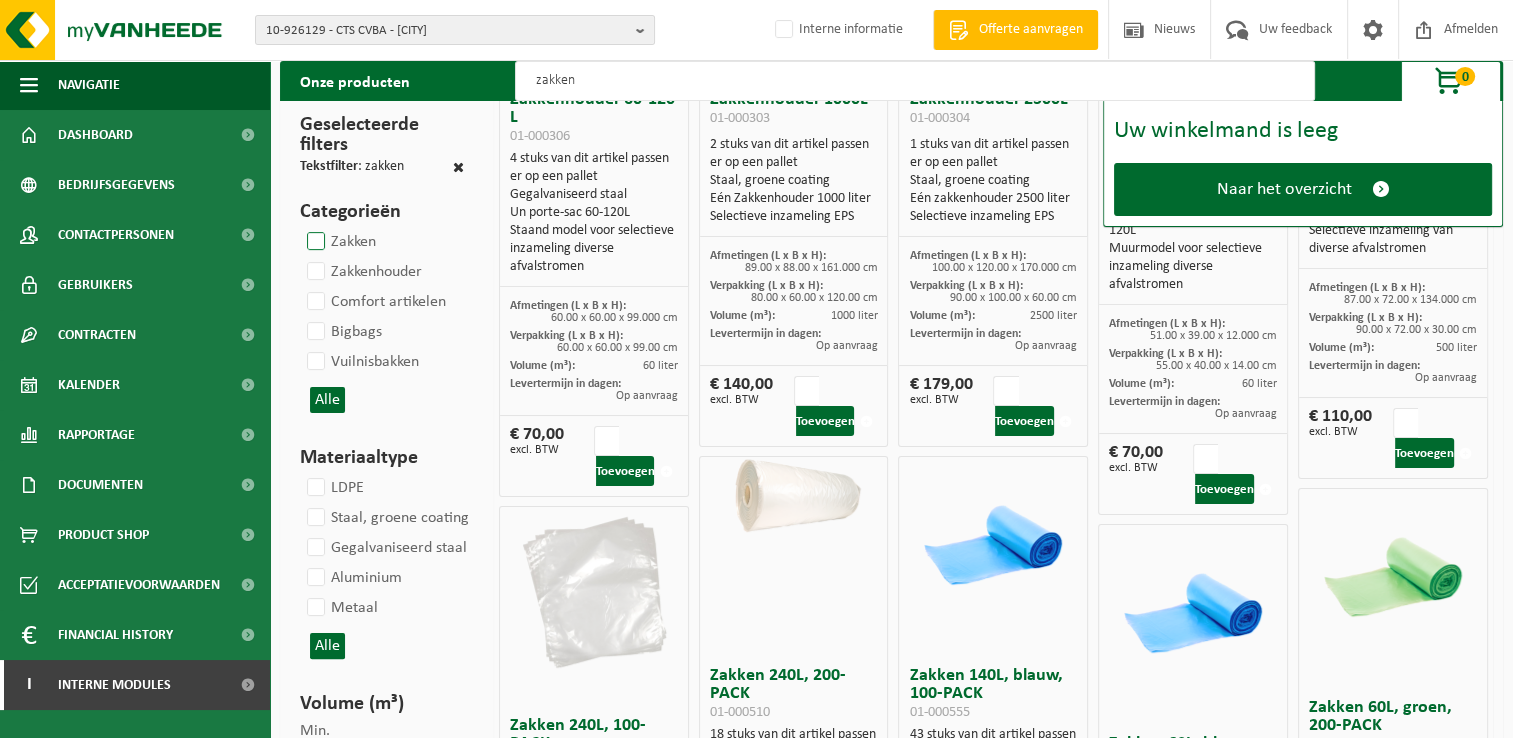 click on "Zakken" at bounding box center (339, 242) 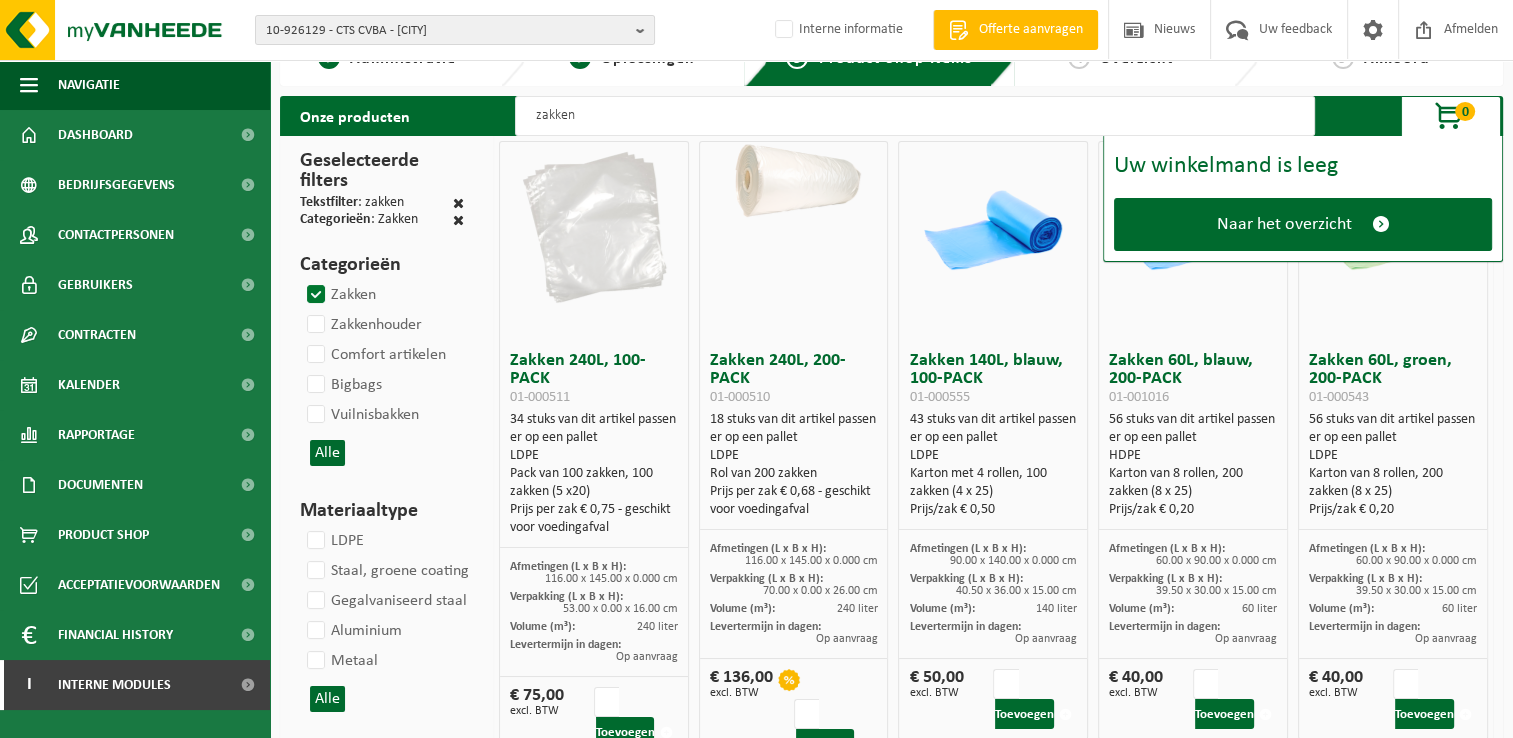 scroll, scrollTop: 0, scrollLeft: 0, axis: both 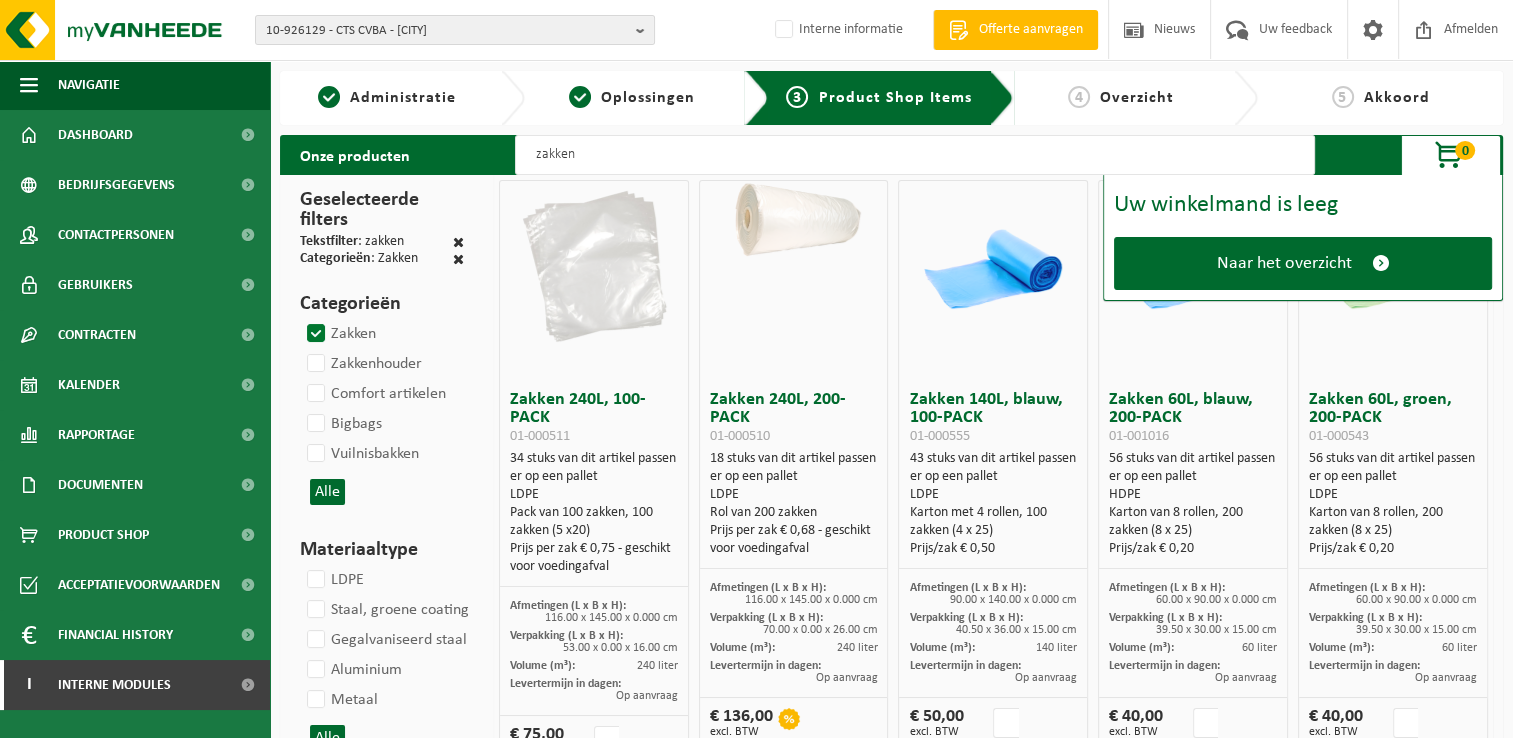 click on "zakken" at bounding box center [915, 155] 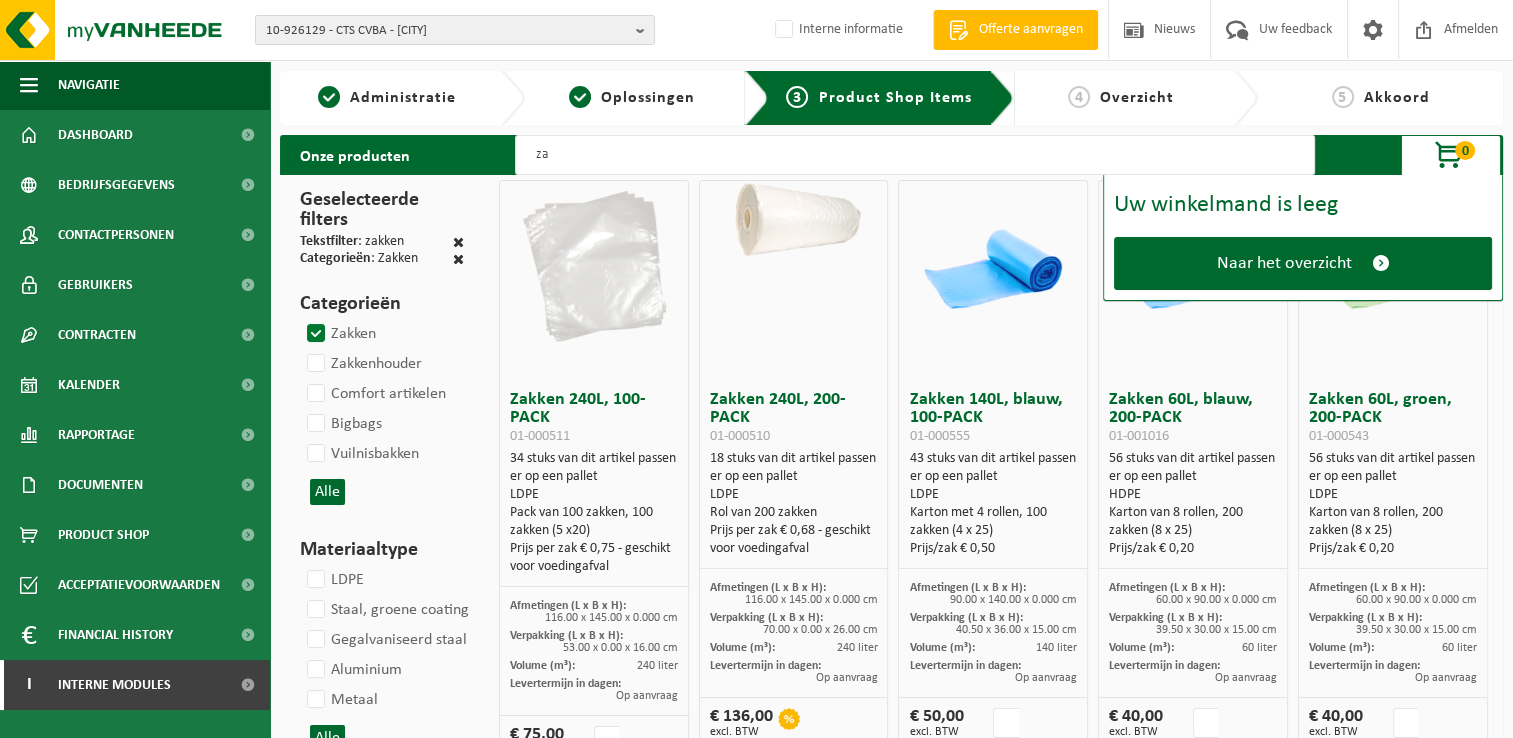 type on "z" 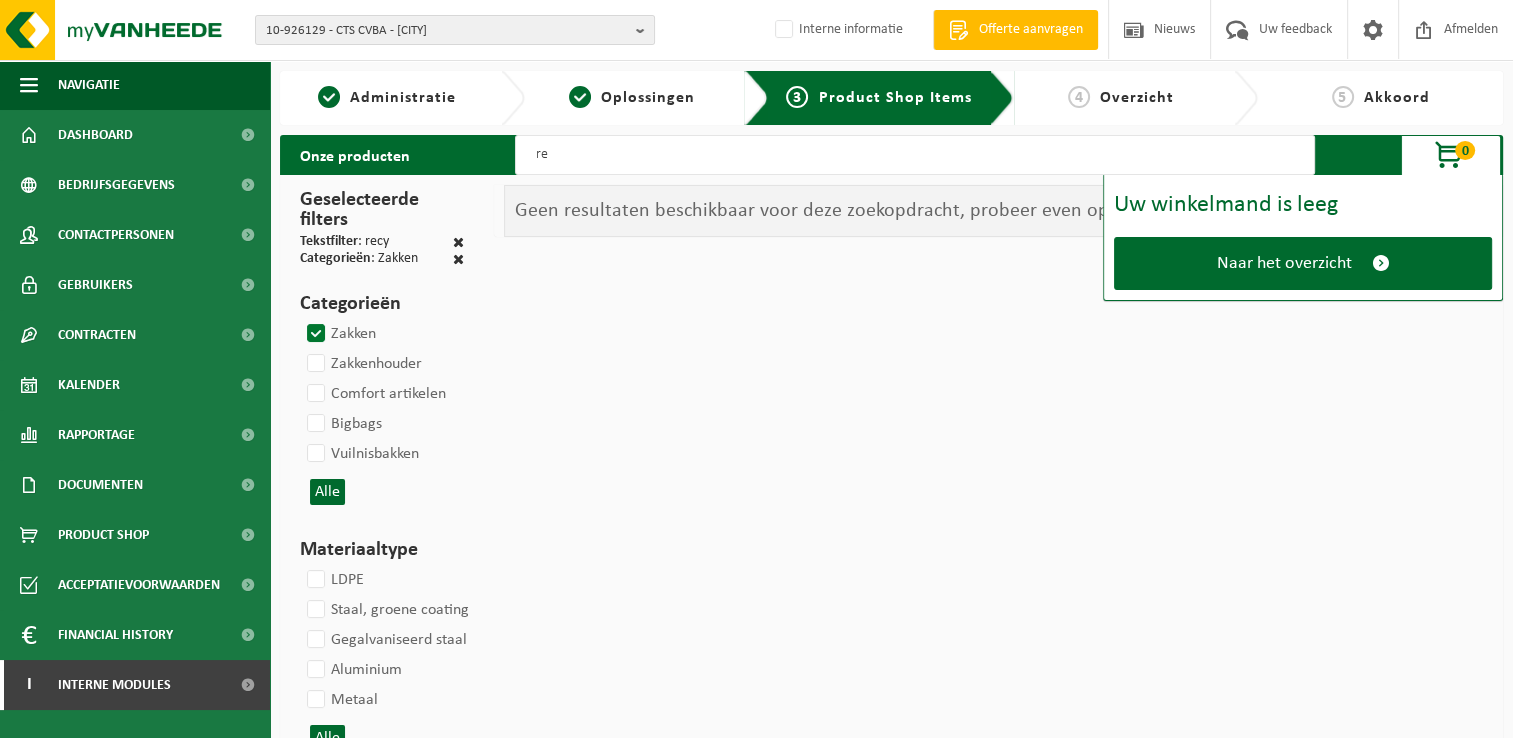 type on "r" 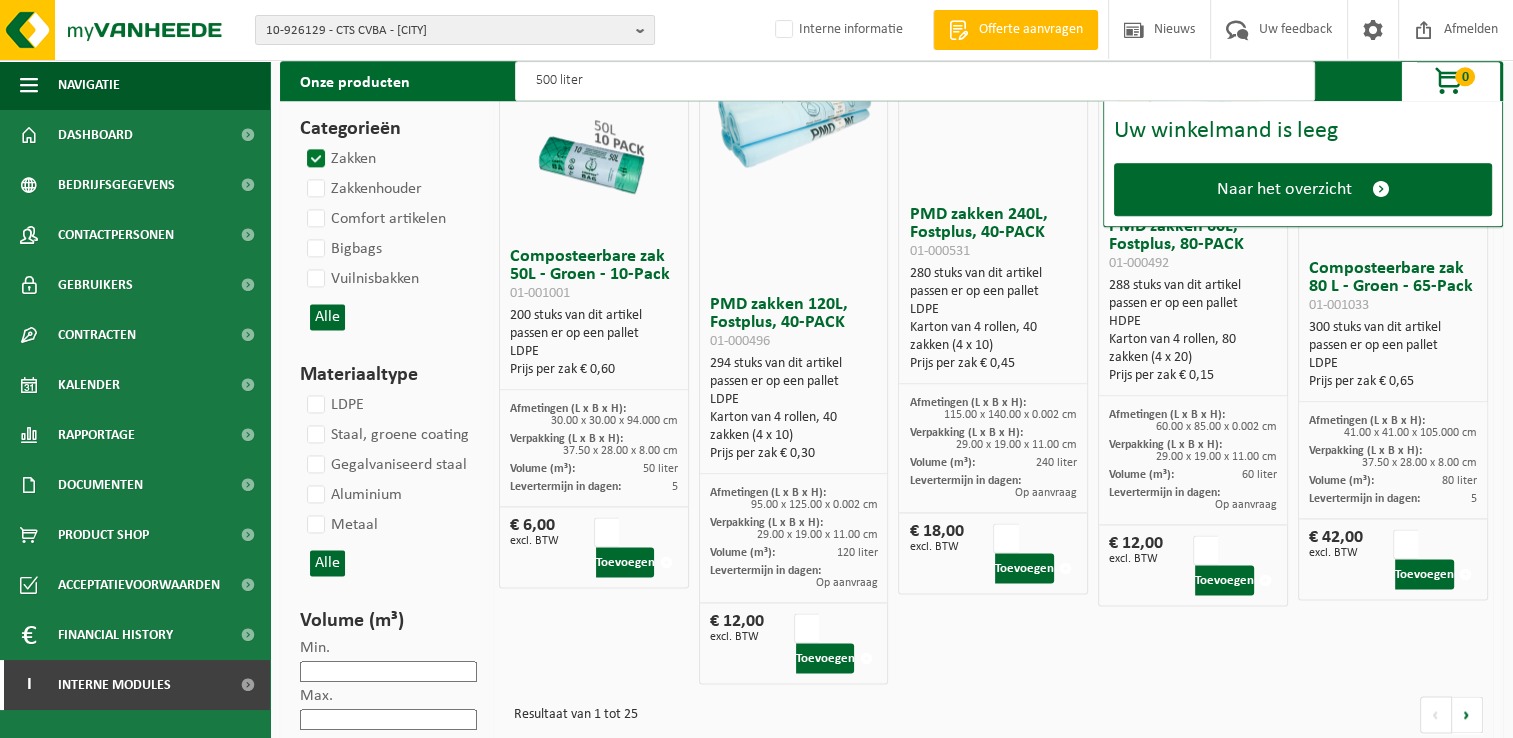 scroll, scrollTop: 2589, scrollLeft: 0, axis: vertical 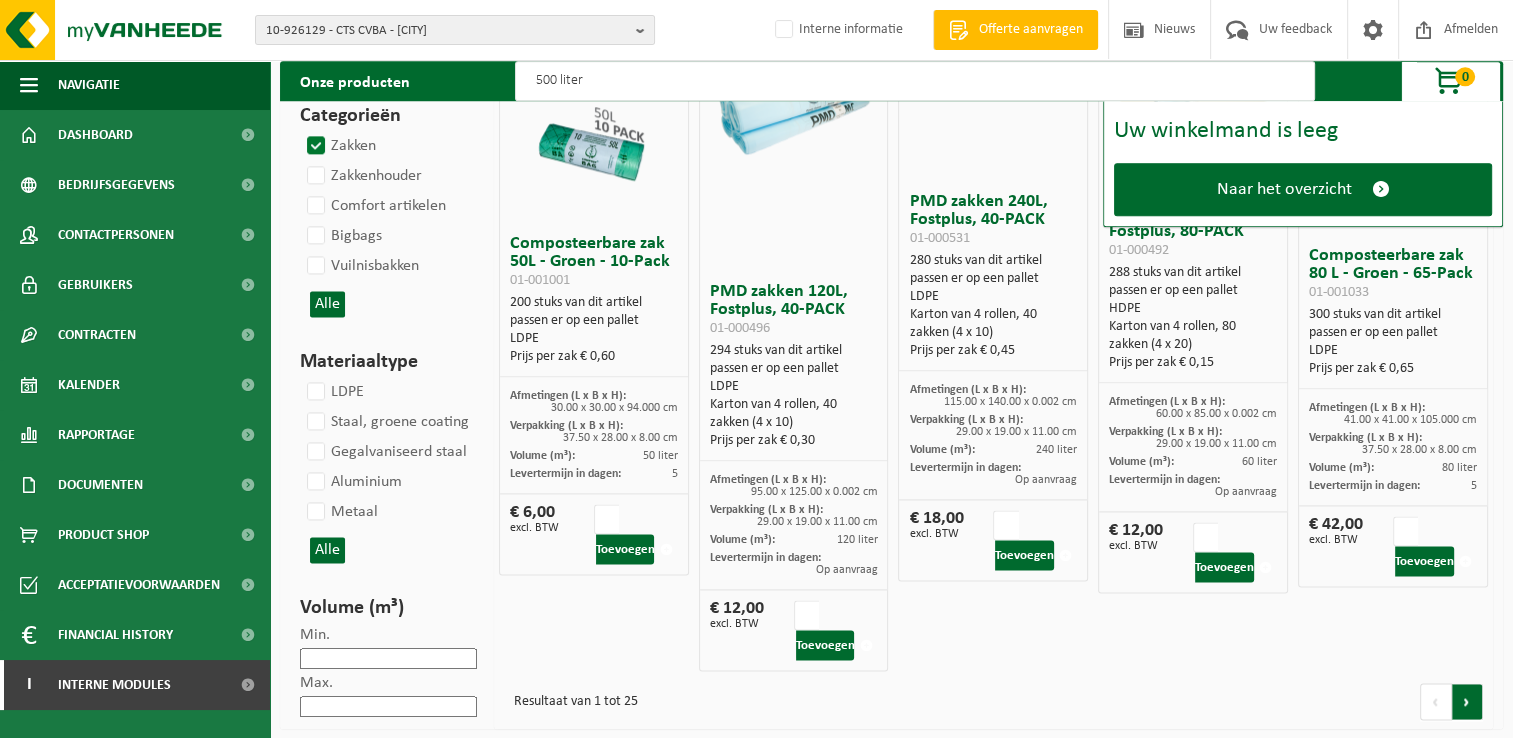 click at bounding box center [1467, 701] 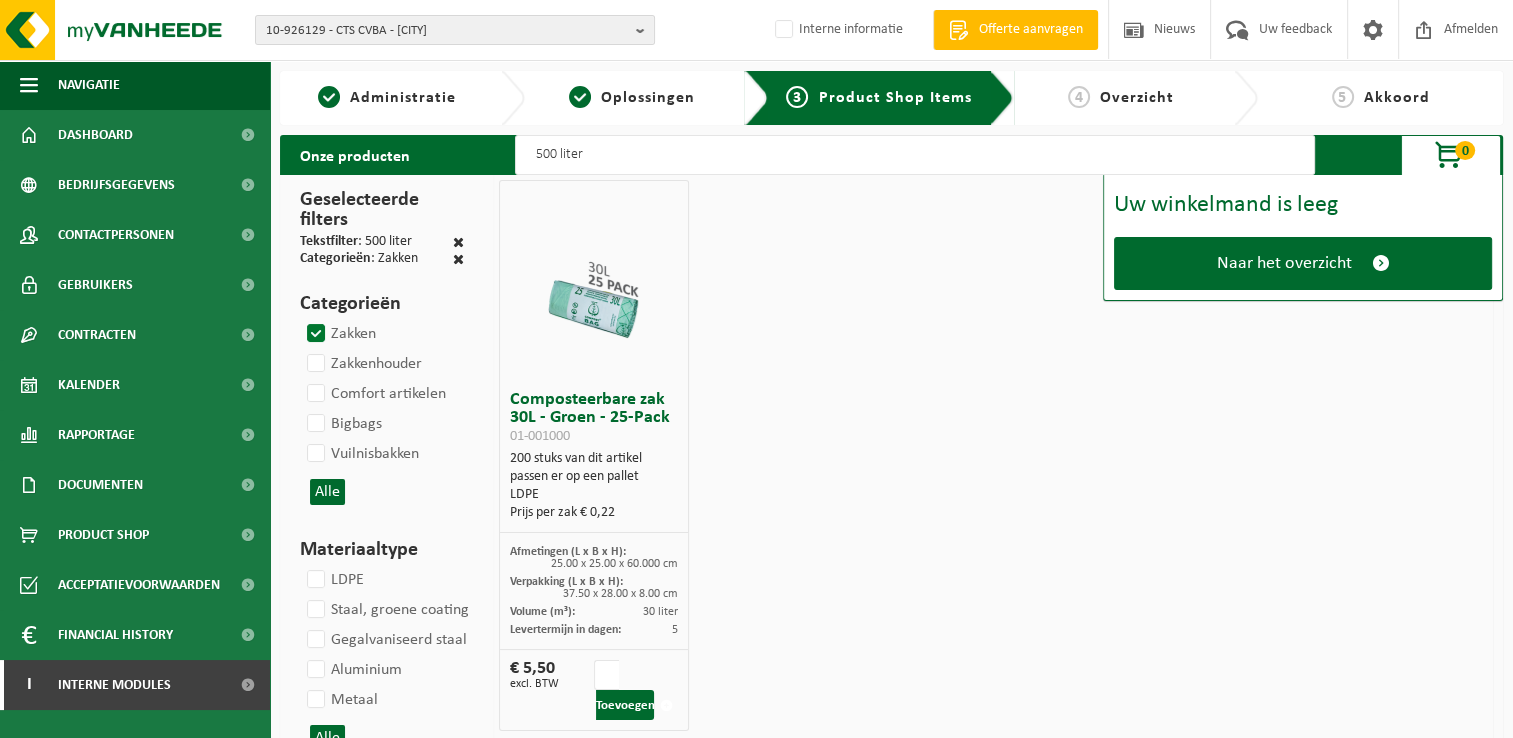 scroll, scrollTop: 0, scrollLeft: 0, axis: both 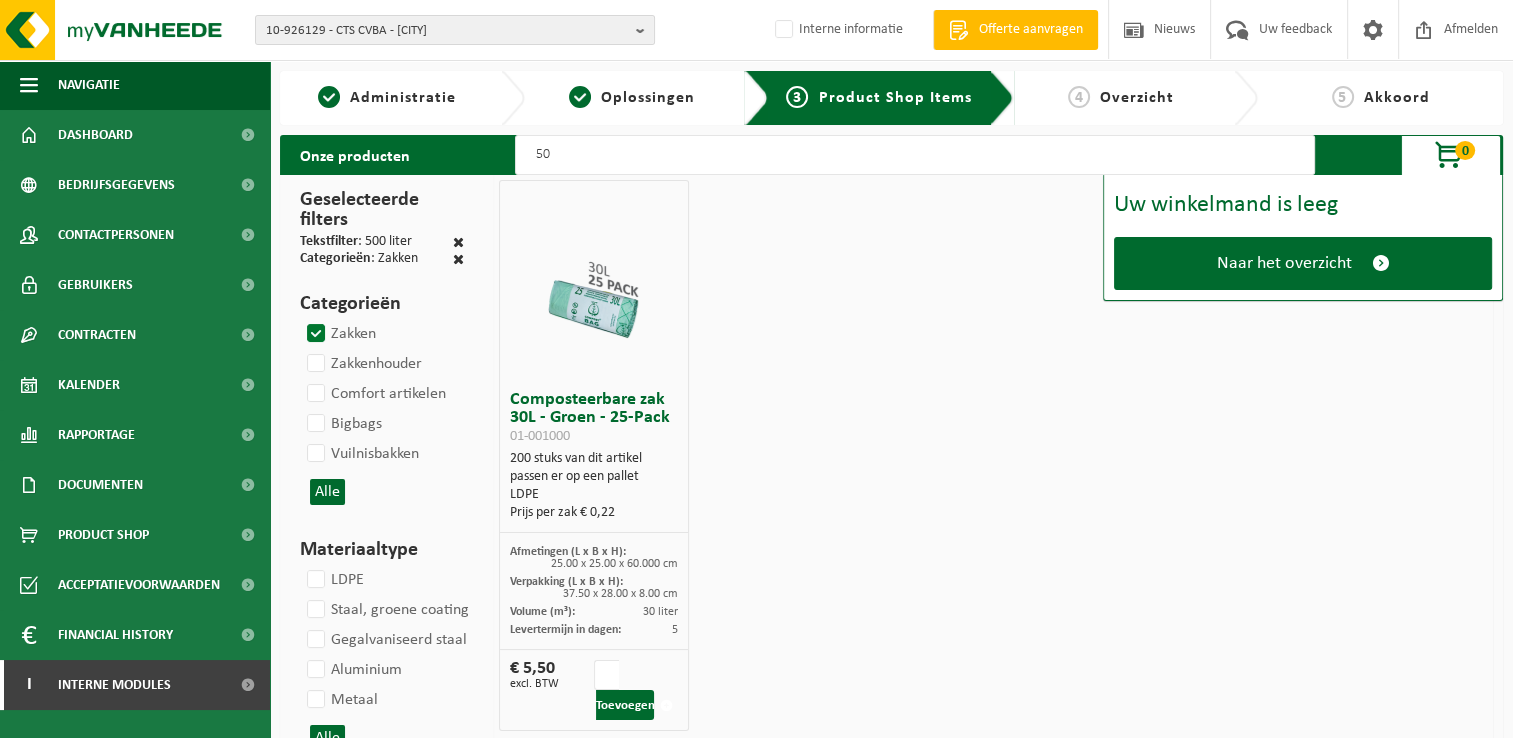 type on "5" 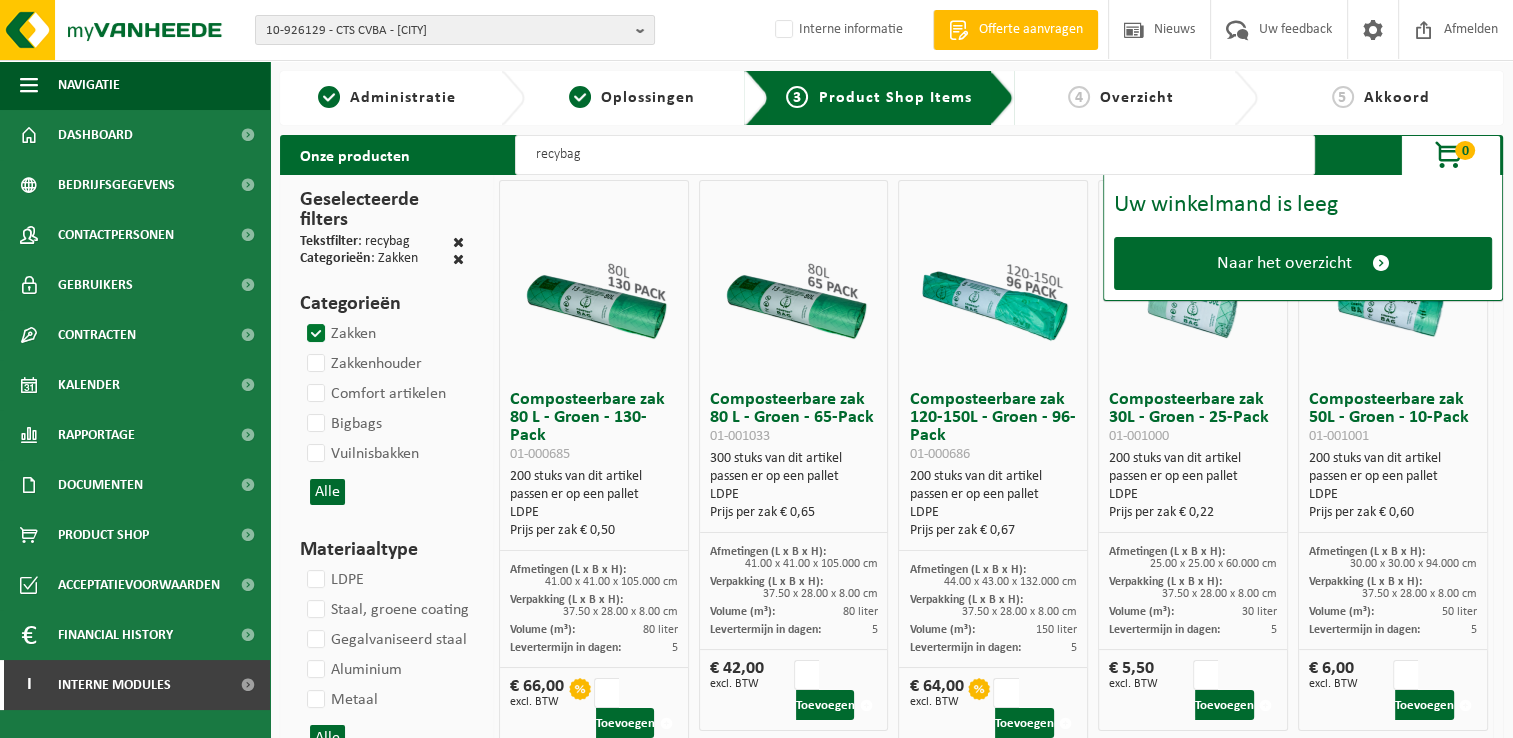 scroll, scrollTop: 0, scrollLeft: 0, axis: both 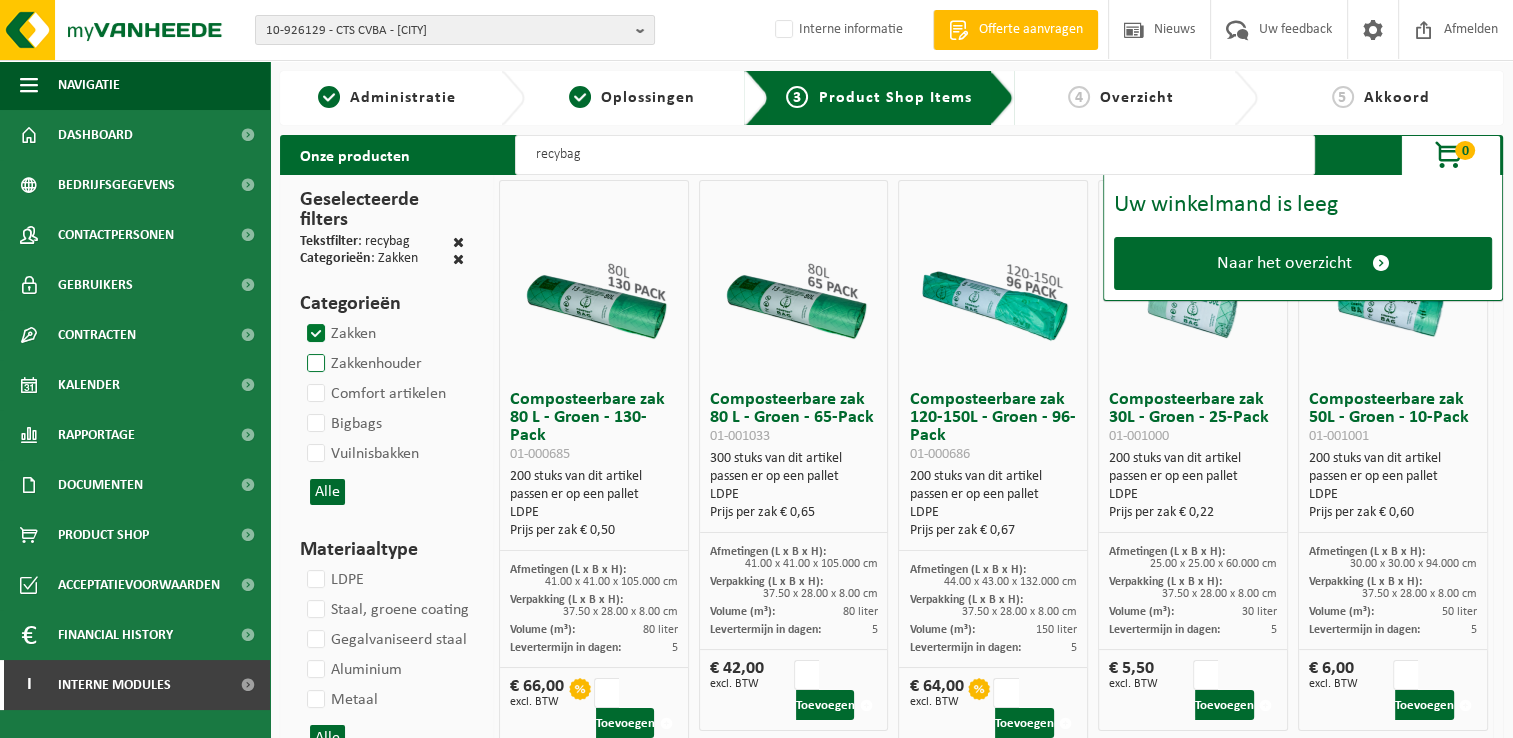 click on "Zakken" at bounding box center (339, 334) 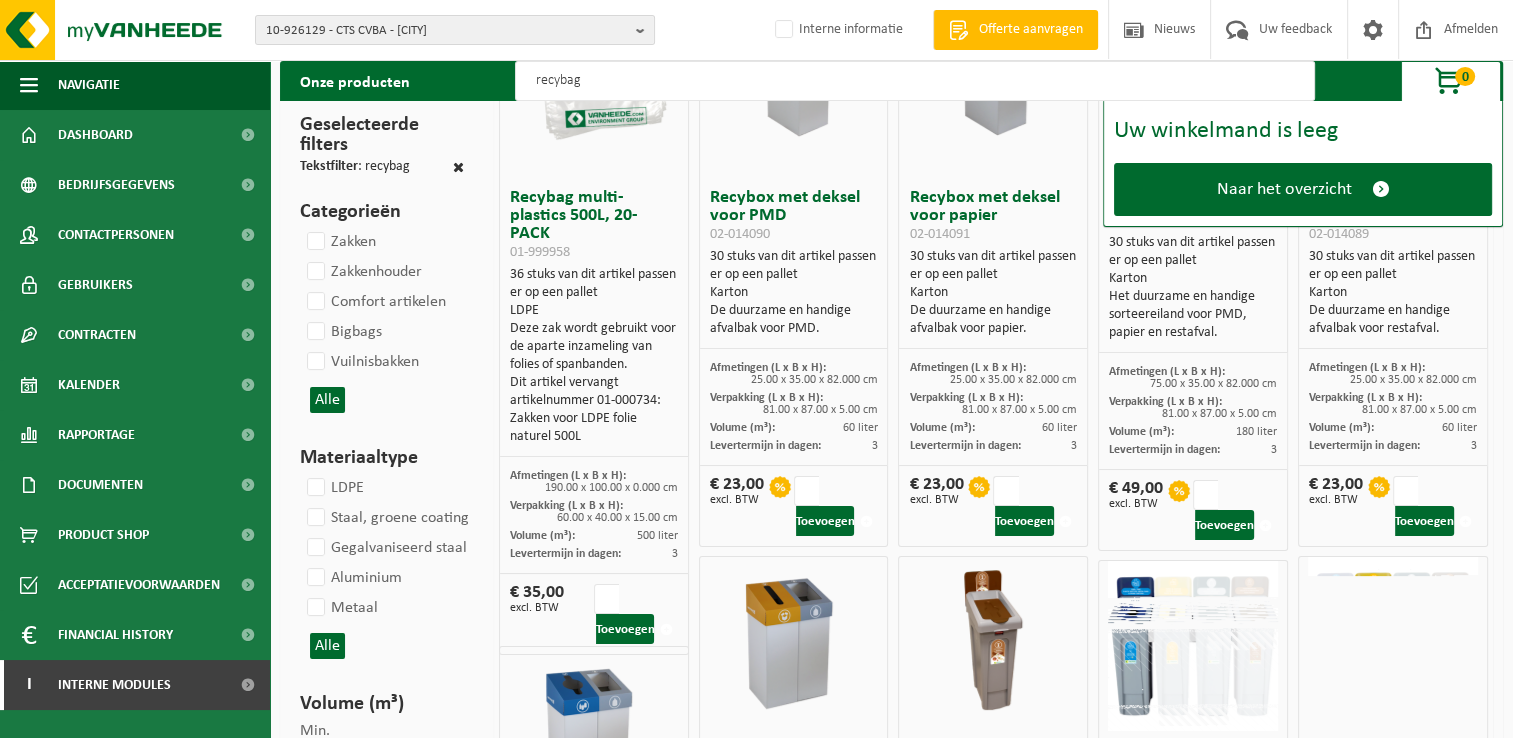 scroll, scrollTop: 0, scrollLeft: 0, axis: both 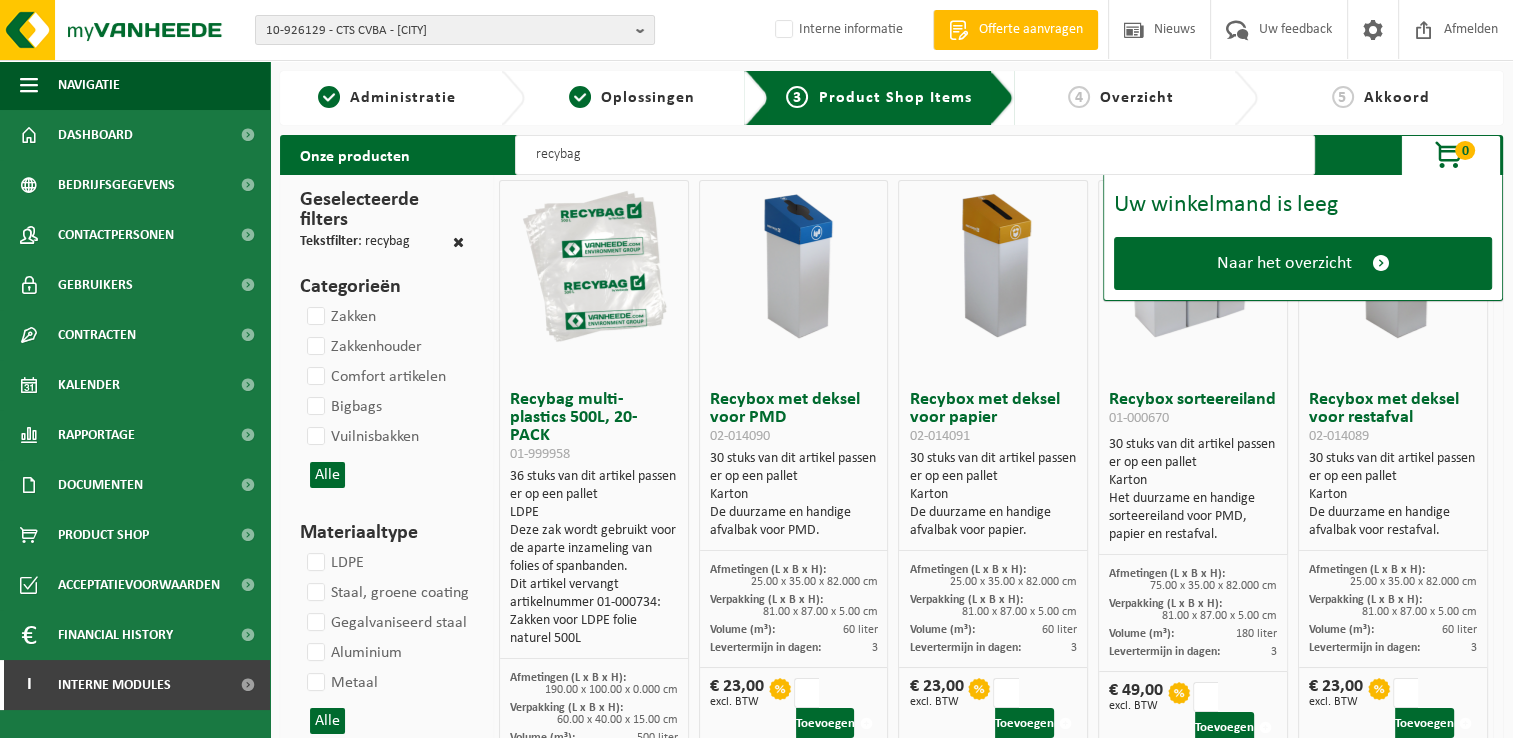click at bounding box center (458, 242) 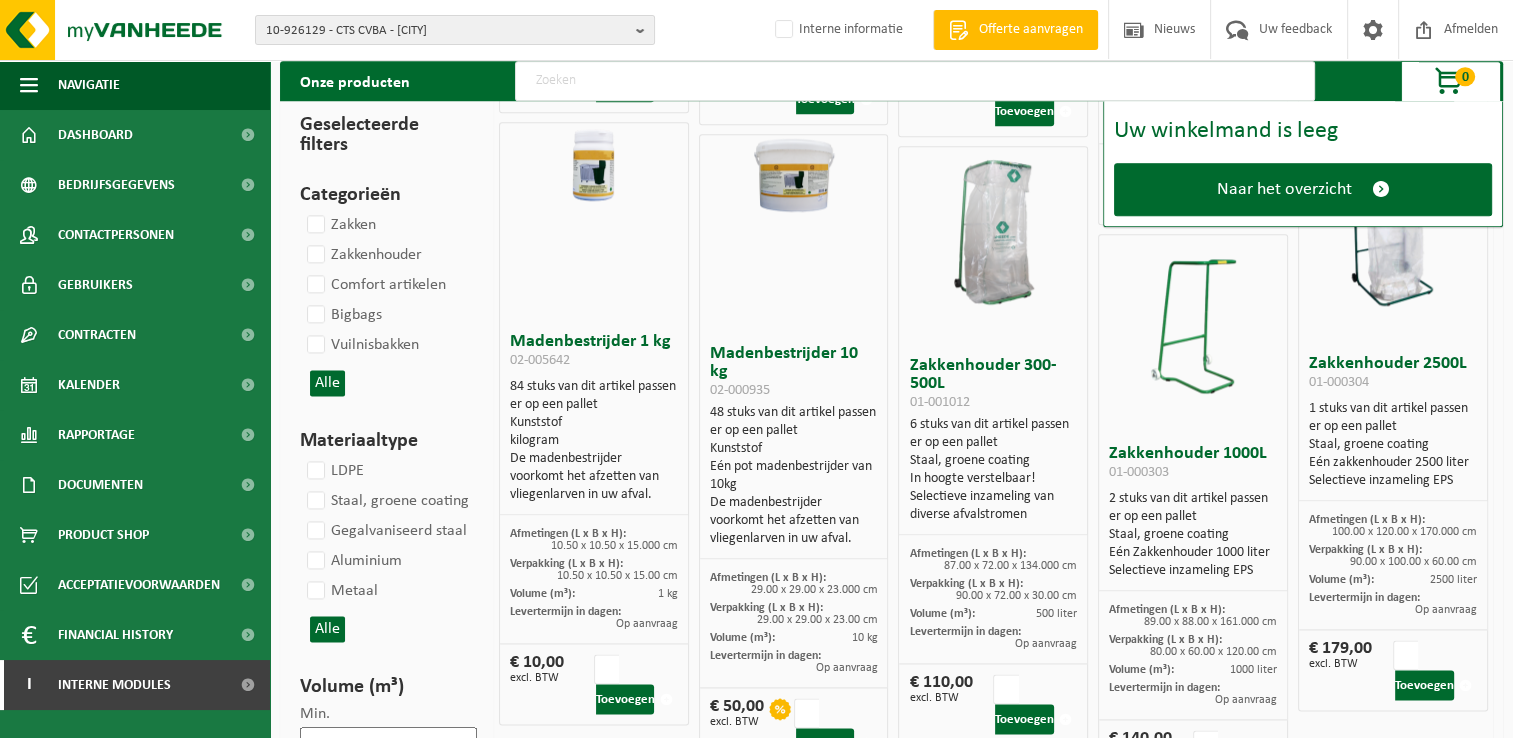scroll, scrollTop: 2639, scrollLeft: 0, axis: vertical 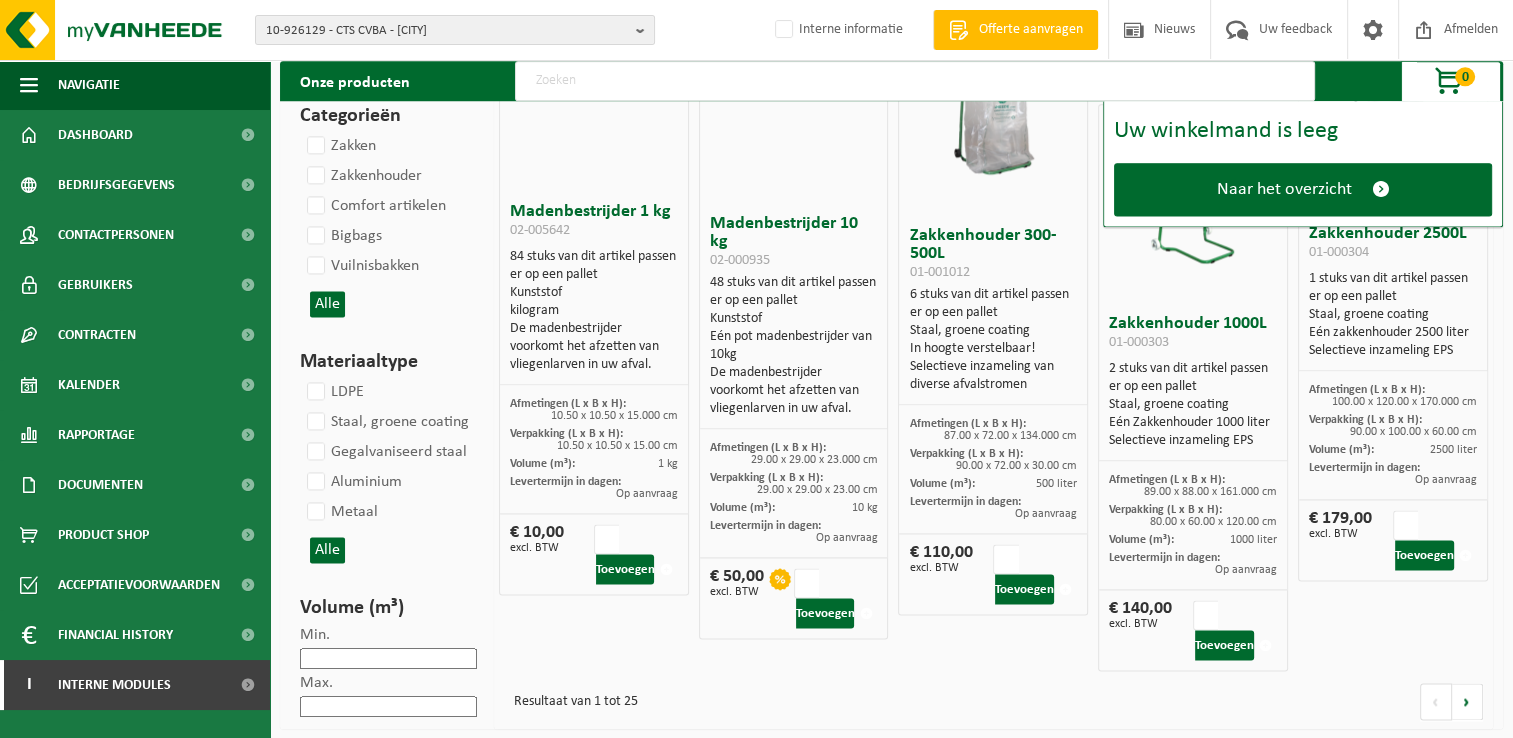 click on "Min." at bounding box center [388, 658] 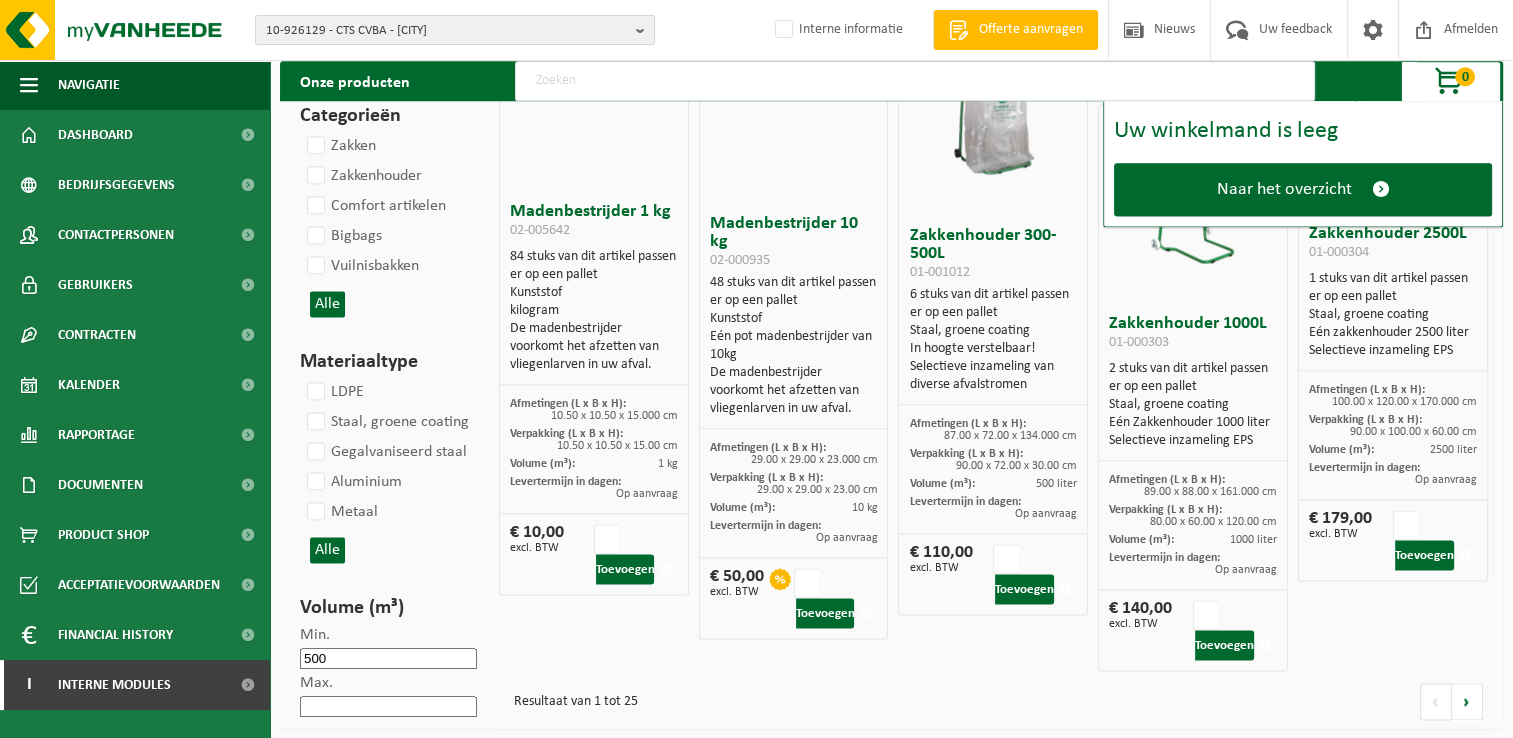 scroll, scrollTop: 2601, scrollLeft: 0, axis: vertical 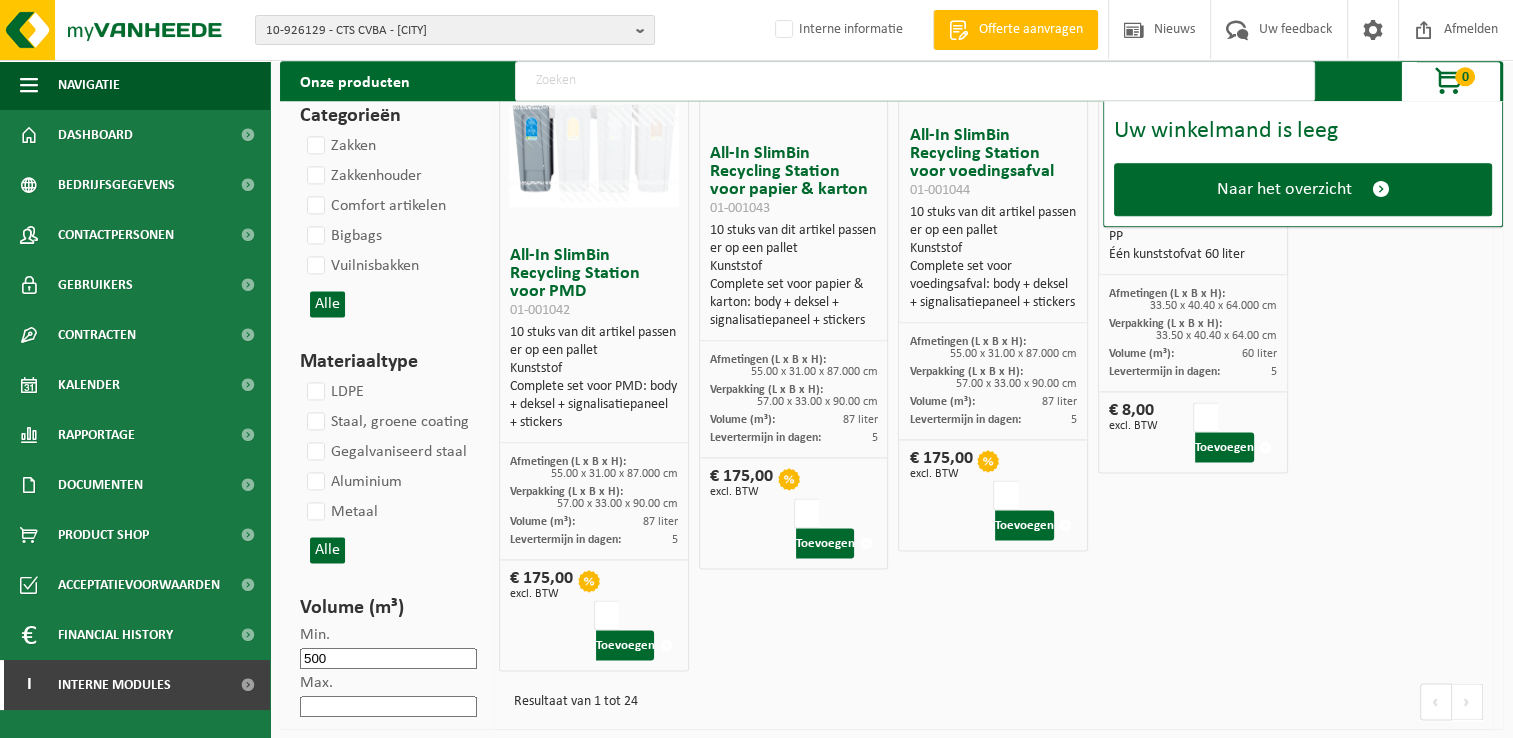 type on "500" 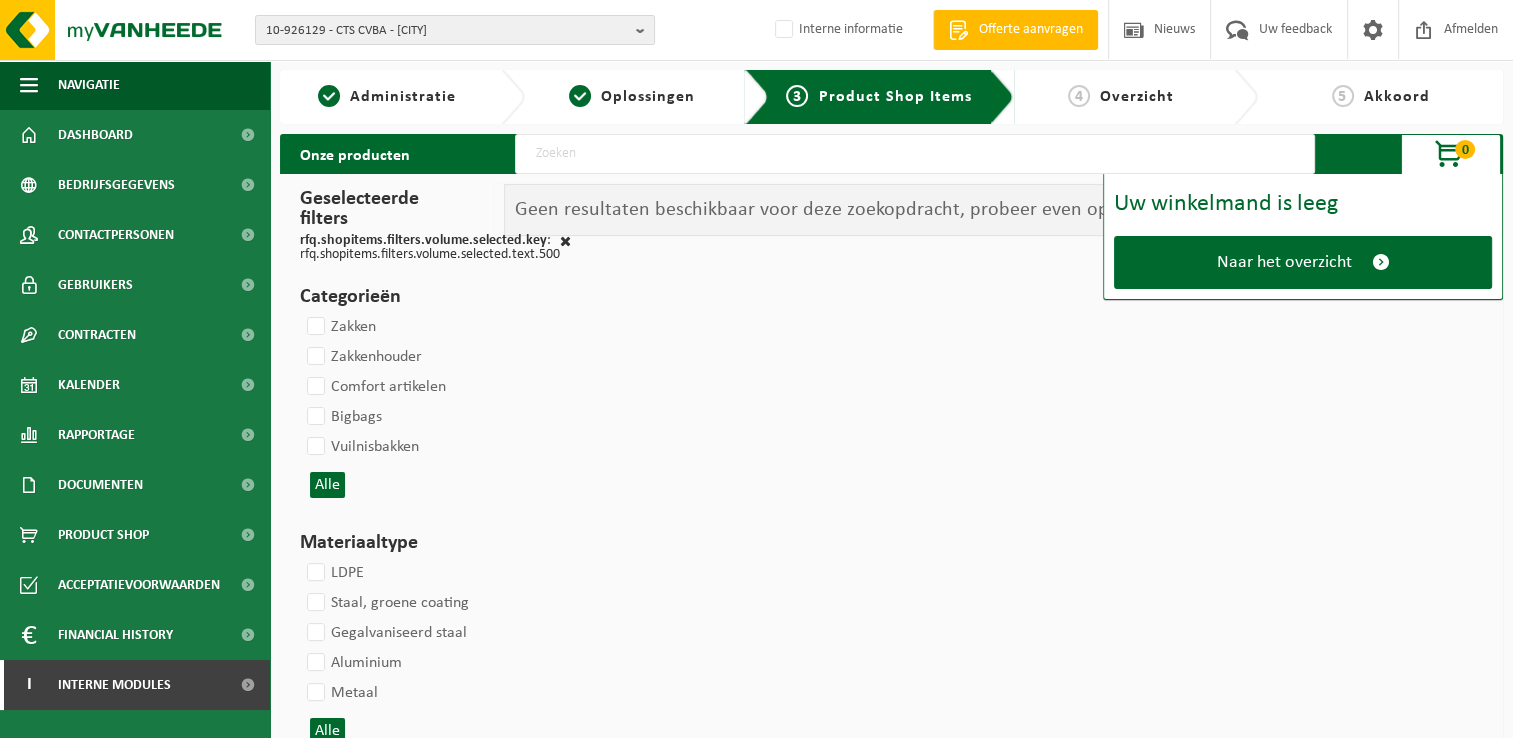 scroll, scrollTop: 0, scrollLeft: 0, axis: both 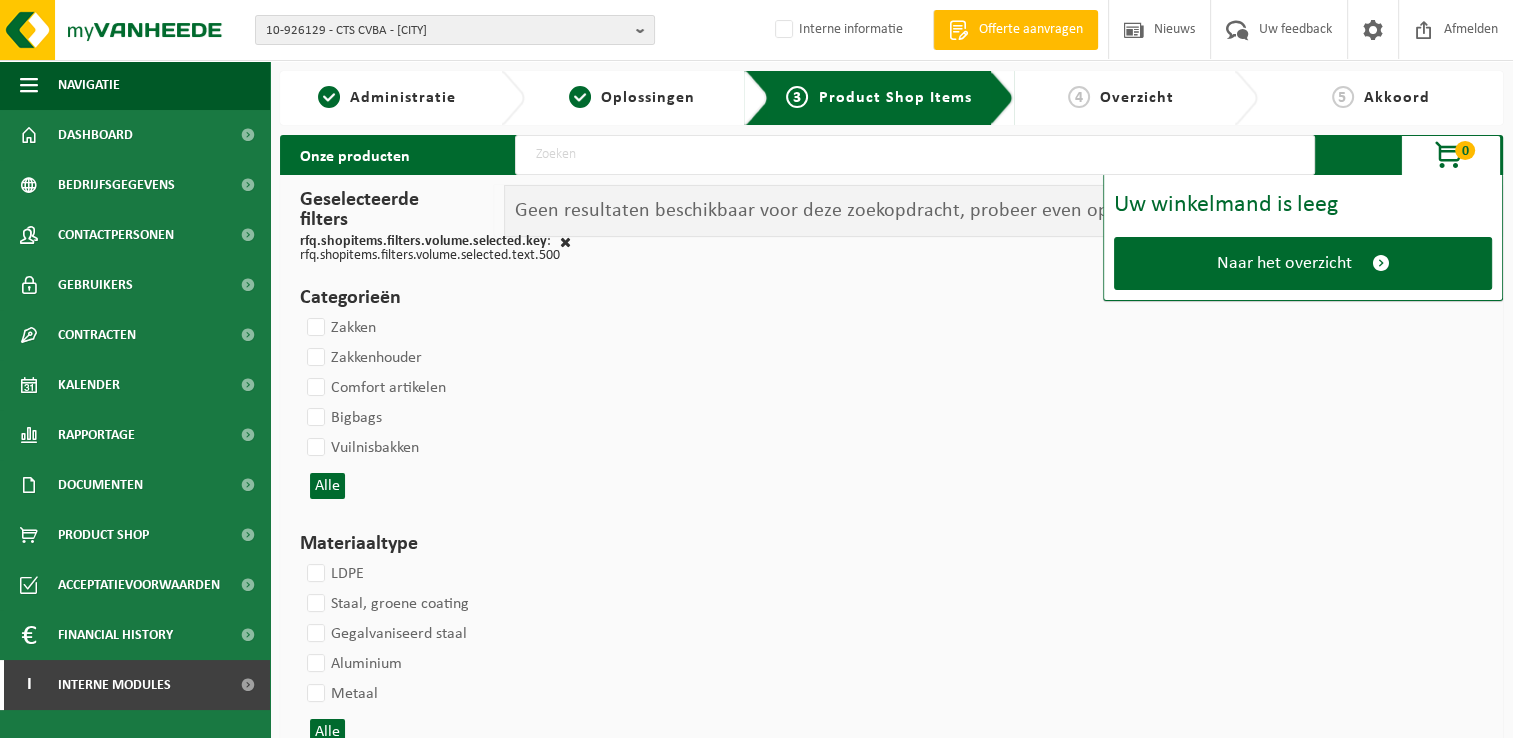 type on "500" 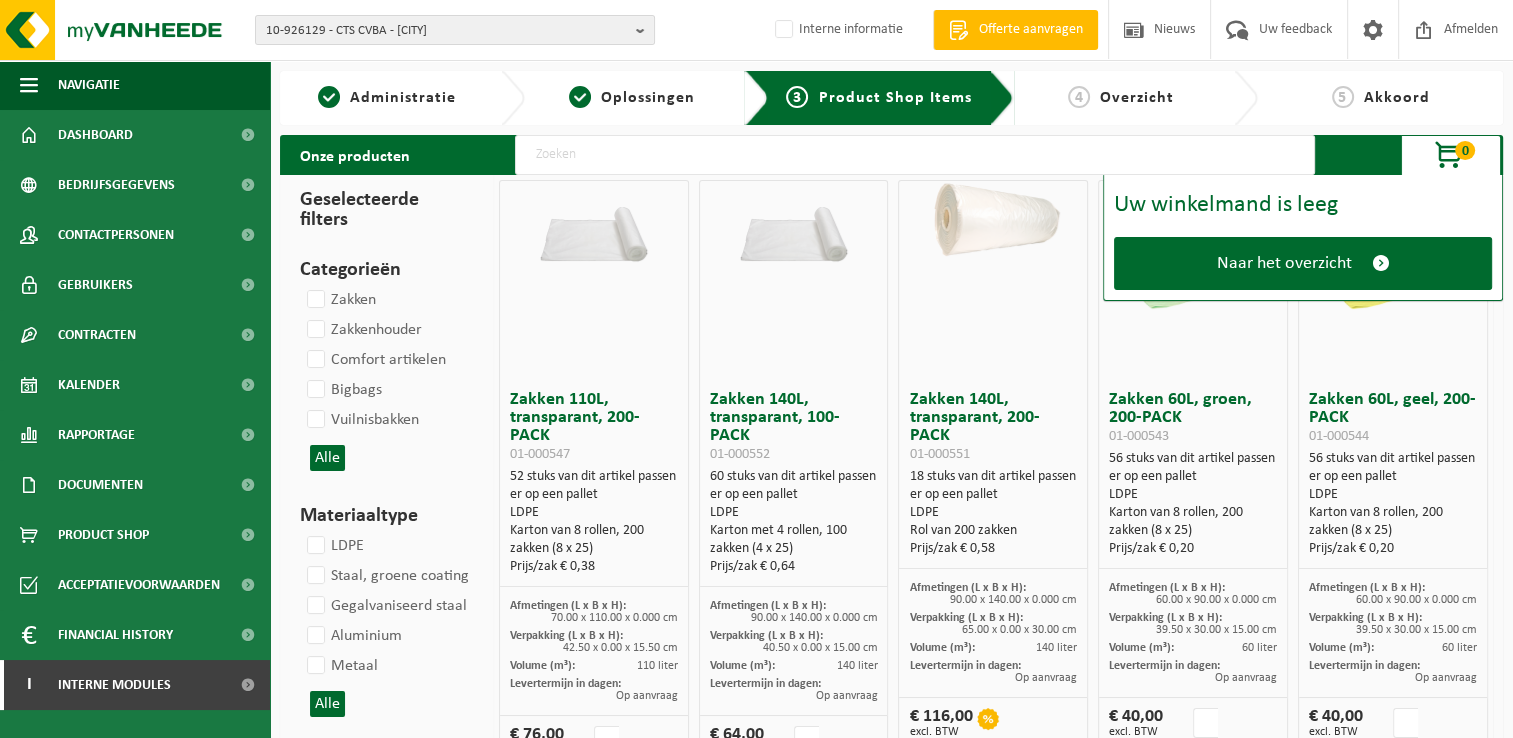click at bounding box center [915, 155] 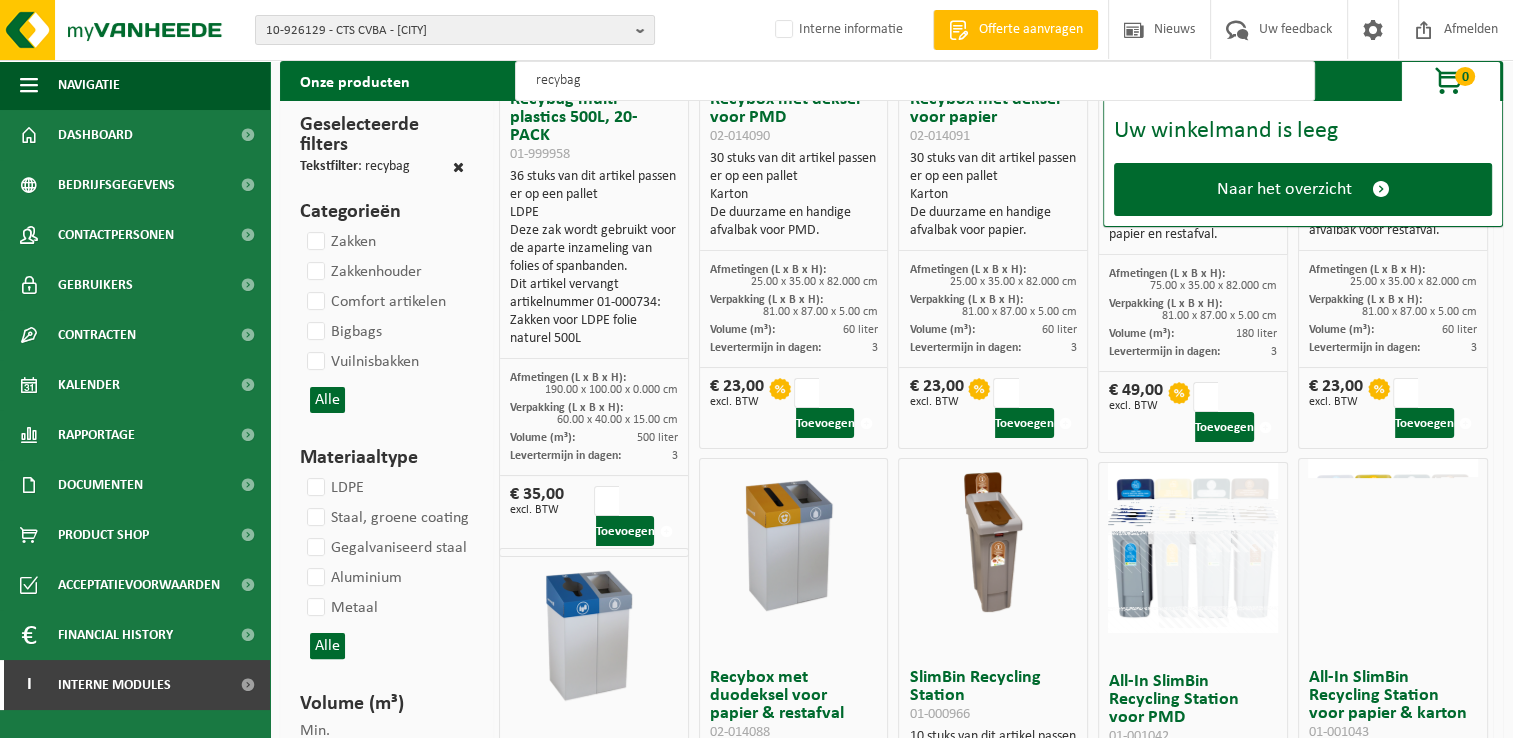 scroll, scrollTop: 400, scrollLeft: 0, axis: vertical 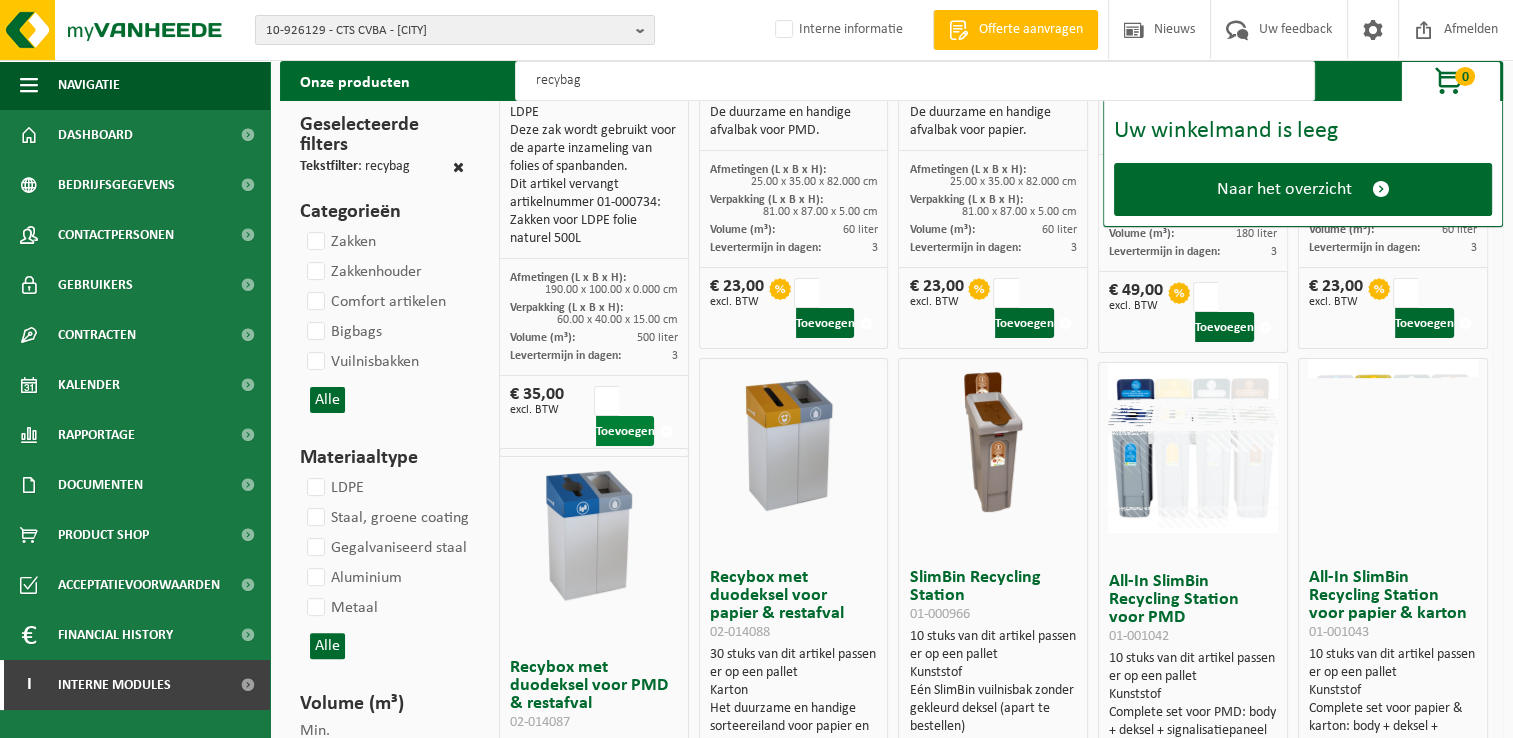 click on "Toevoegen" at bounding box center (625, 431) 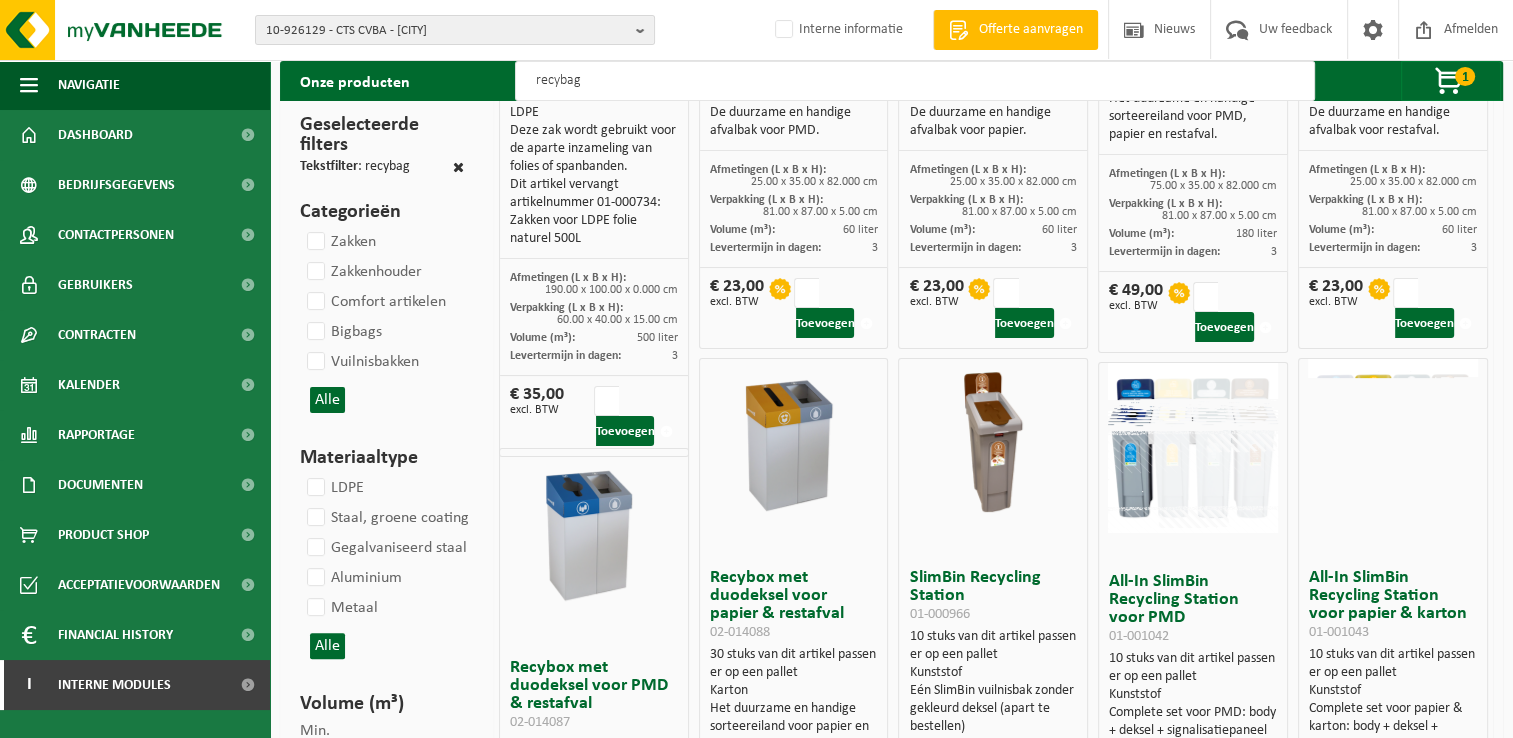 click on "recybag" at bounding box center (915, 81) 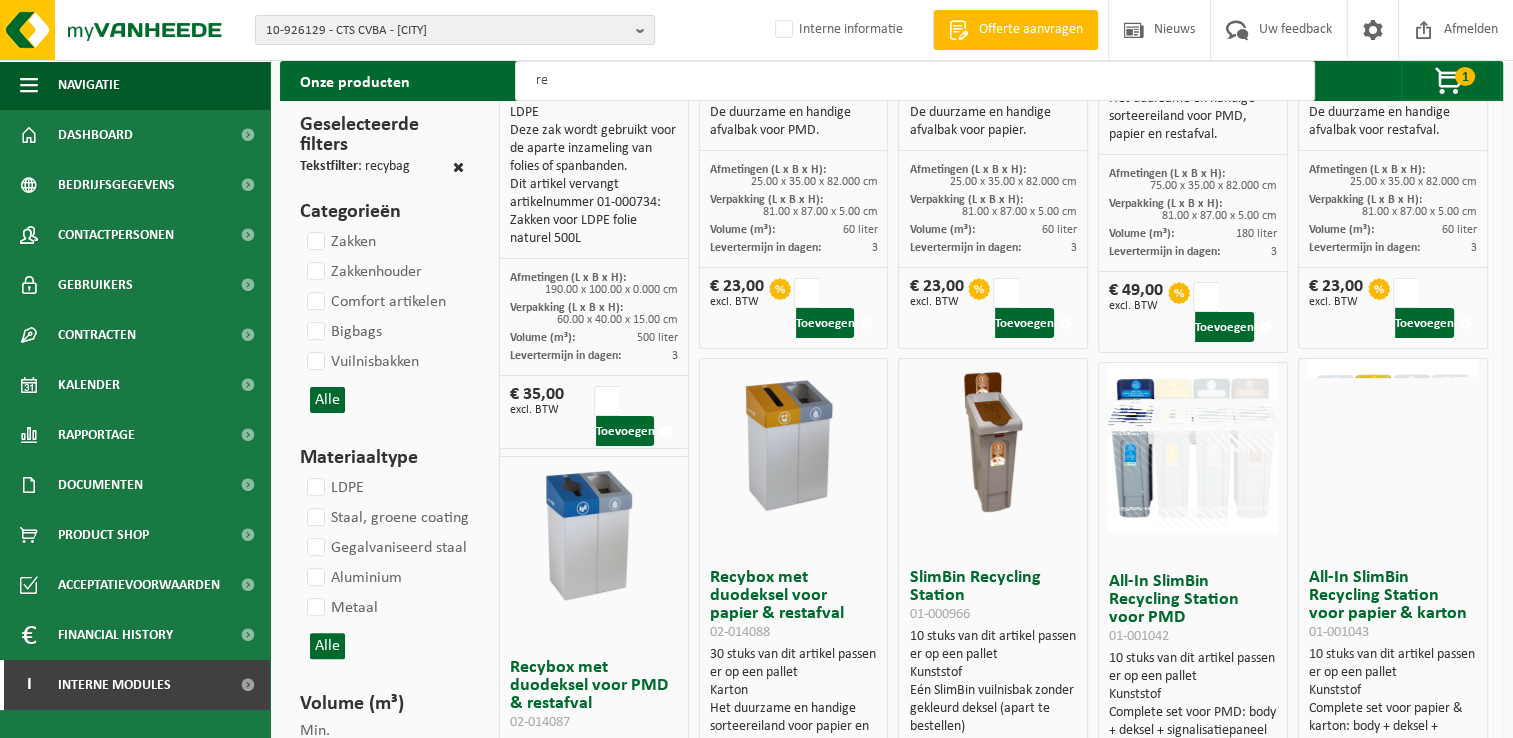type on "r" 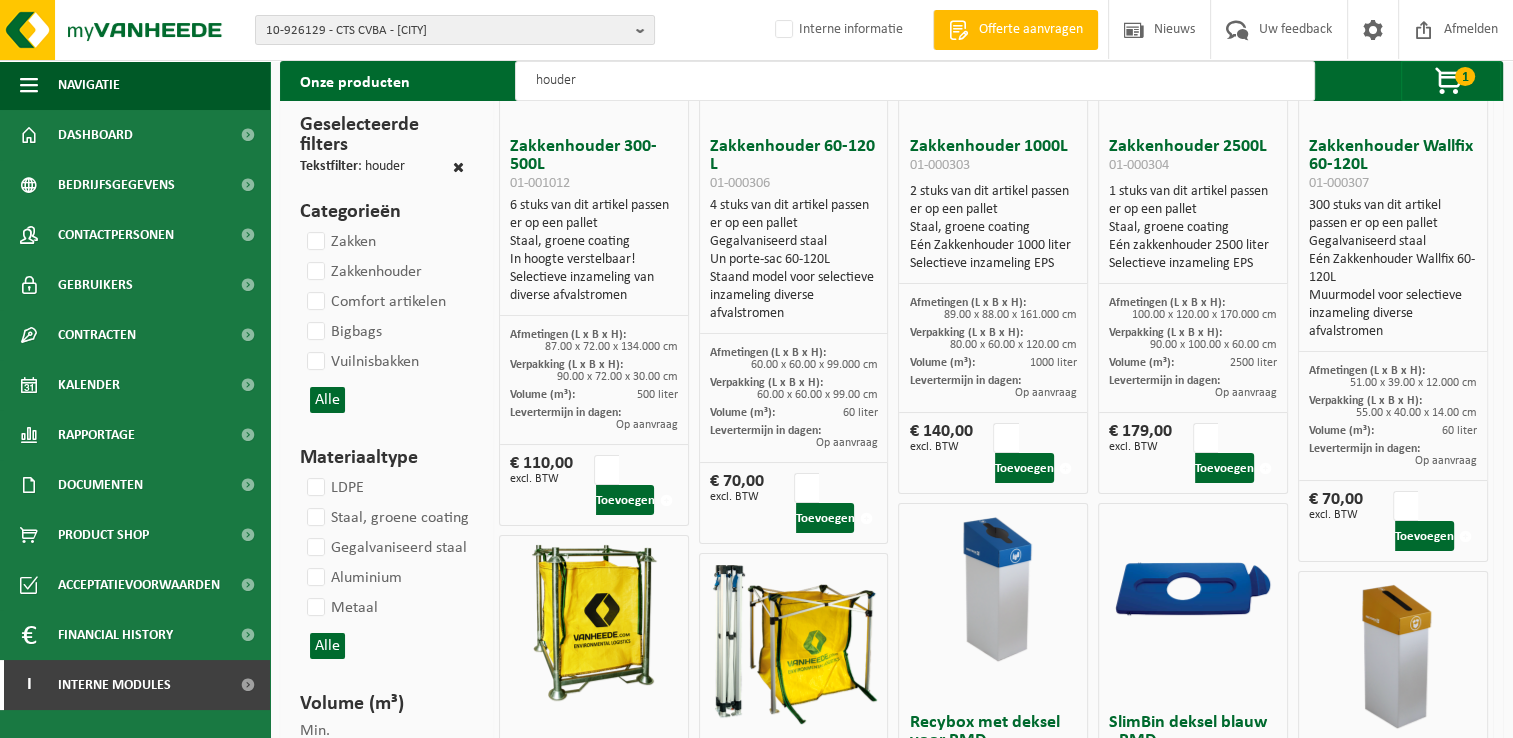 scroll, scrollTop: 300, scrollLeft: 0, axis: vertical 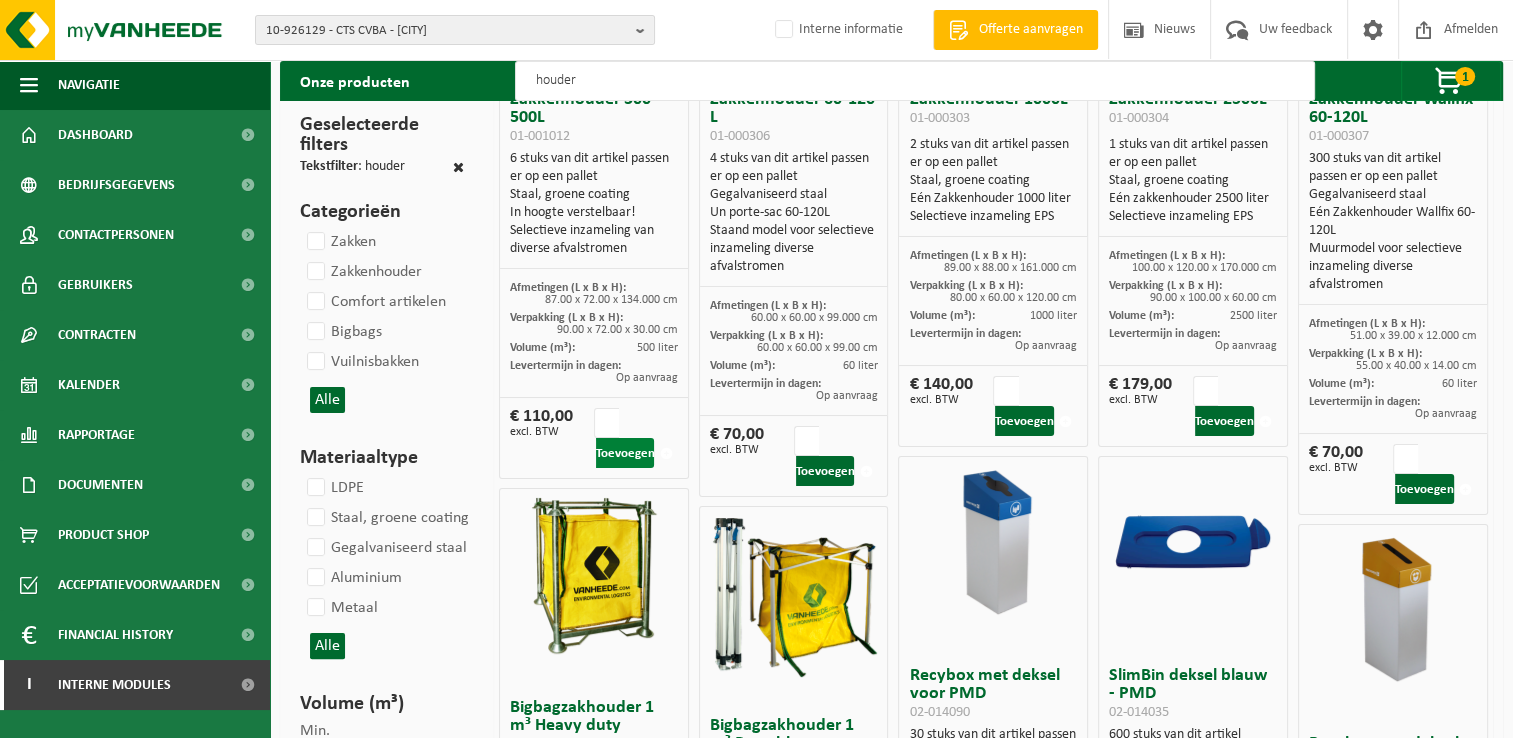 click on "Toevoegen" at bounding box center (625, 453) 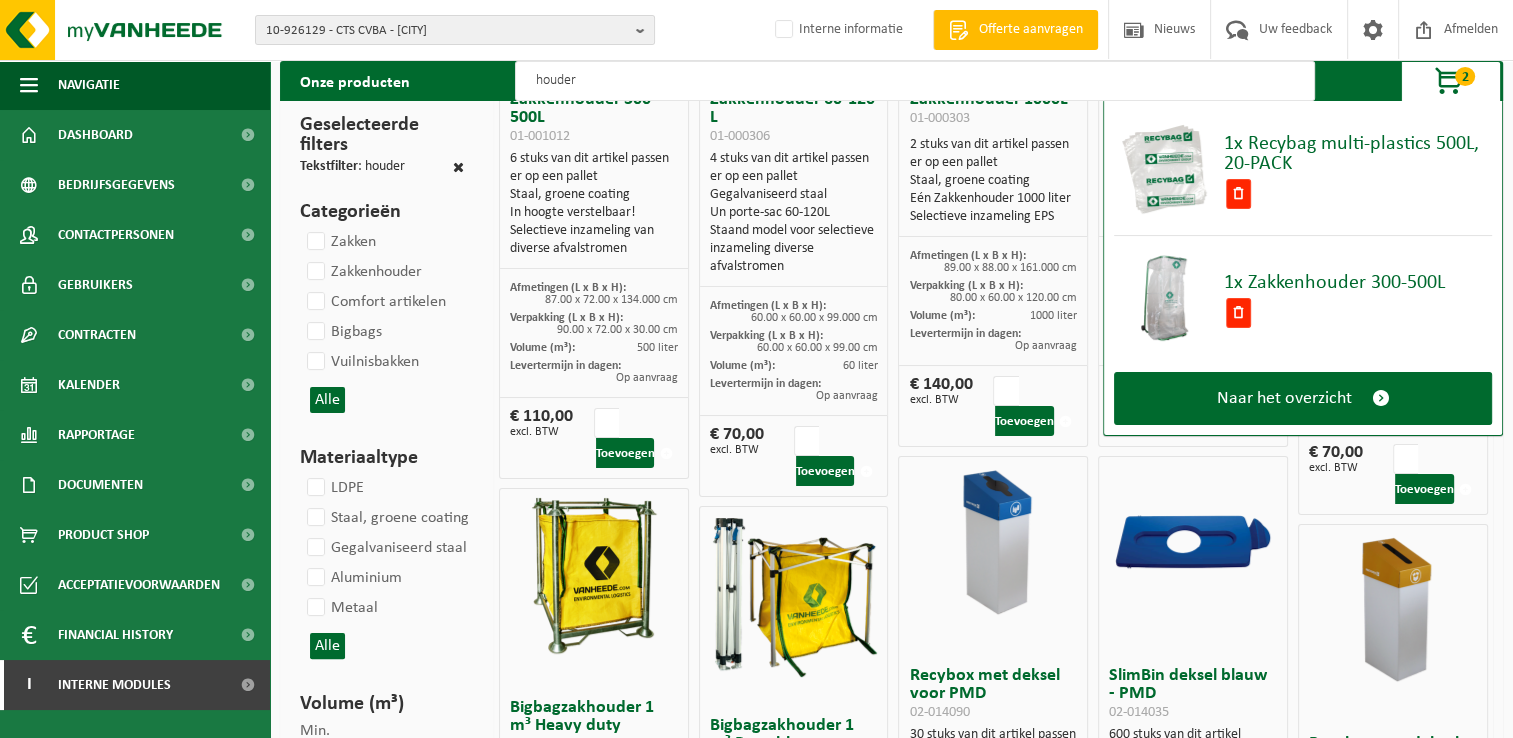 click on "houder" at bounding box center [915, 81] 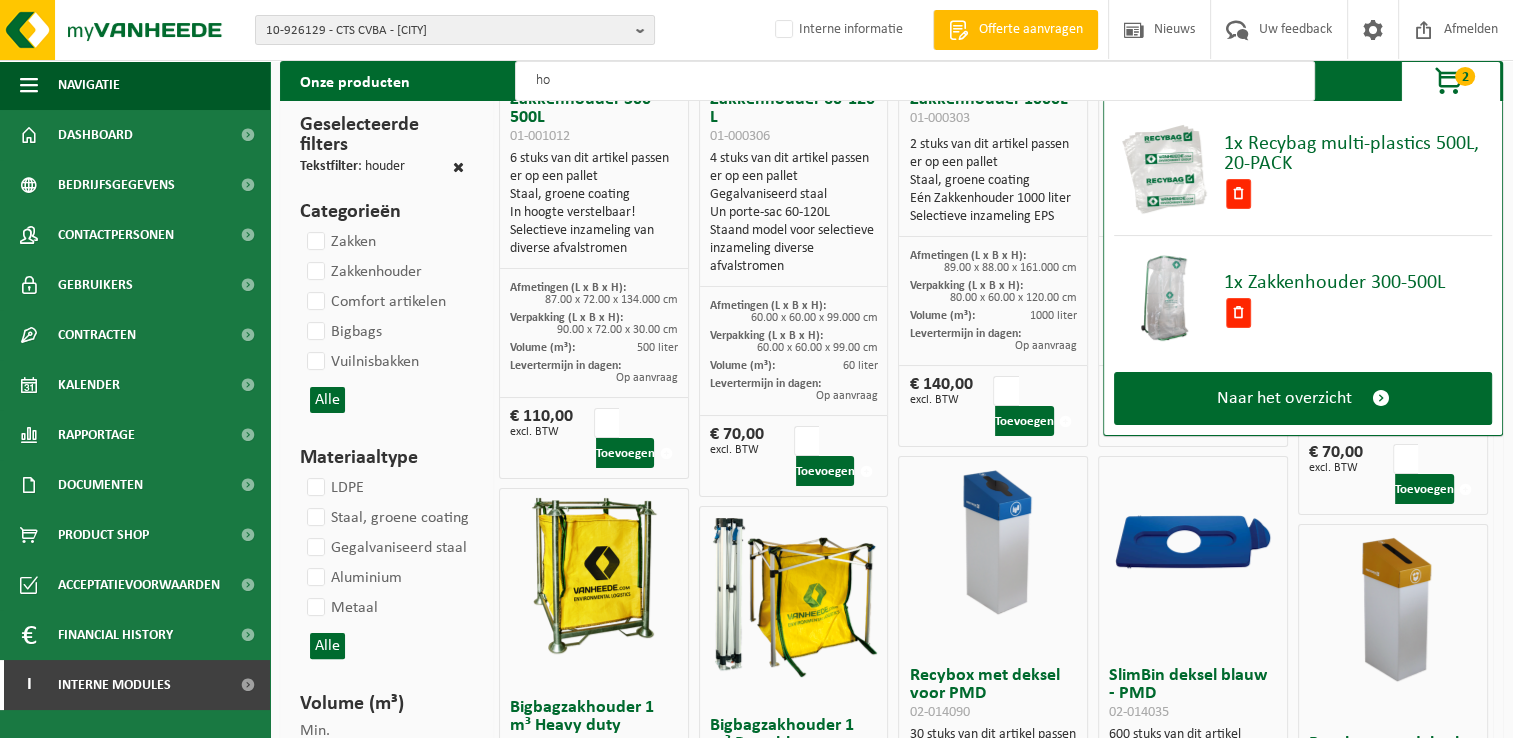 type on "h" 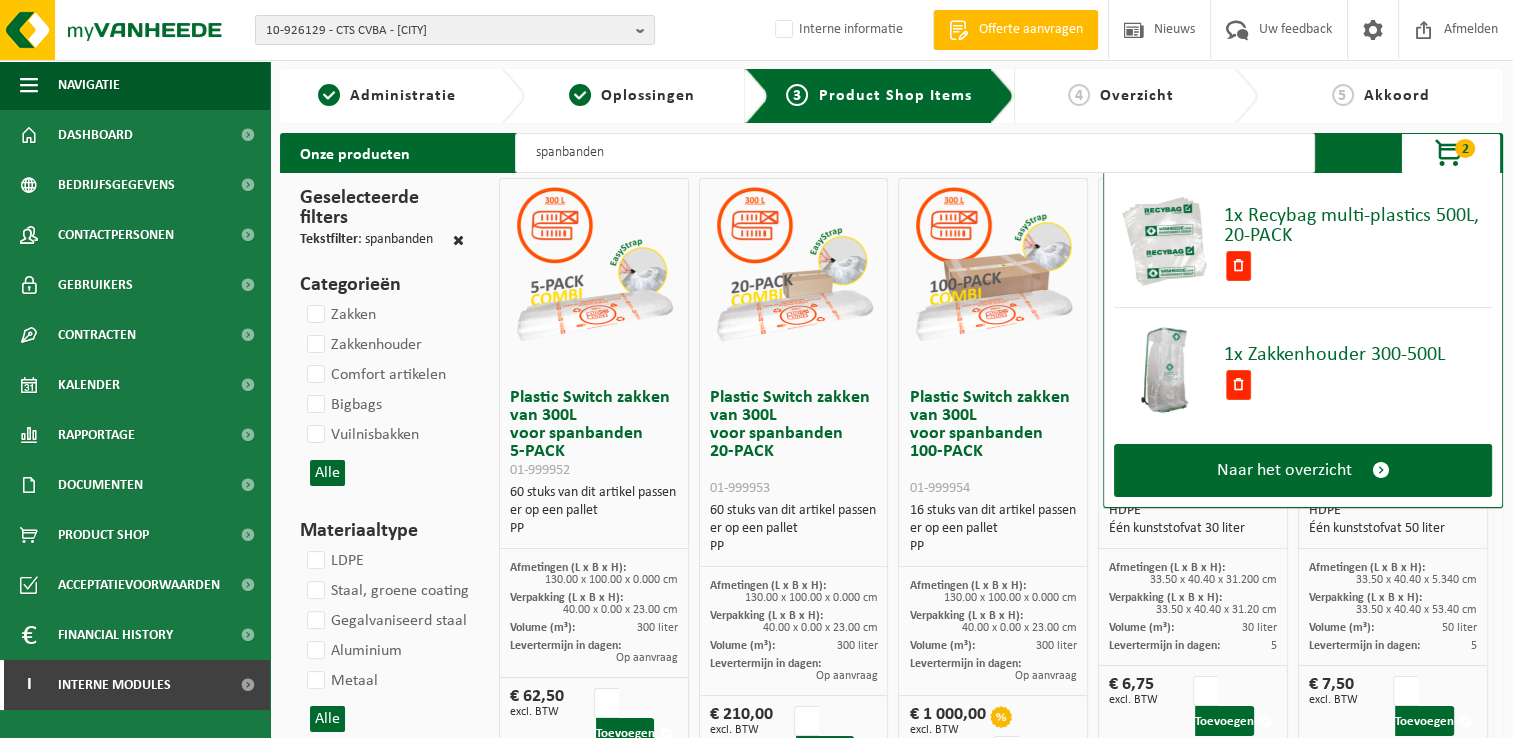 scroll, scrollTop: 0, scrollLeft: 0, axis: both 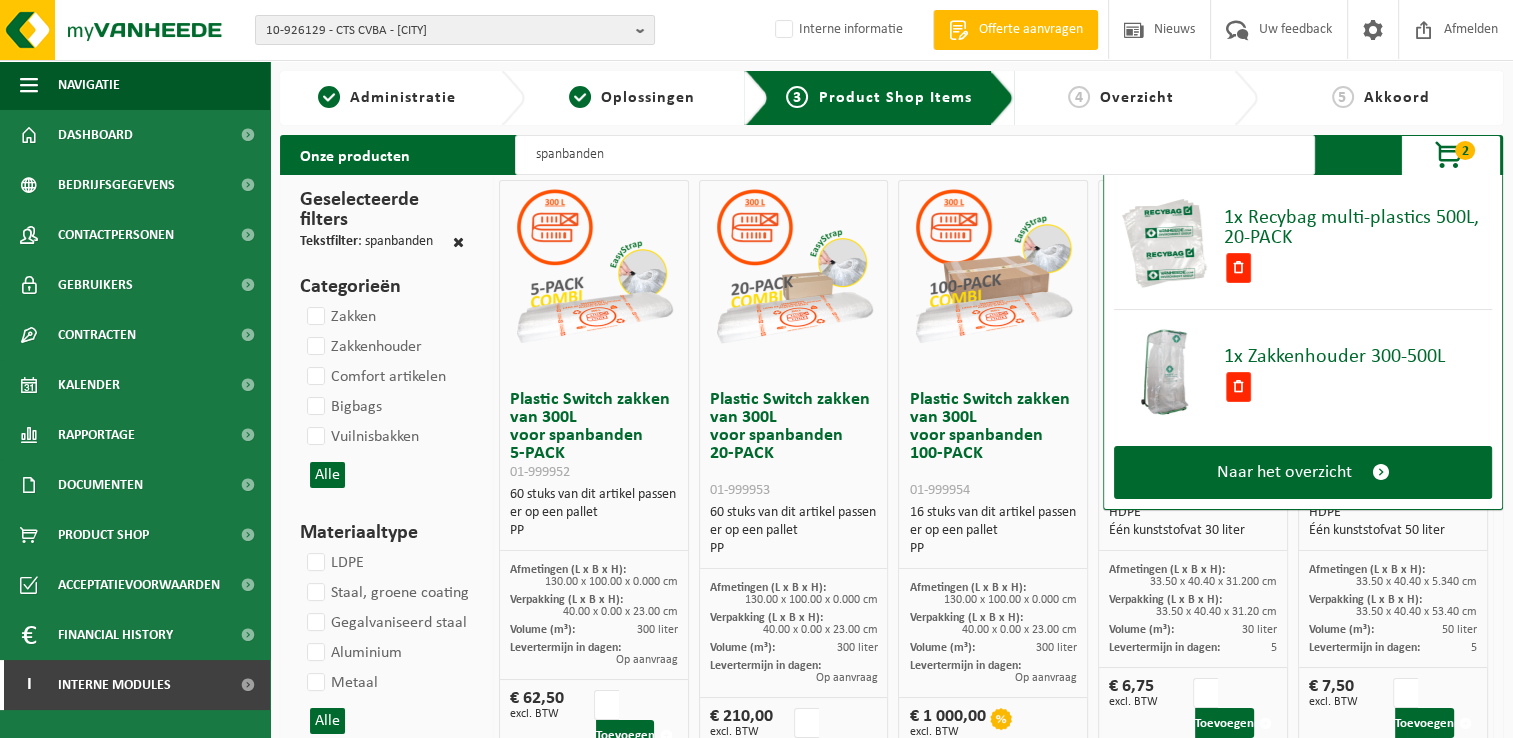 click at bounding box center [1450, 156] 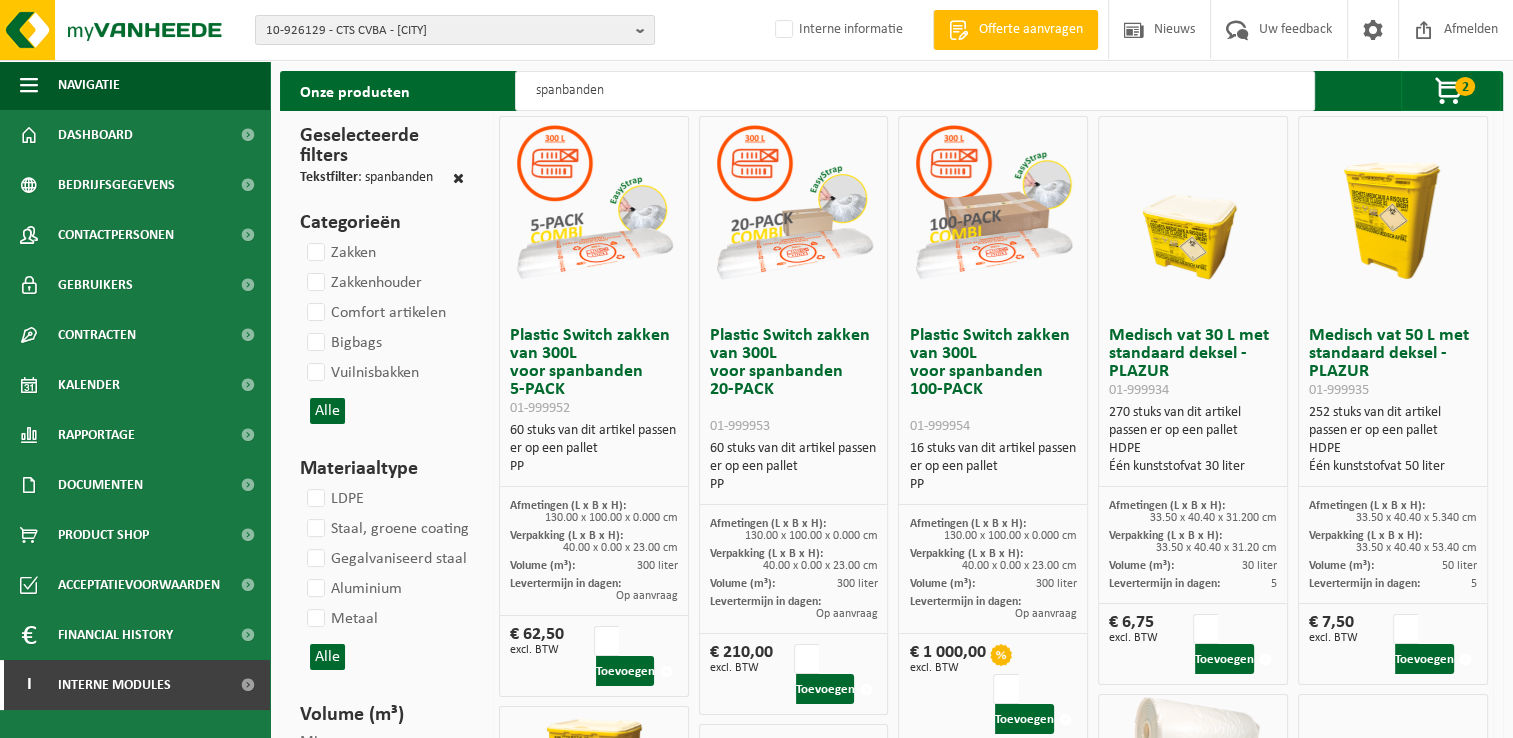 scroll, scrollTop: 100, scrollLeft: 0, axis: vertical 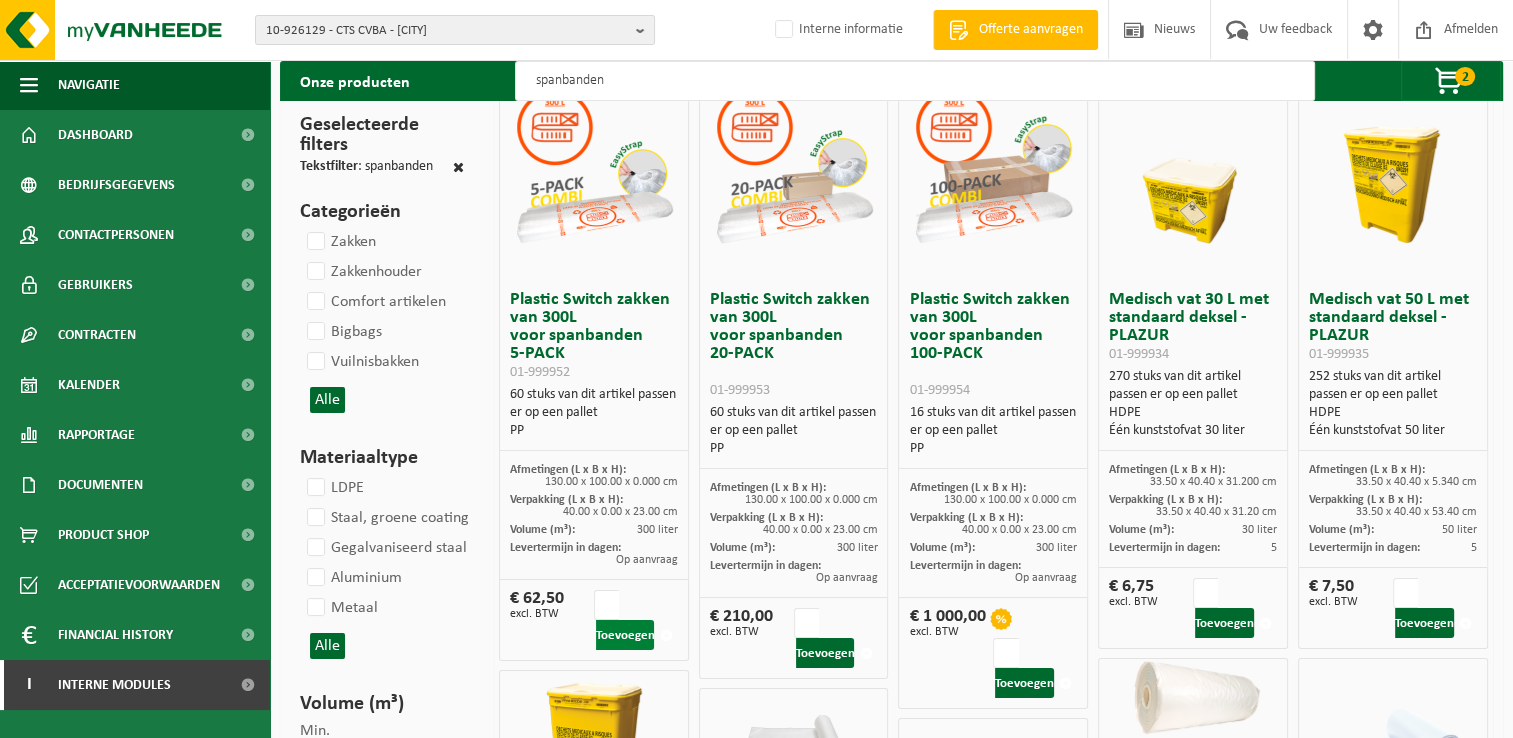 click on "Toevoegen" at bounding box center (625, 635) 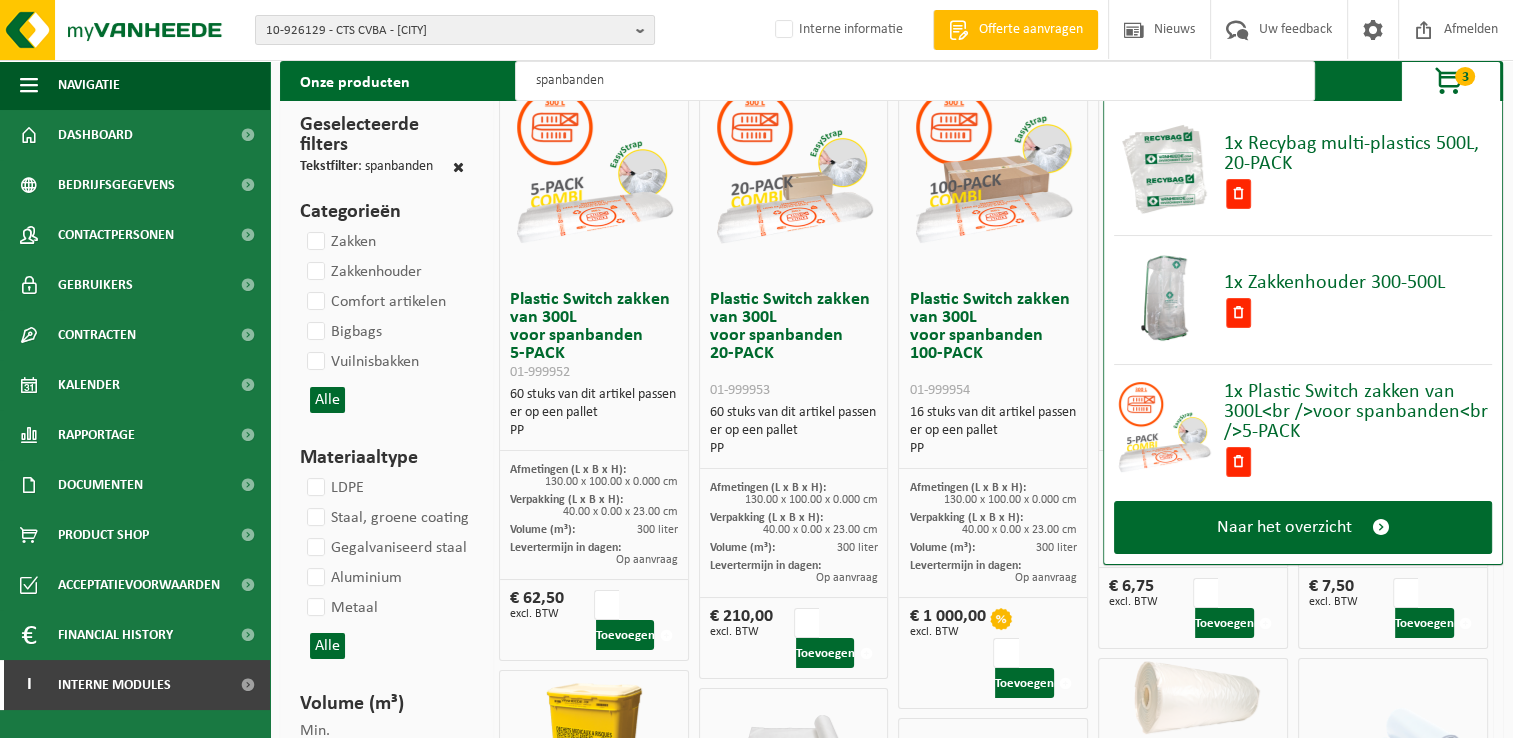 click on "spanbanden" at bounding box center (915, 81) 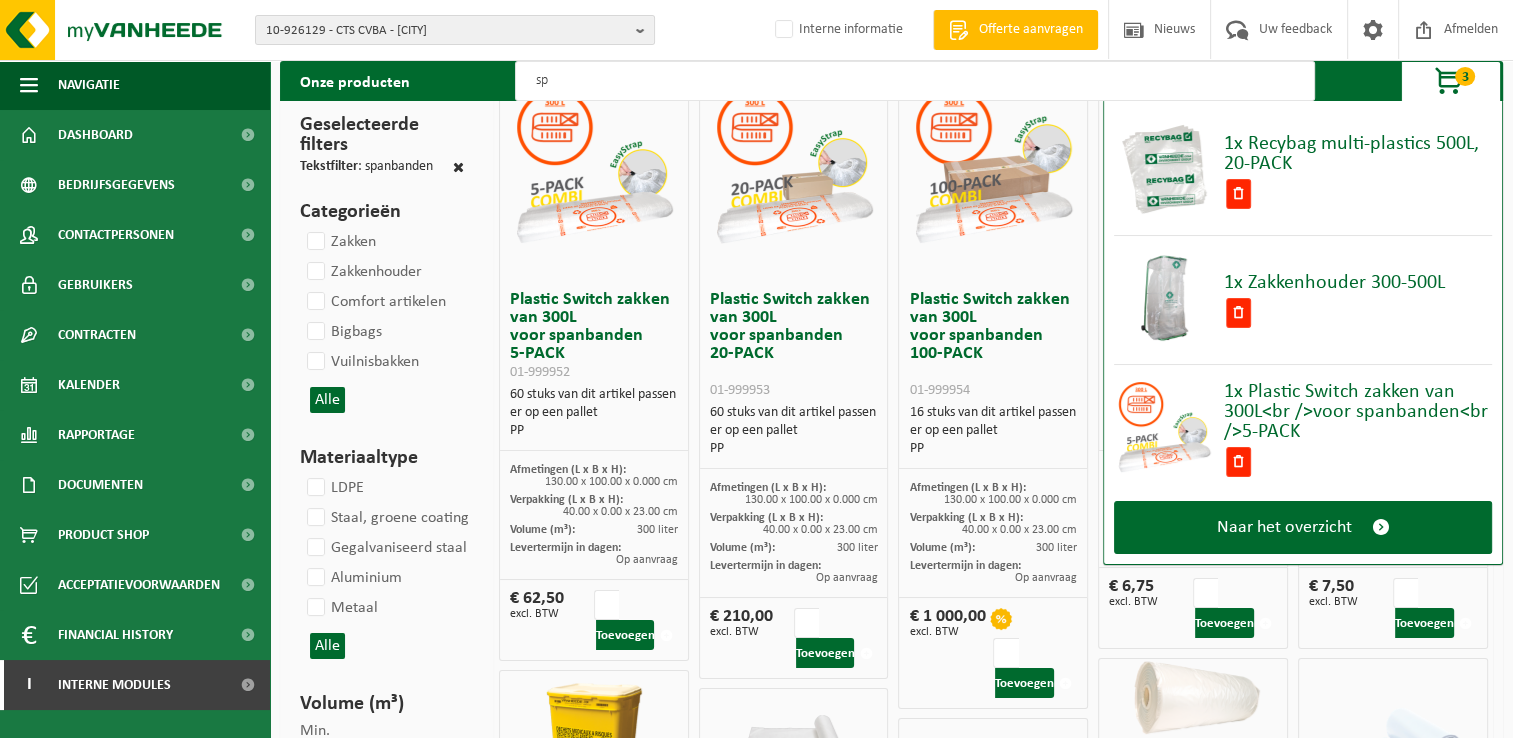 type on "s" 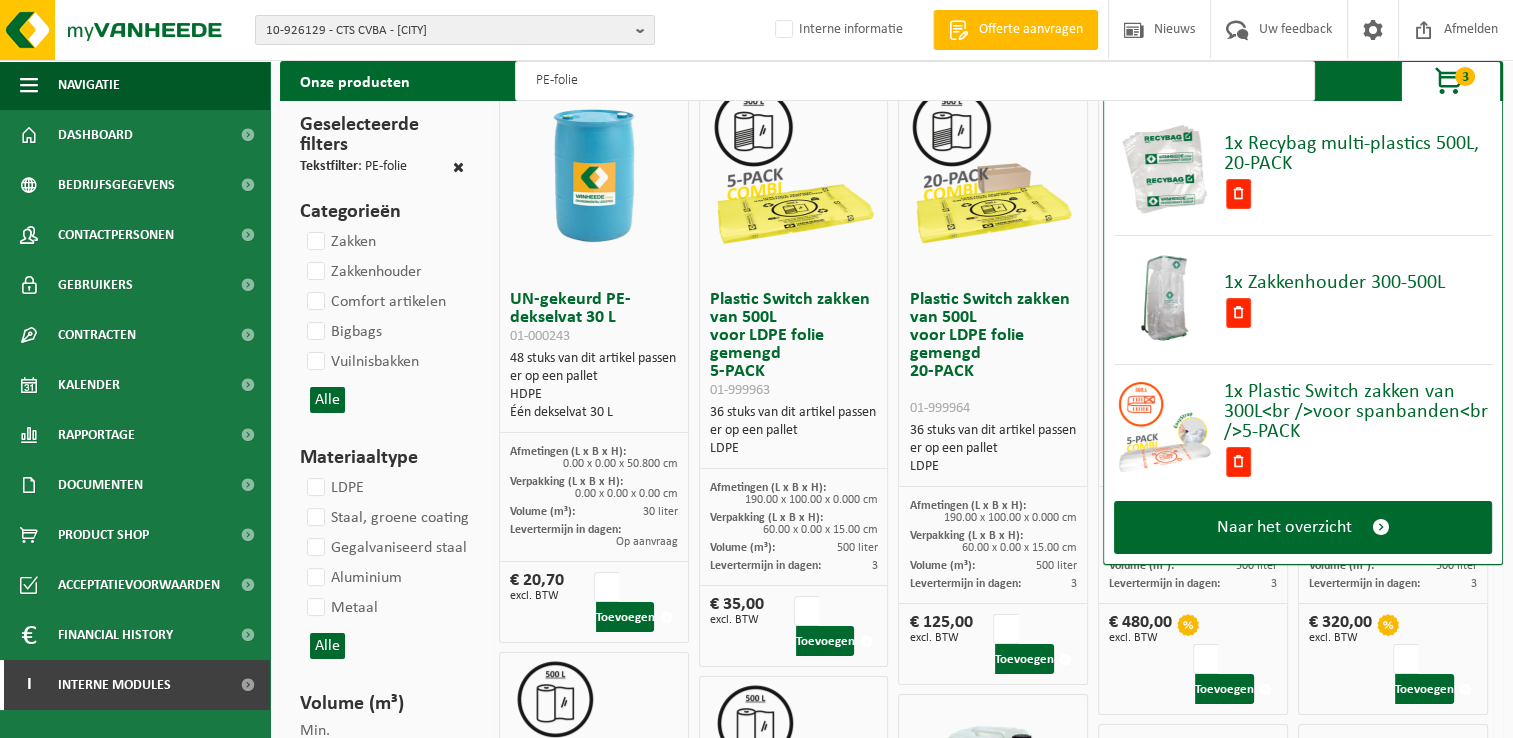 click on "3" at bounding box center [1465, 76] 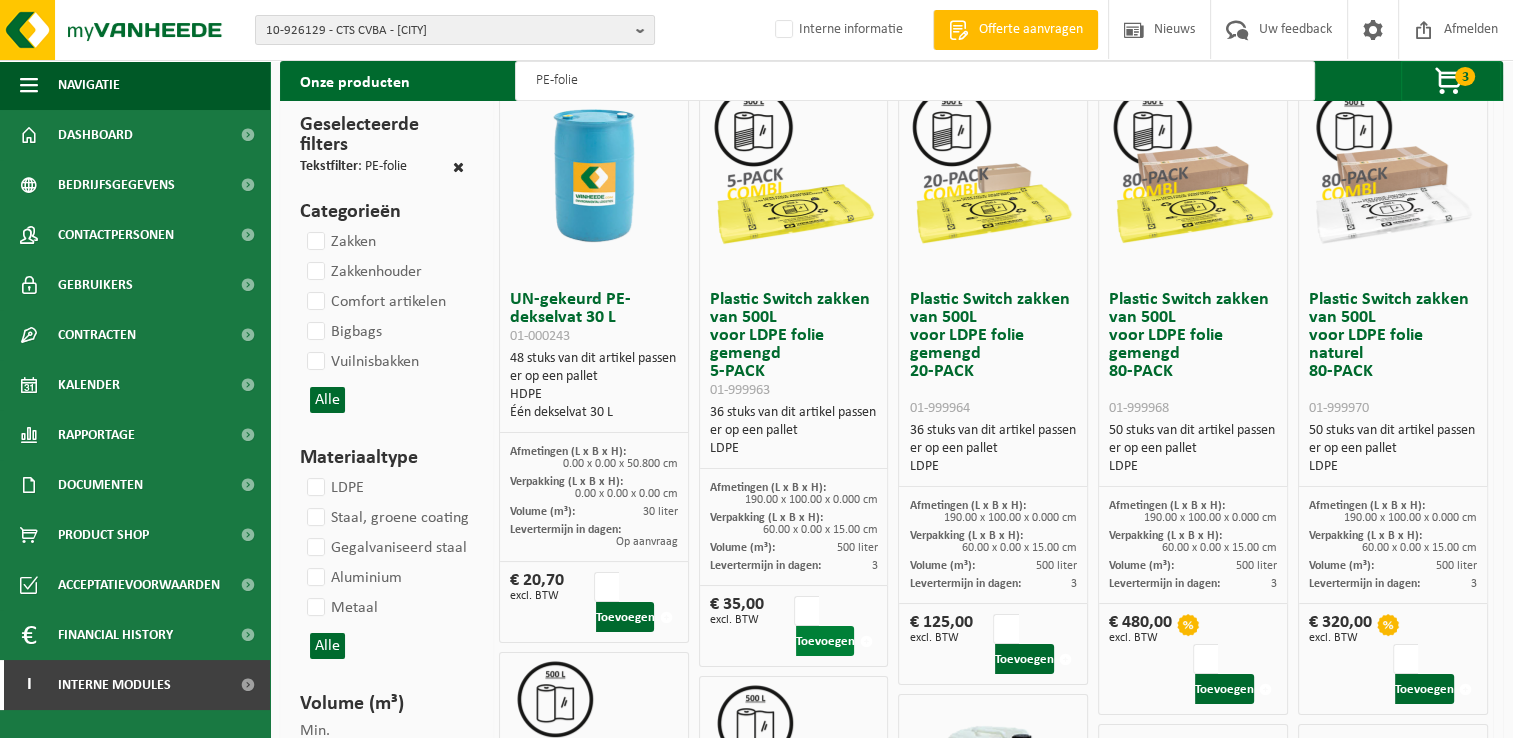 click on "Toevoegen" at bounding box center (825, 641) 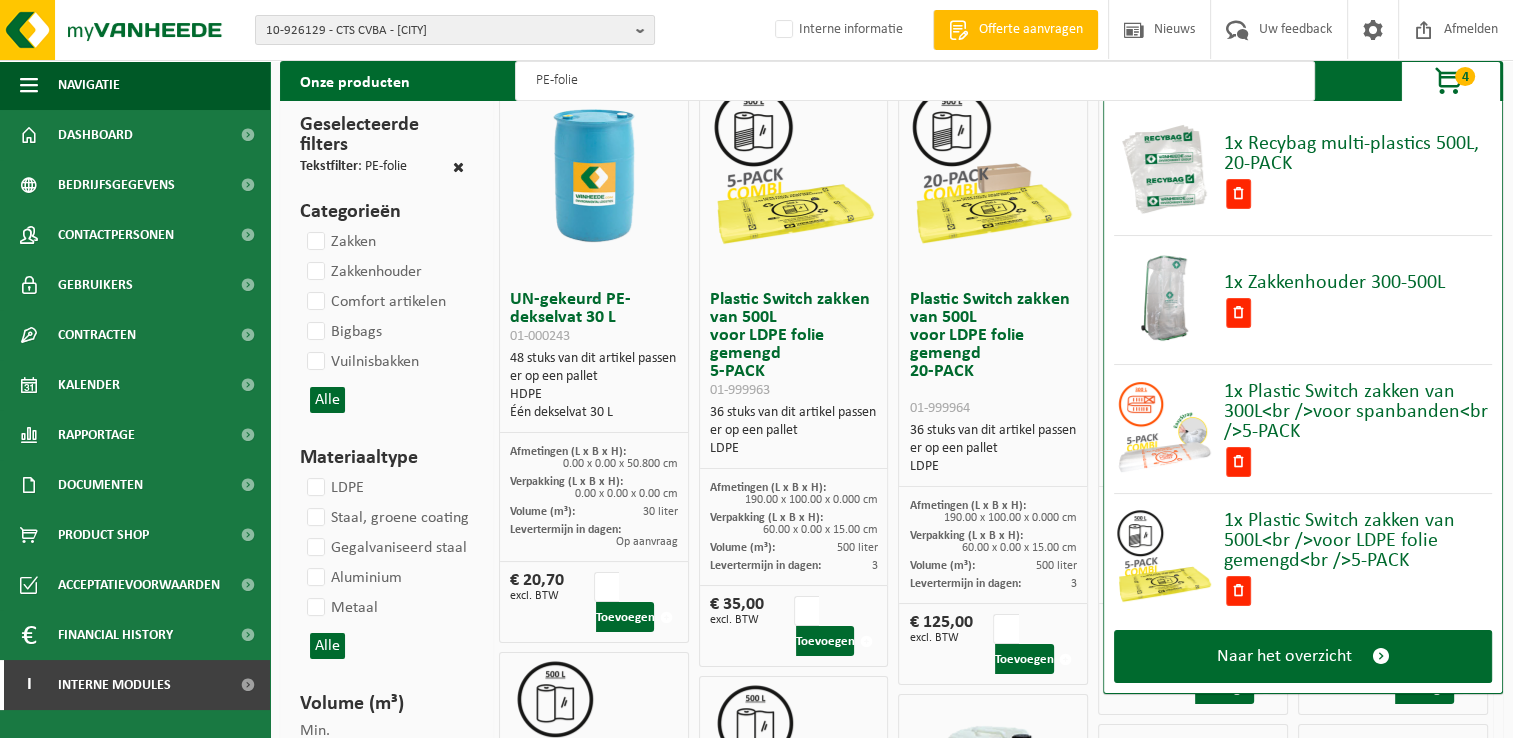 click on "PE-folie" at bounding box center [915, 81] 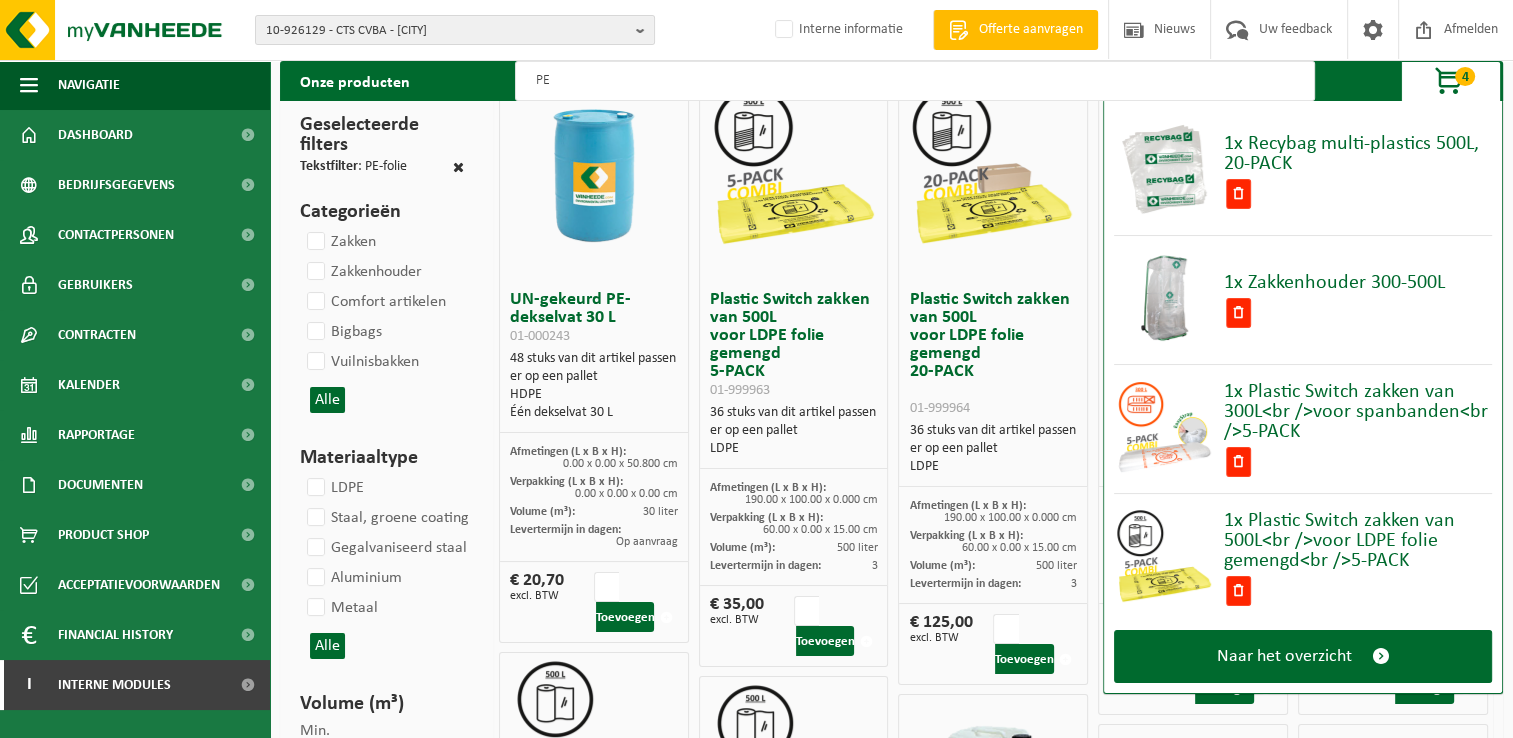 type on "P" 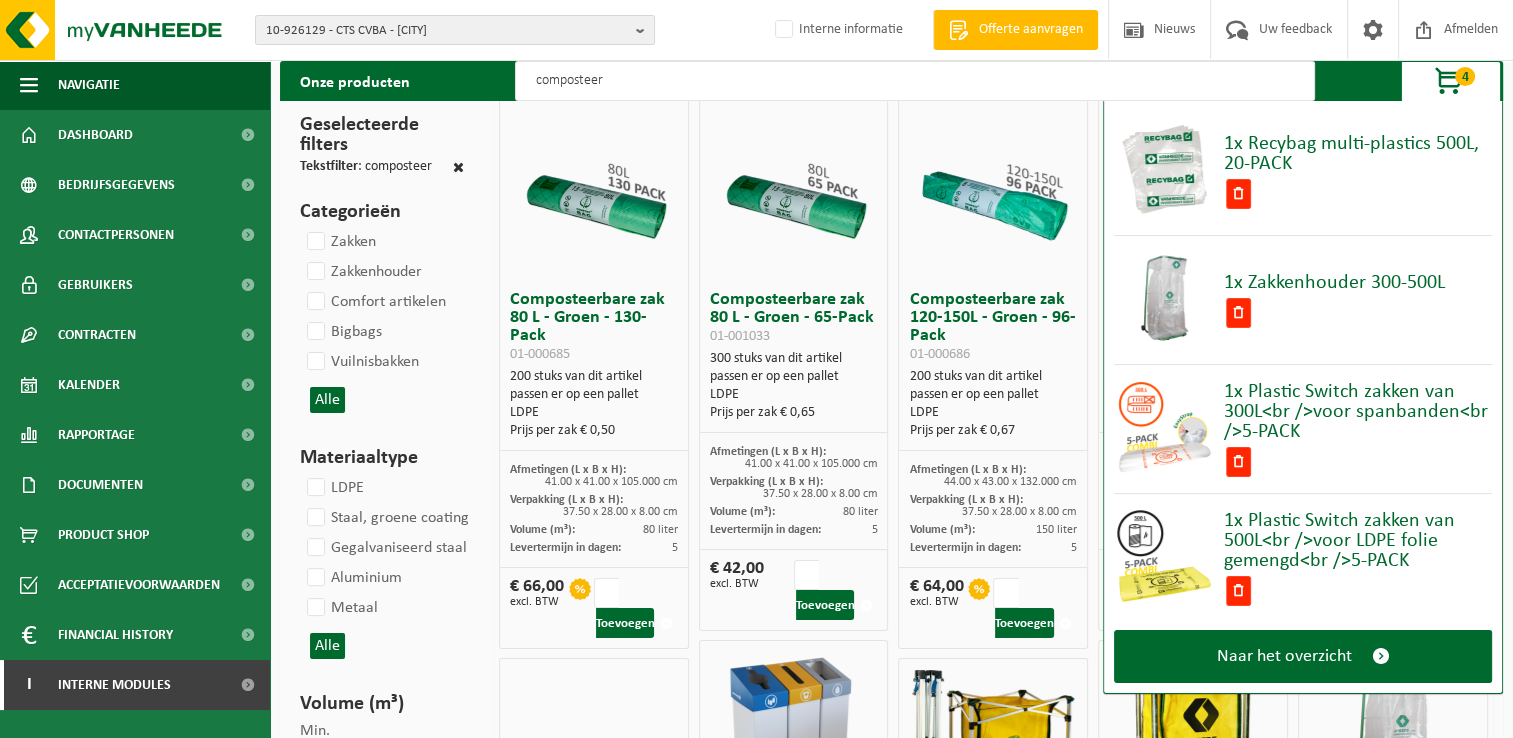type on "composteerbare zak" 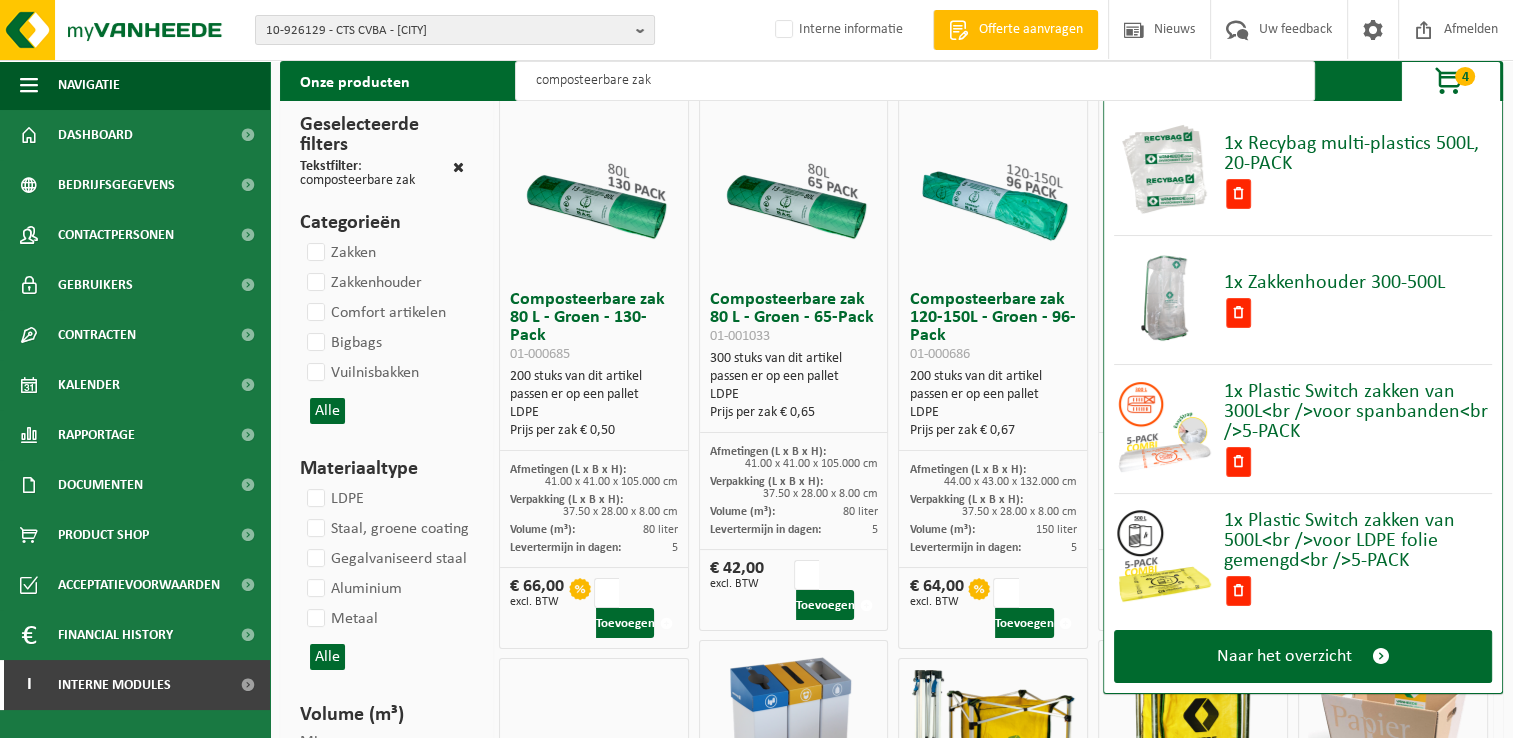 click on "4" at bounding box center [1465, 76] 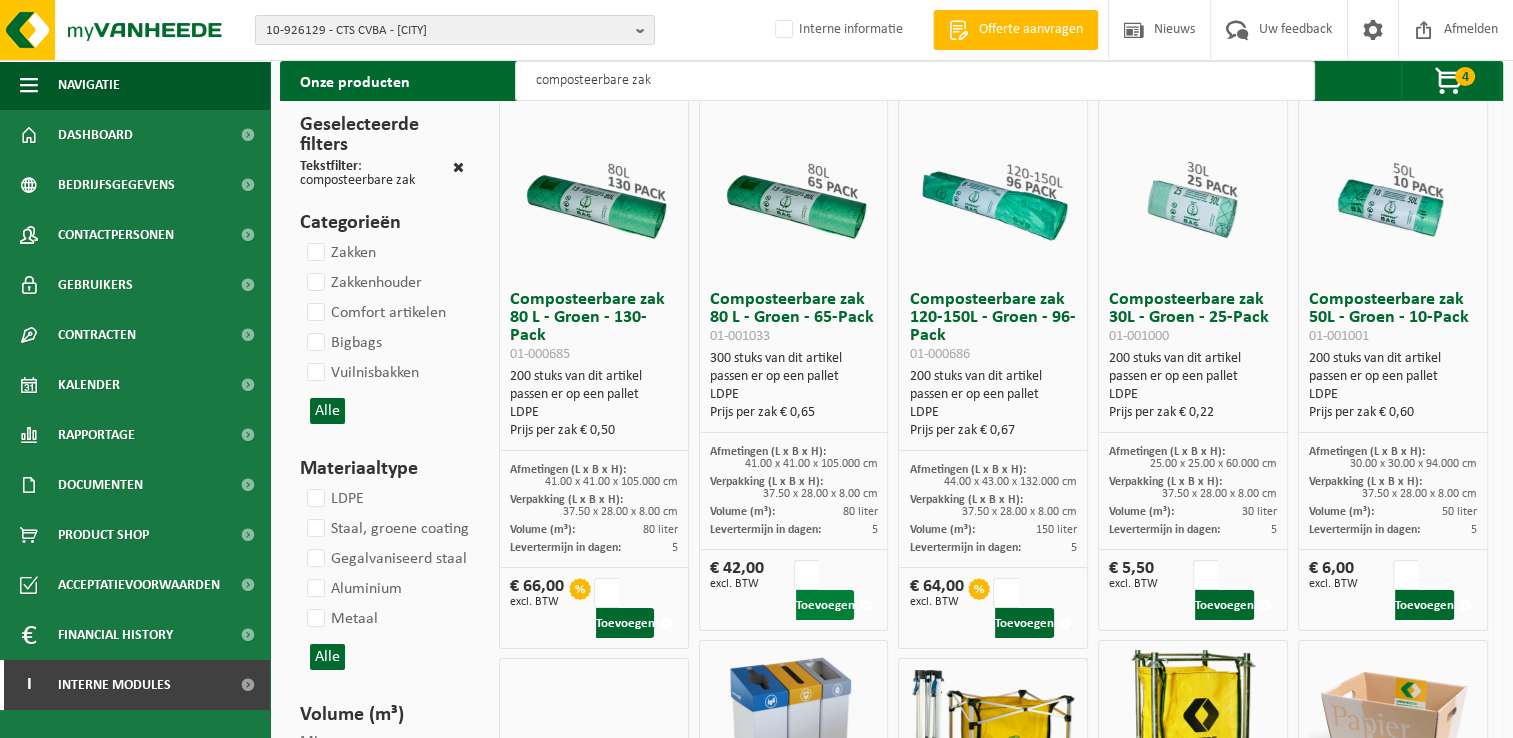 click on "Toevoegen" at bounding box center [825, 605] 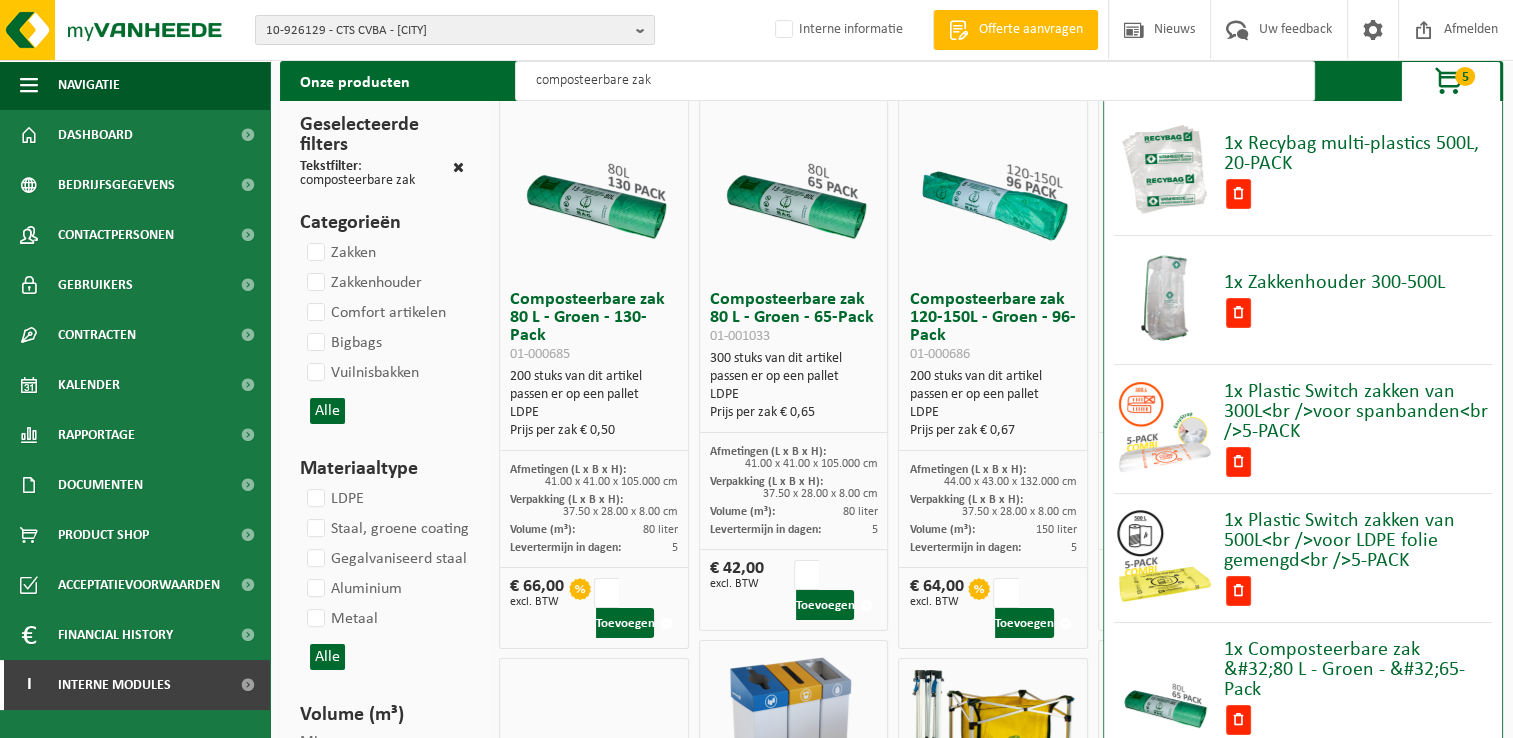 click on "5" at bounding box center (1465, 76) 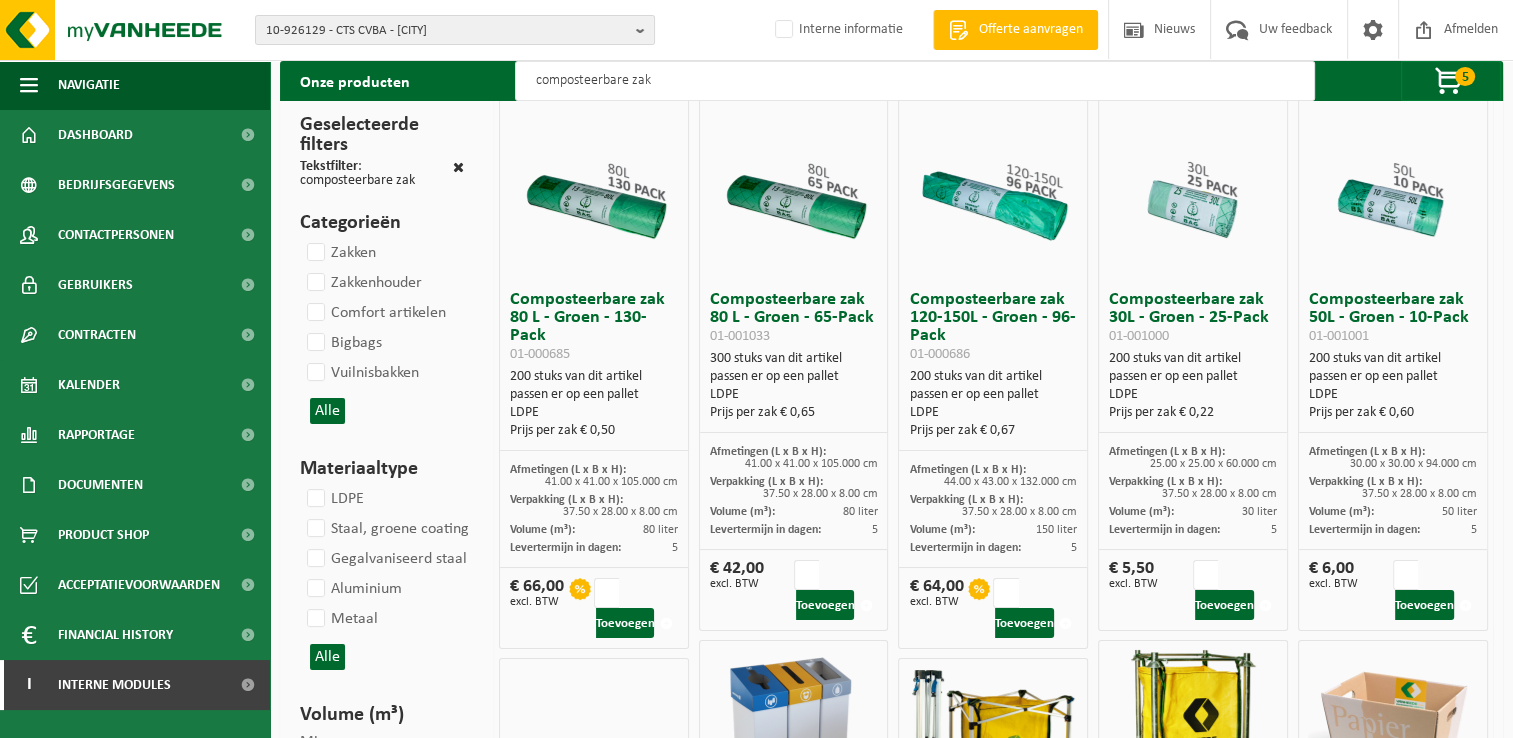 click on "Toevoegen" at bounding box center (1224, 605) 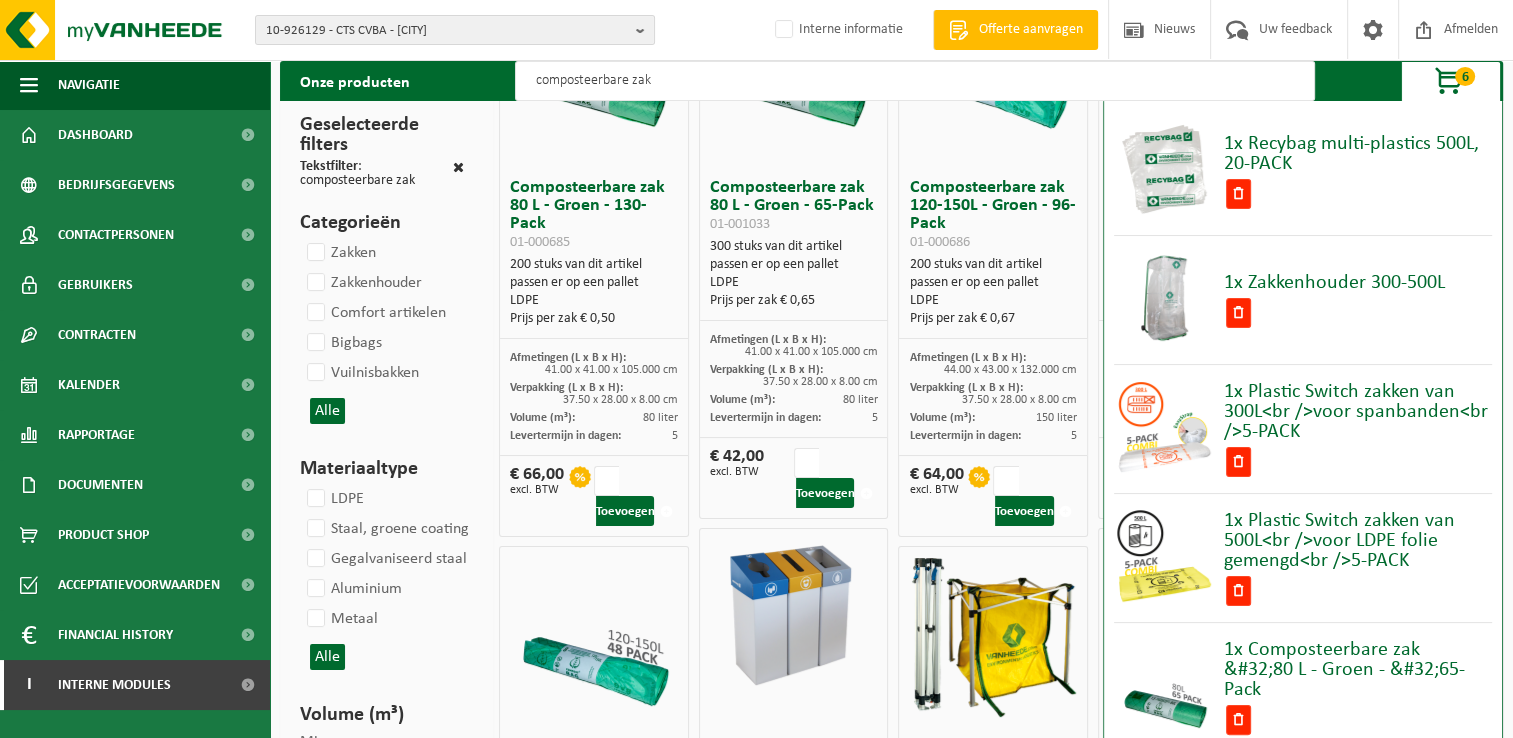 scroll, scrollTop: 0, scrollLeft: 0, axis: both 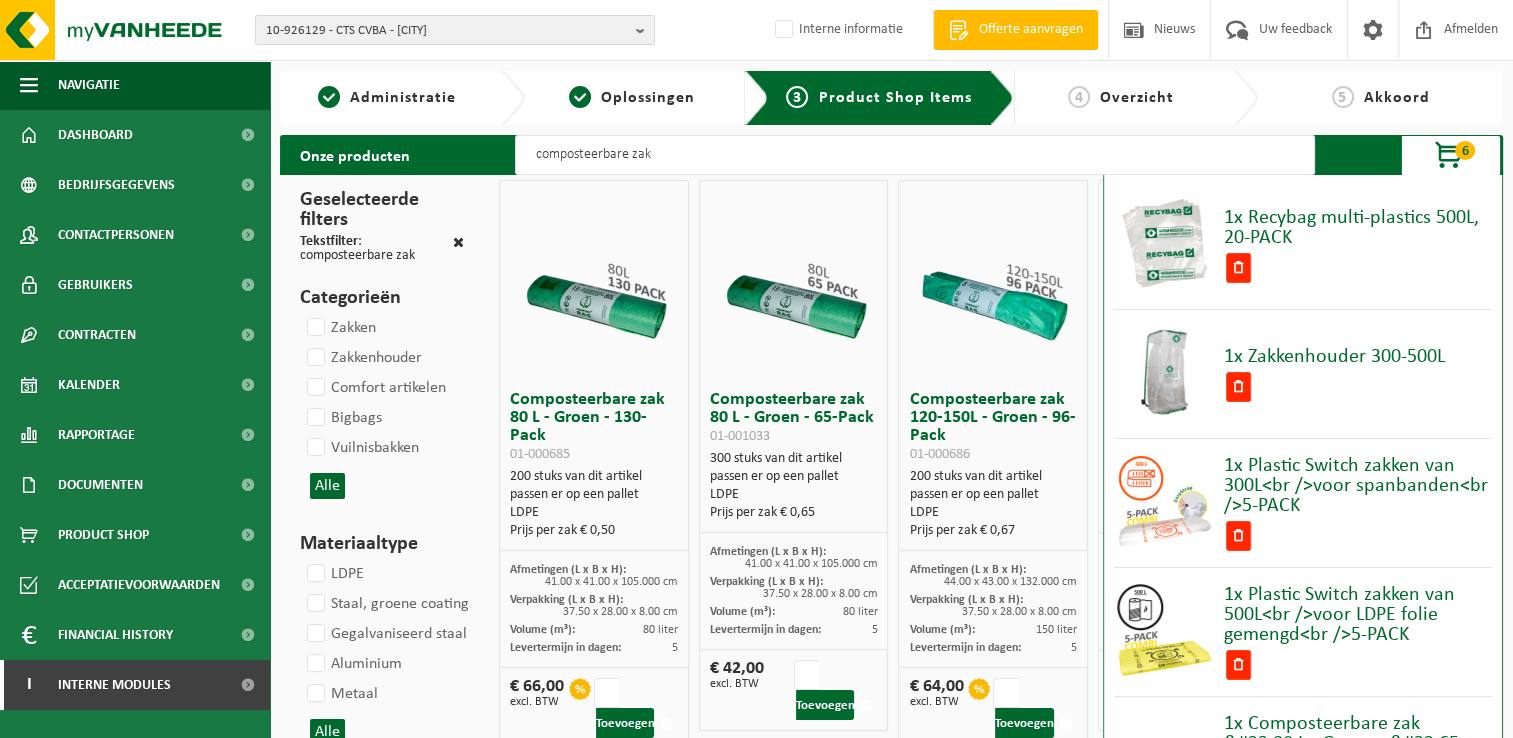 click at bounding box center [1450, 156] 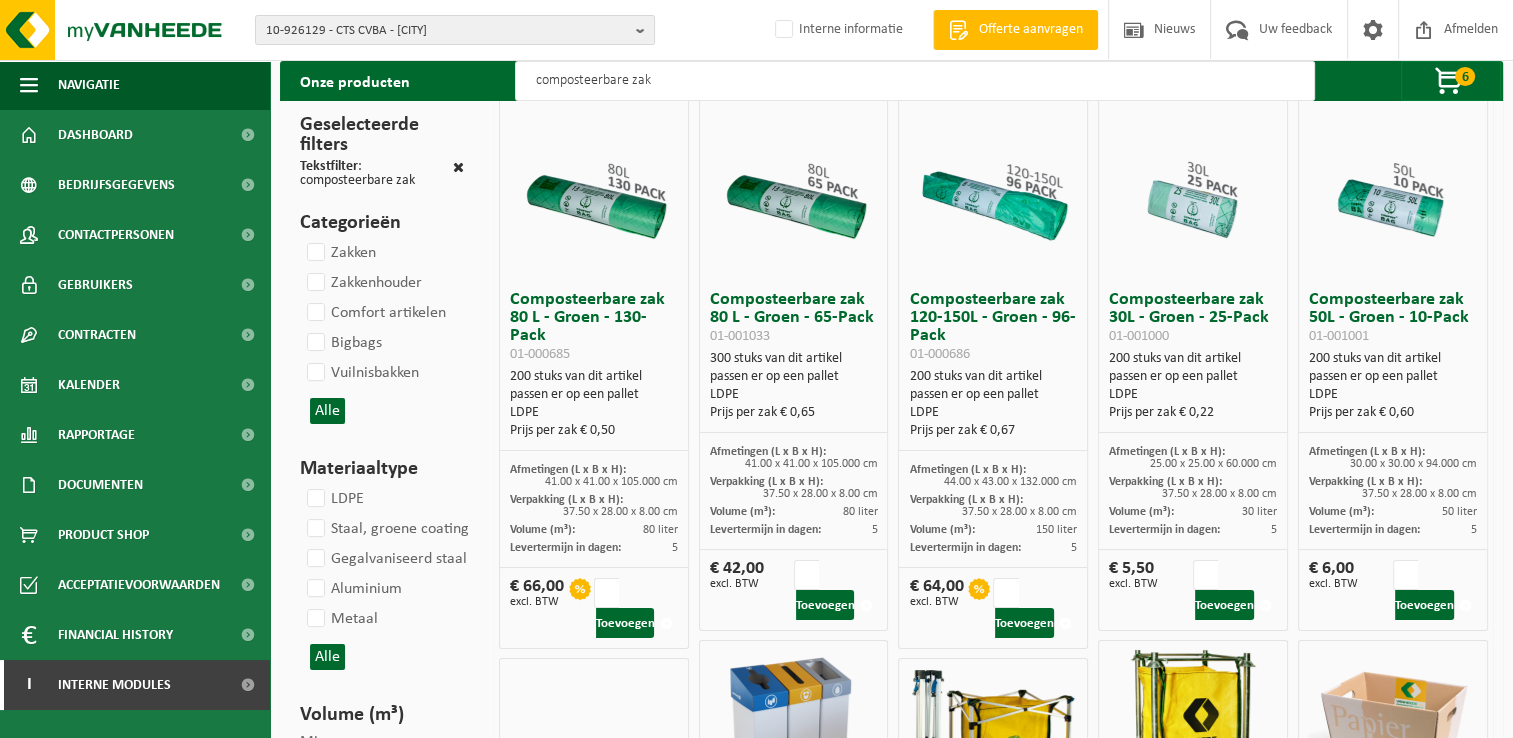 scroll, scrollTop: 0, scrollLeft: 0, axis: both 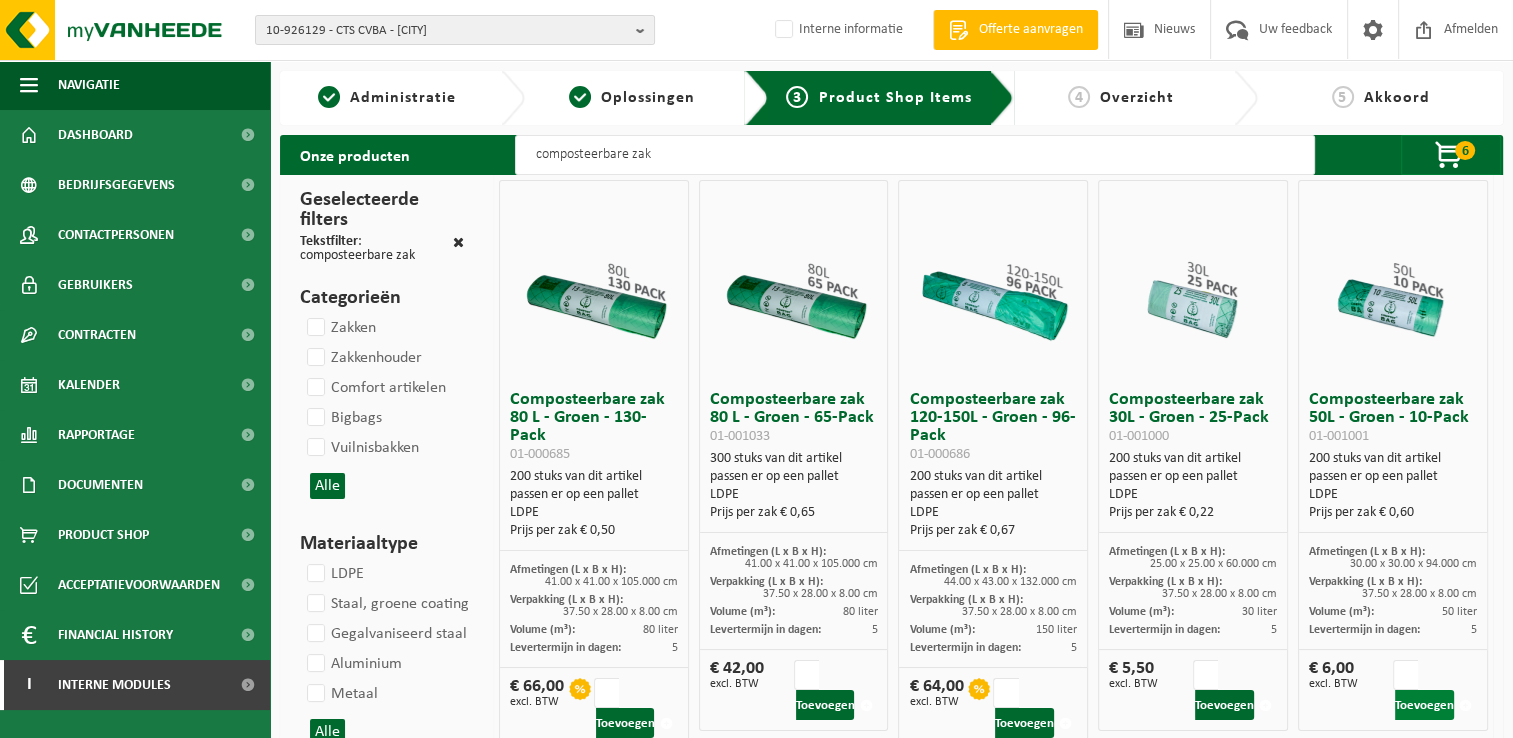 click on "Toevoegen" at bounding box center (1424, 705) 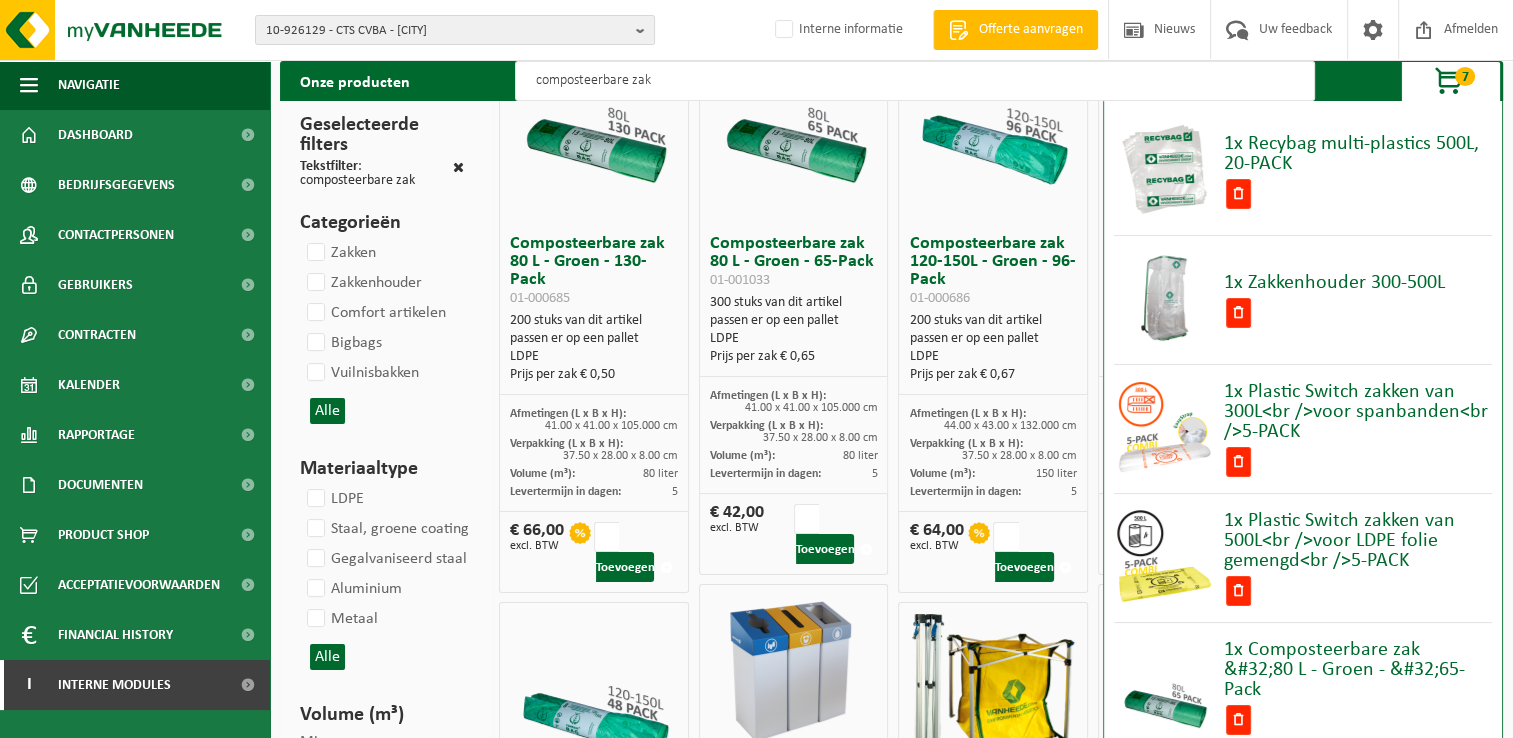 scroll, scrollTop: 0, scrollLeft: 0, axis: both 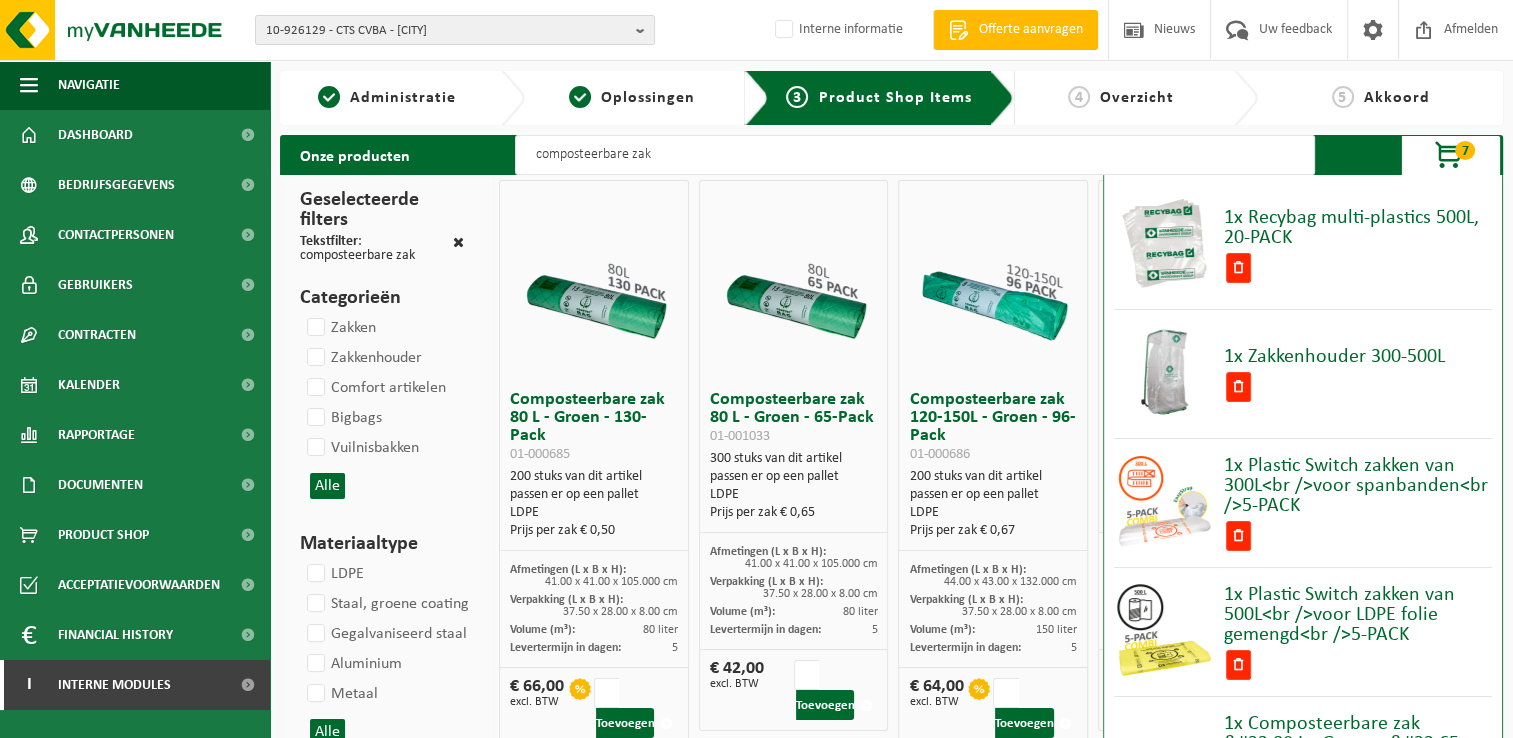 click at bounding box center (1450, 156) 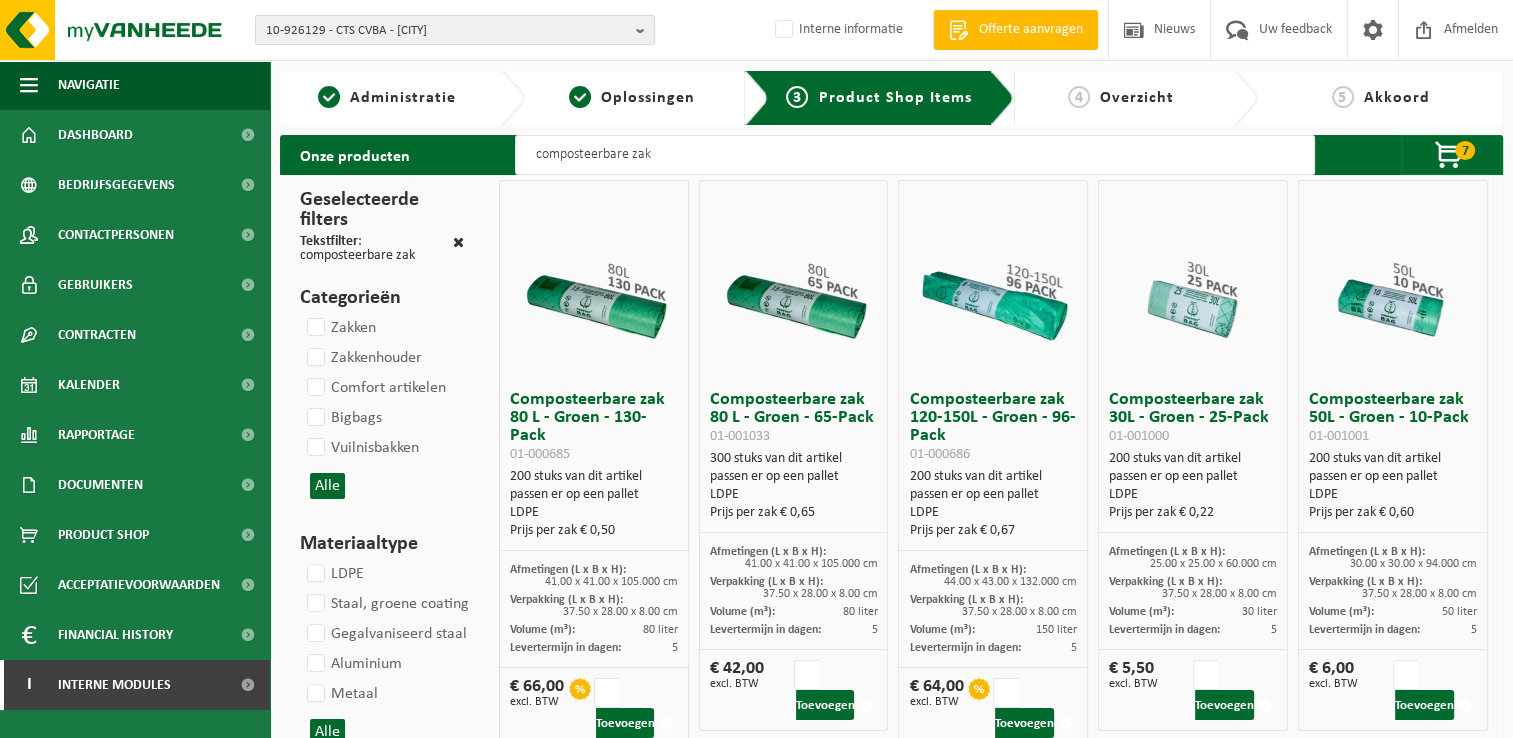 click on "Overzicht" at bounding box center [1137, 98] 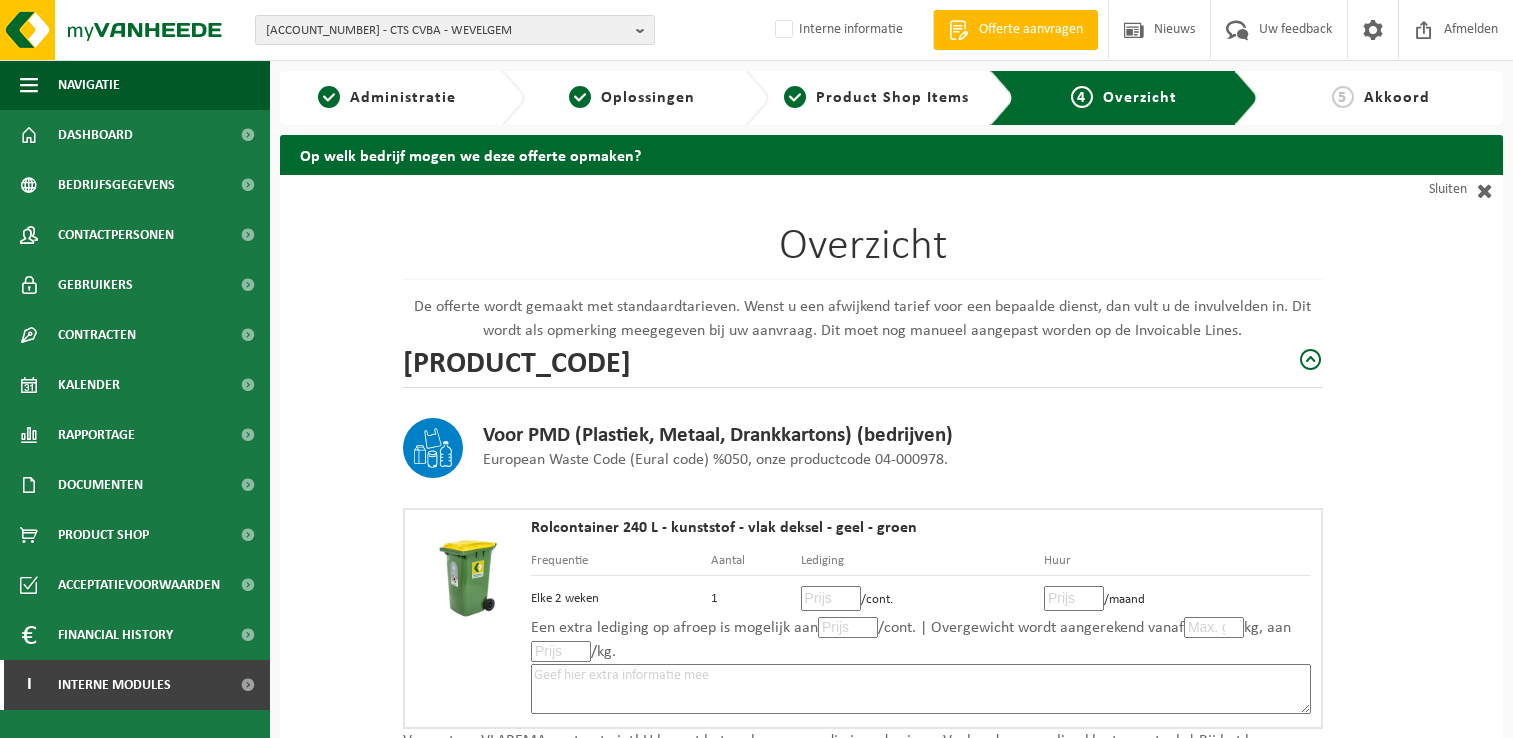 scroll, scrollTop: 0, scrollLeft: 0, axis: both 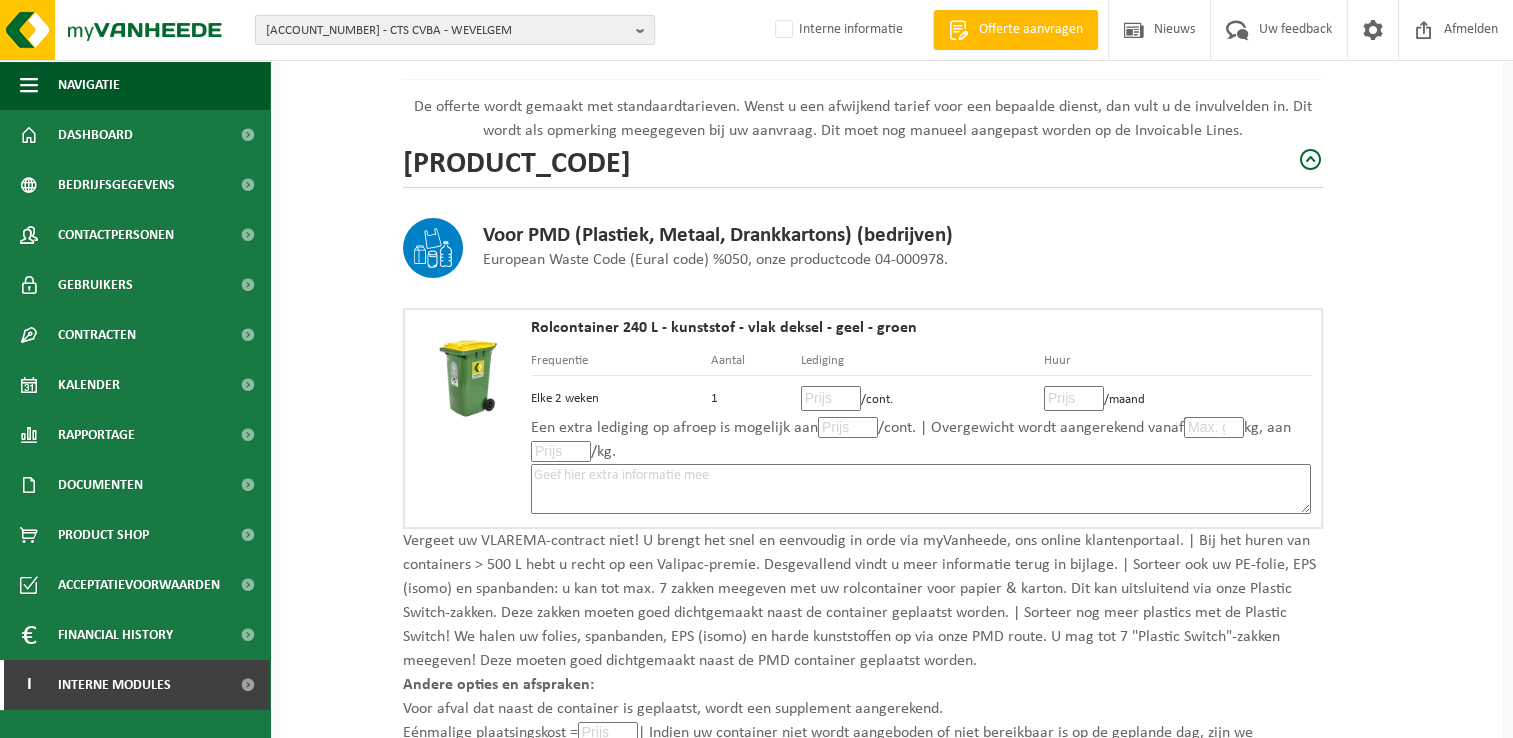 click at bounding box center (831, 398) 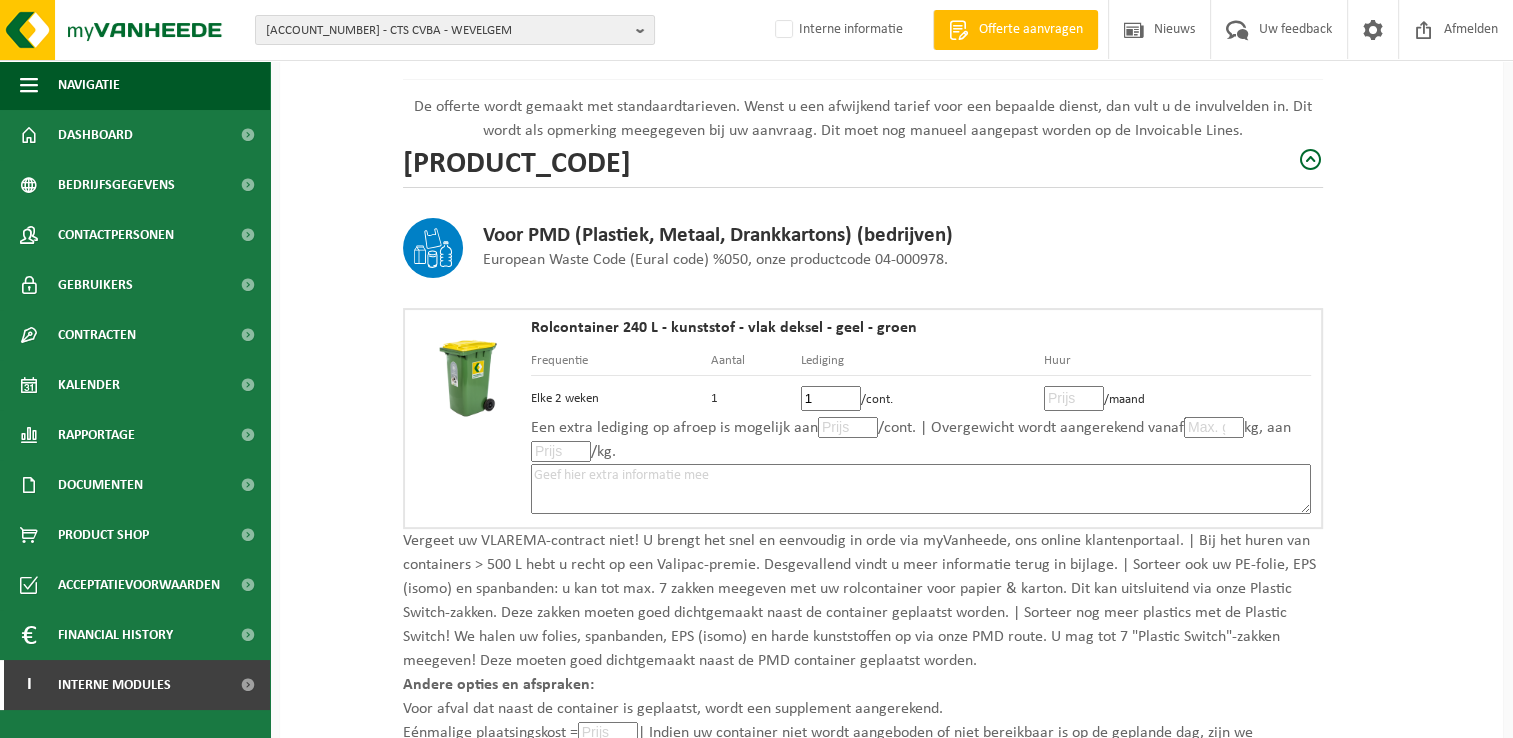 type on "12" 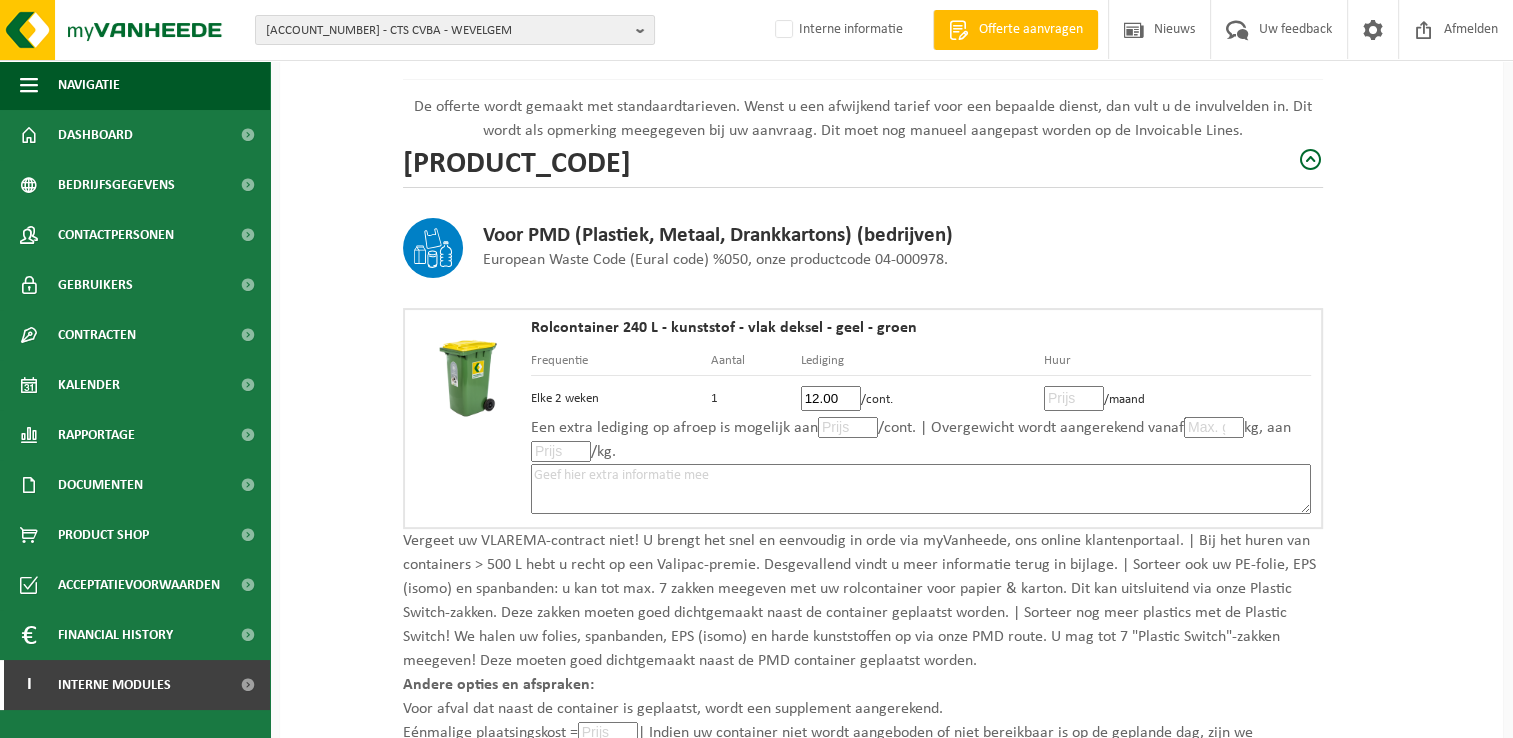 type on "12.00" 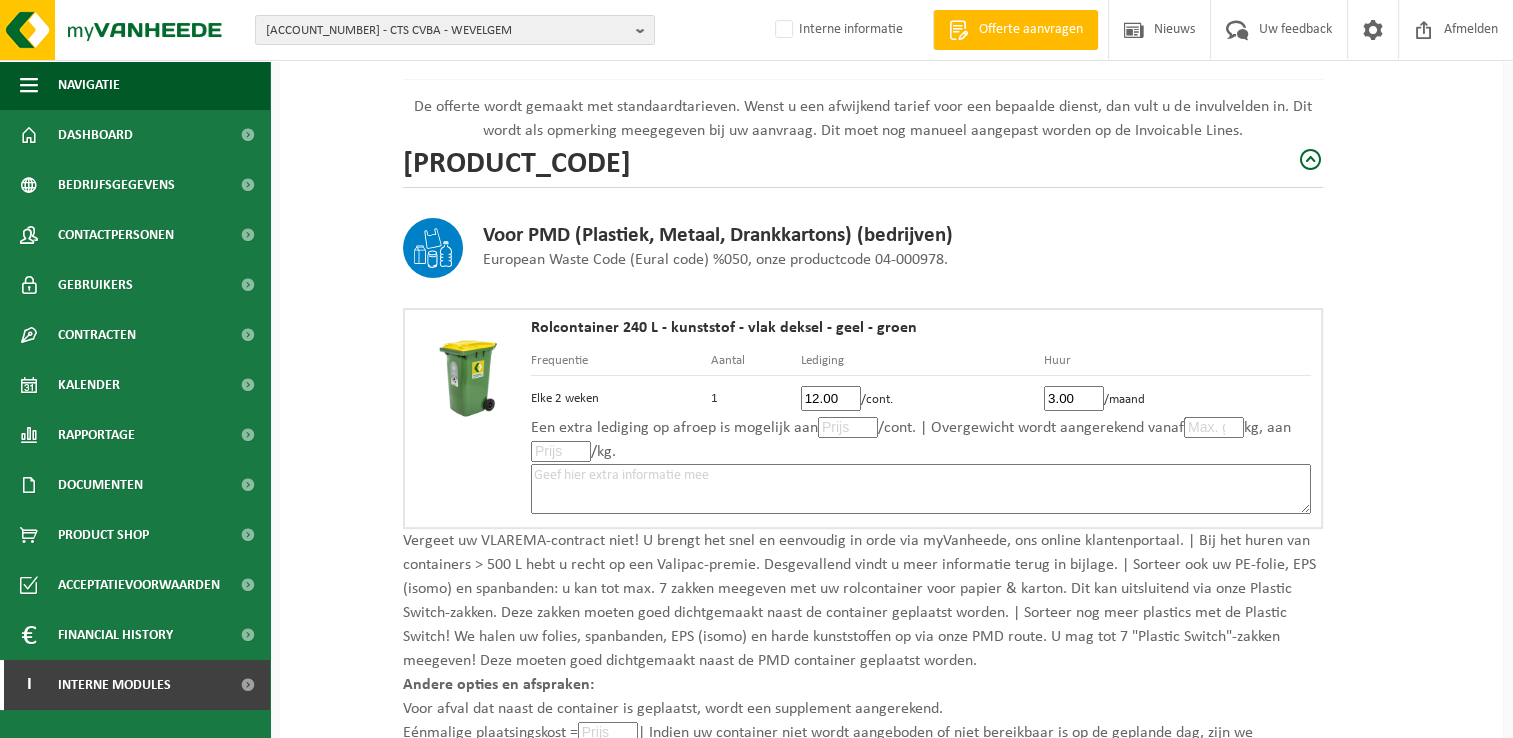 type on "3.00" 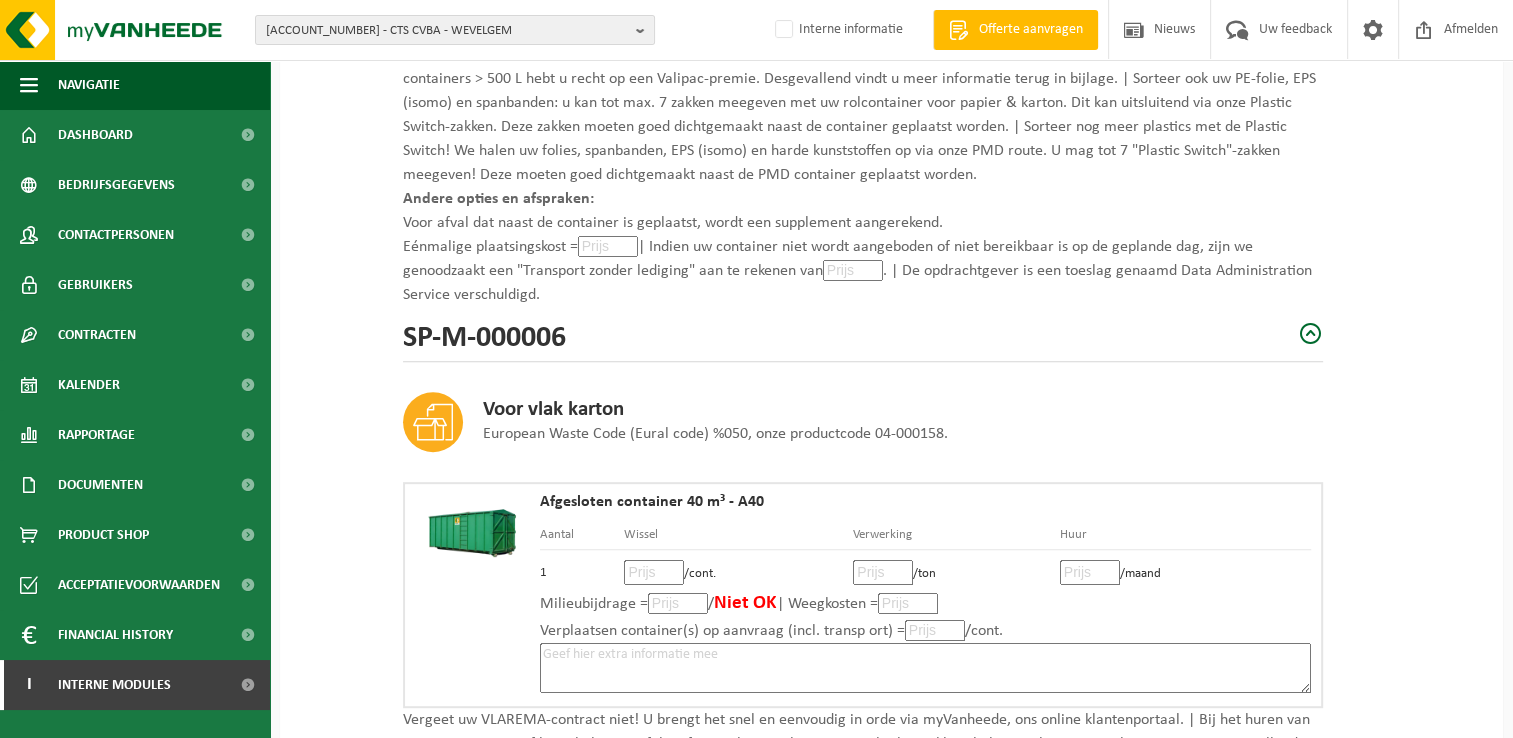 scroll, scrollTop: 800, scrollLeft: 0, axis: vertical 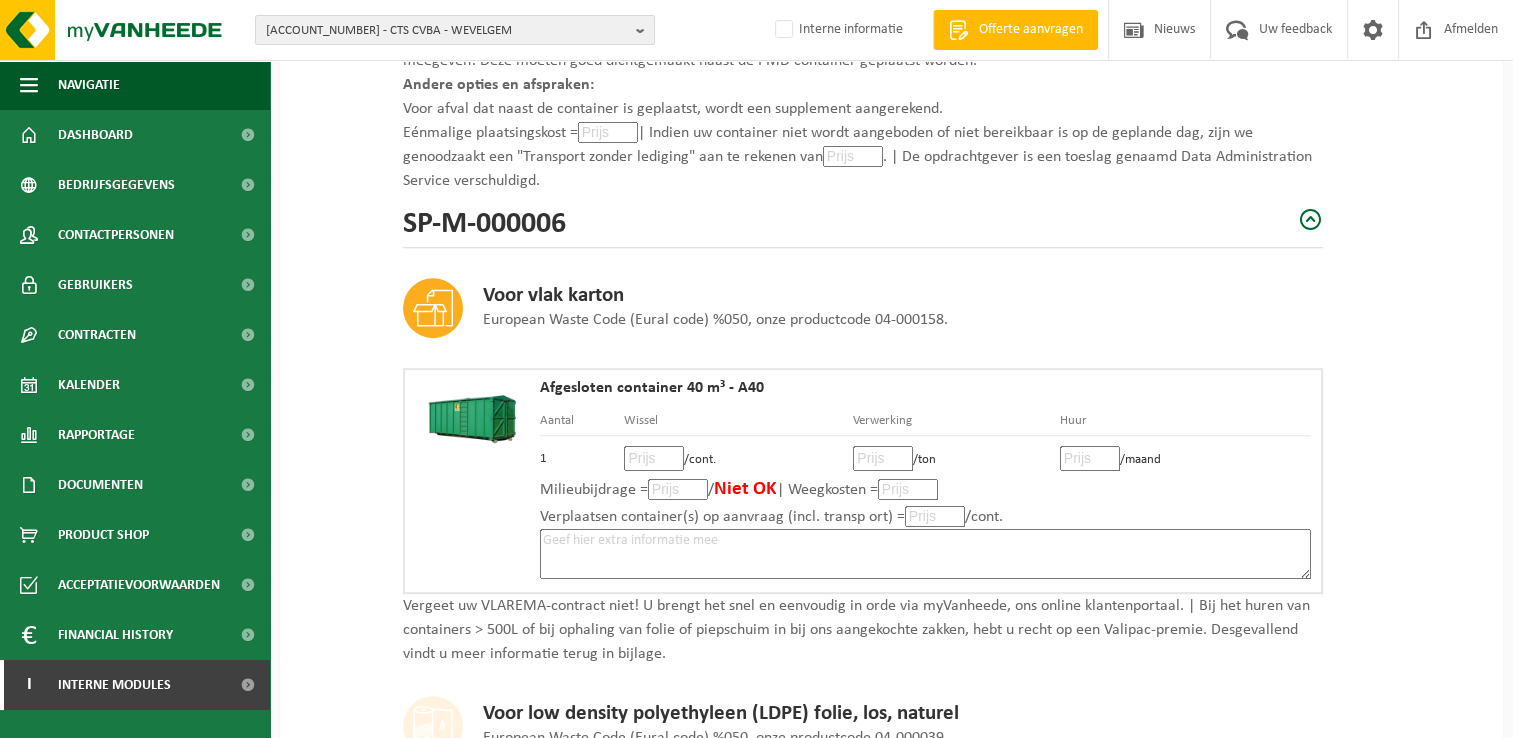 click at bounding box center (654, 458) 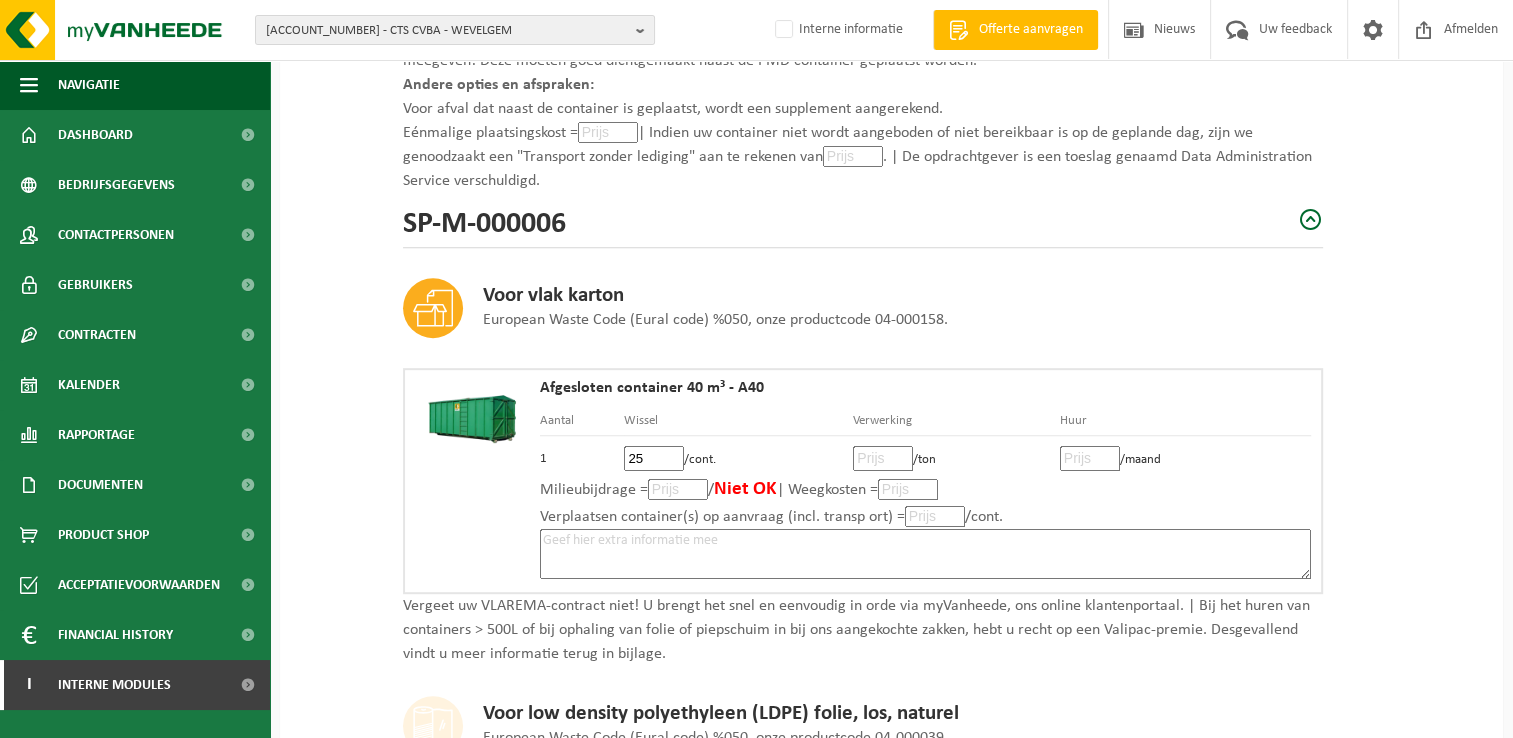type on "250" 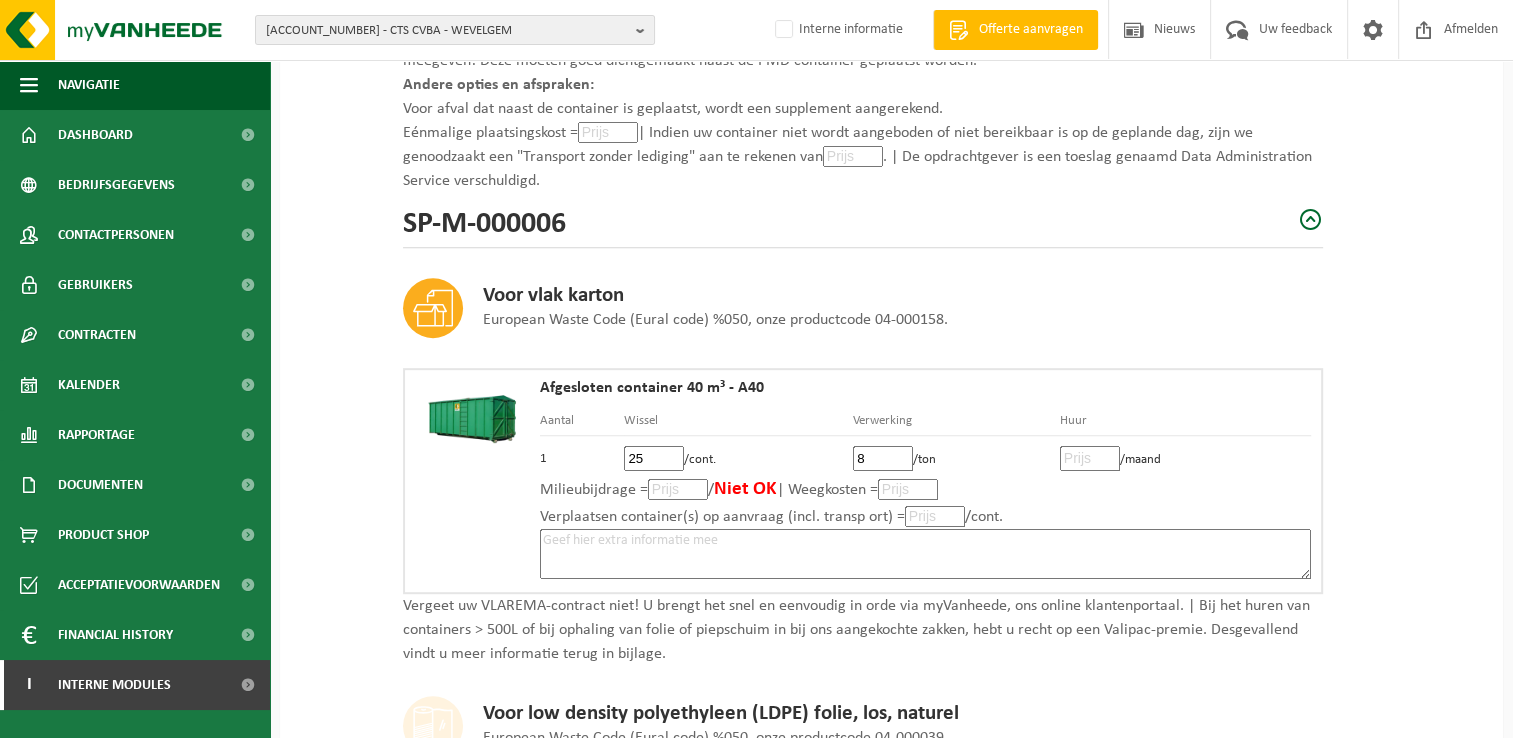 type on "83" 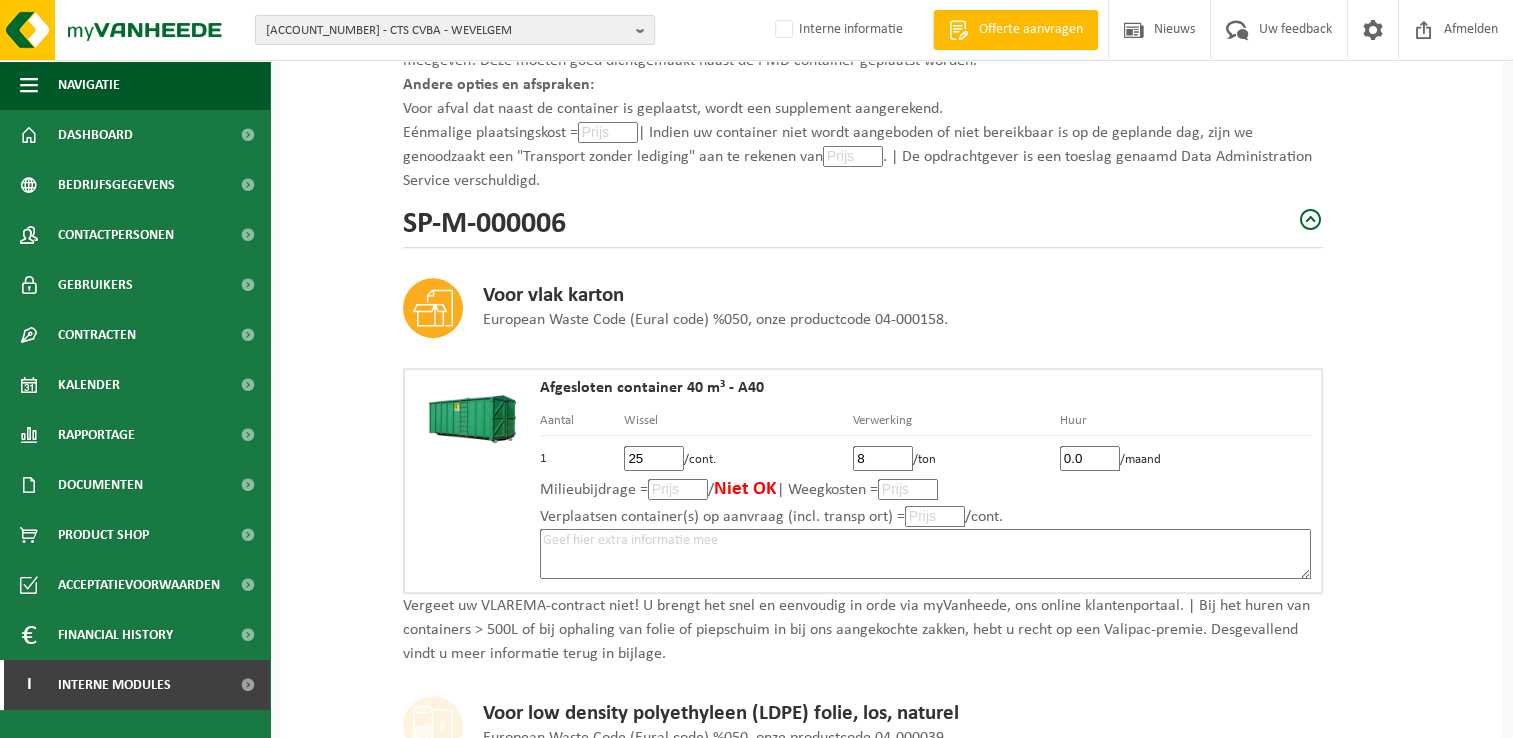 type on "0.0" 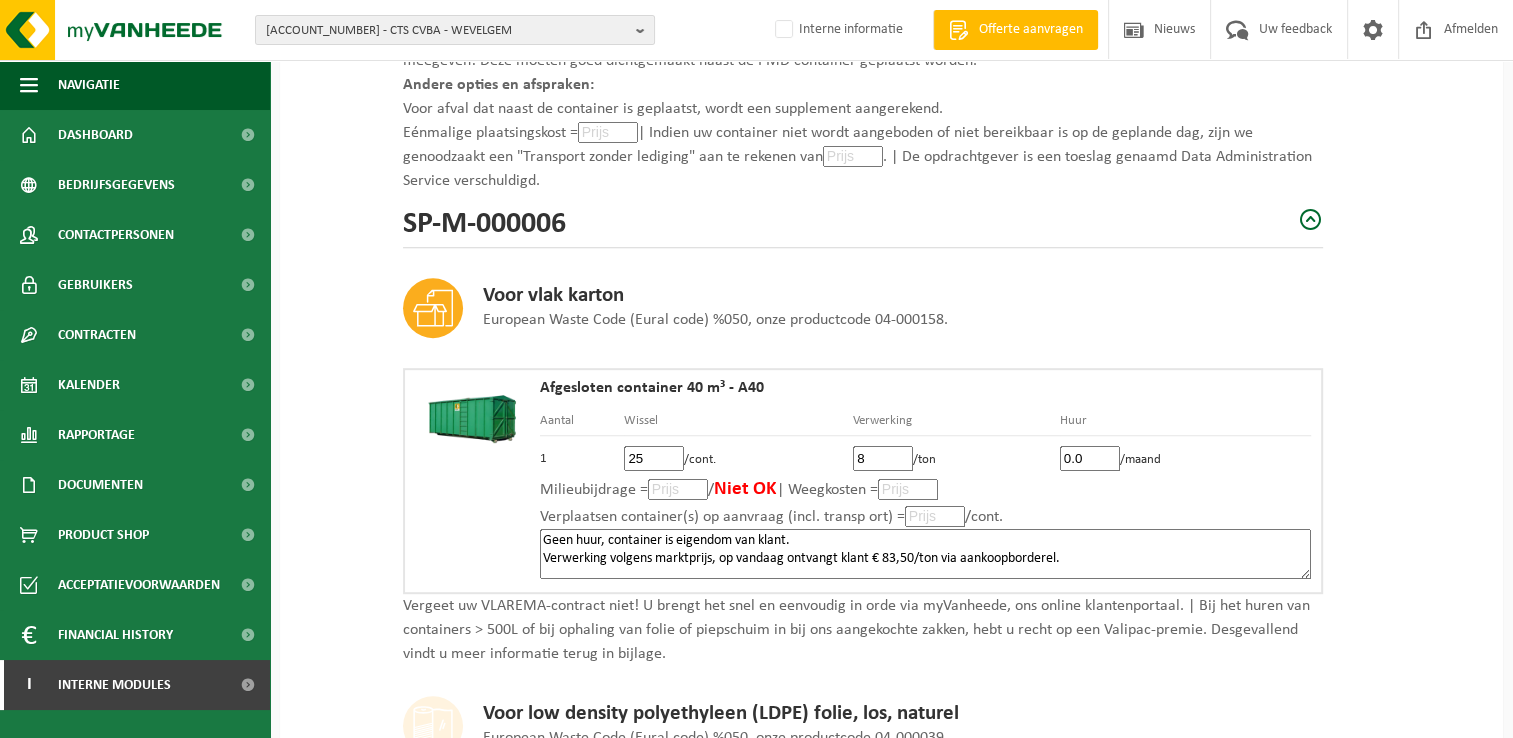 scroll, scrollTop: 8, scrollLeft: 0, axis: vertical 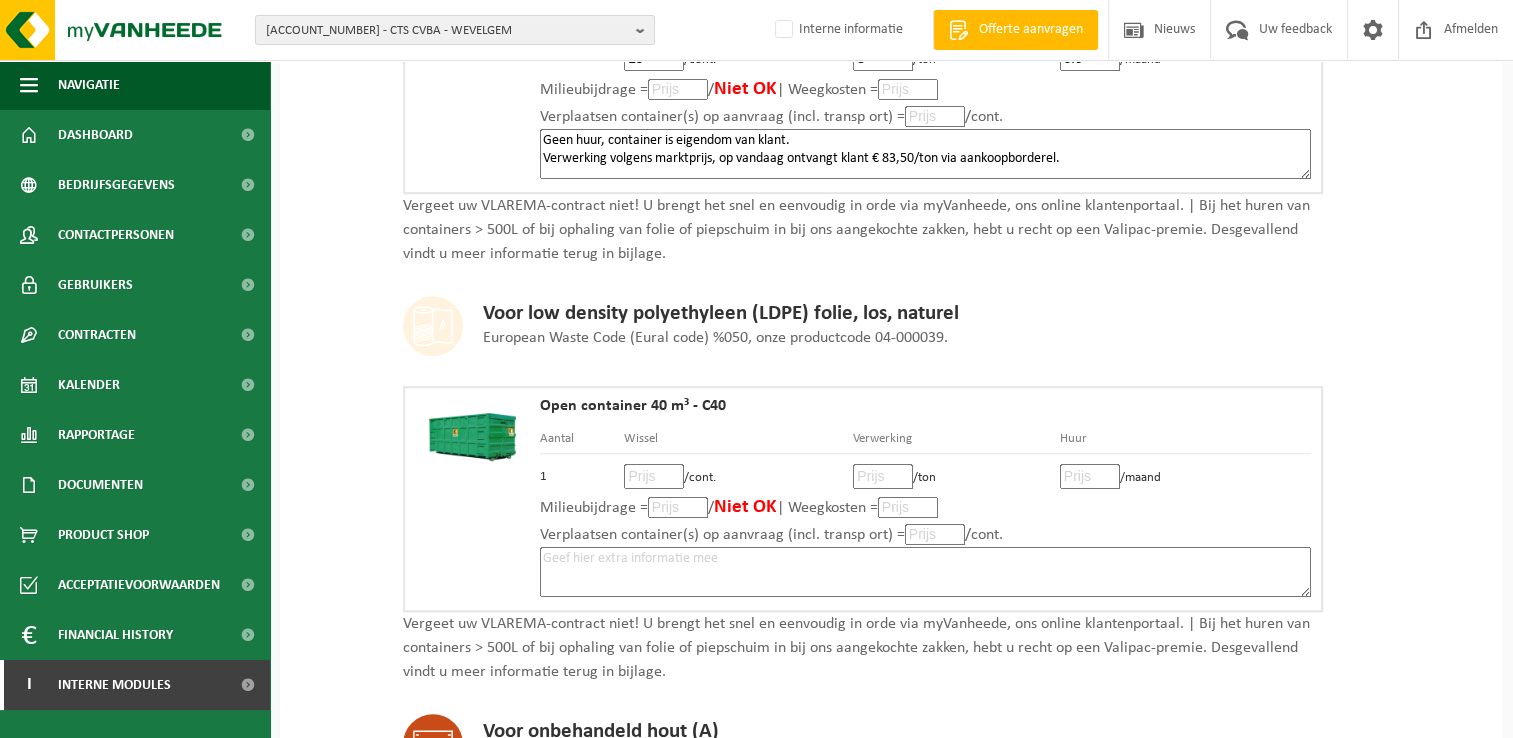 type on "Geen huur, container is eigendom van klant.
Verwerking volgens marktprijs, op vandaag ontvangt klant € 83,50/ton via aankoopborderel." 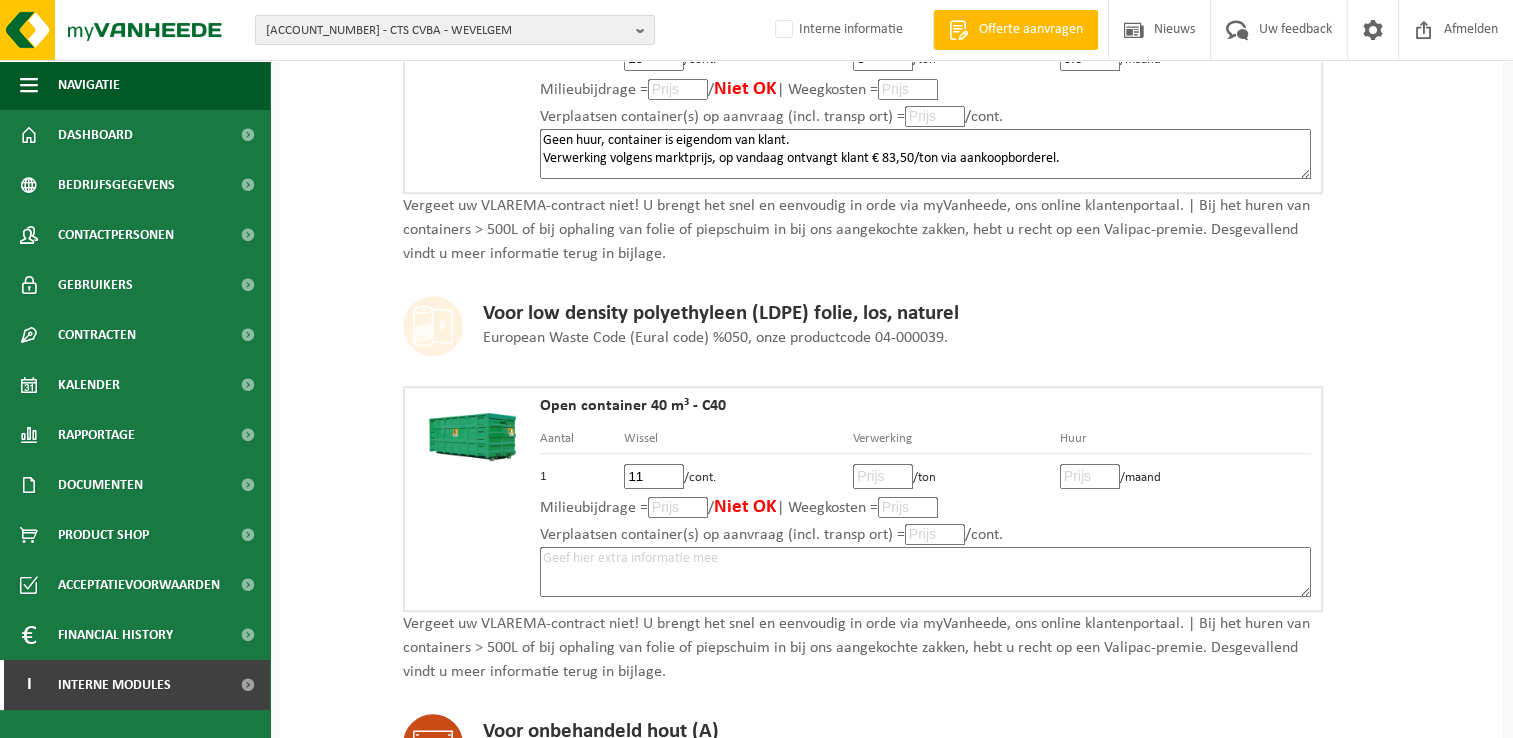 type on "112" 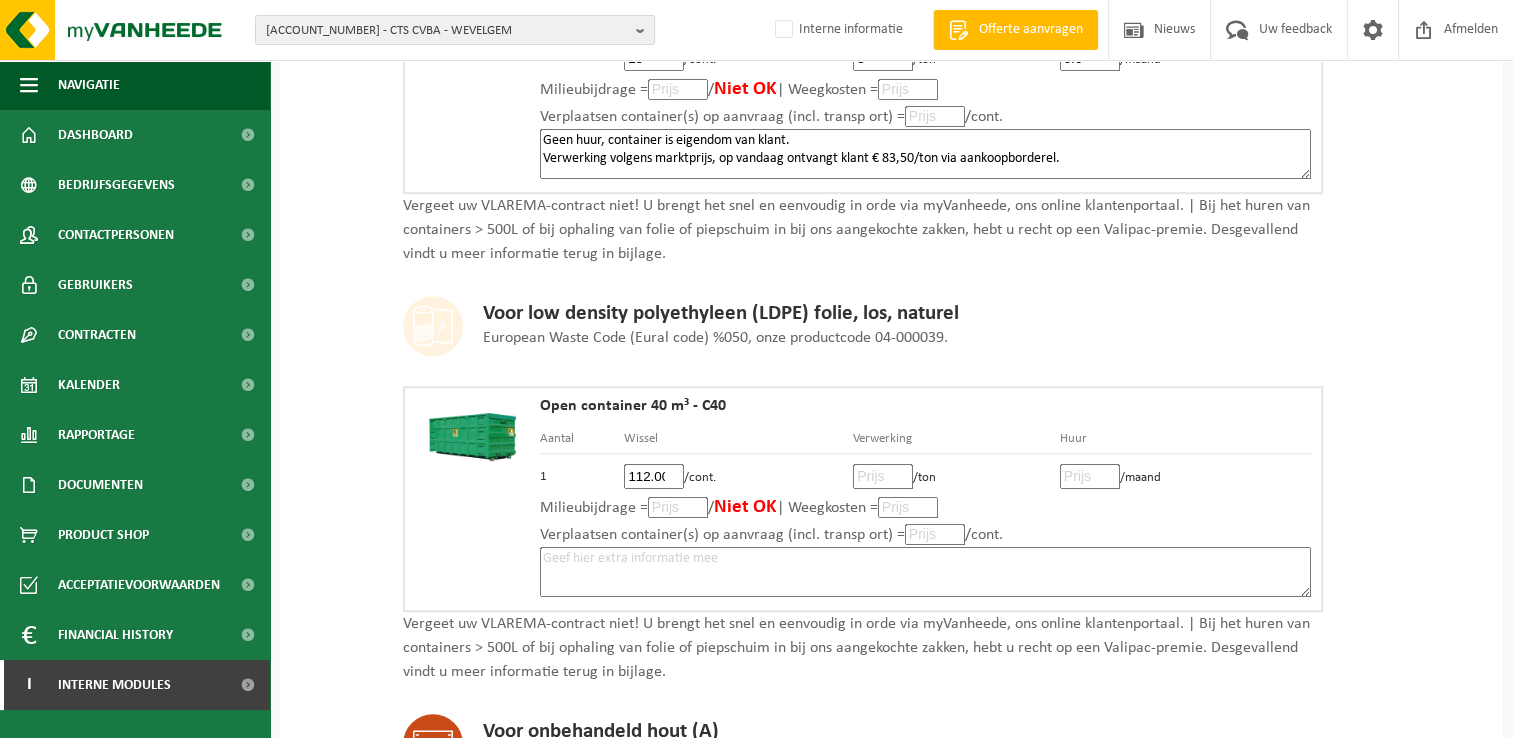 scroll, scrollTop: 0, scrollLeft: 2, axis: horizontal 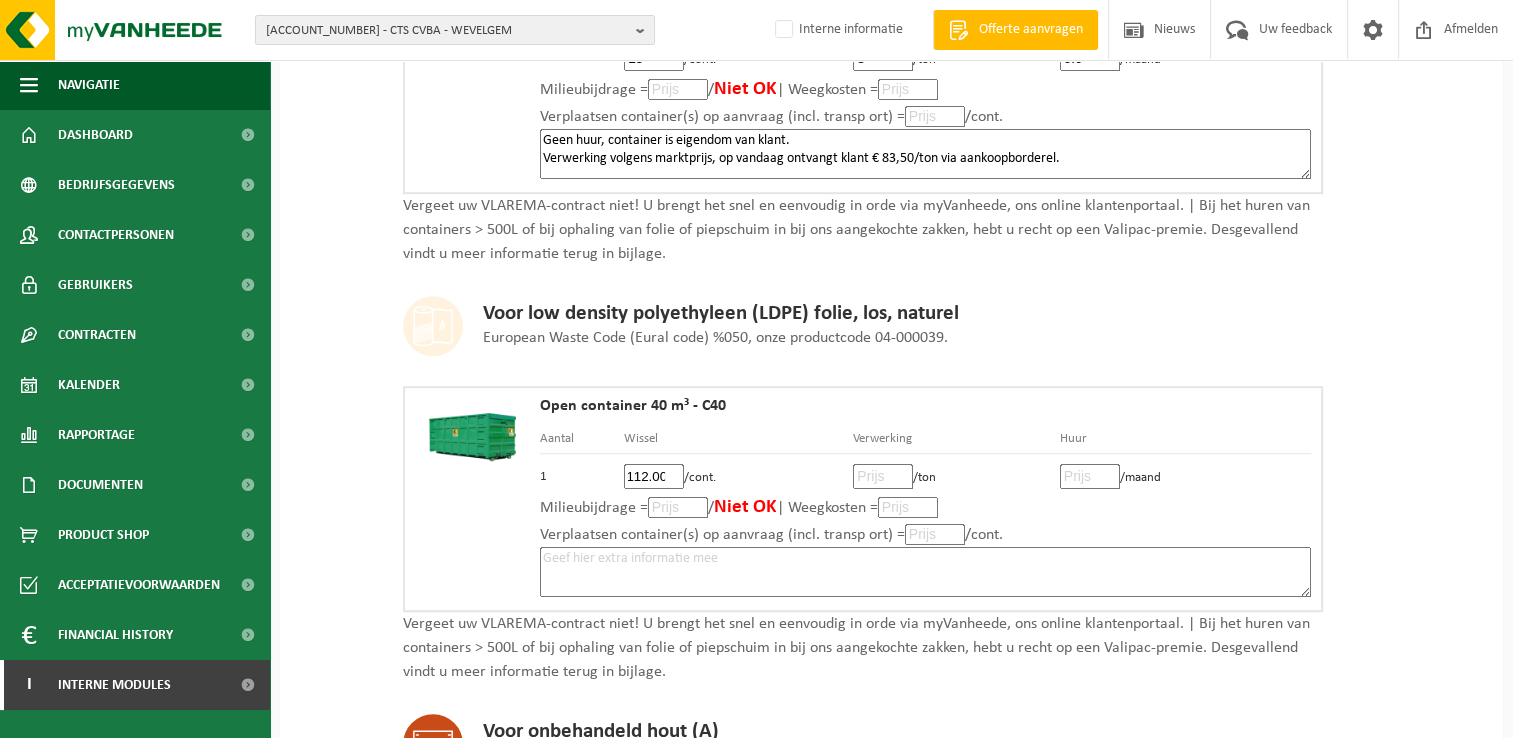 type on "112.00" 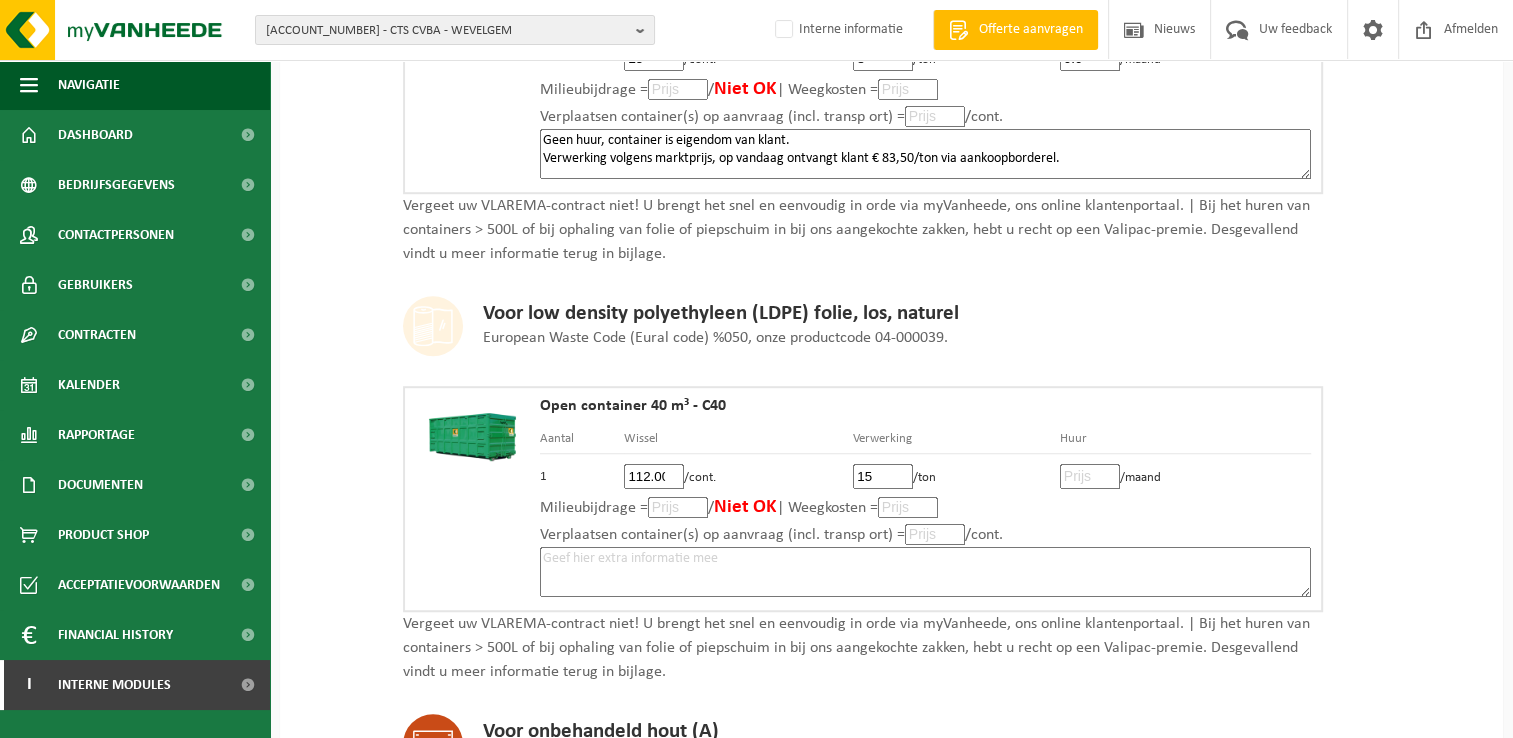 type on "150" 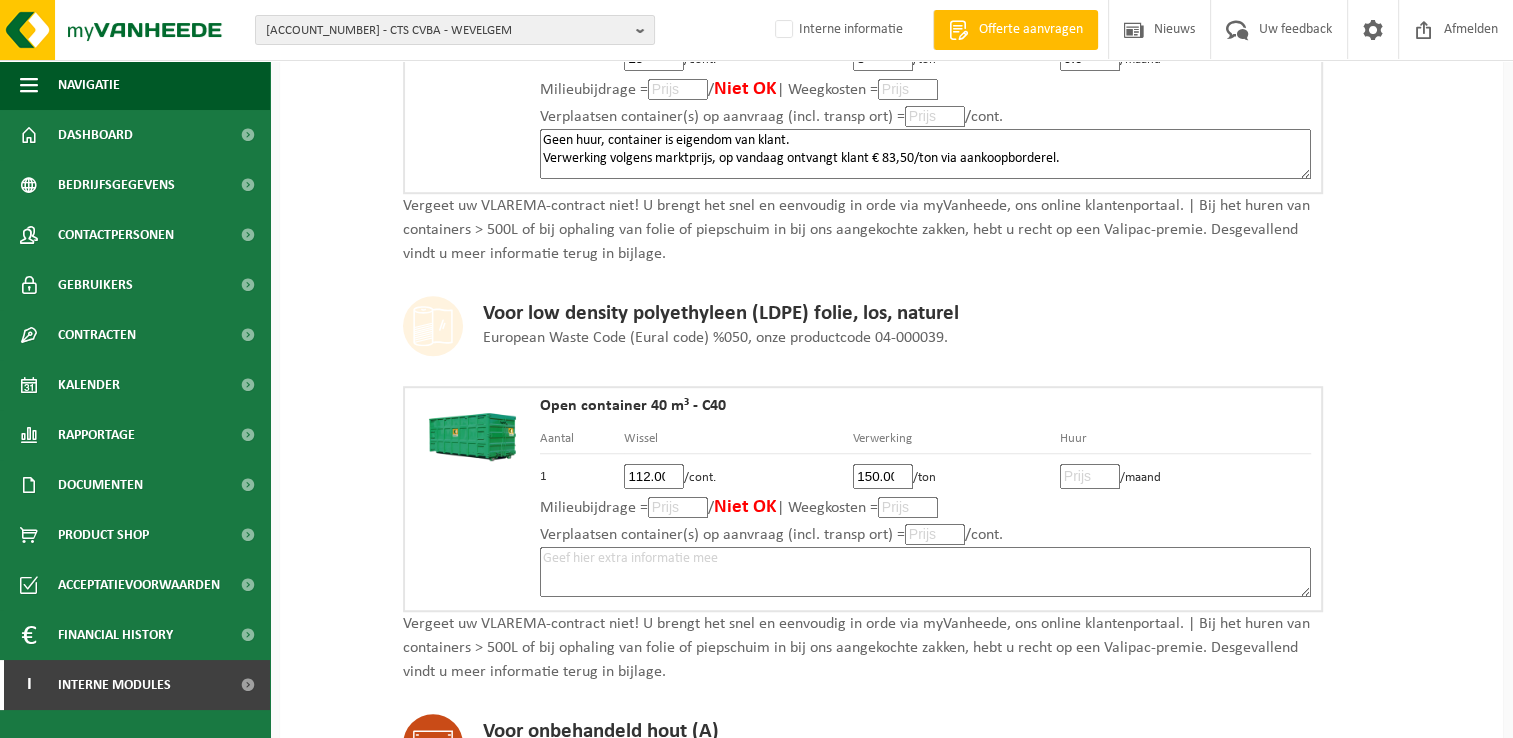 scroll, scrollTop: 0, scrollLeft: 3, axis: horizontal 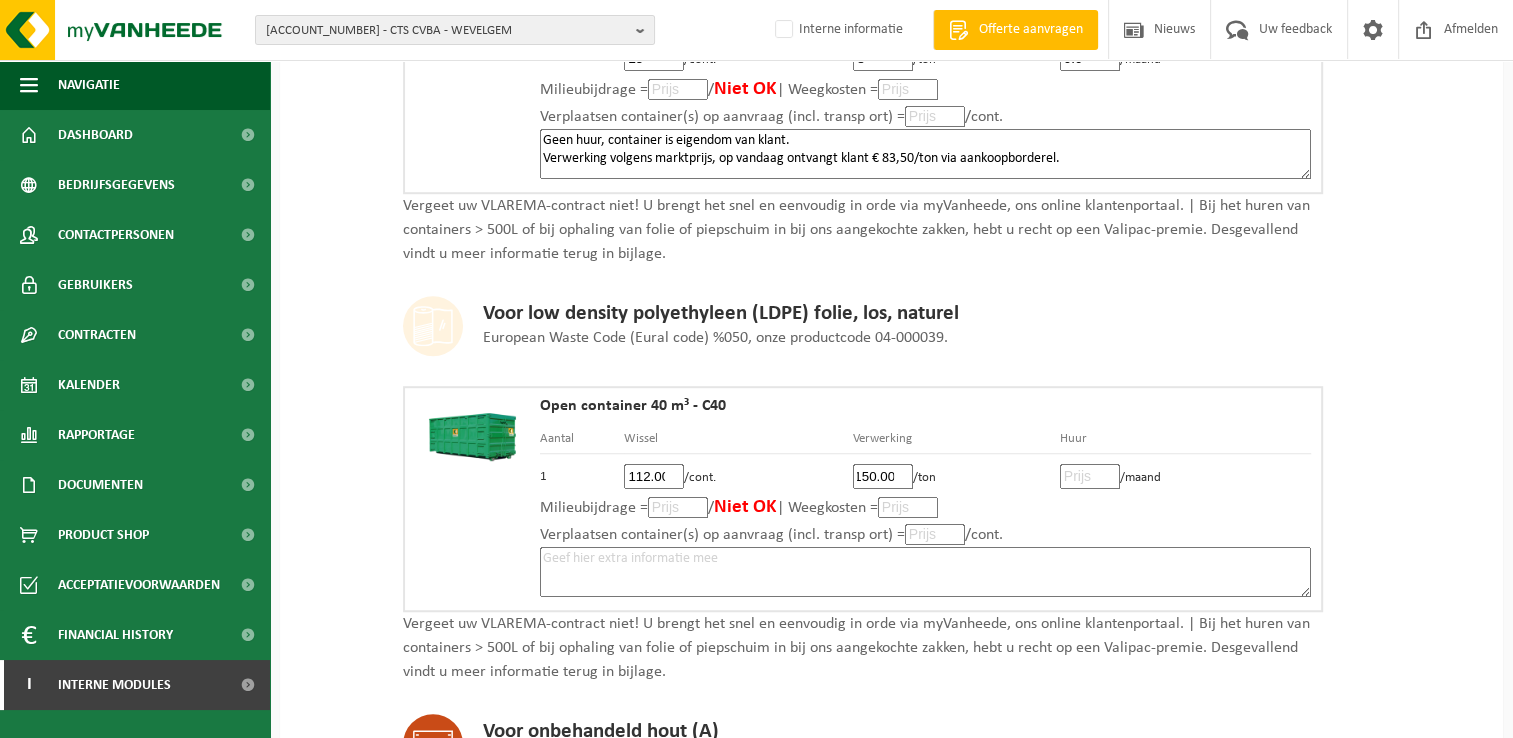 type on "150.00" 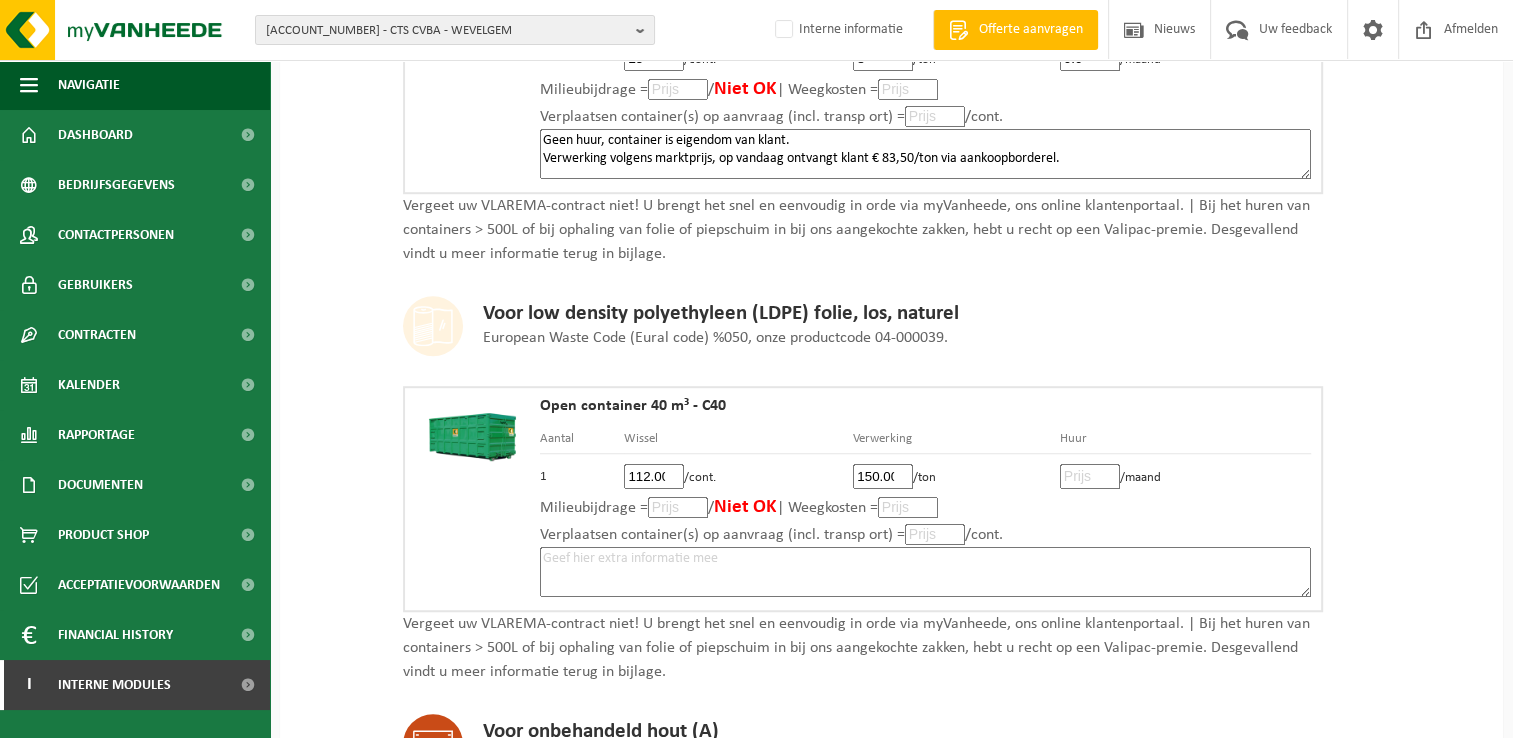 click at bounding box center [1090, 476] 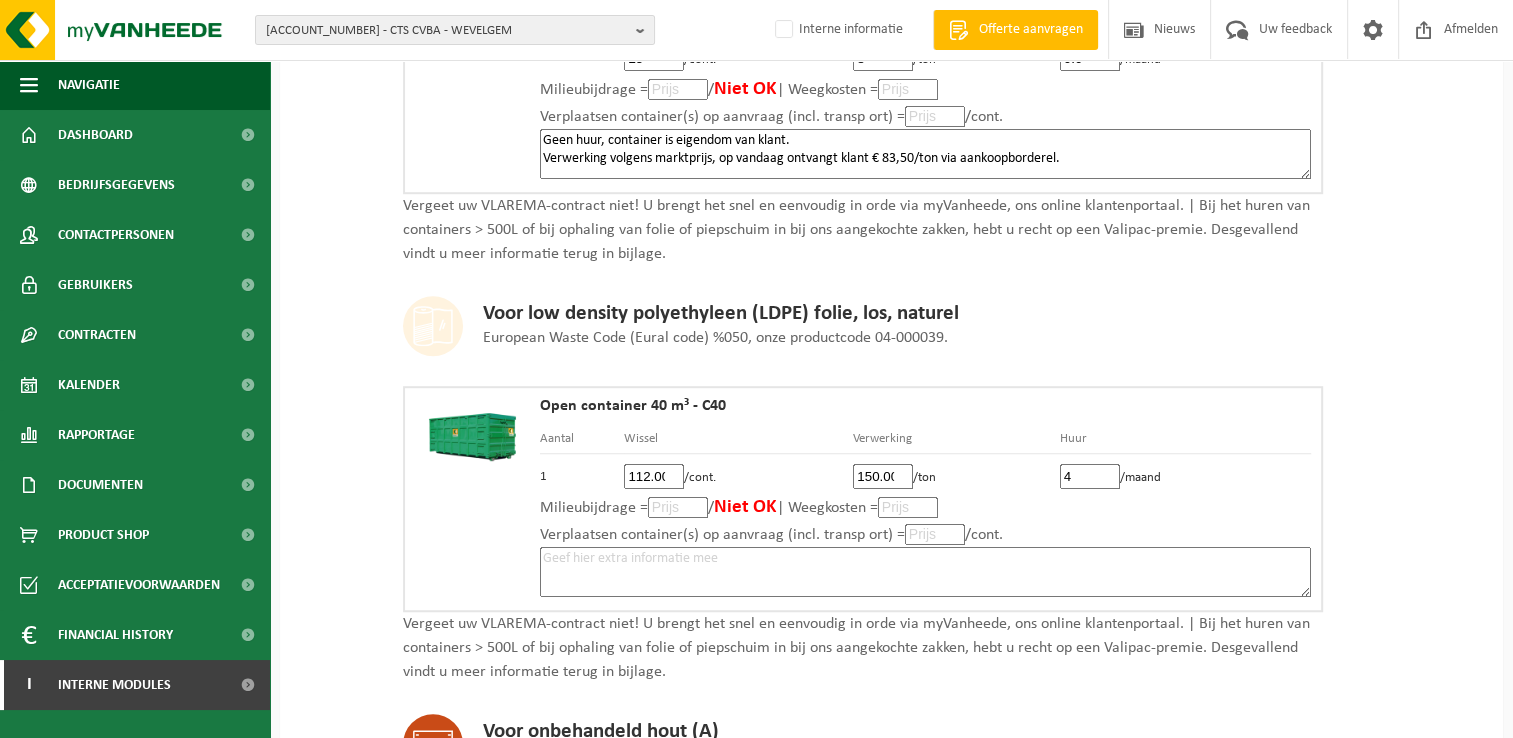 type on "40" 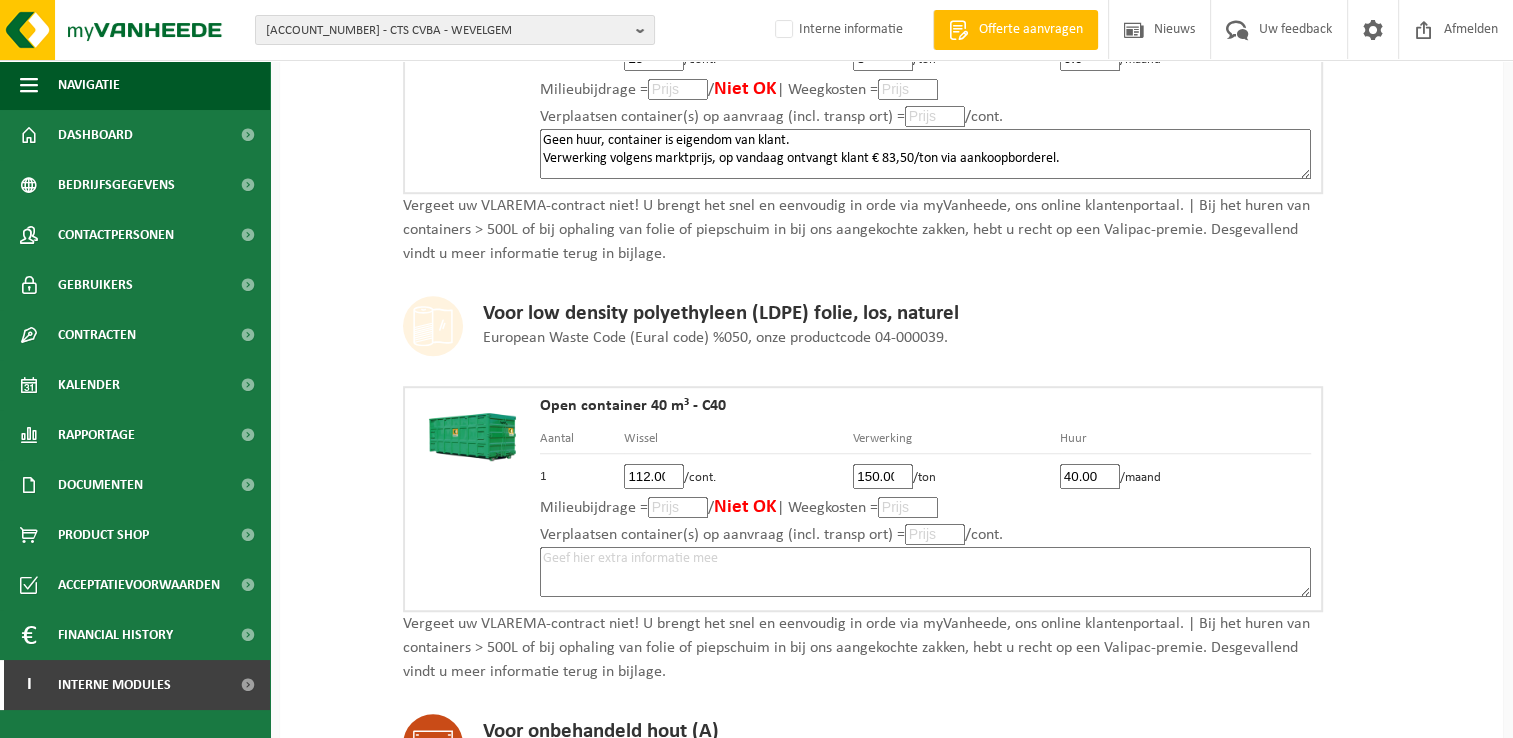type on "40.00" 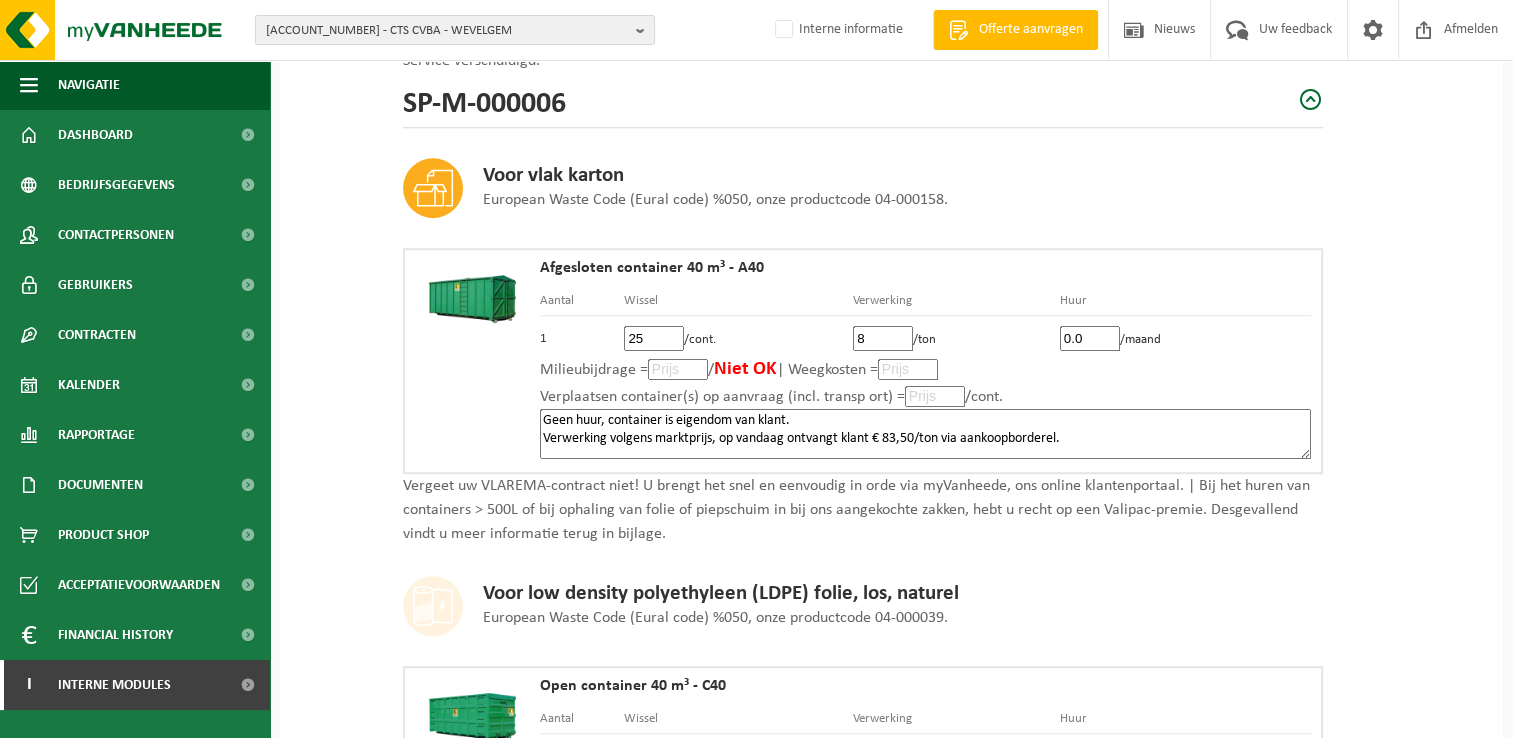 scroll, scrollTop: 900, scrollLeft: 0, axis: vertical 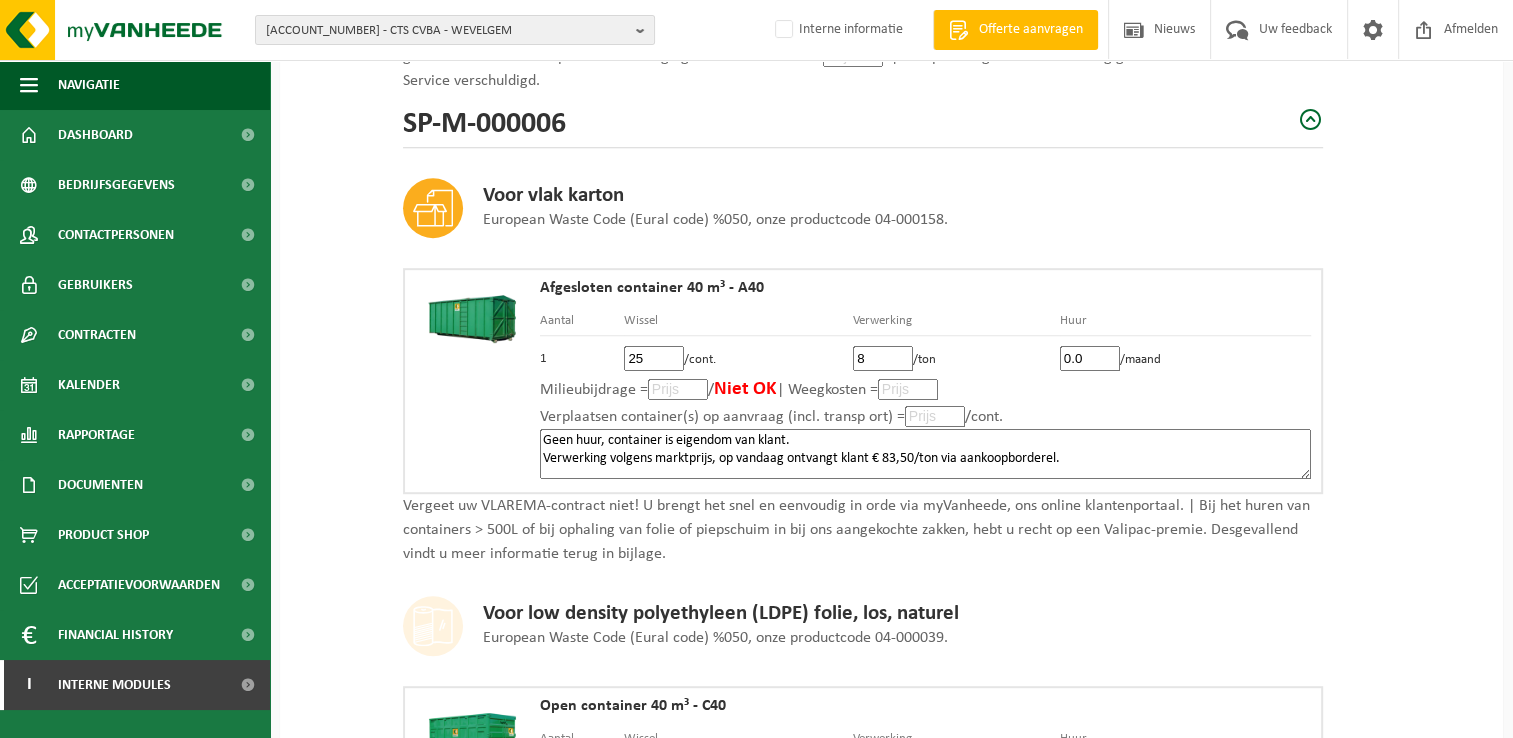 drag, startPoint x: 544, startPoint y: 447, endPoint x: 1086, endPoint y: 449, distance: 542.00366 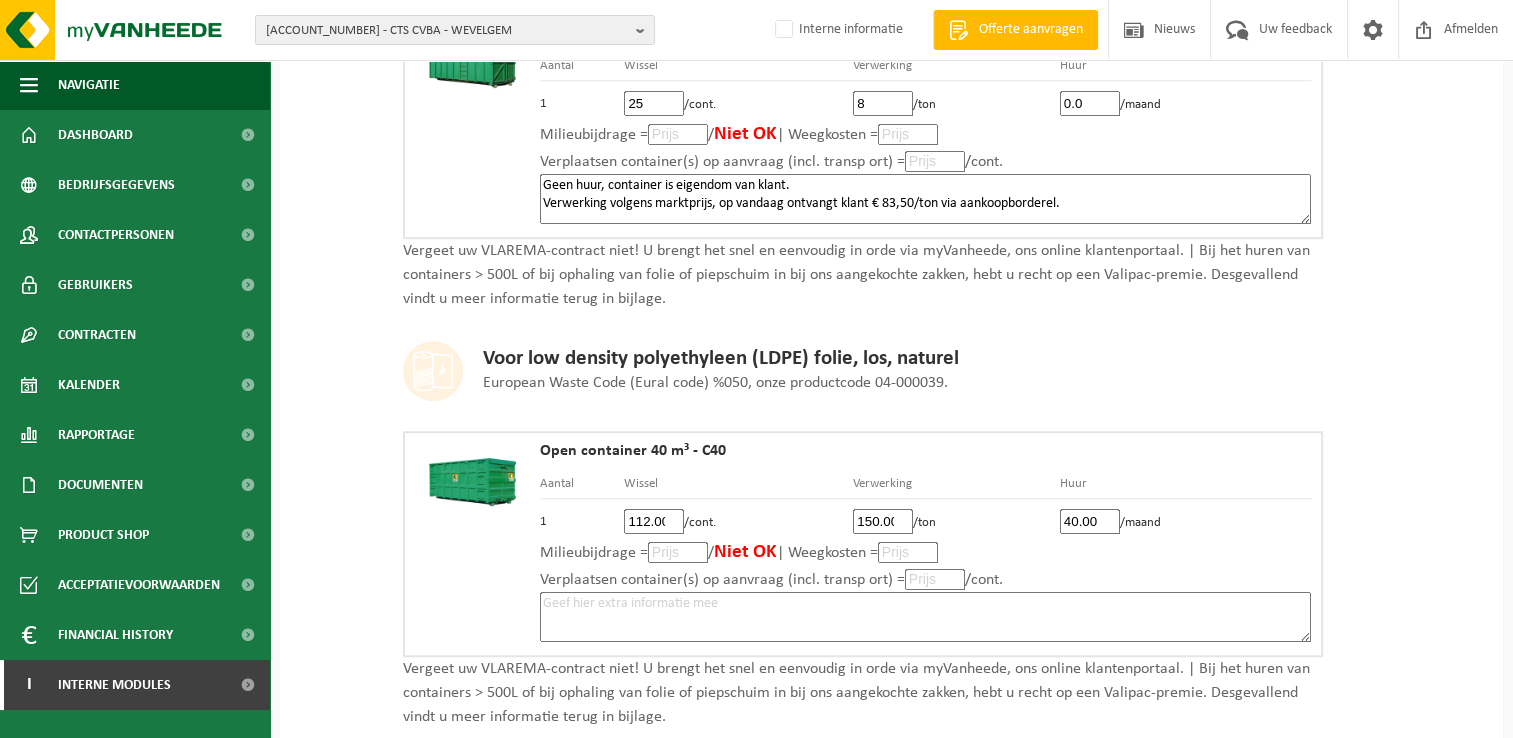 scroll, scrollTop: 1200, scrollLeft: 0, axis: vertical 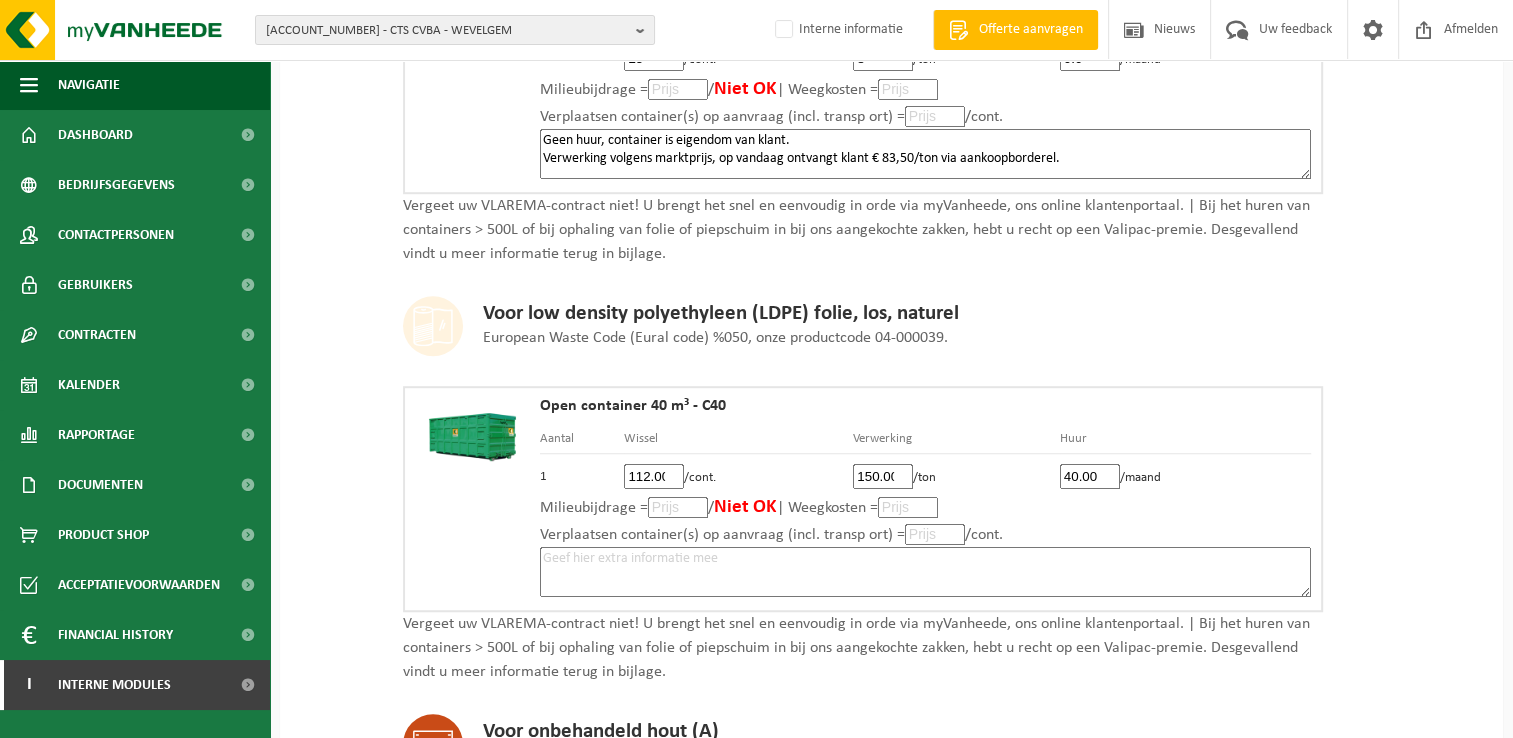 click at bounding box center (925, 572) 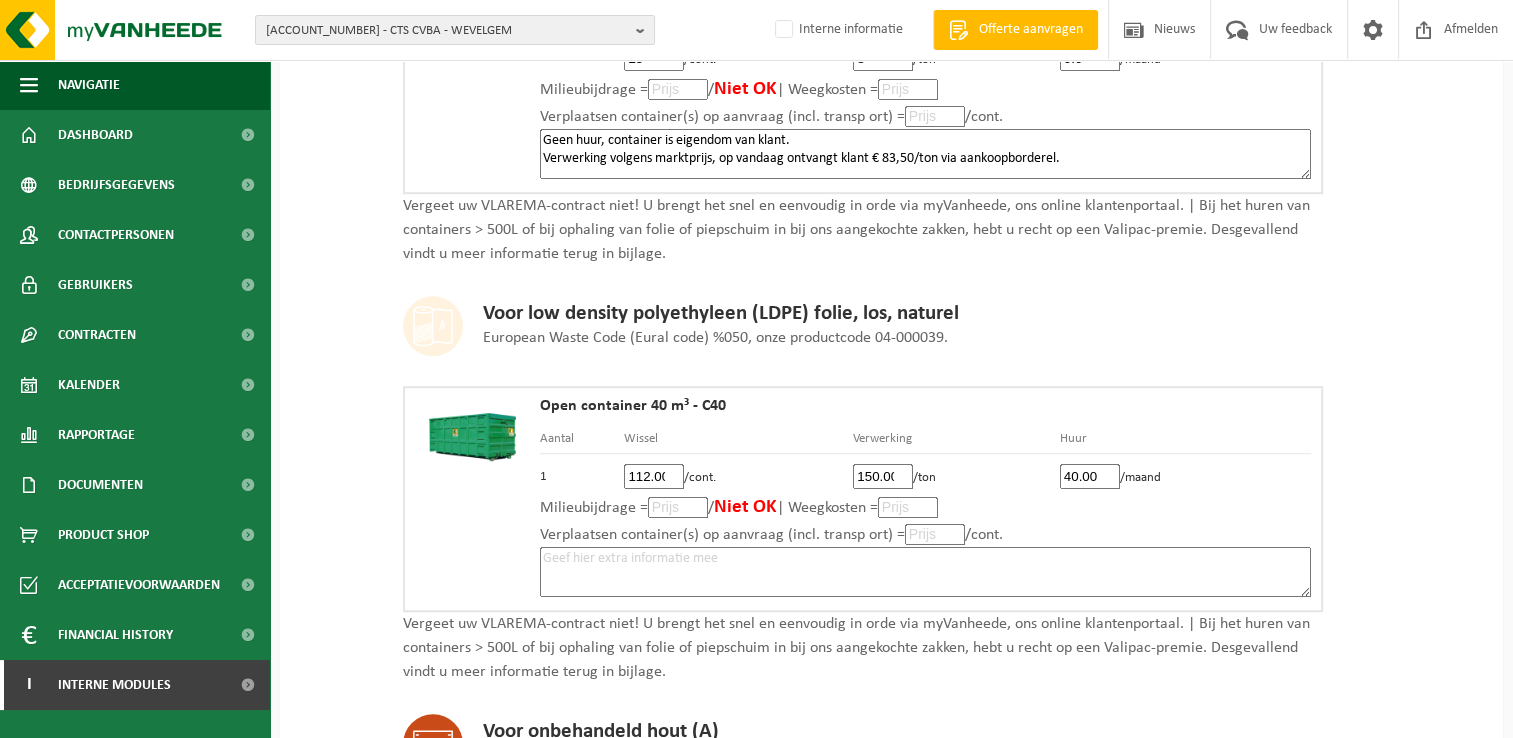 paste on "erwerking volgens marktprijs, op vandaag ontvangt klant € [AMOUNT]/ton via aankoopborderel." 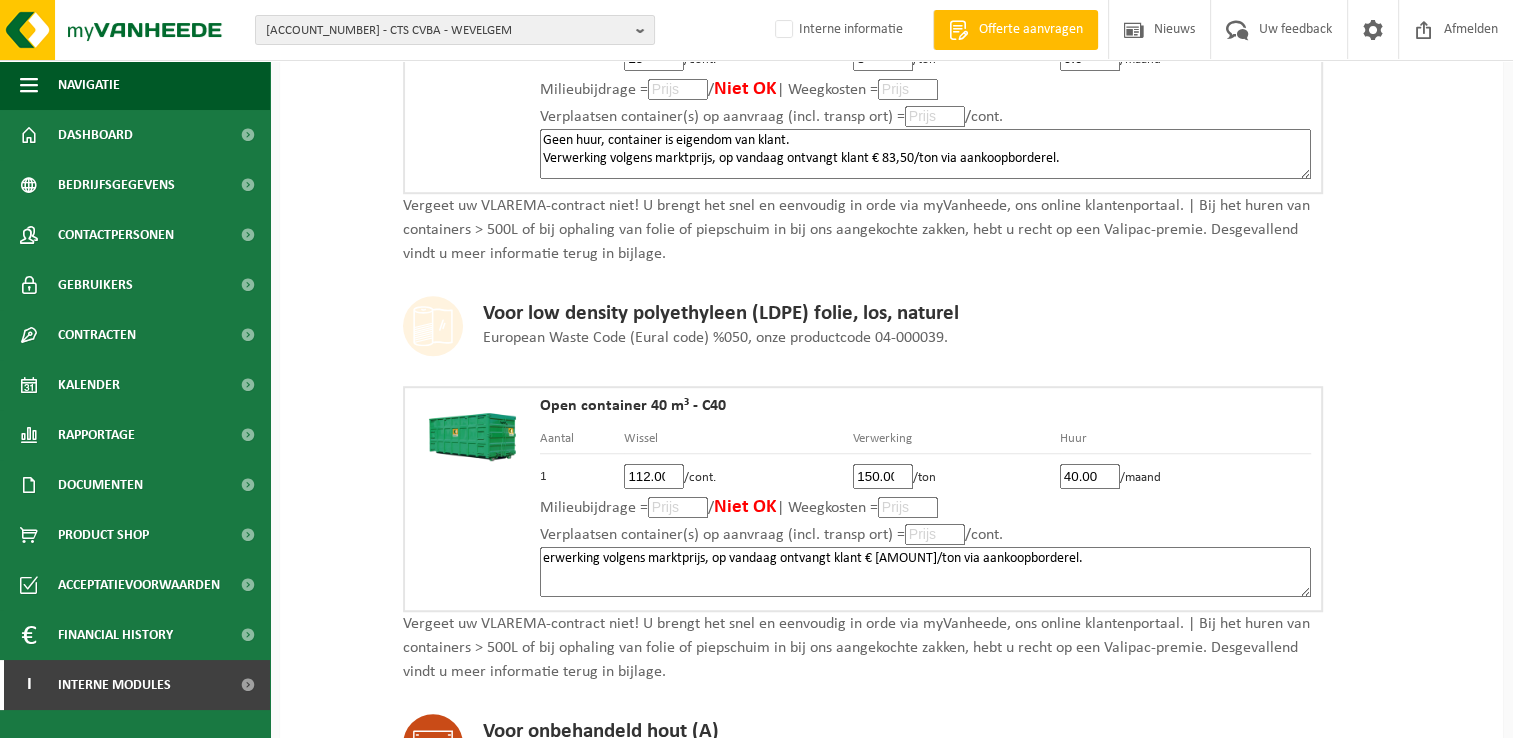 click on "erwerking volgens marktprijs, op vandaag ontvangt klant € [AMOUNT]/ton via aankoopborderel." at bounding box center [925, 572] 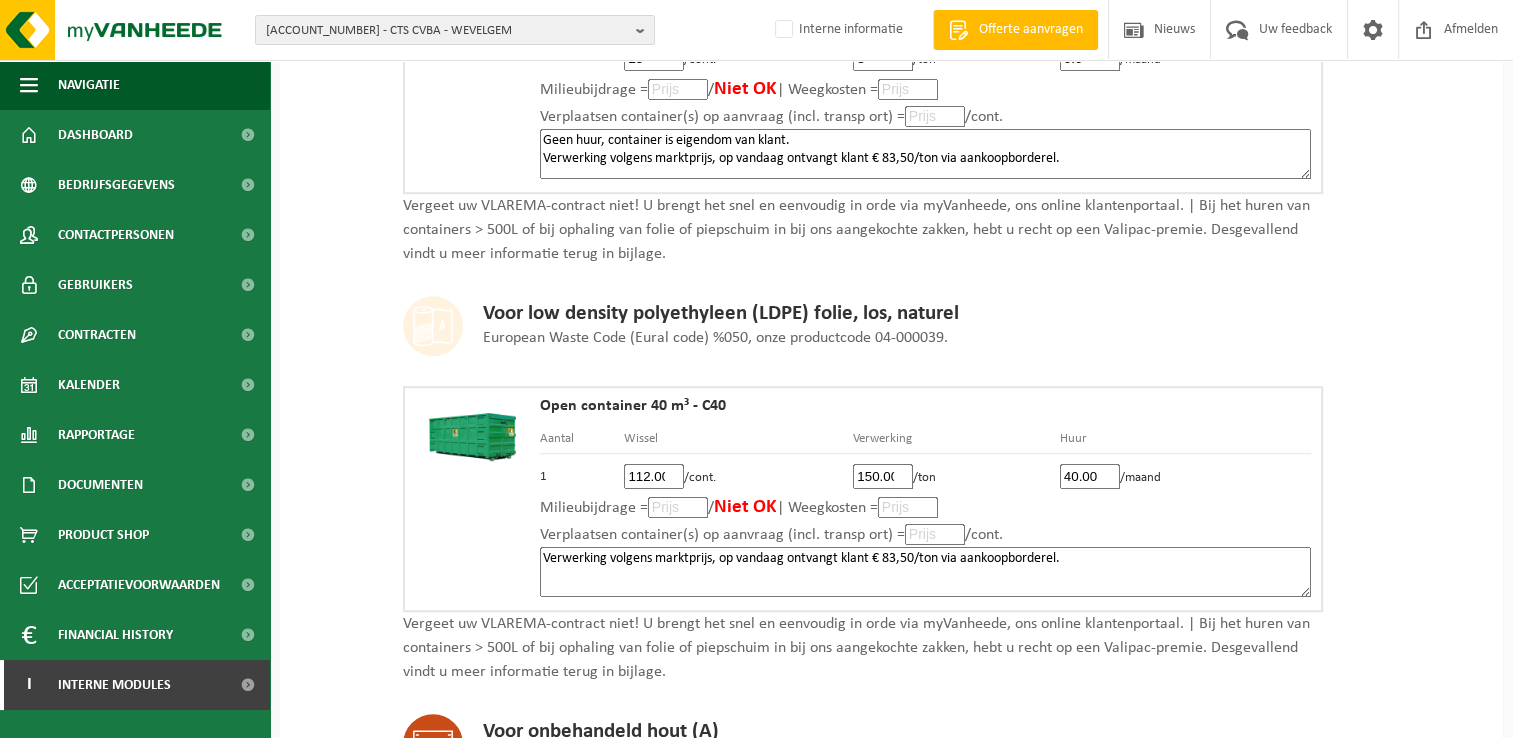 click on "Verwerking volgens marktprijs, op vandaag ontvangt klant € 83,50/ton via aankoopborderel." at bounding box center (925, 572) 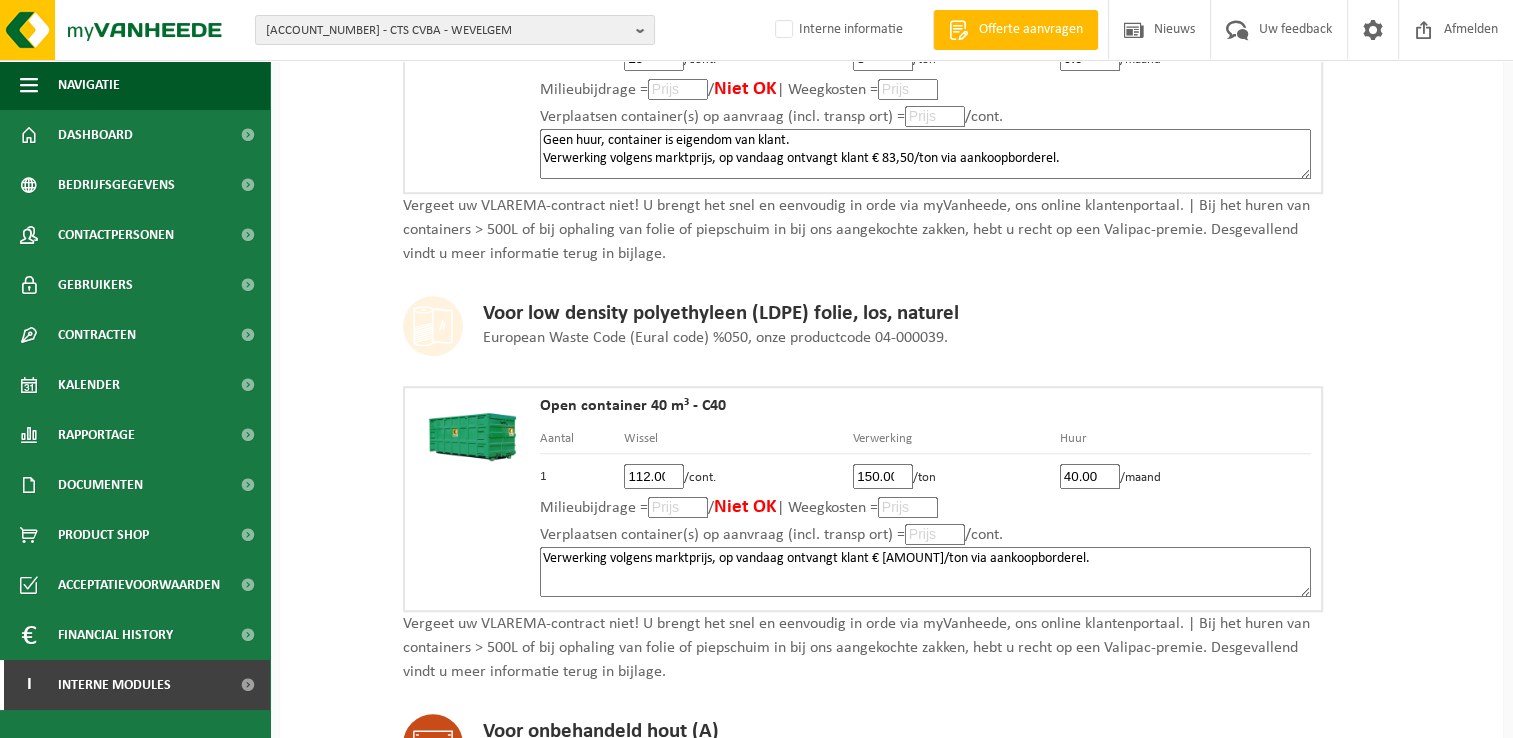 click on "Verwerking volgens marktprijs, op vandaag ontvangt klant € [AMOUNT]/ton via aankoopborderel." at bounding box center [925, 572] 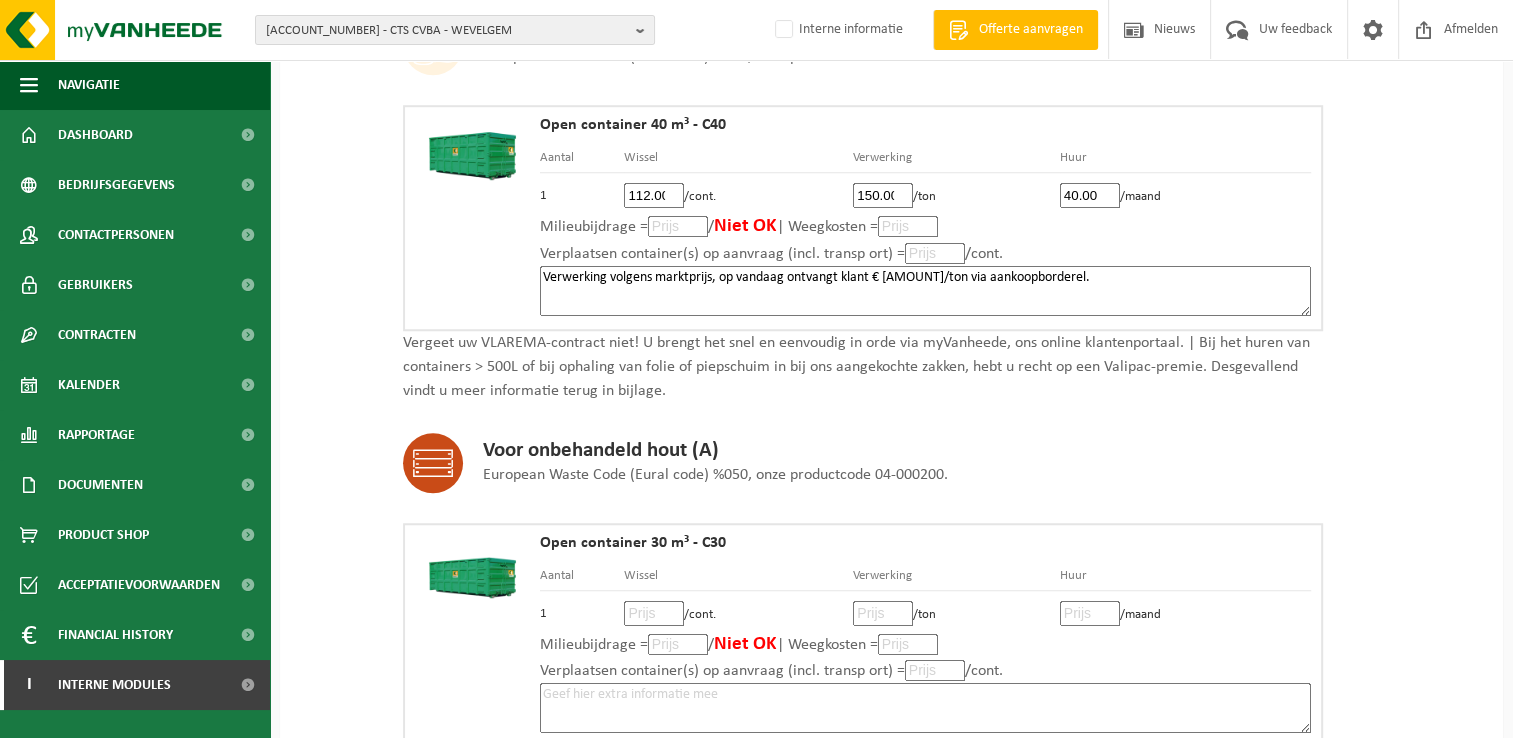 scroll, scrollTop: 1600, scrollLeft: 0, axis: vertical 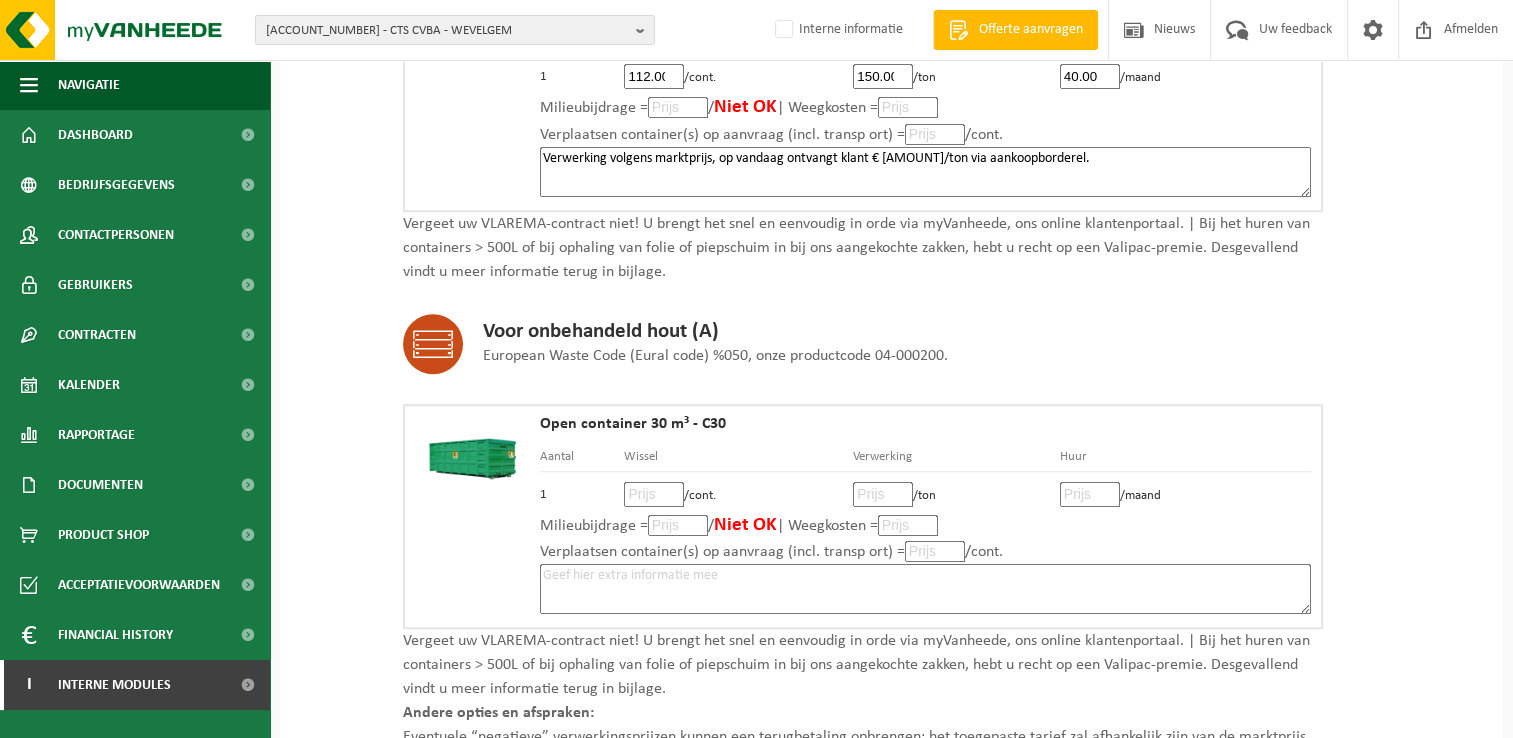 type on "Verwerking volgens marktprijs, op vandaag ontvangt klant € [AMOUNT]/ton via aankoopborderel." 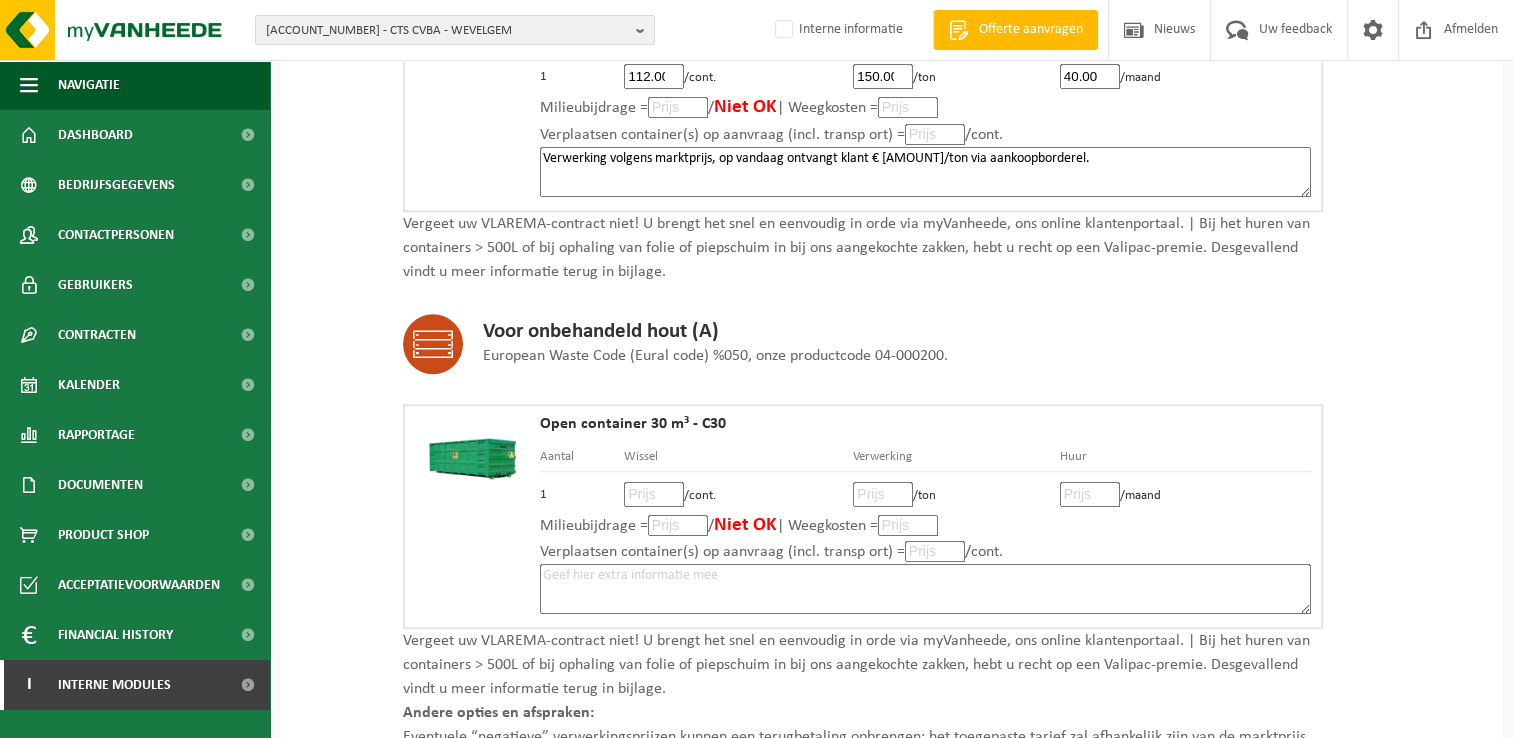 click at bounding box center (654, 494) 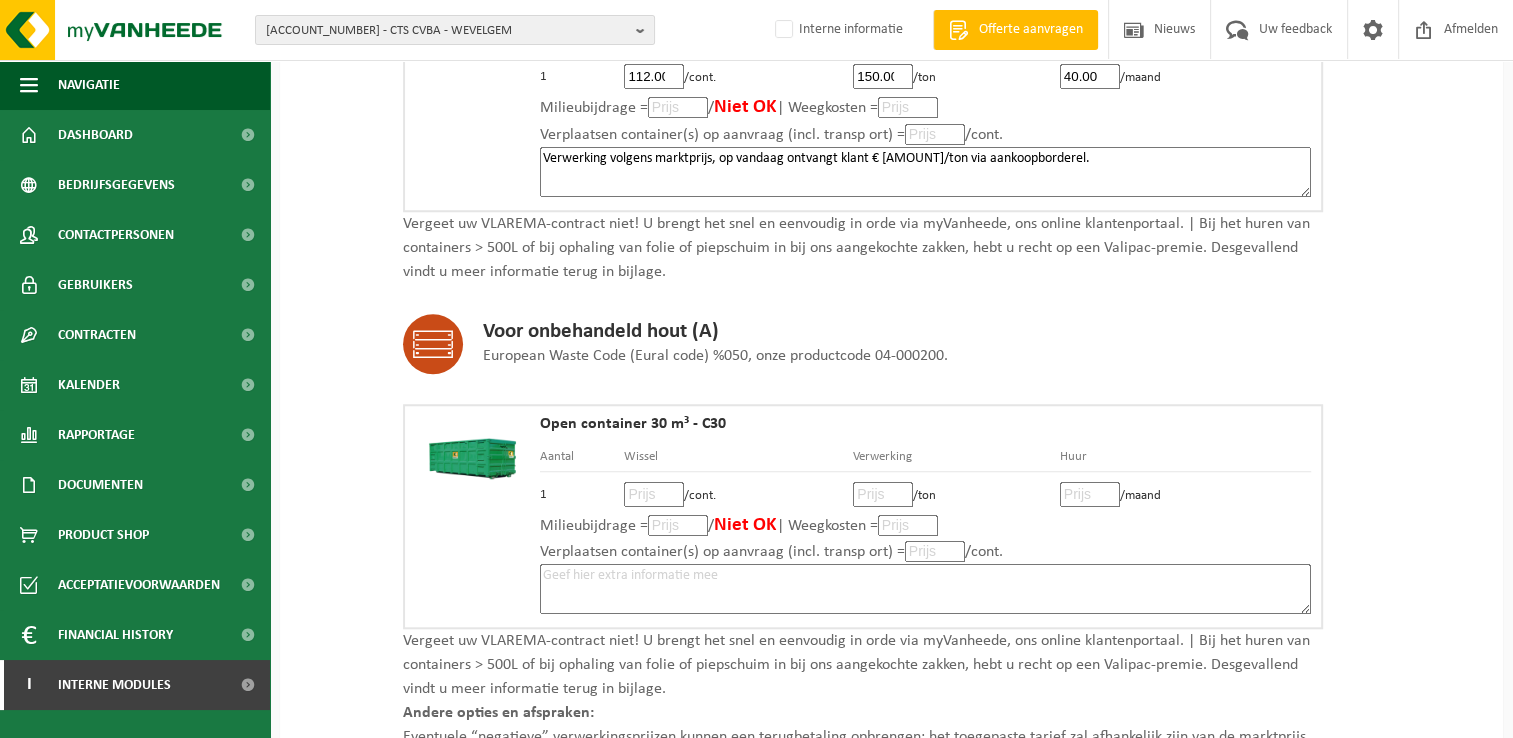 scroll, scrollTop: 1700, scrollLeft: 0, axis: vertical 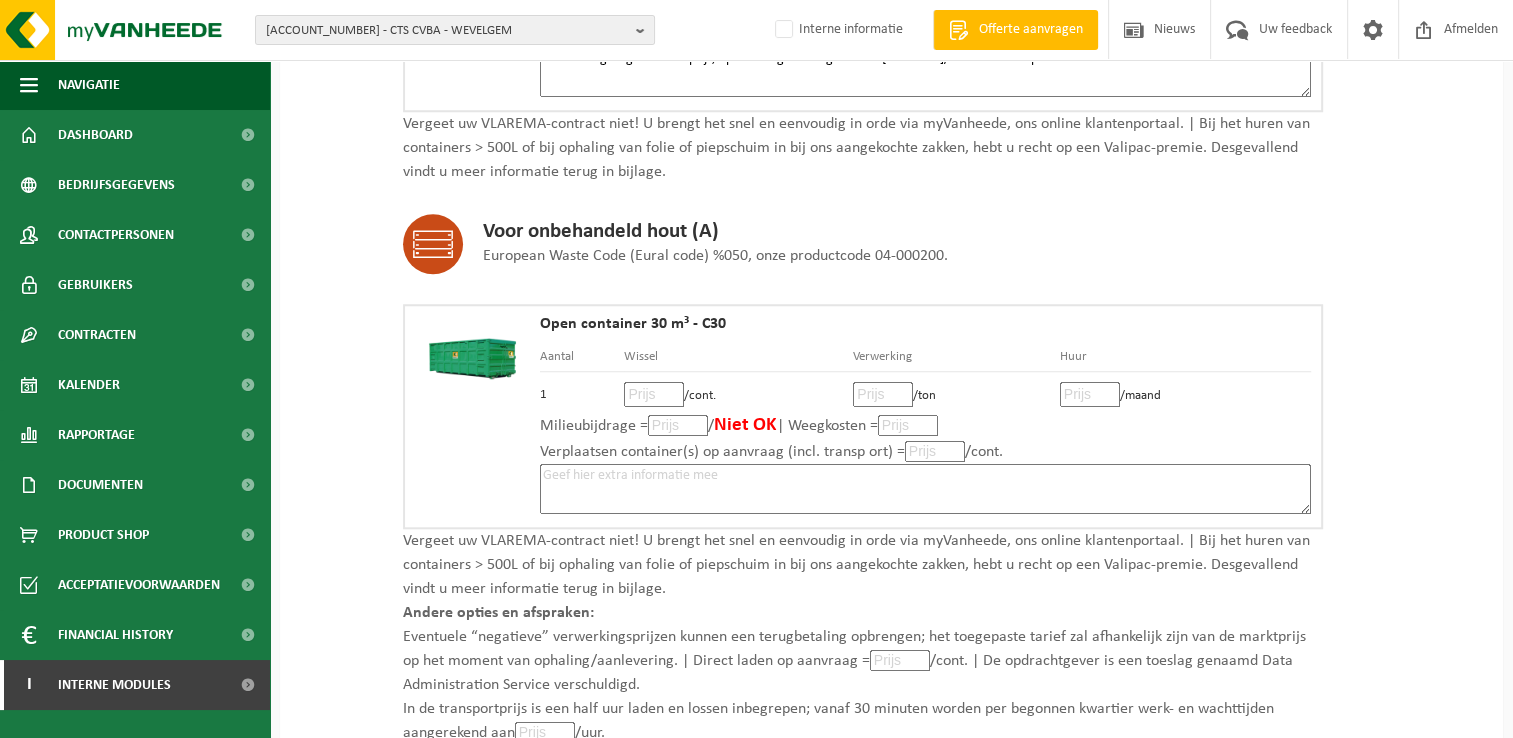 click at bounding box center (654, 394) 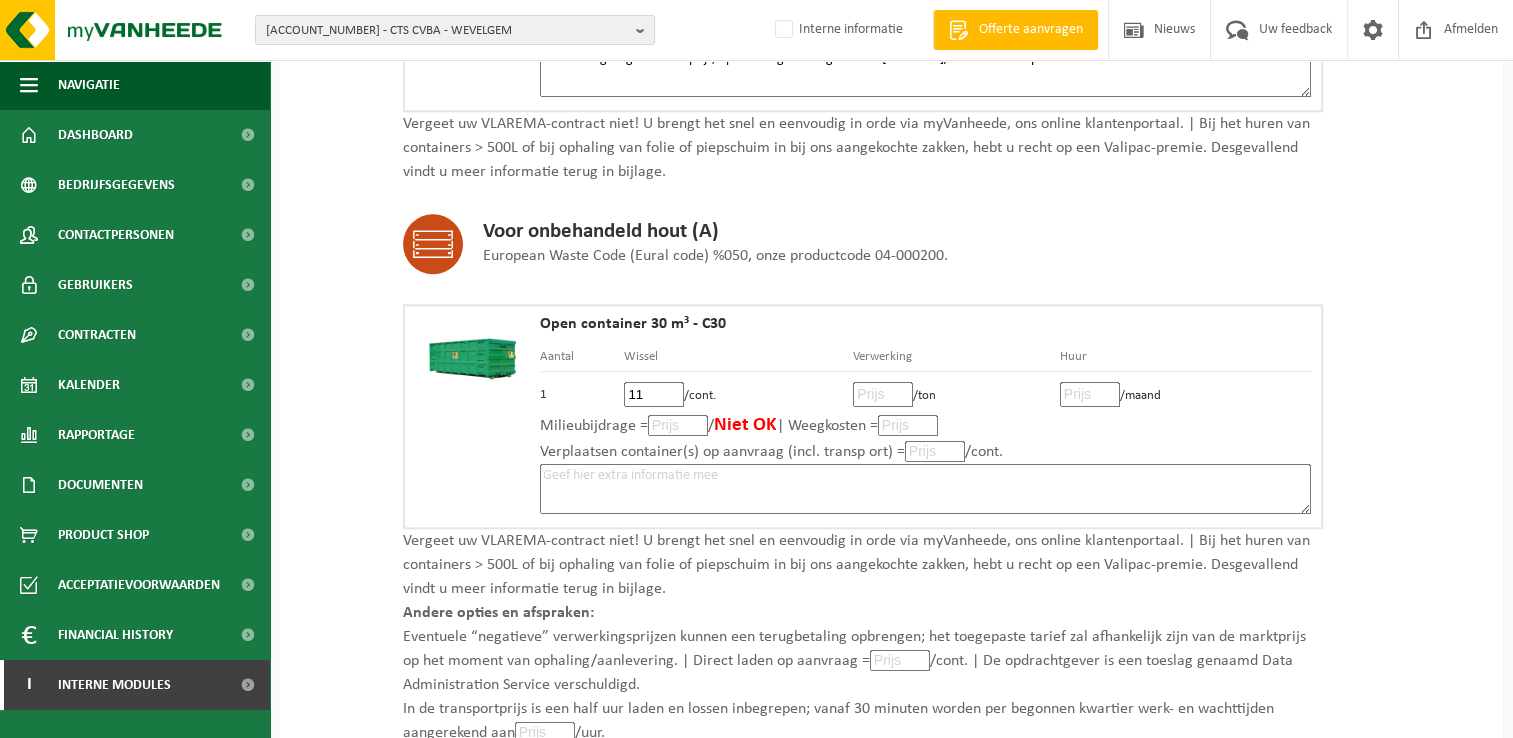 type on "112" 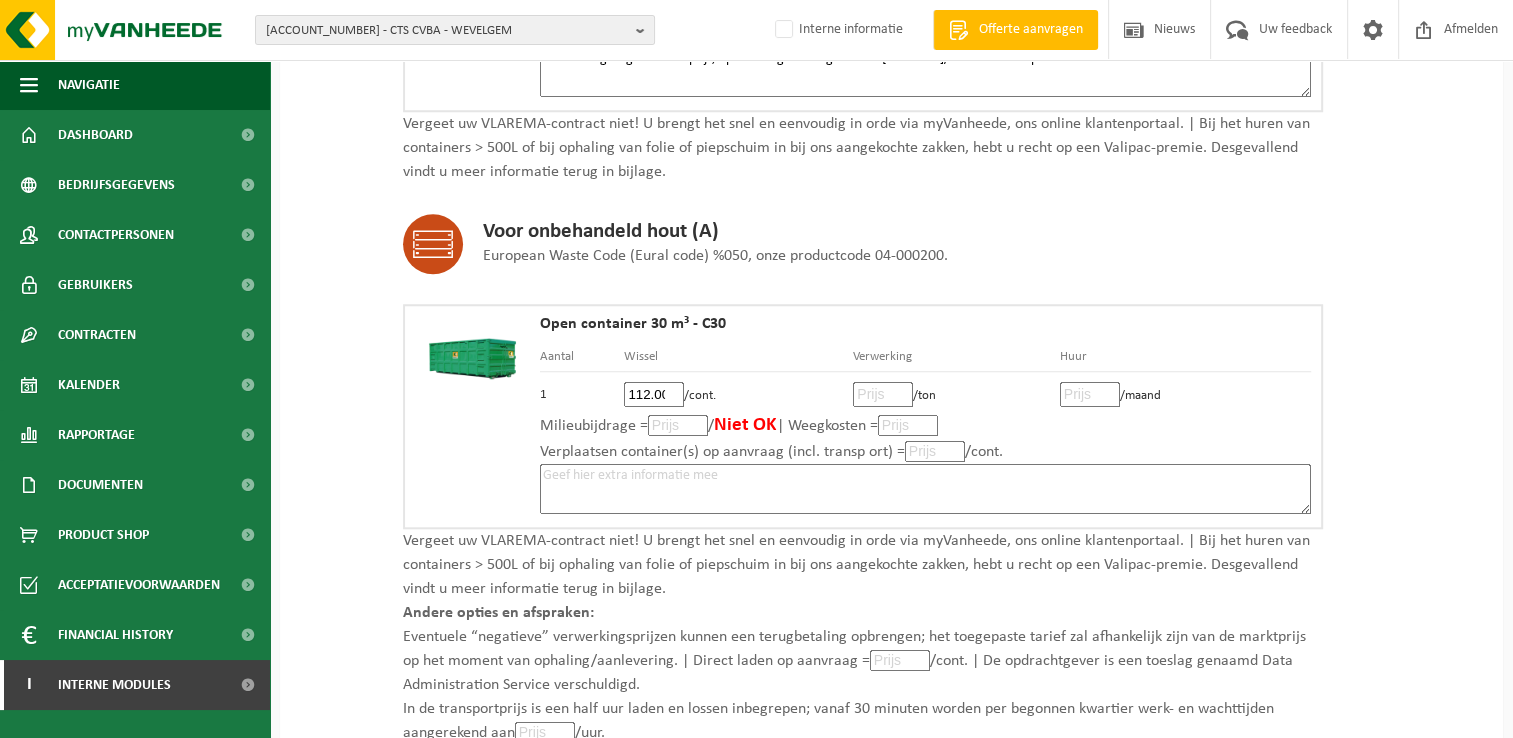scroll, scrollTop: 0, scrollLeft: 2, axis: horizontal 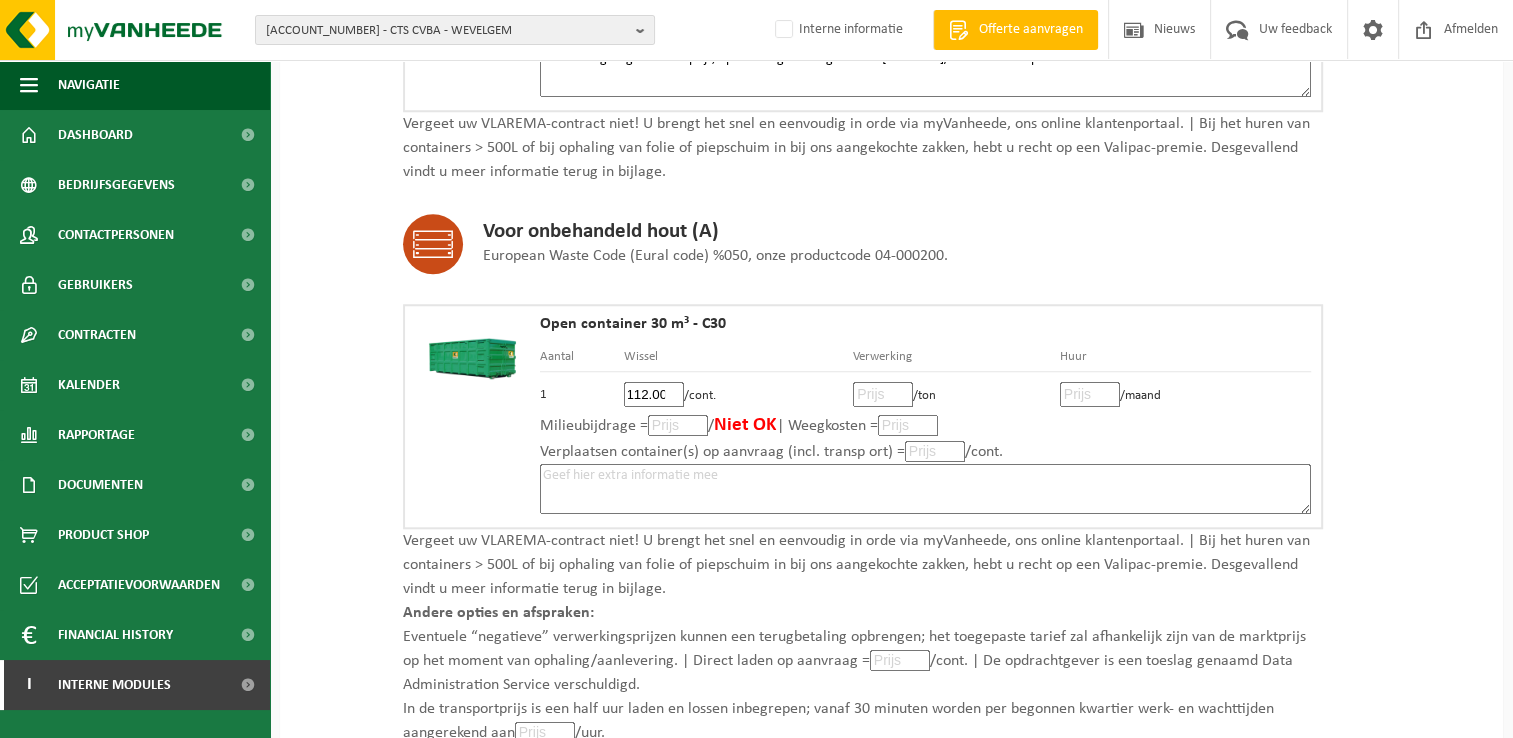 type on "112.00" 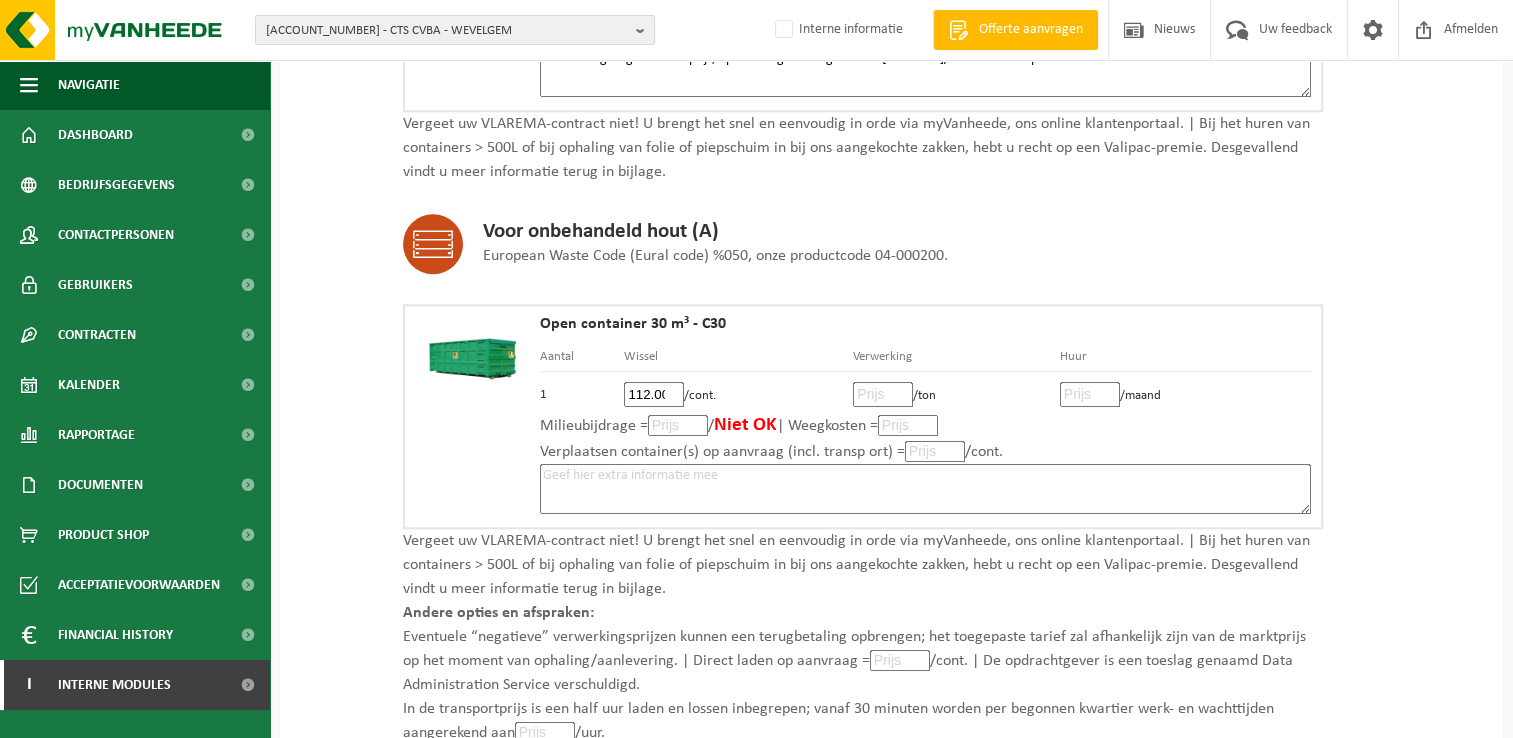 click at bounding box center (883, 394) 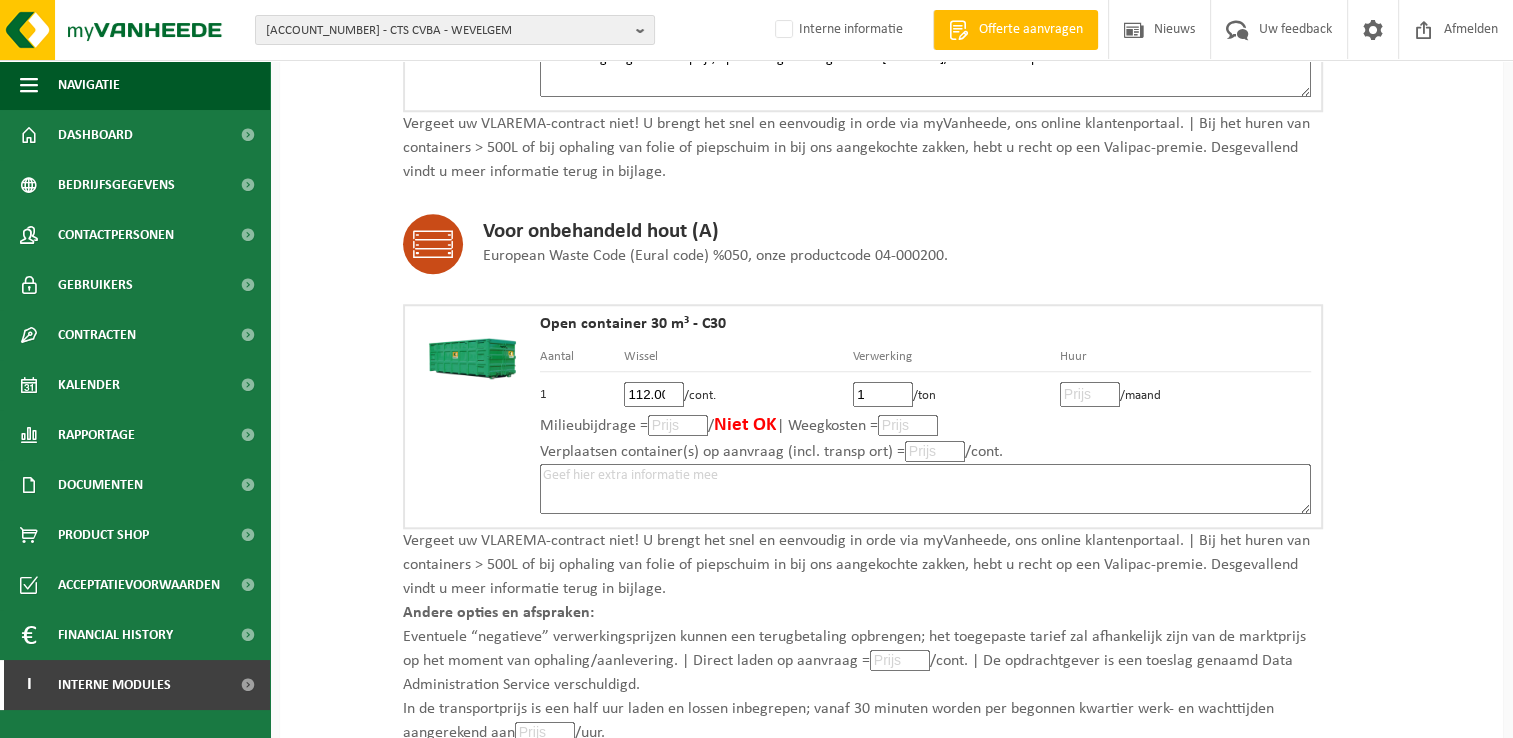 type on "17" 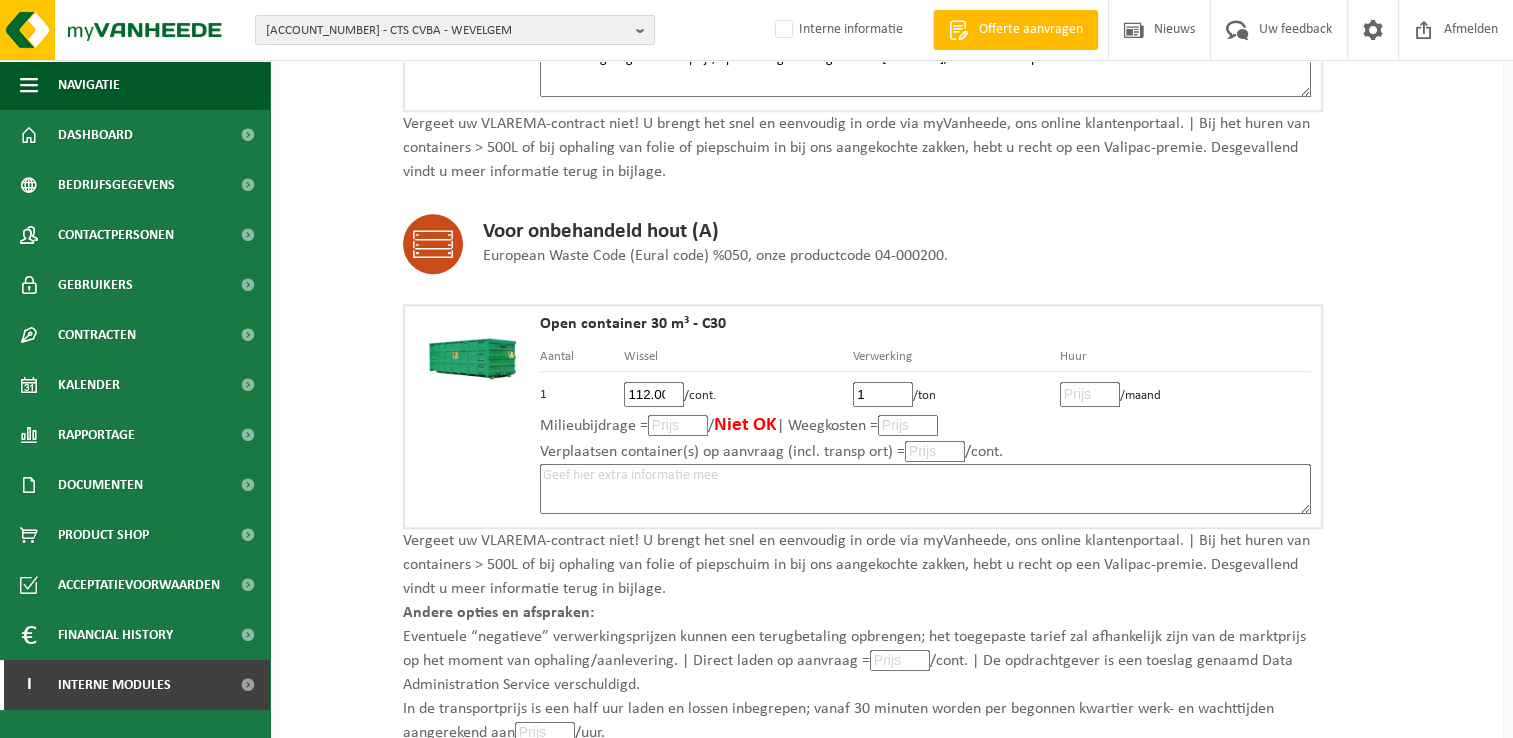 type on "17.00" 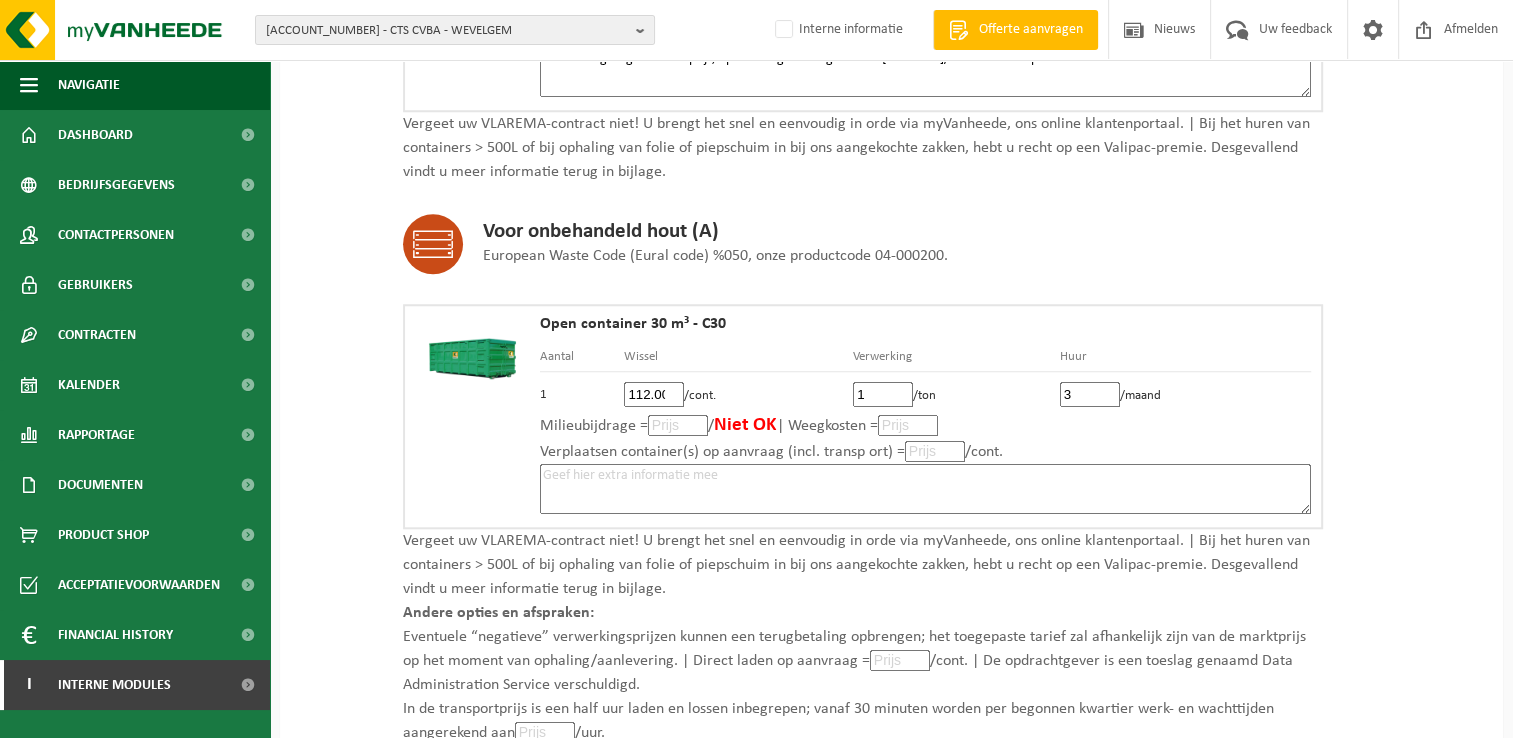 type on "35" 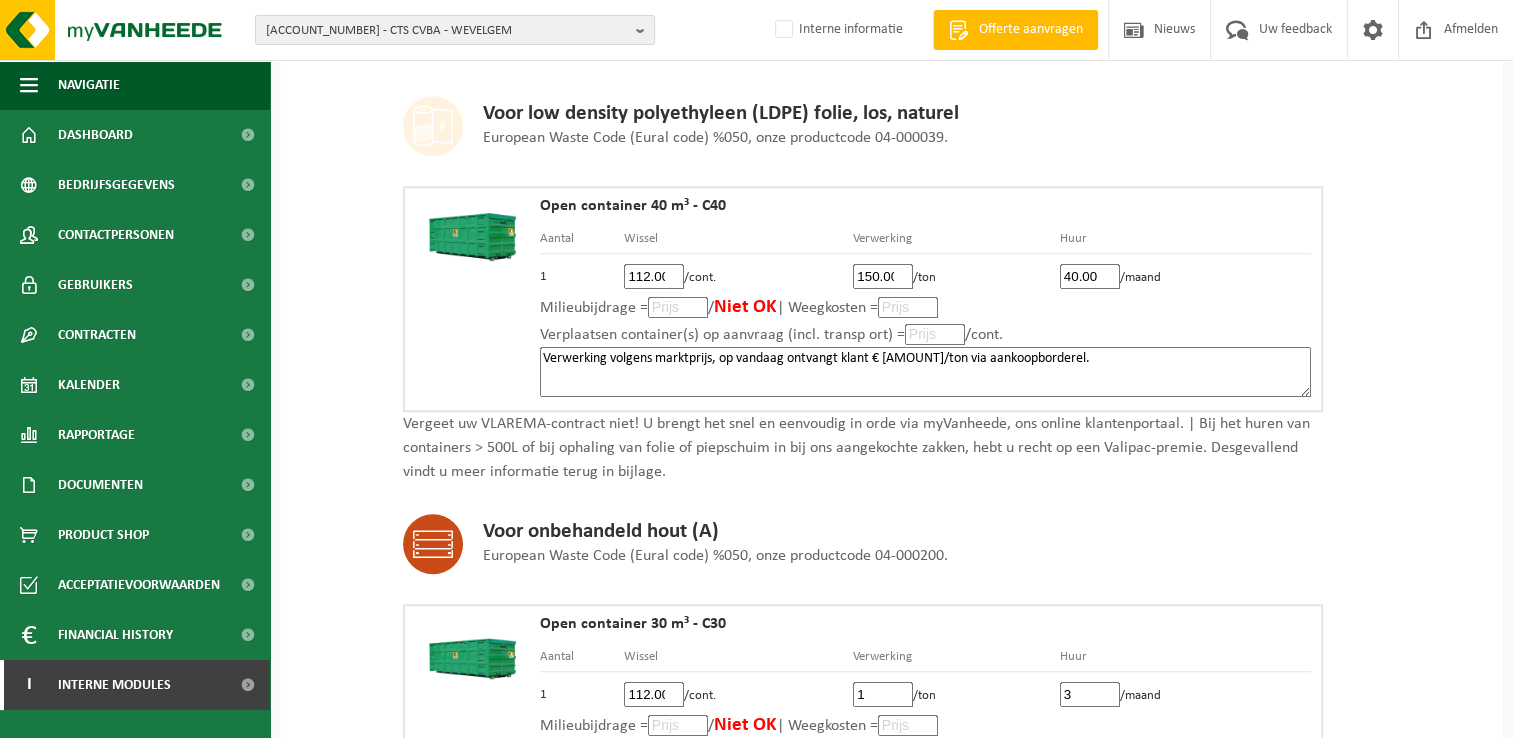 drag, startPoint x: 541, startPoint y: 351, endPoint x: 1120, endPoint y: 361, distance: 579.08636 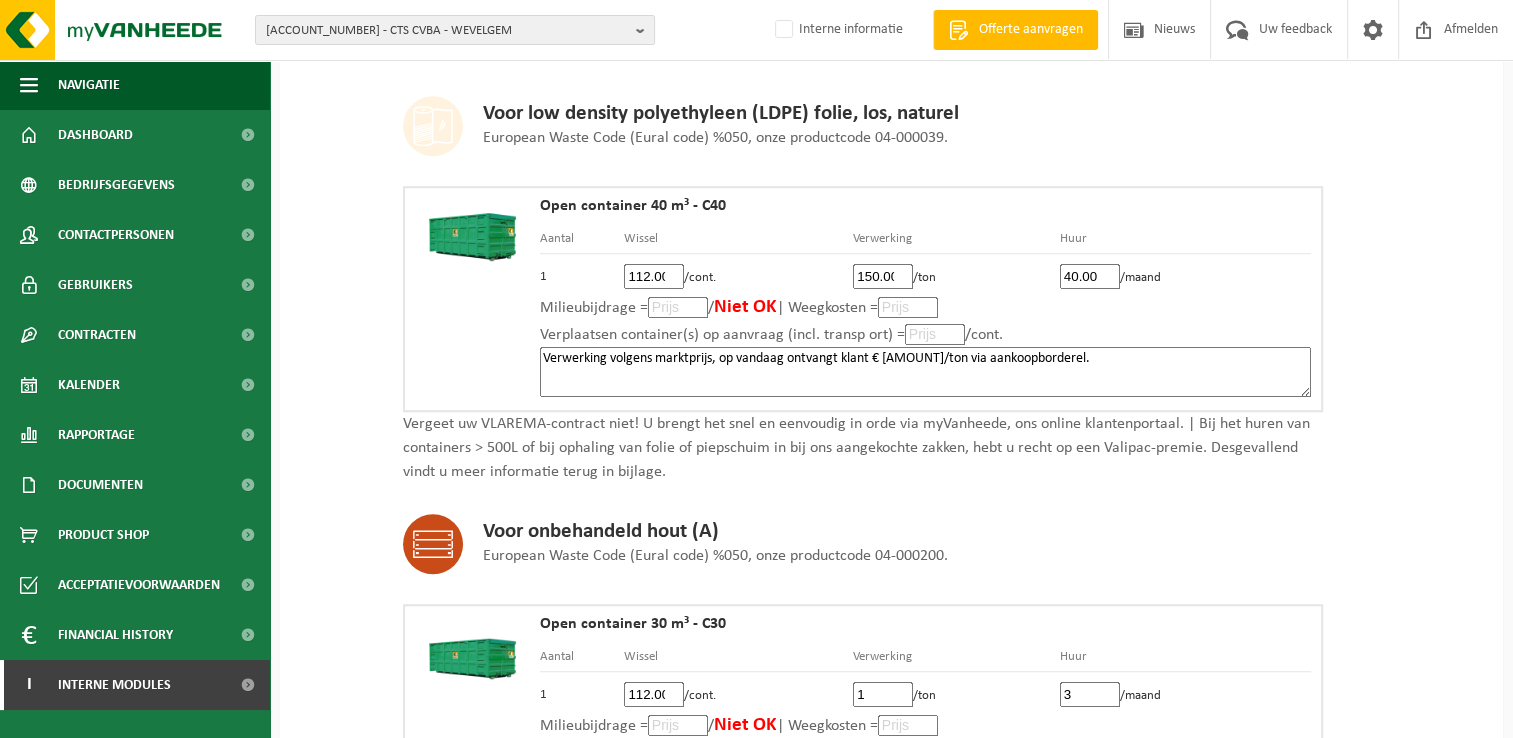 click on "Verwerking volgens marktprijs, op vandaag ontvangt klant € 150.00/ton via aankoopborderel." at bounding box center (925, 372) 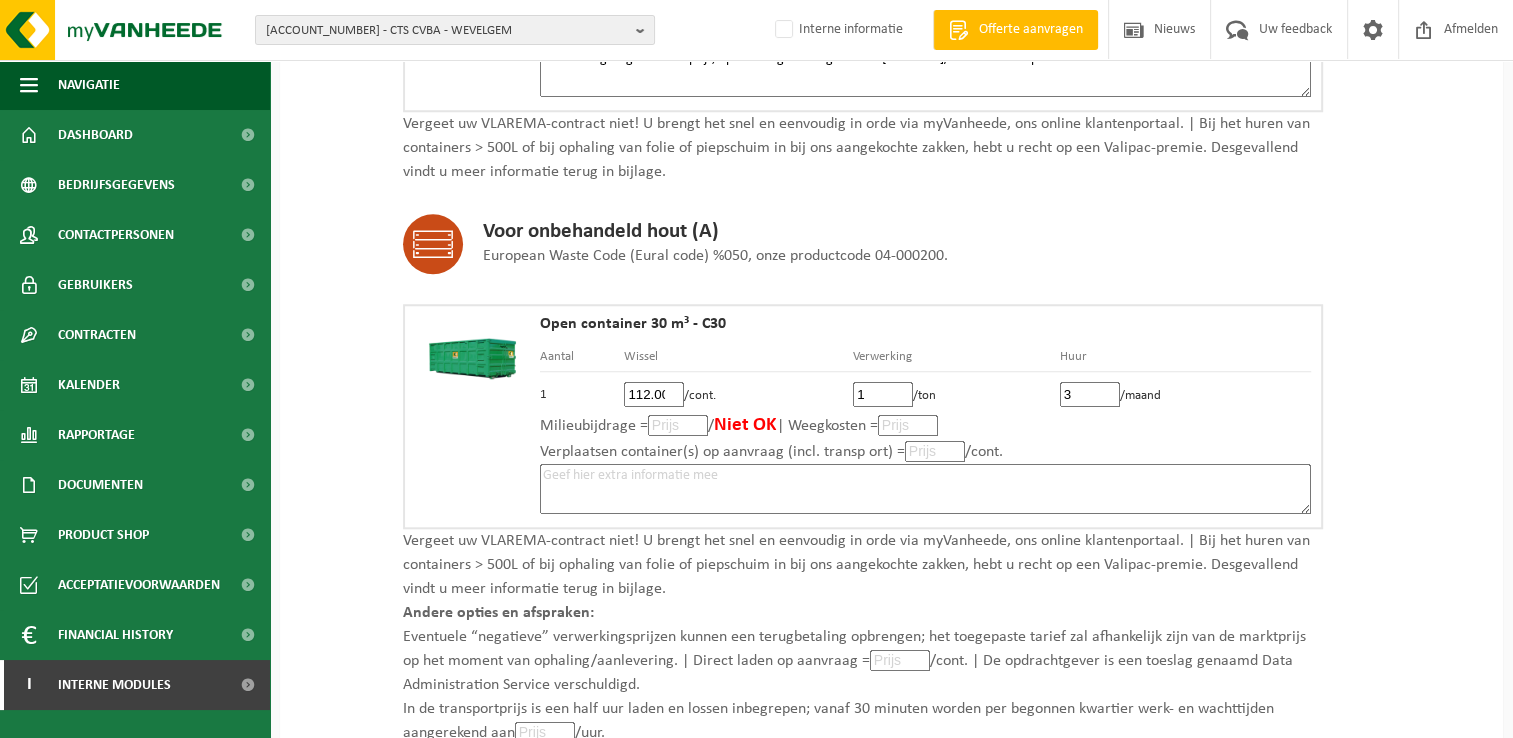 scroll, scrollTop: 1800, scrollLeft: 0, axis: vertical 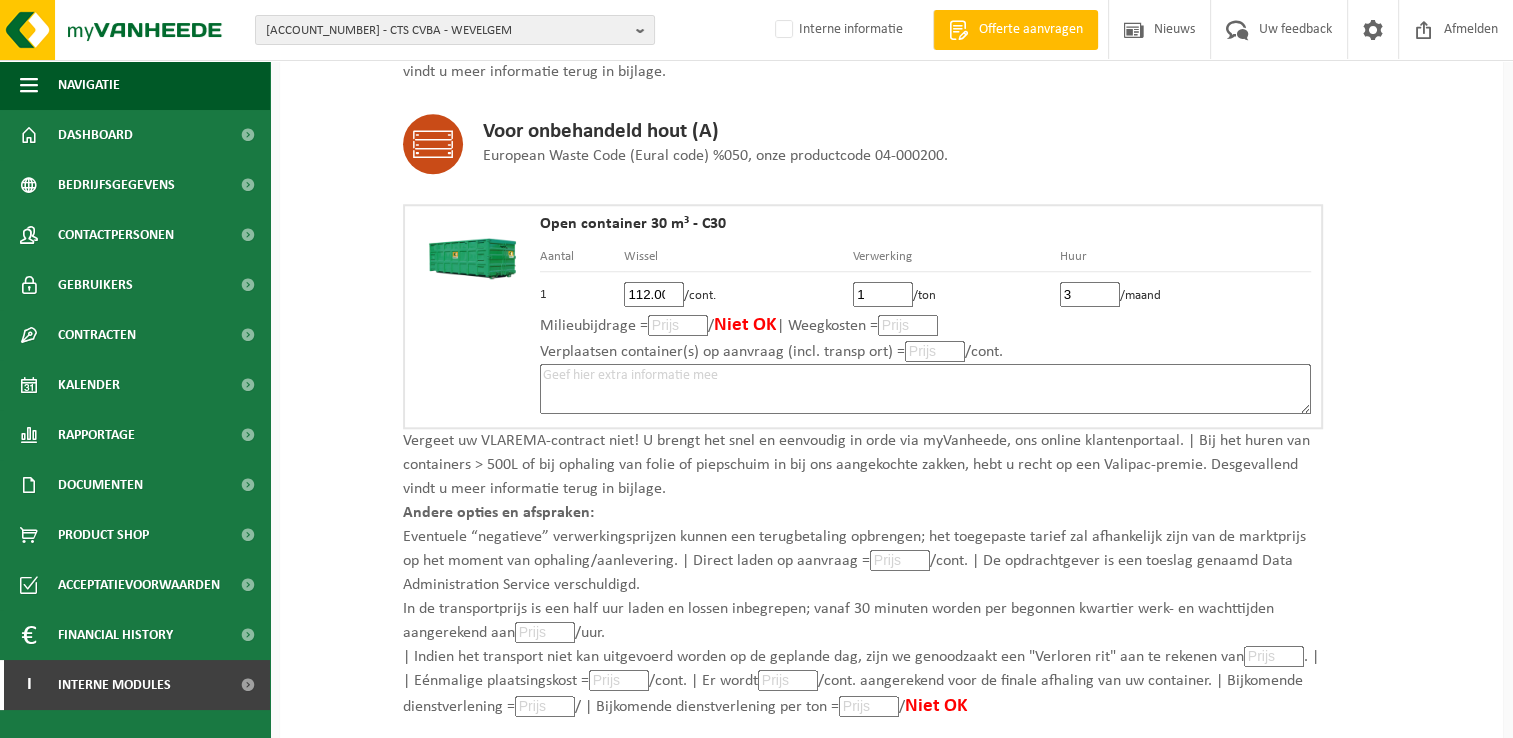 click at bounding box center (925, 389) 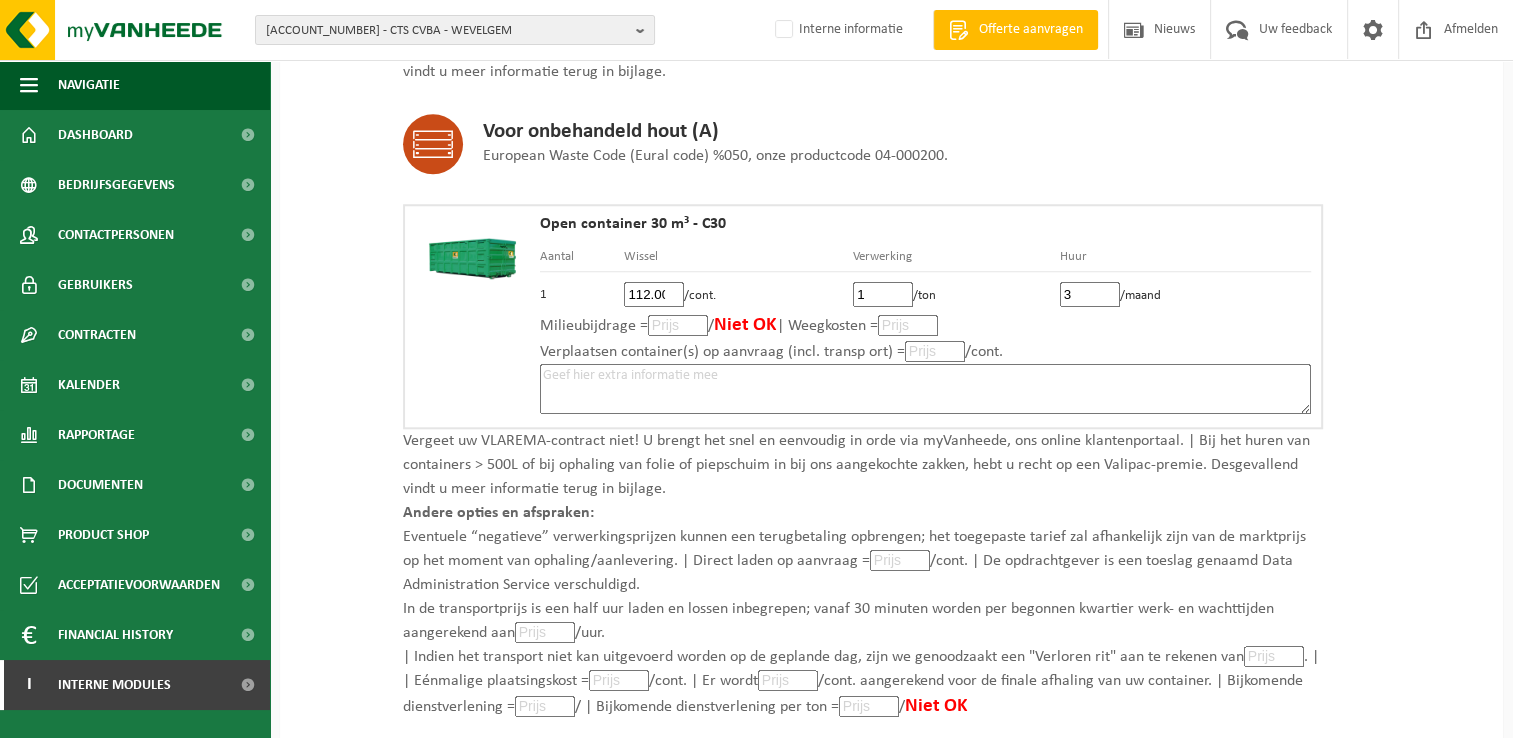 paste on "Verwerking volgens marktprijs, op vandaag ontvangt klant € 150.00/ton via aankoopborderel." 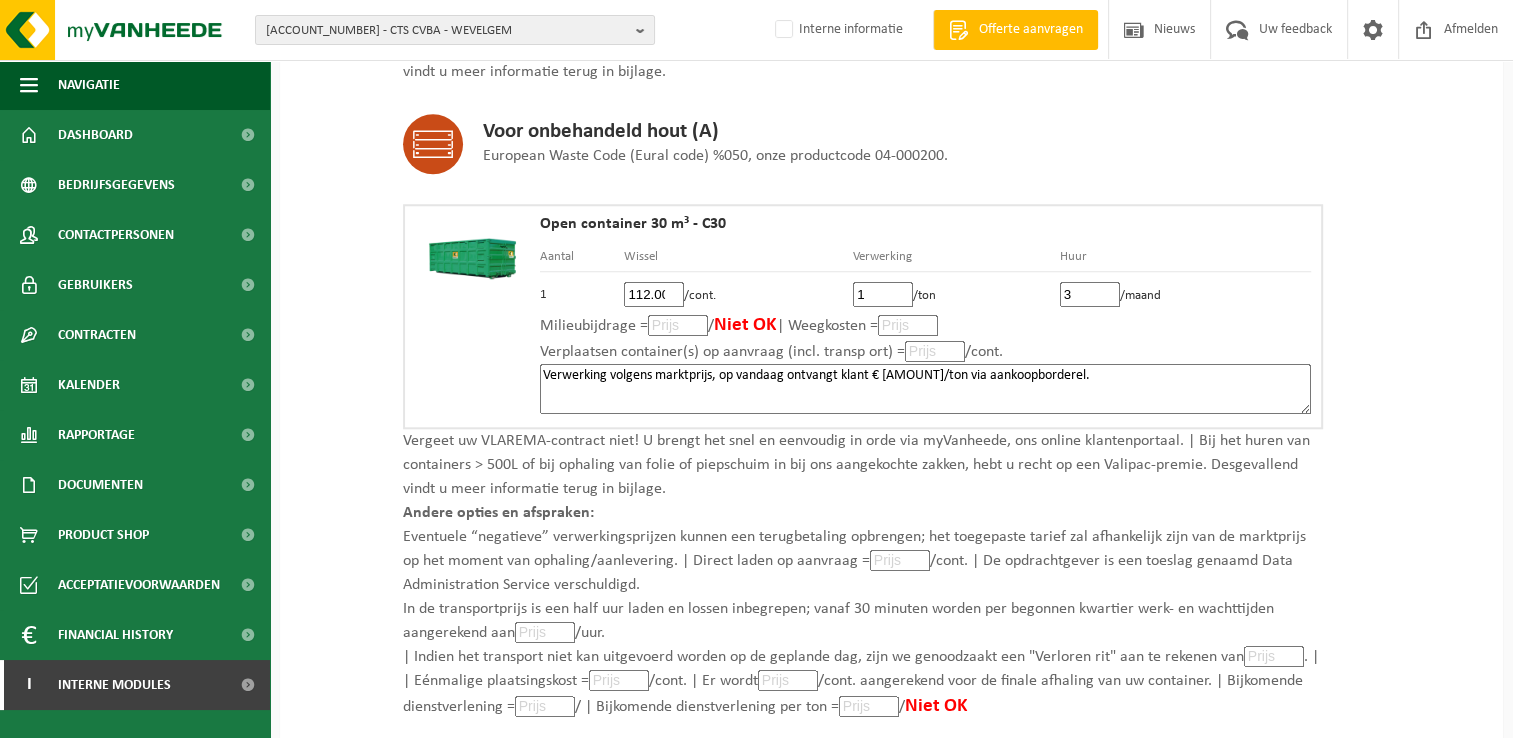 click on "Verwerking volgens marktprijs, op vandaag ontvangt klant € 150.00/ton via aankoopborderel." at bounding box center (925, 389) 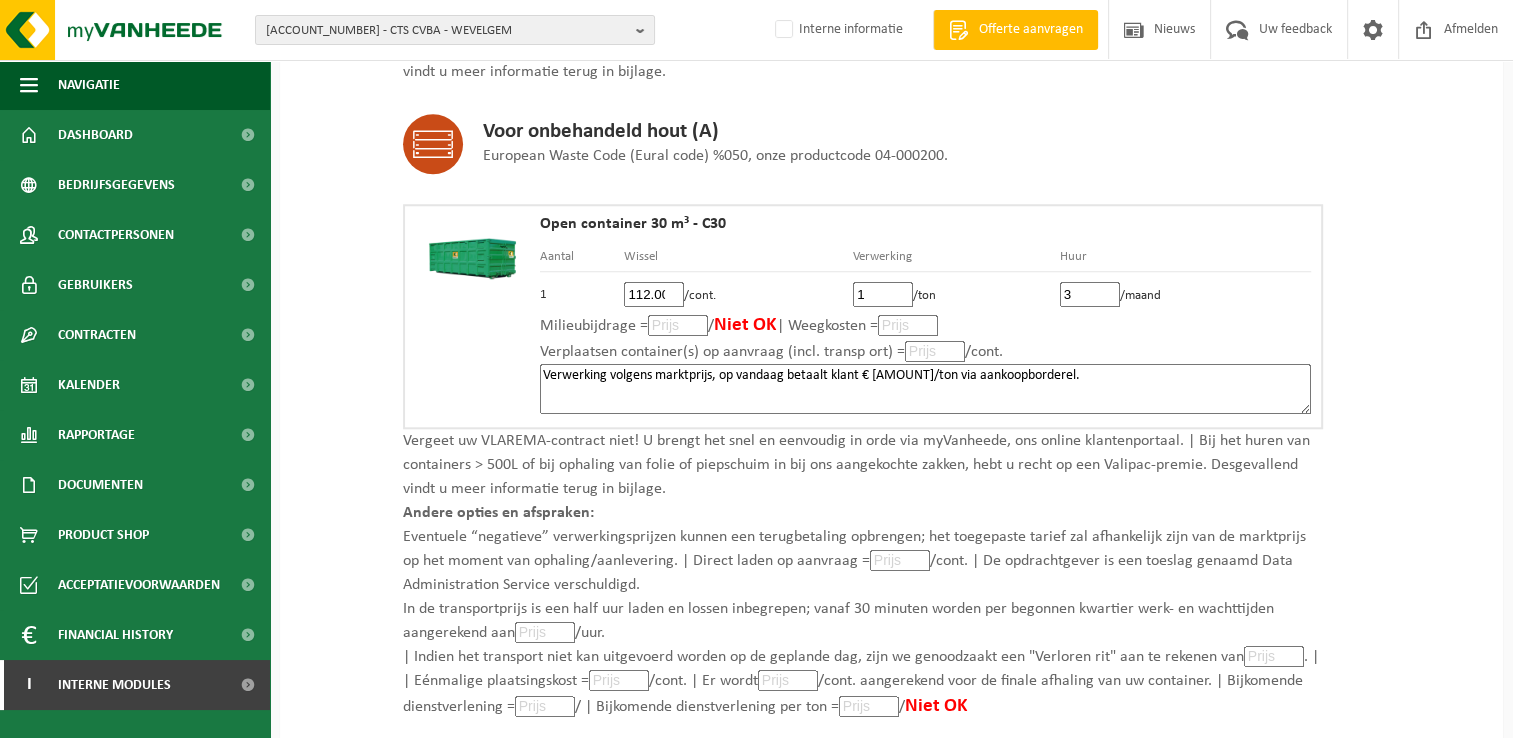 click on "Verwerking volgens marktprijs, op vandaag betaalt klant € 17,00/ton via aankoopborderel." at bounding box center (925, 389) 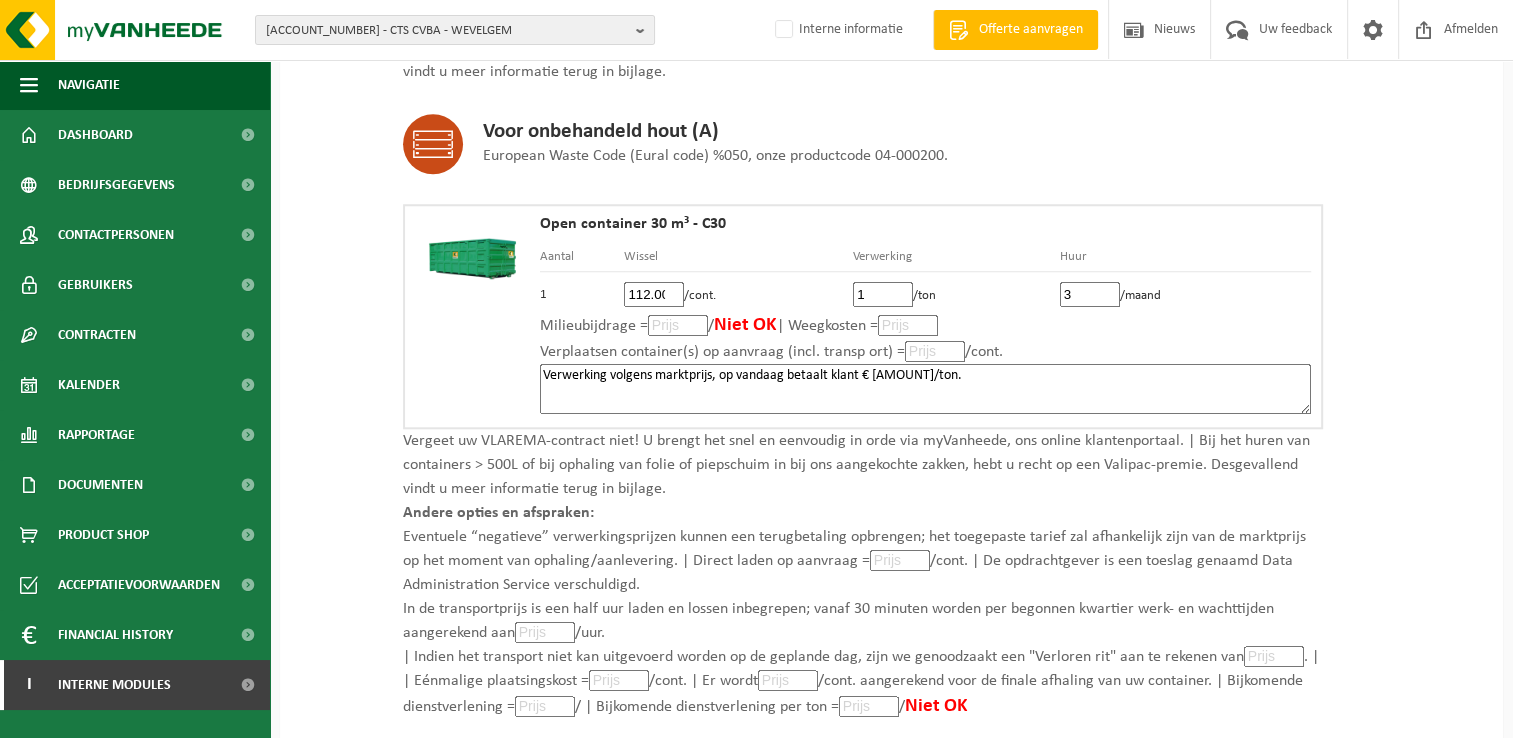 click on "Verwerking volgens marktprijs, op vandaag betaalt klant € 17,00/ton." at bounding box center (925, 389) 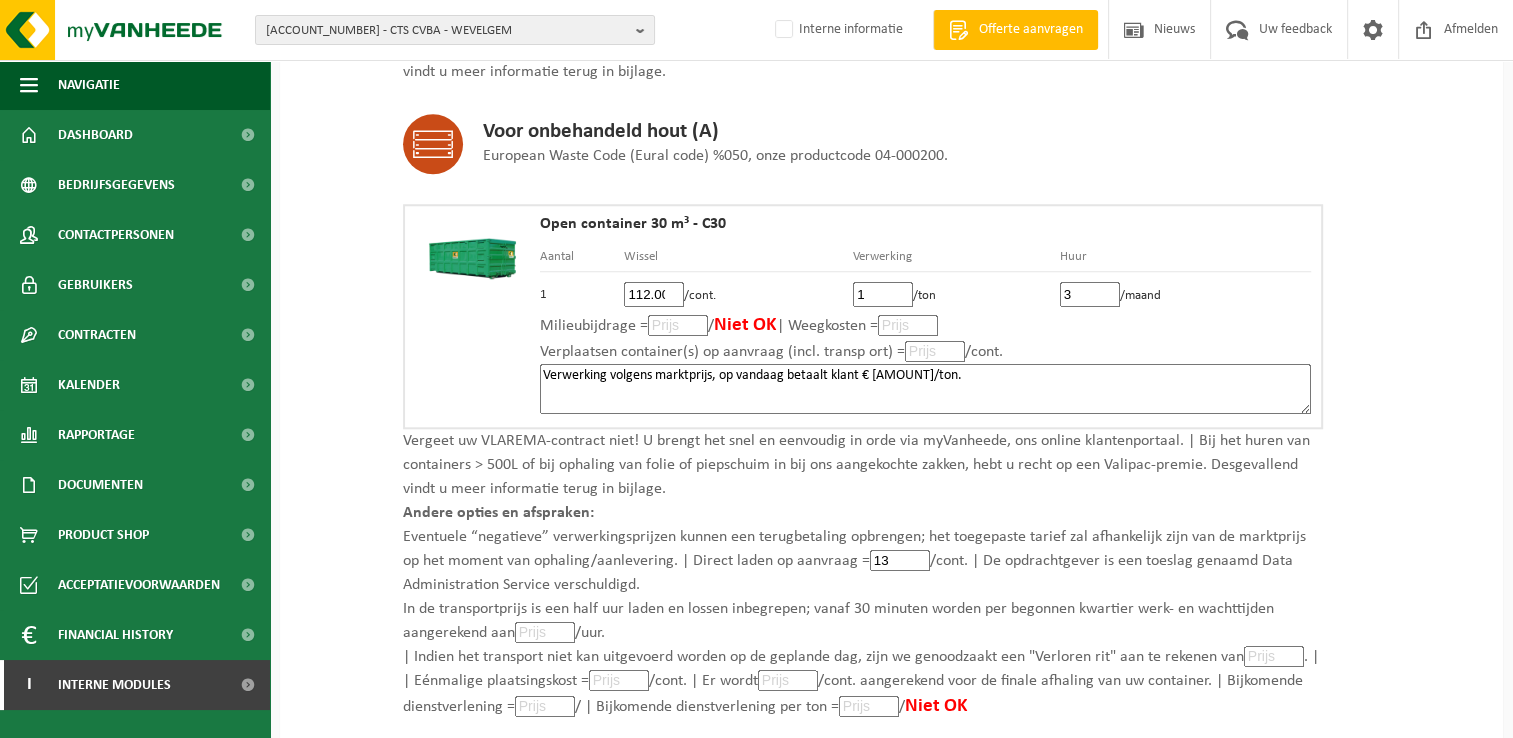 type on "130" 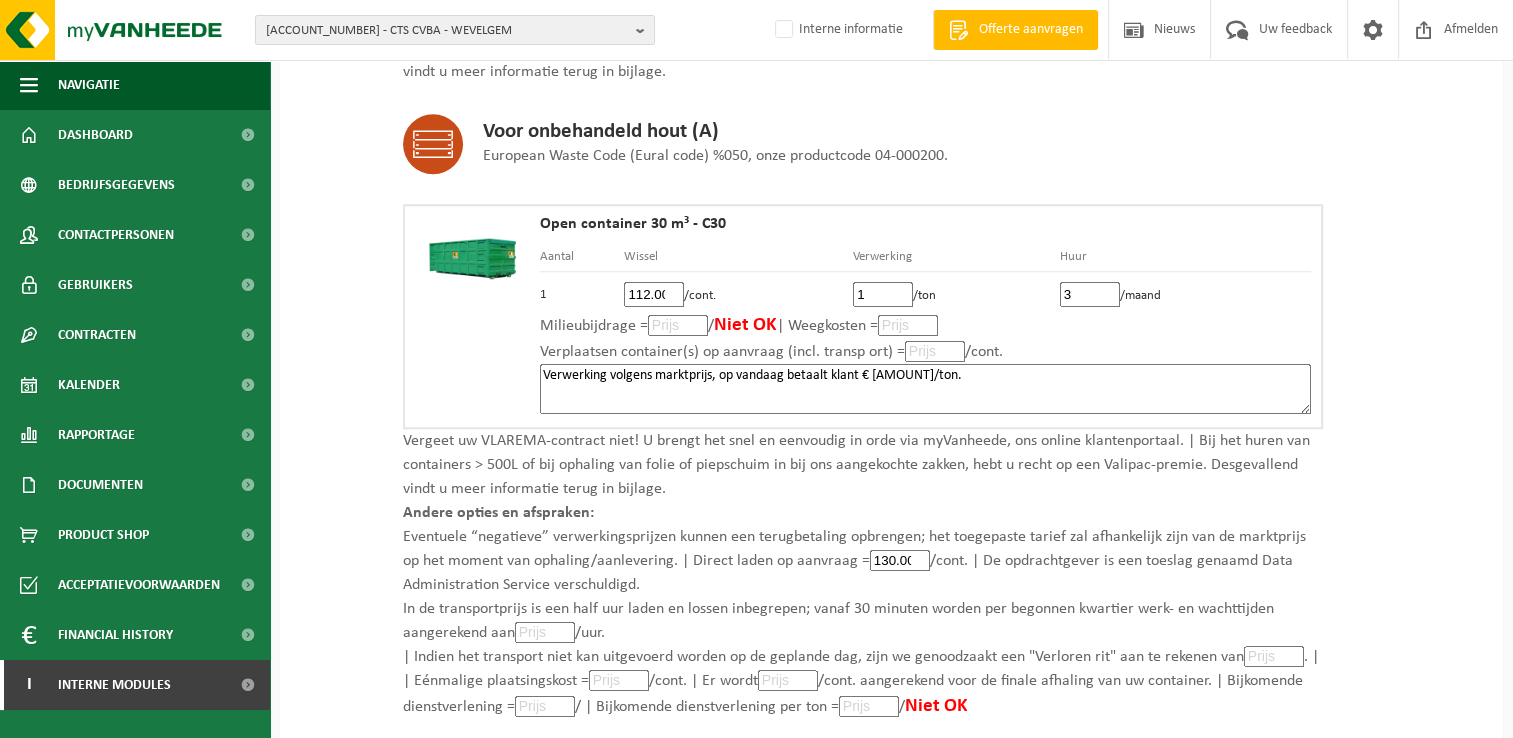 scroll, scrollTop: 0, scrollLeft: 3, axis: horizontal 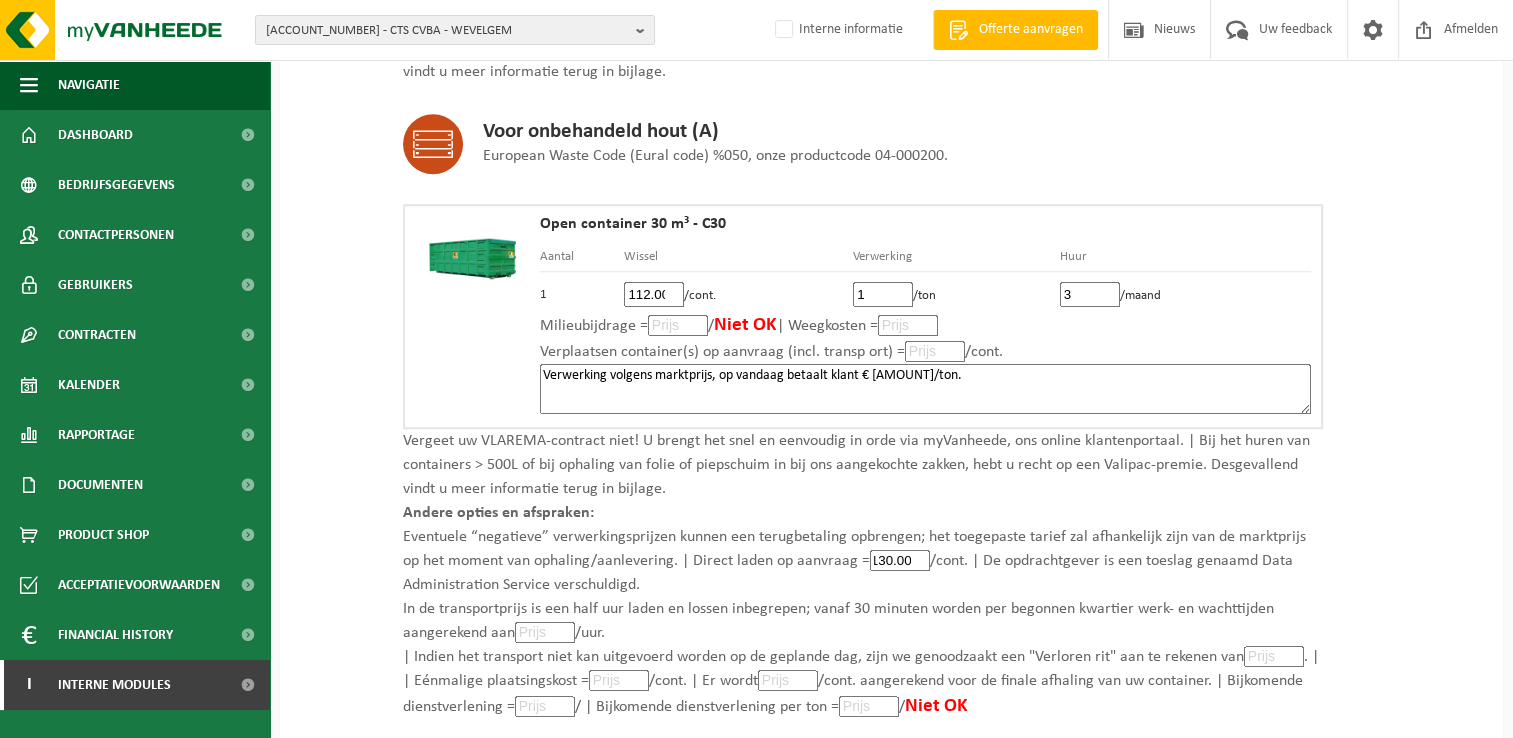 type on "130.00" 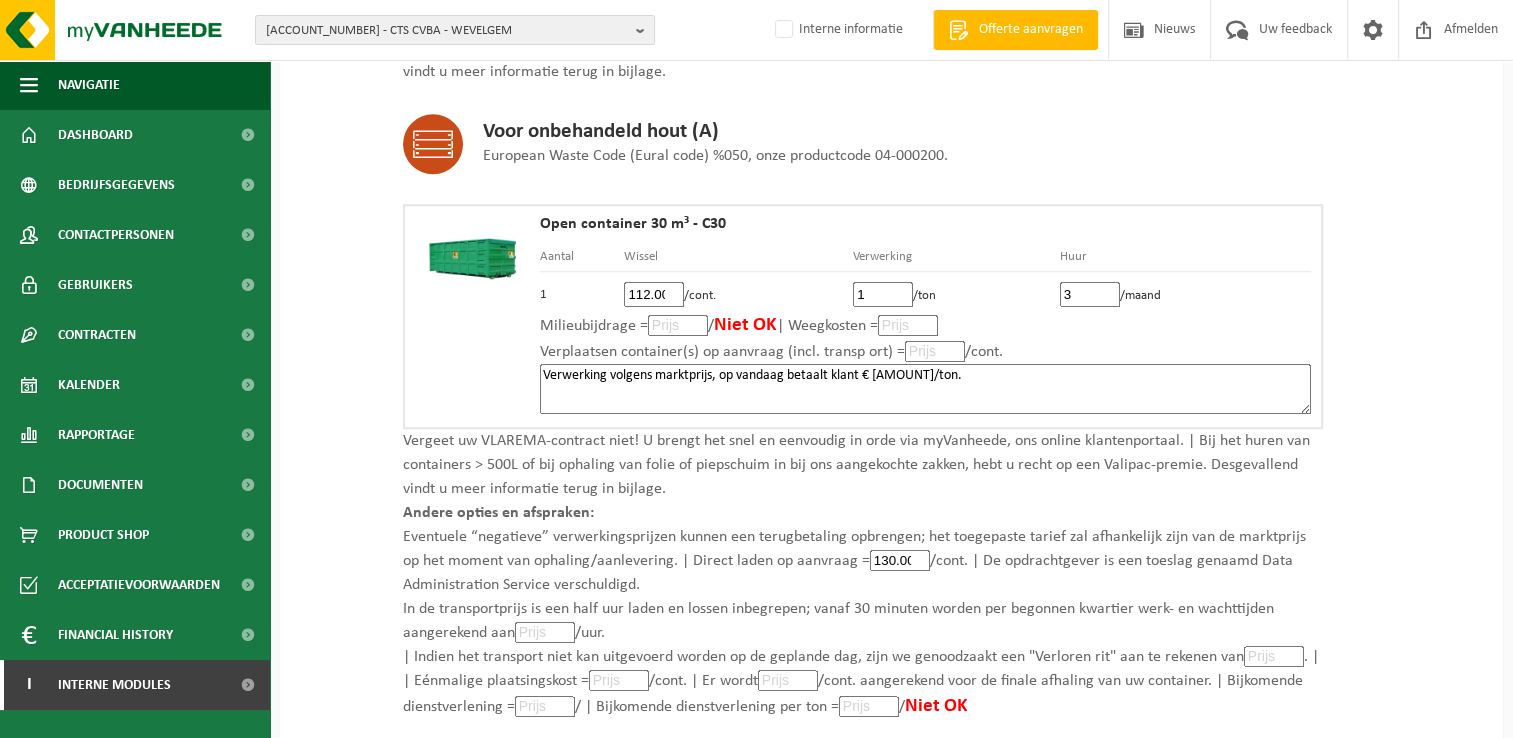 click on "Eventuele “negatieve” verwerkingsprijzen kunnen een terugbetaling opbrengen; het toegepaste tarief zal afhankelijk zijn van de marktprijs op het moment van ophaling/aanlevering. | Direct laden op aanvraag =  130.00 /cont. | De opdrachtgever is een toeslag genaamd Data Administration Service verschuldigd." at bounding box center [863, 561] 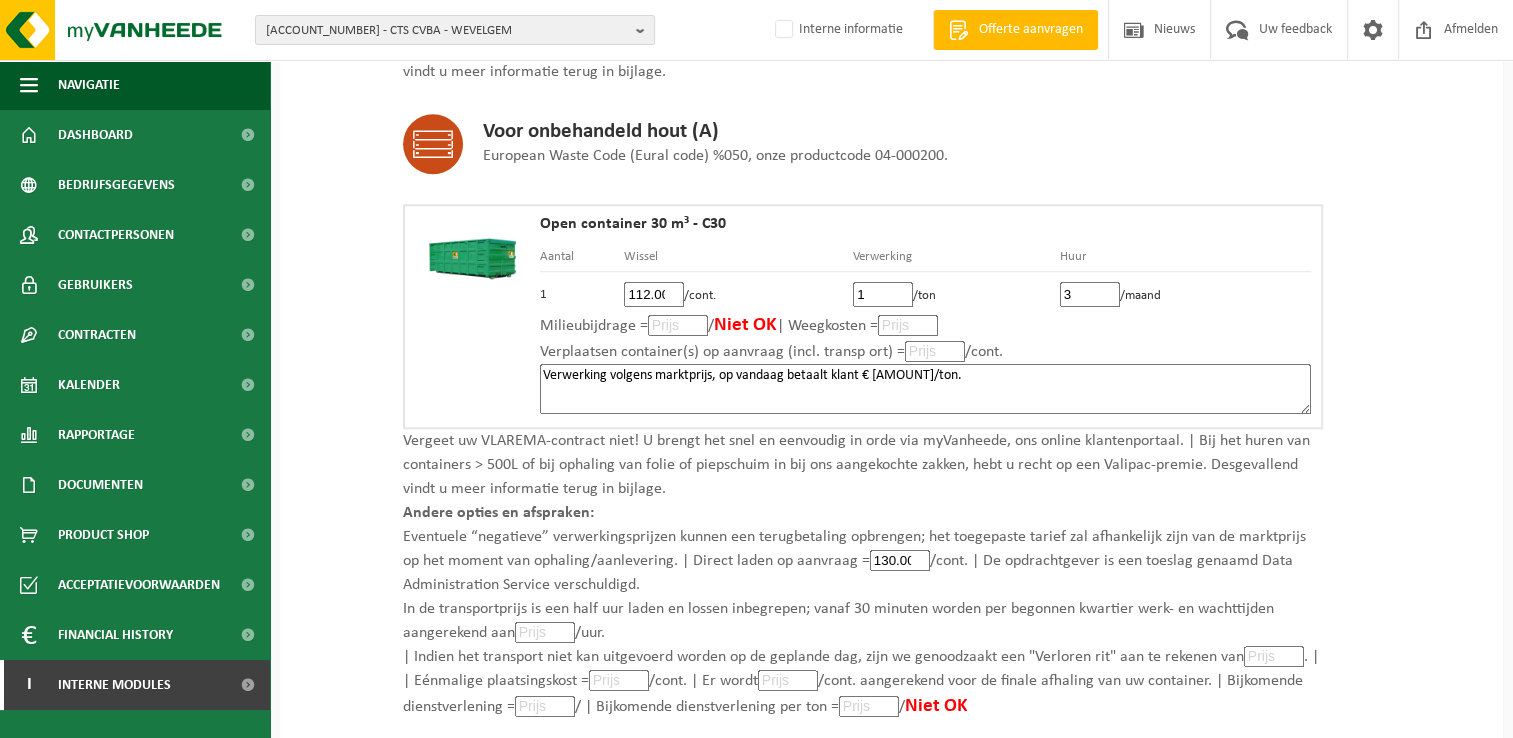 scroll, scrollTop: 1900, scrollLeft: 0, axis: vertical 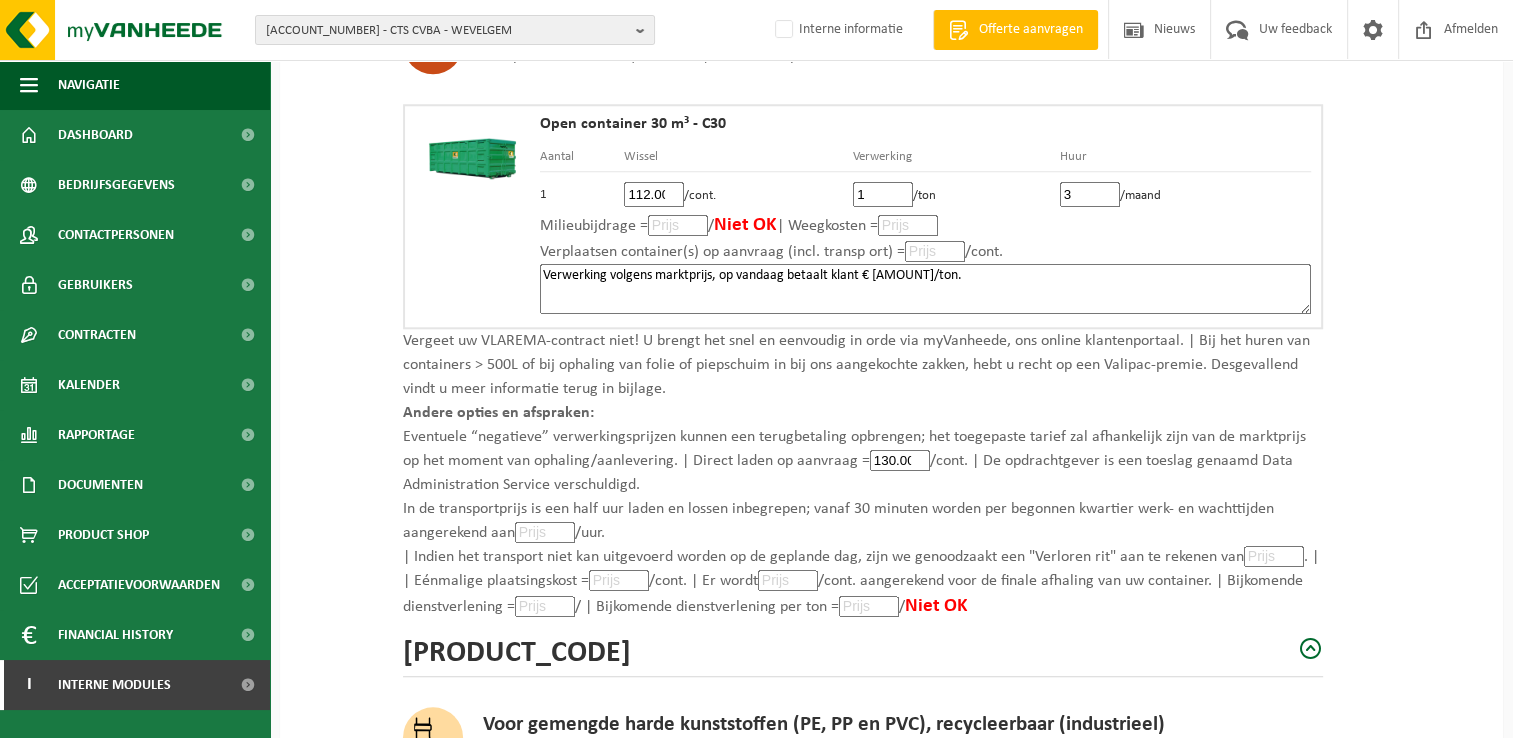 click at bounding box center [1274, 556] 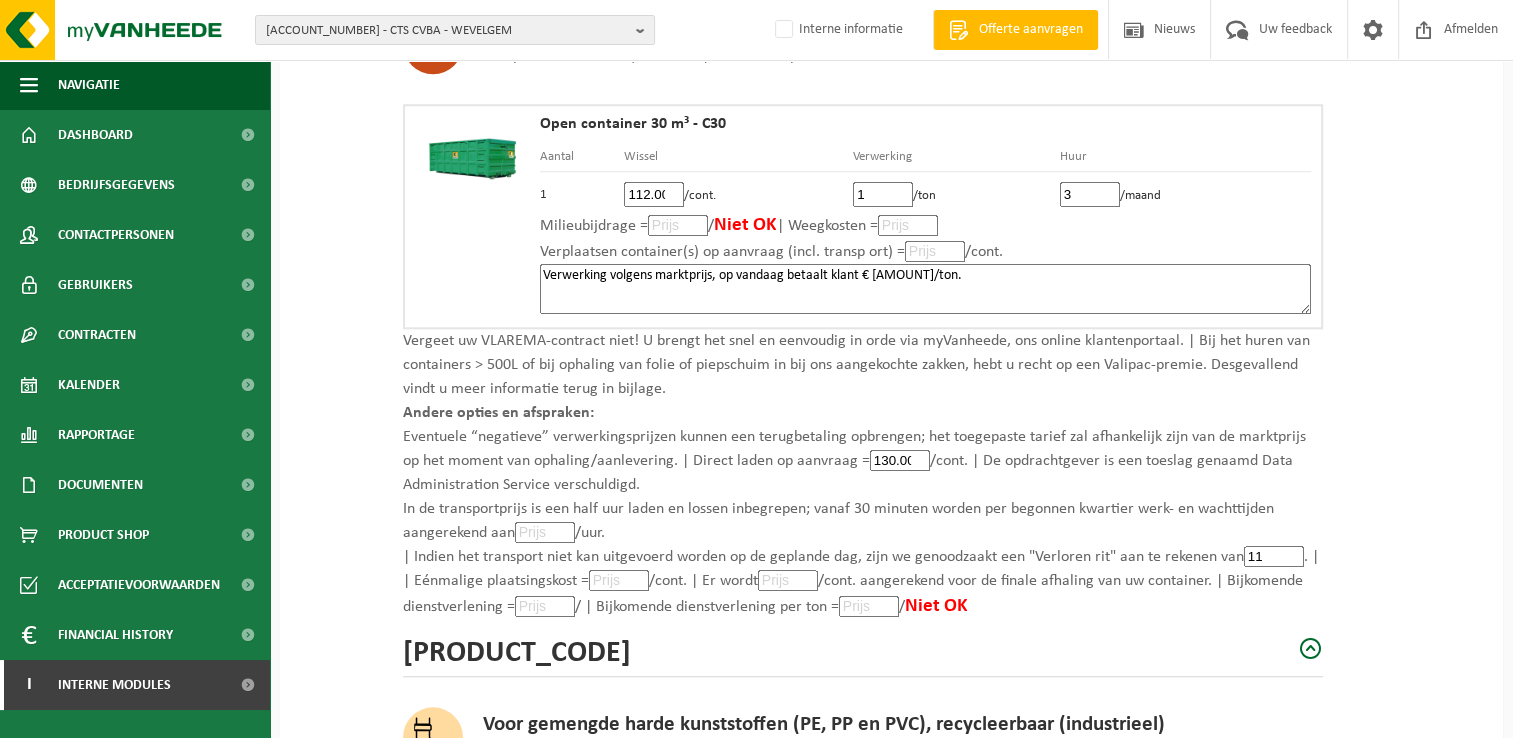 type on "112" 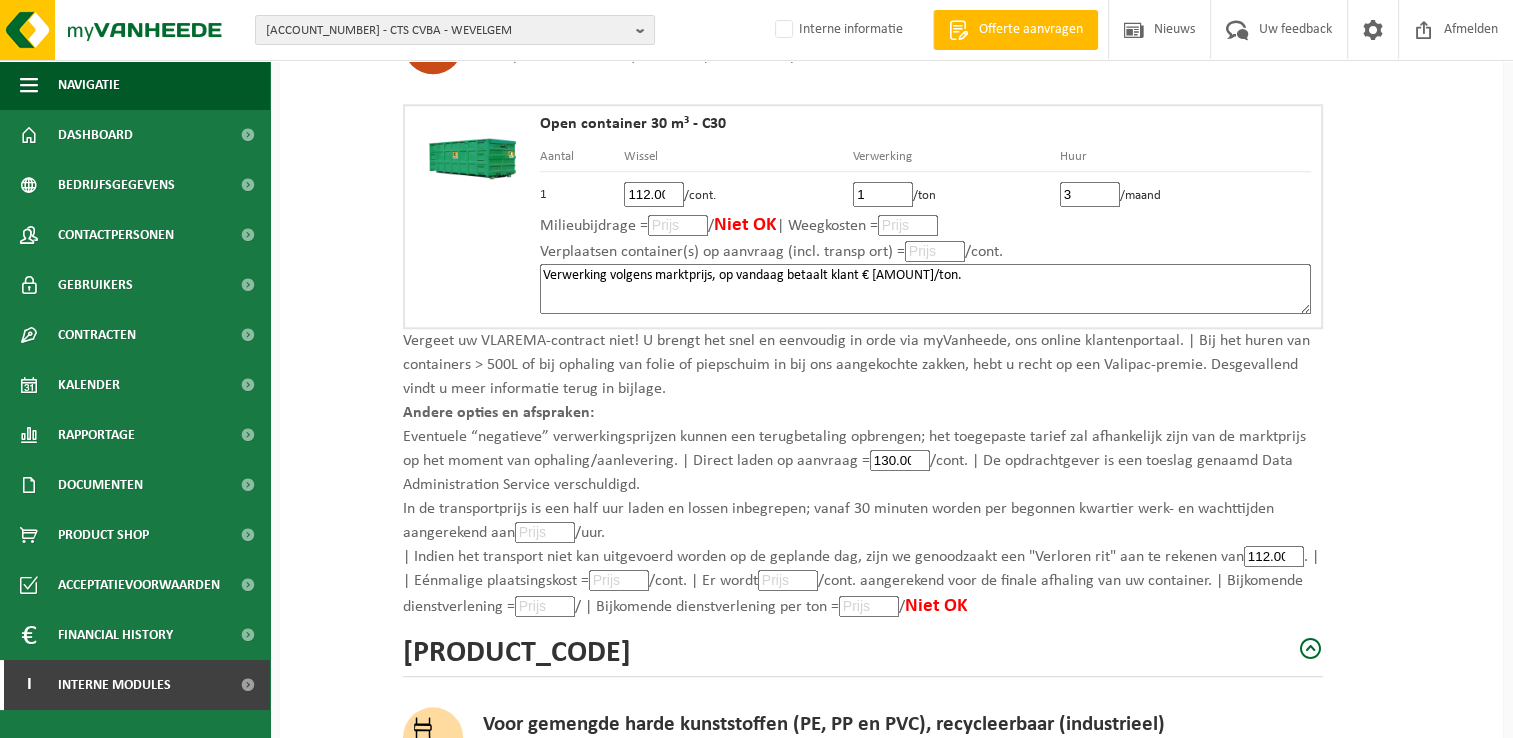 scroll, scrollTop: 0, scrollLeft: 2, axis: horizontal 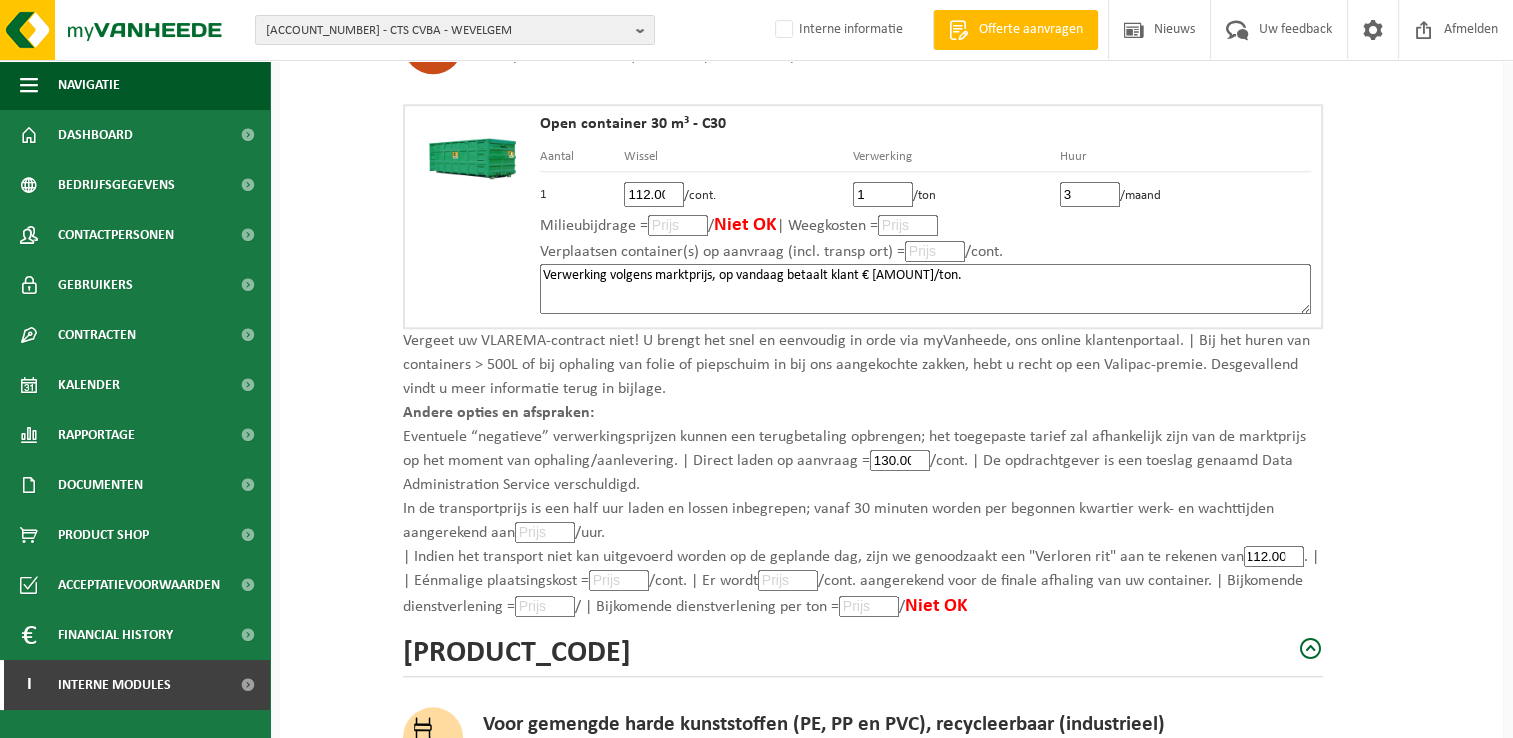 type on "112.00" 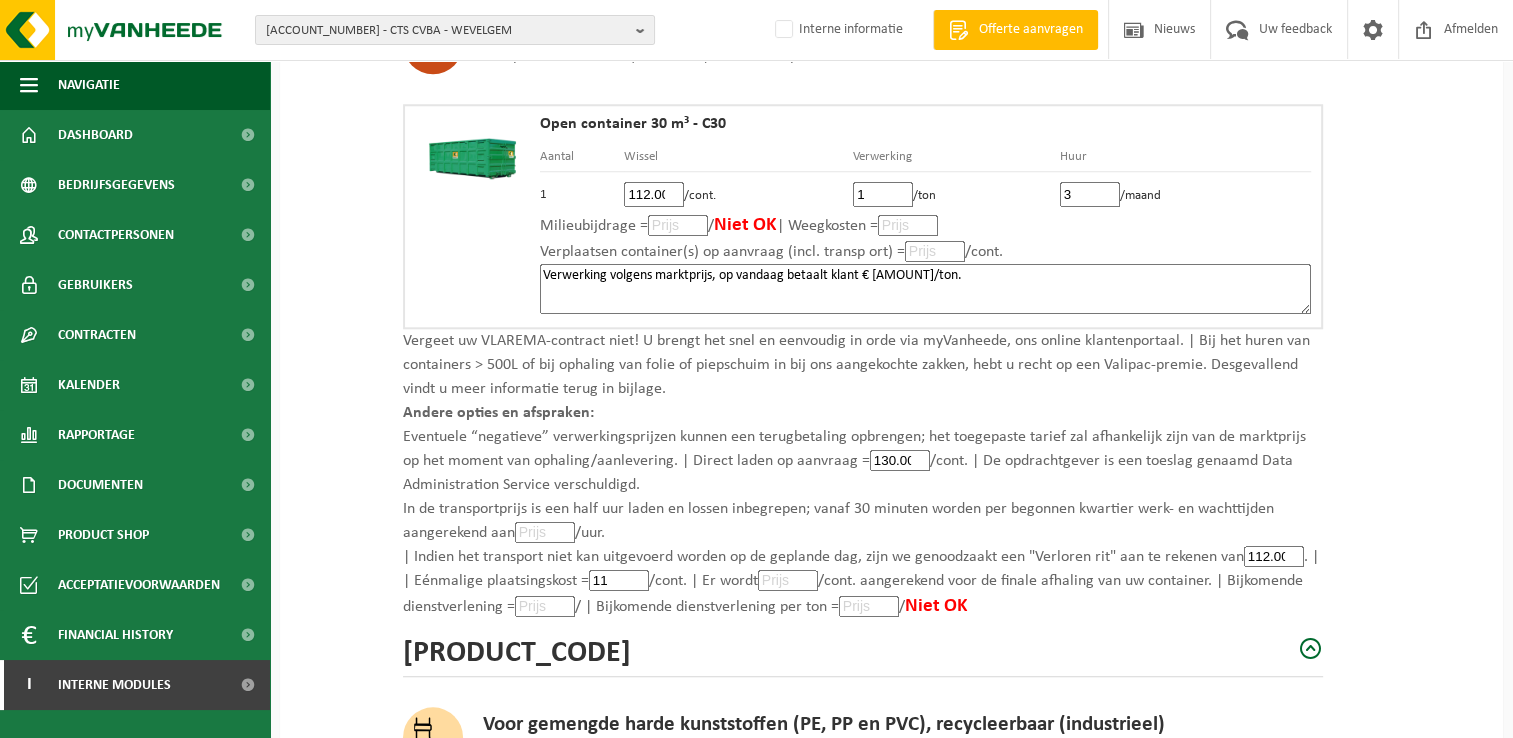 type on "112" 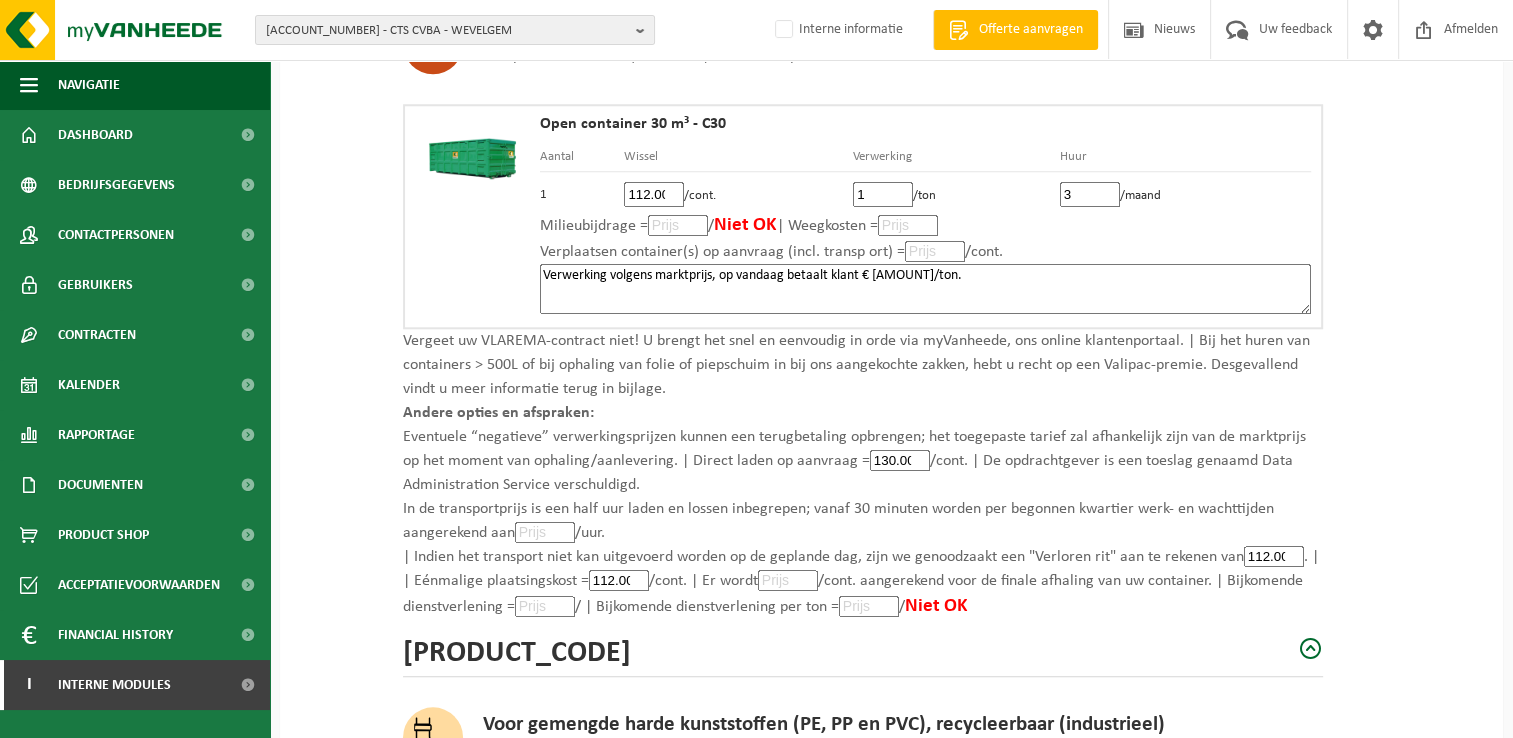 scroll, scrollTop: 0, scrollLeft: 2, axis: horizontal 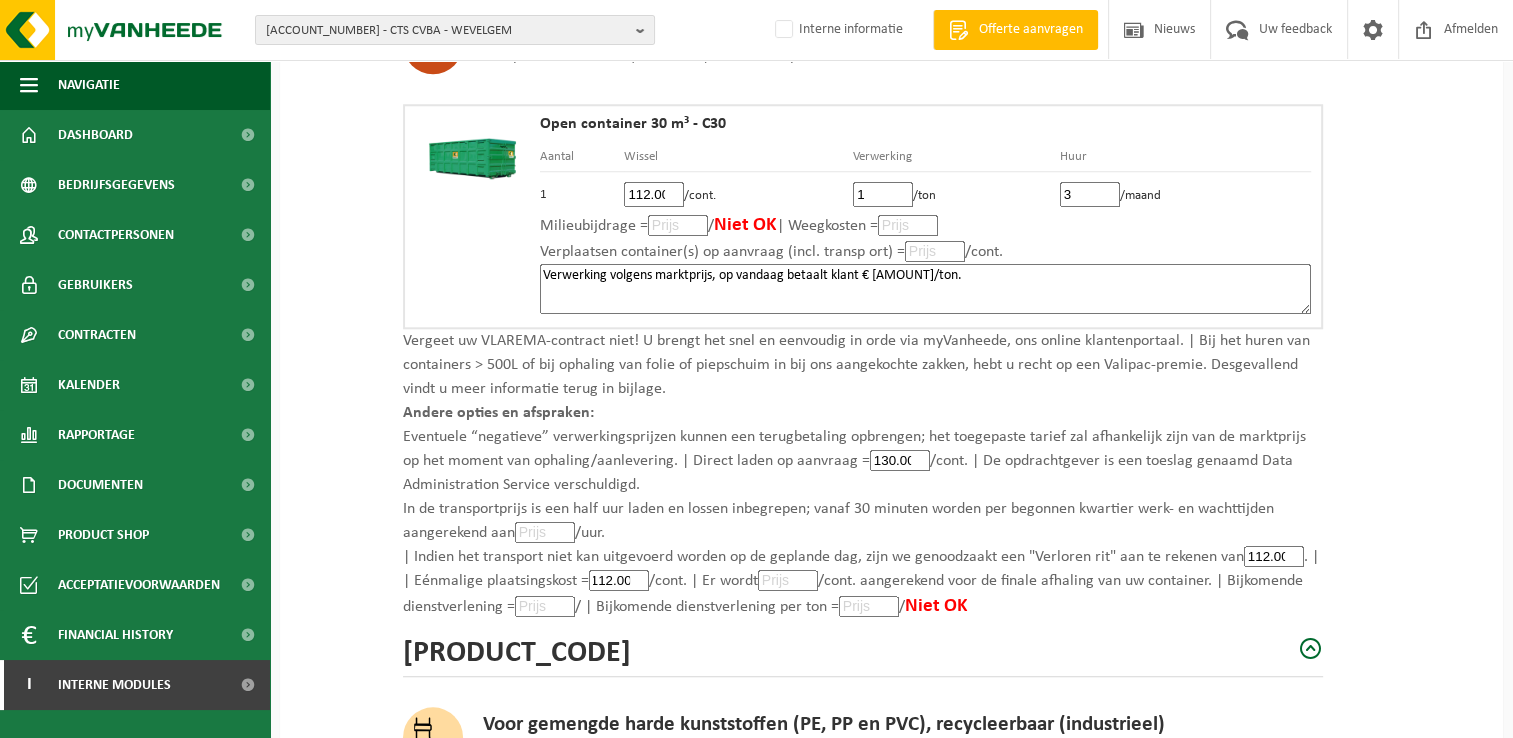 type on "112.00" 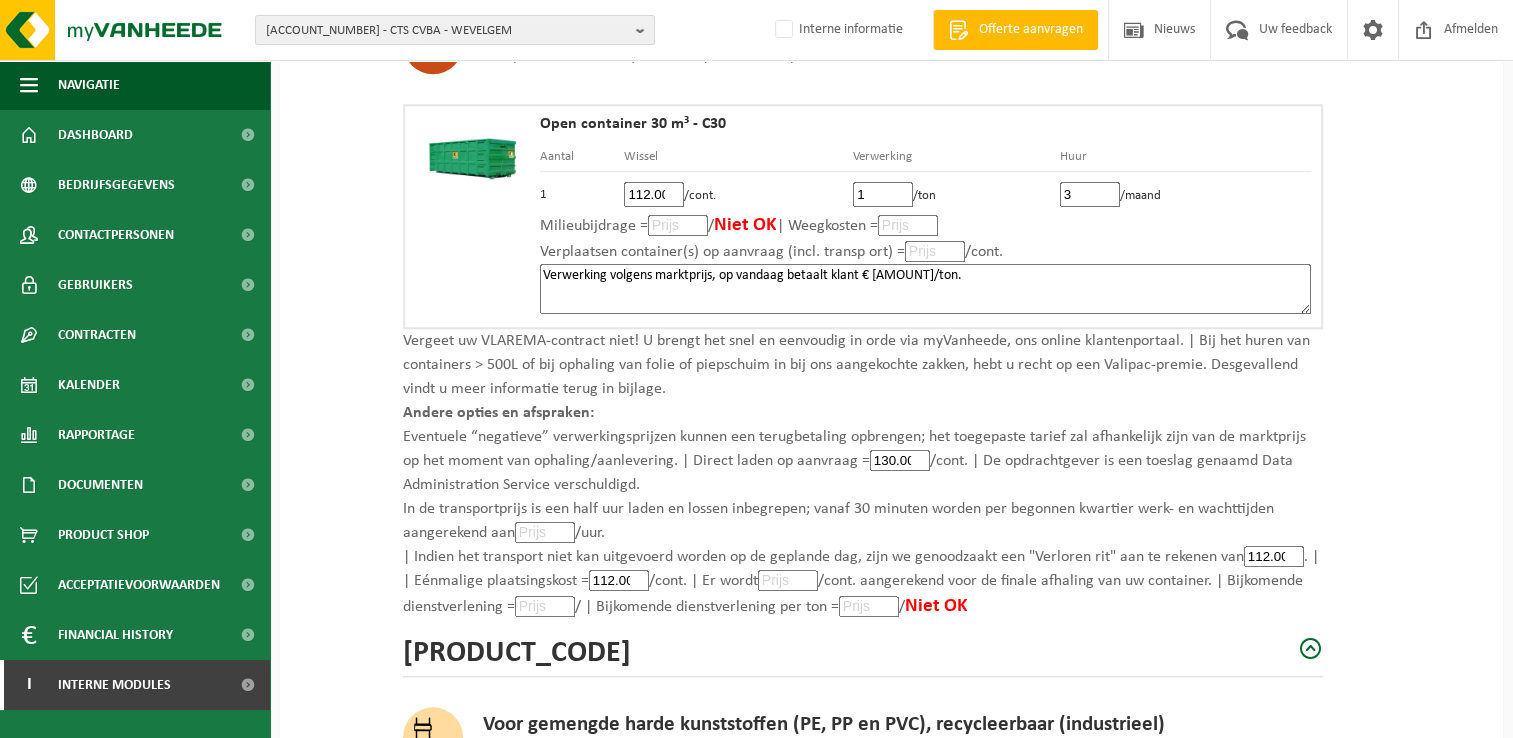 click on "SP-M-000032" at bounding box center [863, 654] 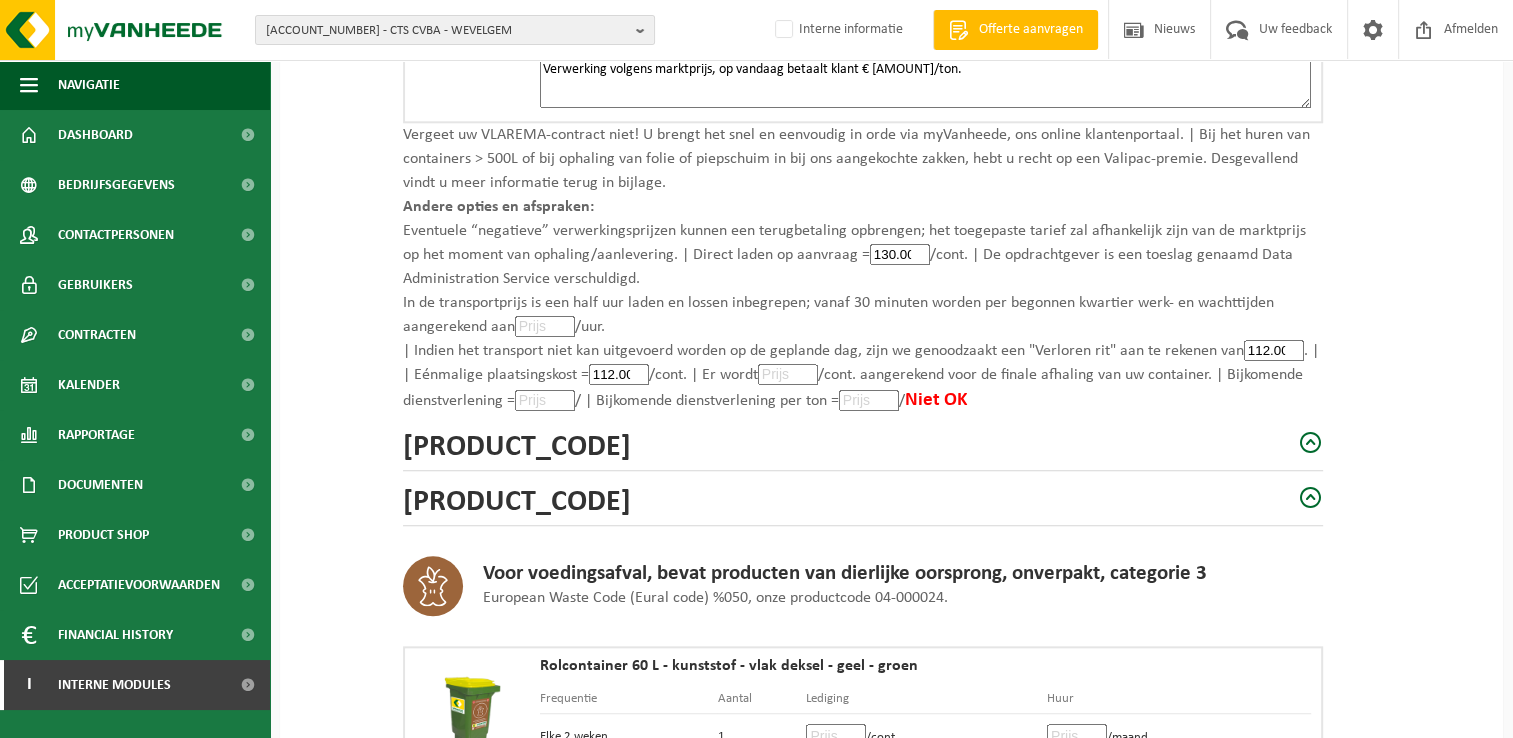 scroll, scrollTop: 2200, scrollLeft: 0, axis: vertical 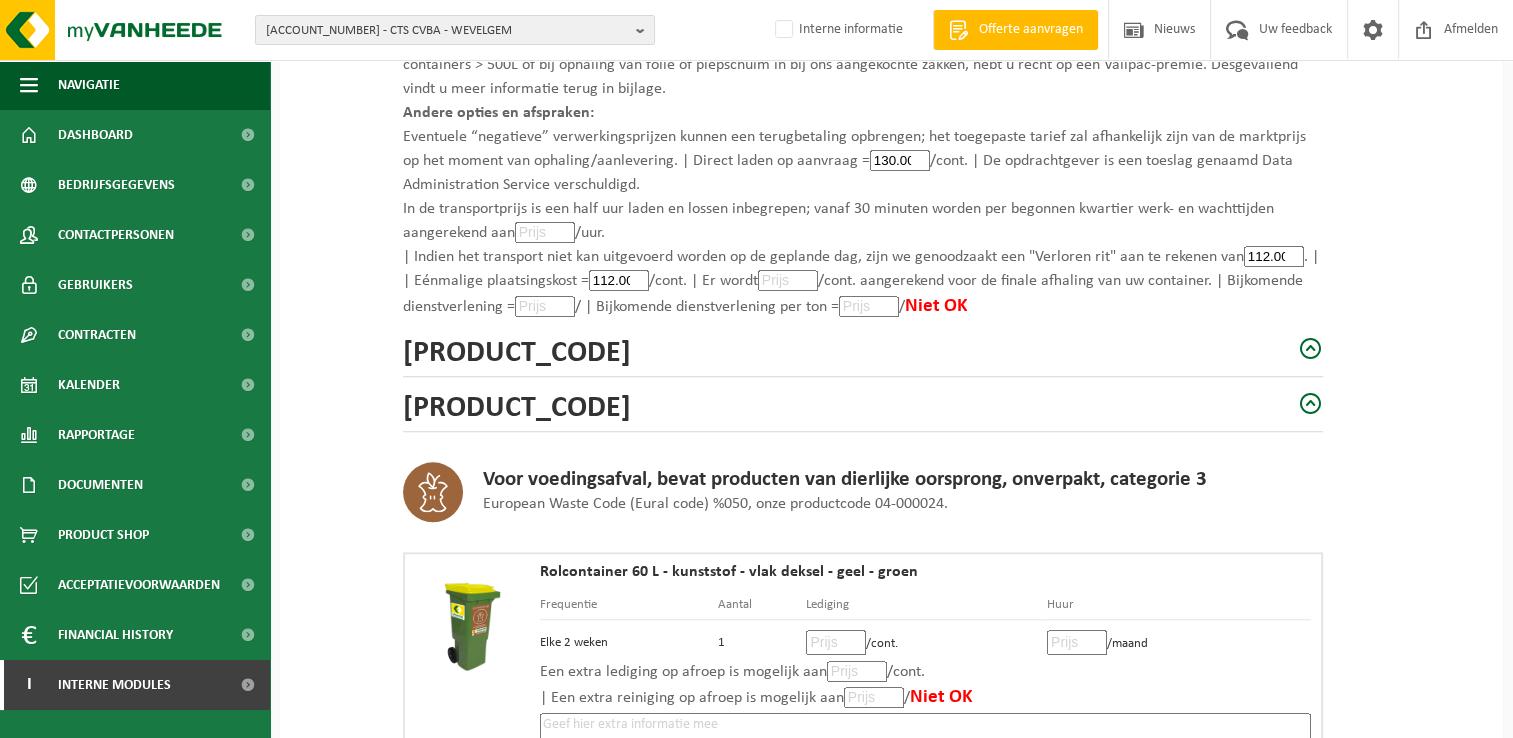 click at bounding box center [1311, 349] 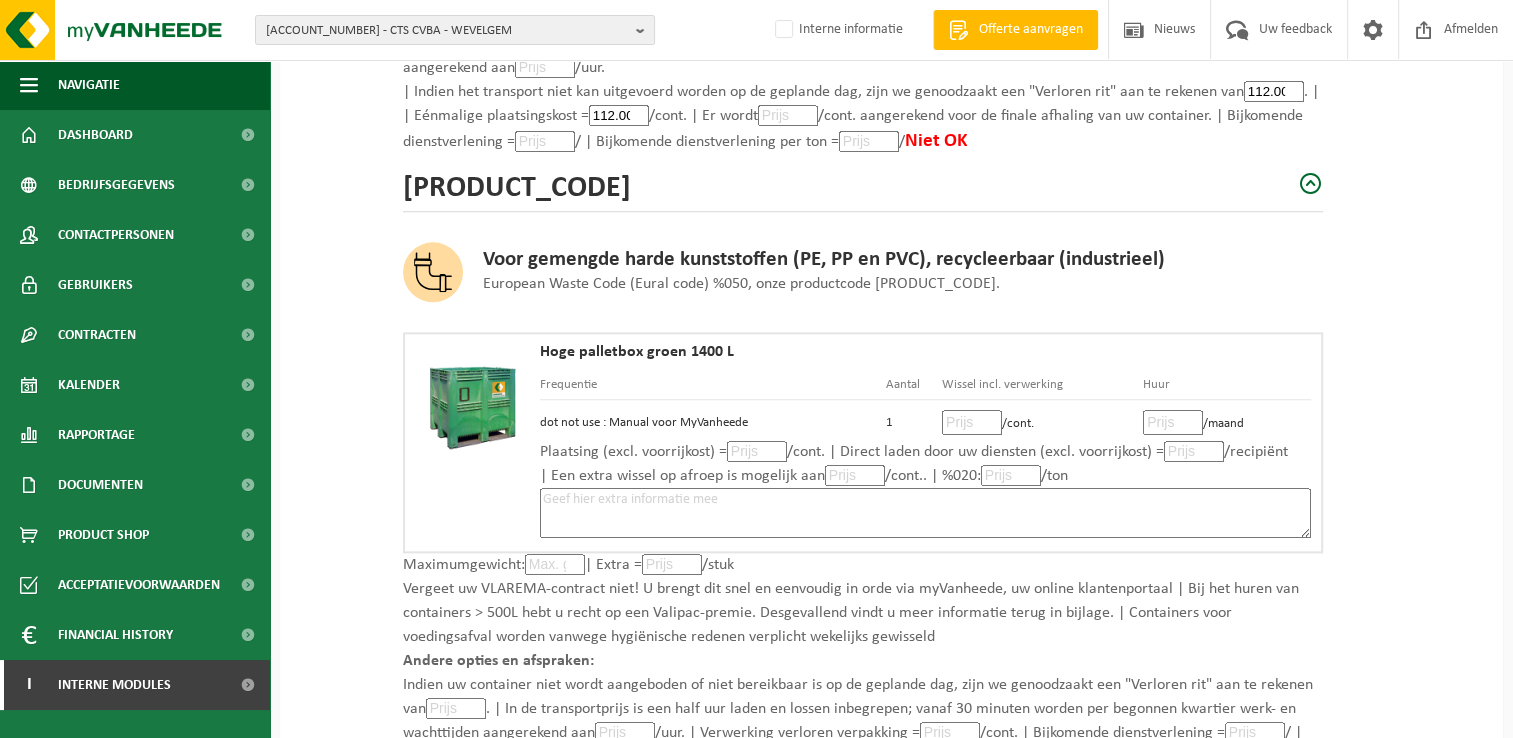 scroll, scrollTop: 2400, scrollLeft: 0, axis: vertical 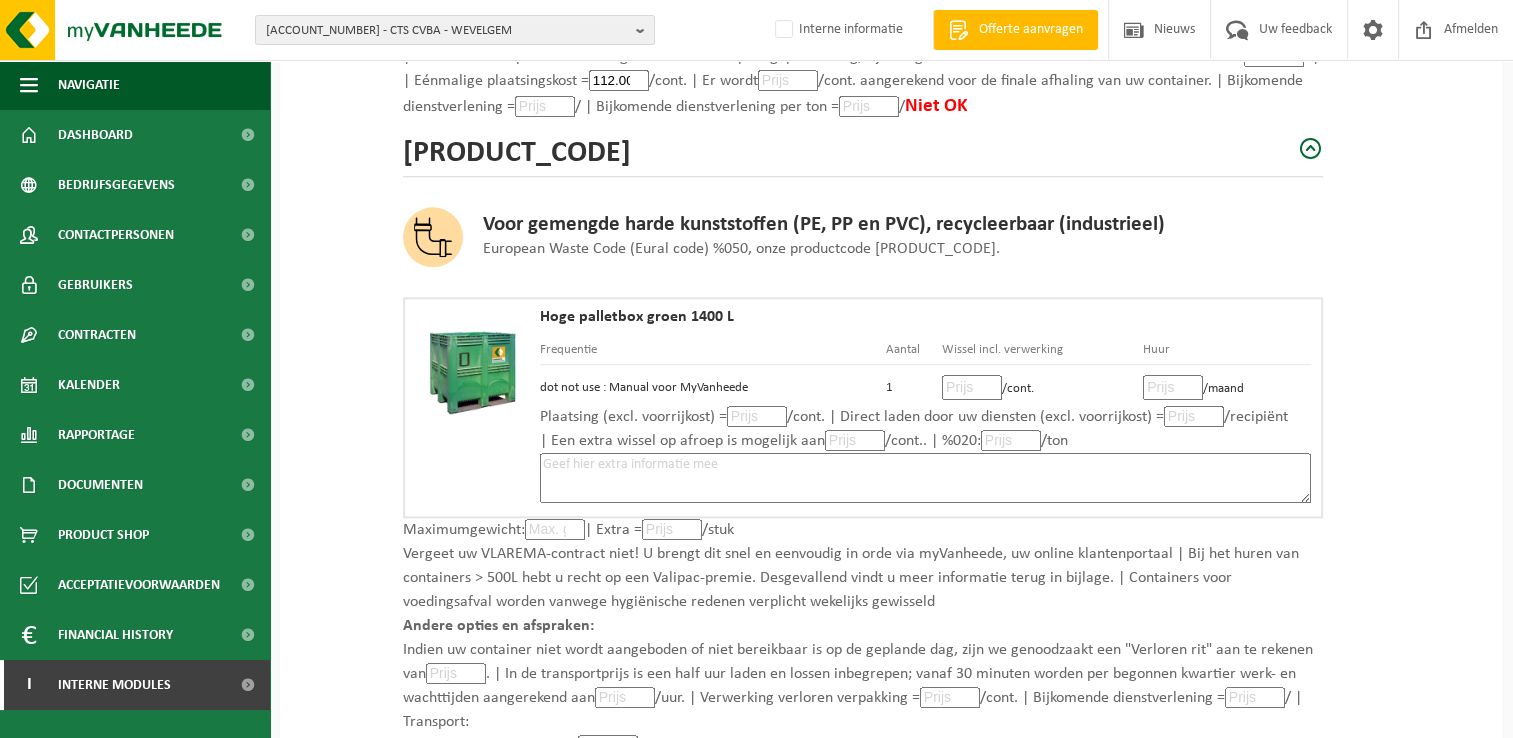 click at bounding box center (972, 387) 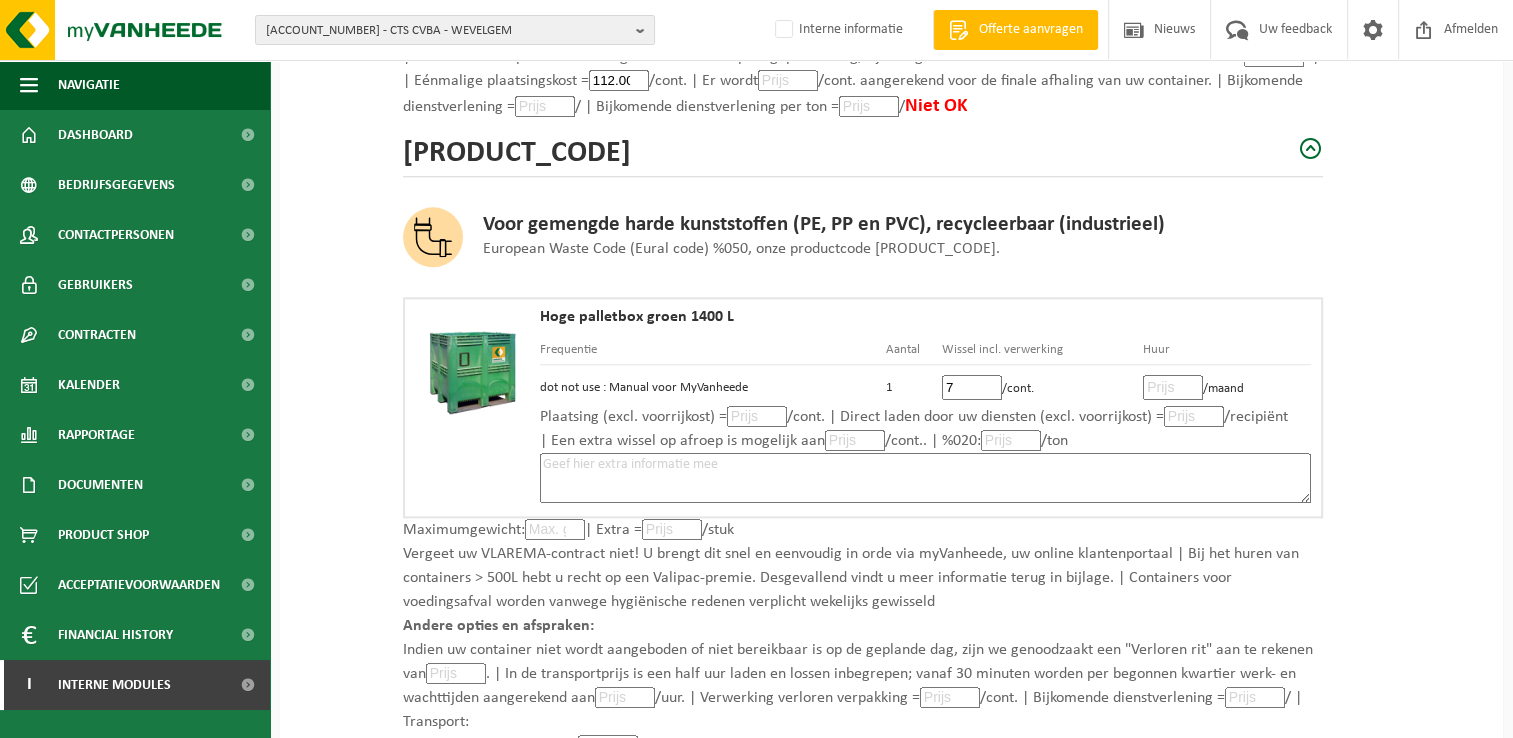 type on "76" 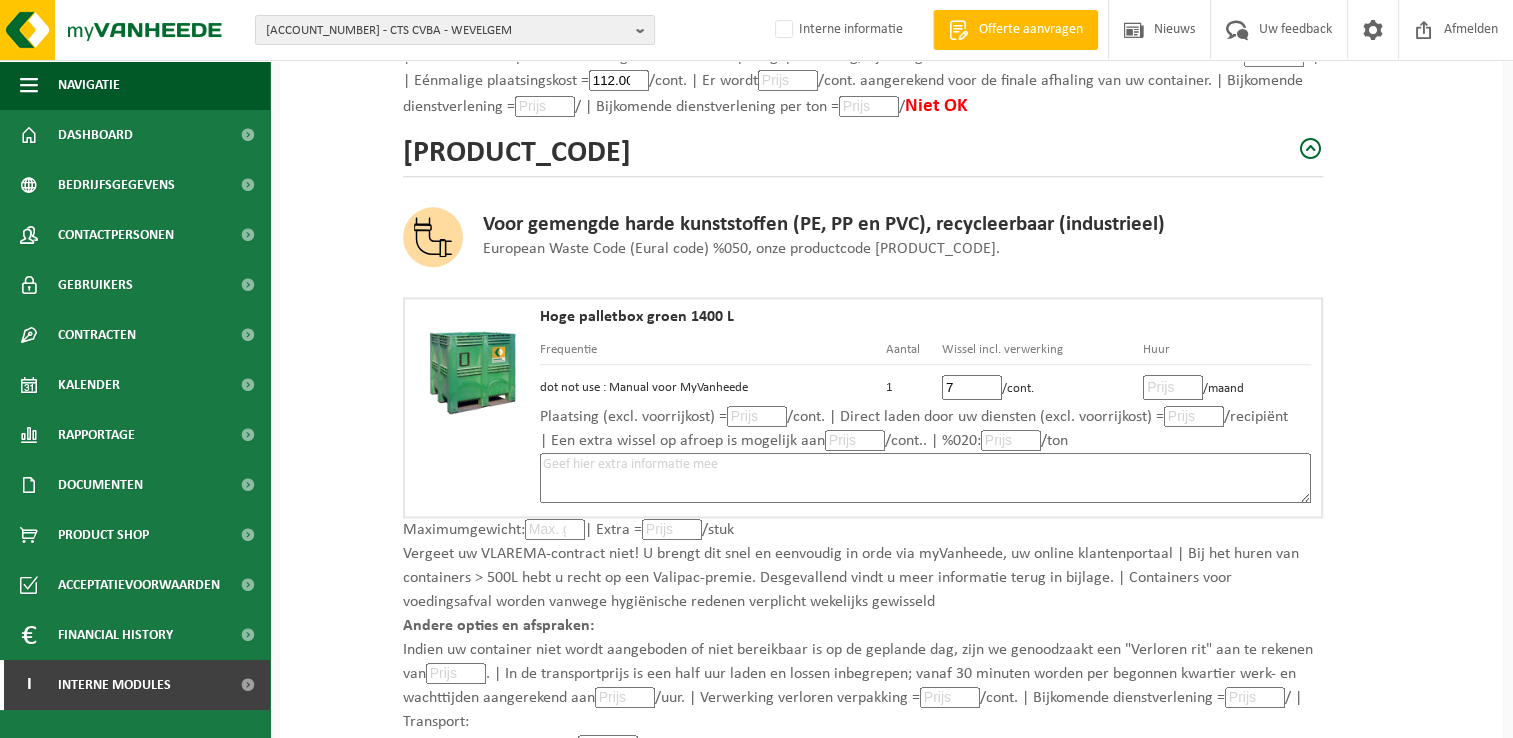 click at bounding box center [1173, 387] 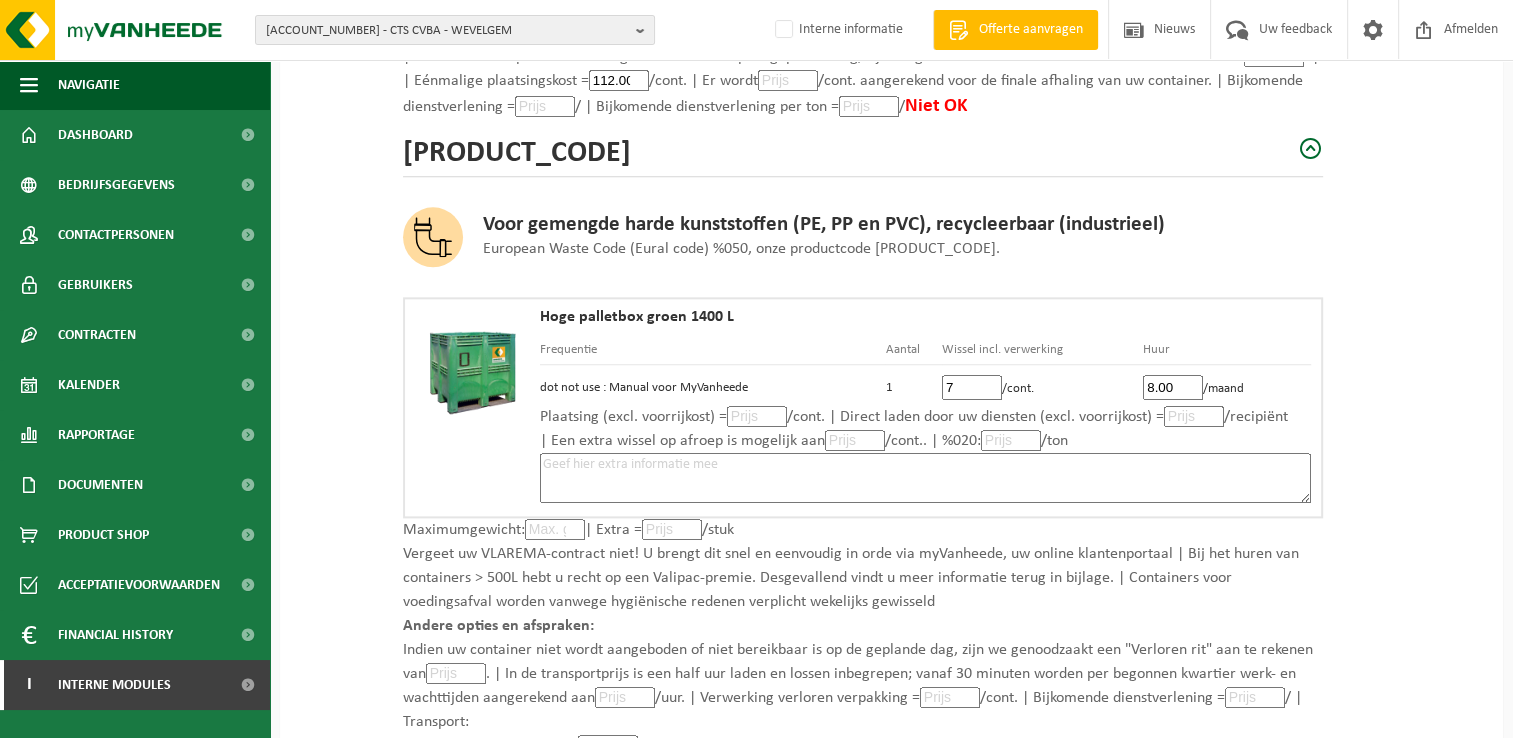 type on "8.00" 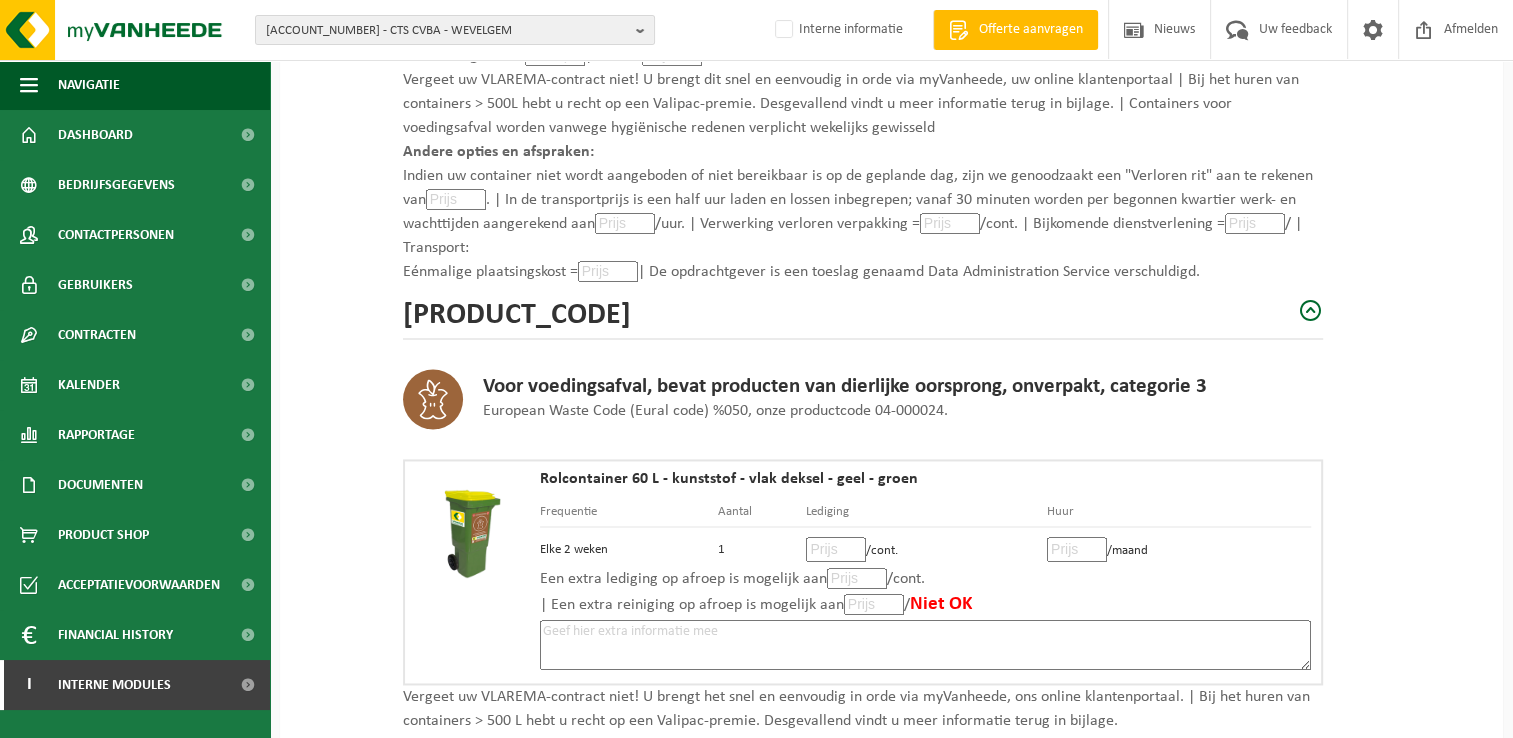 scroll, scrollTop: 2900, scrollLeft: 0, axis: vertical 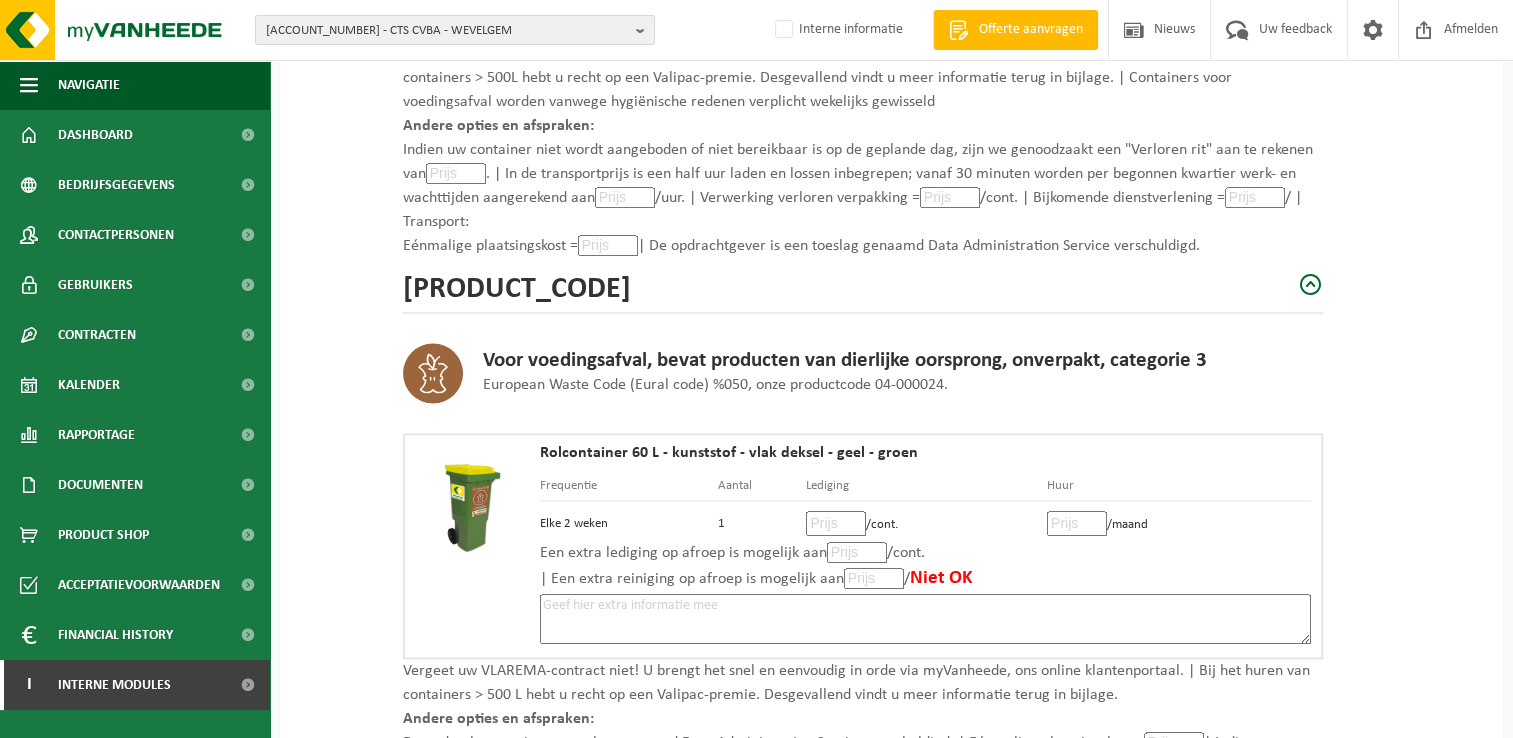 click at bounding box center [836, 523] 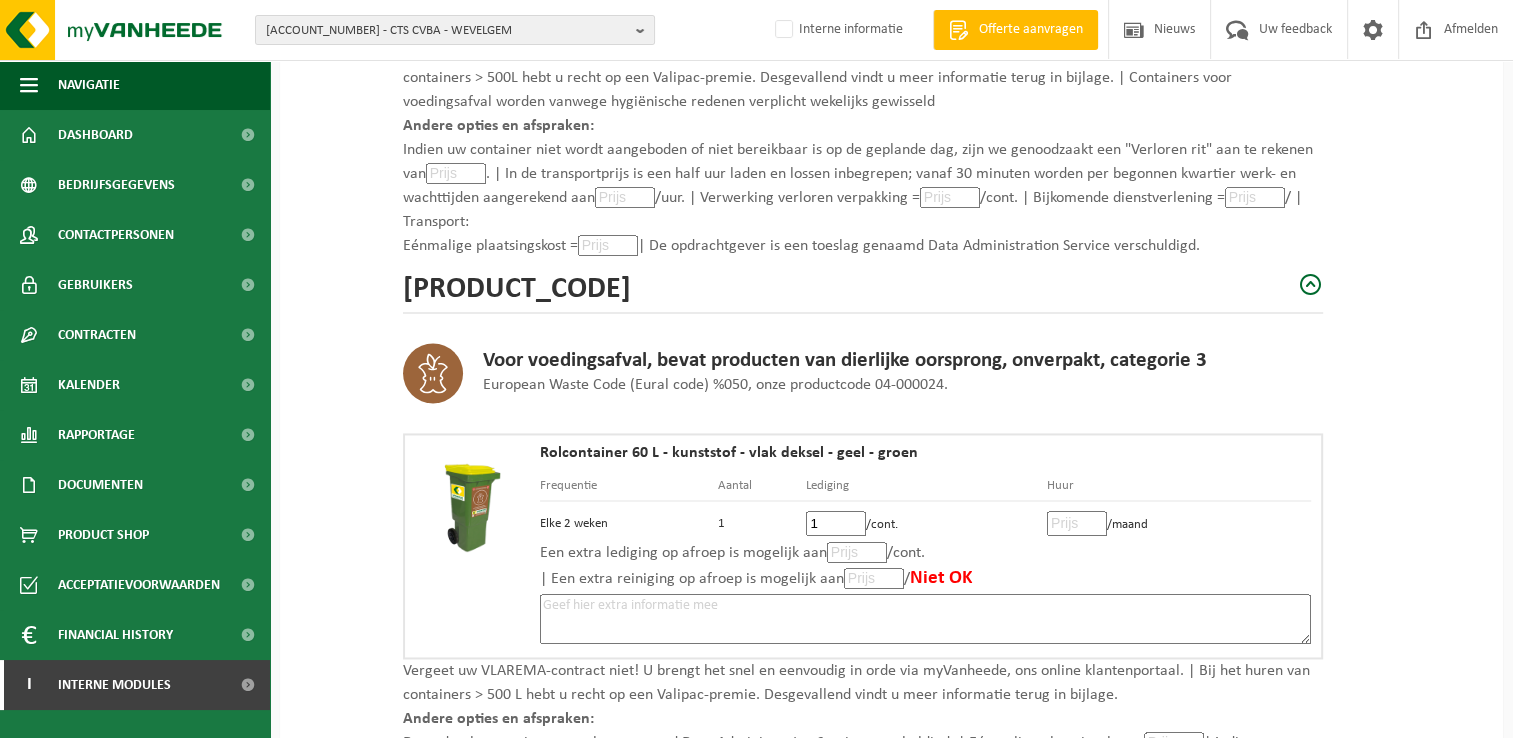 type on "15" 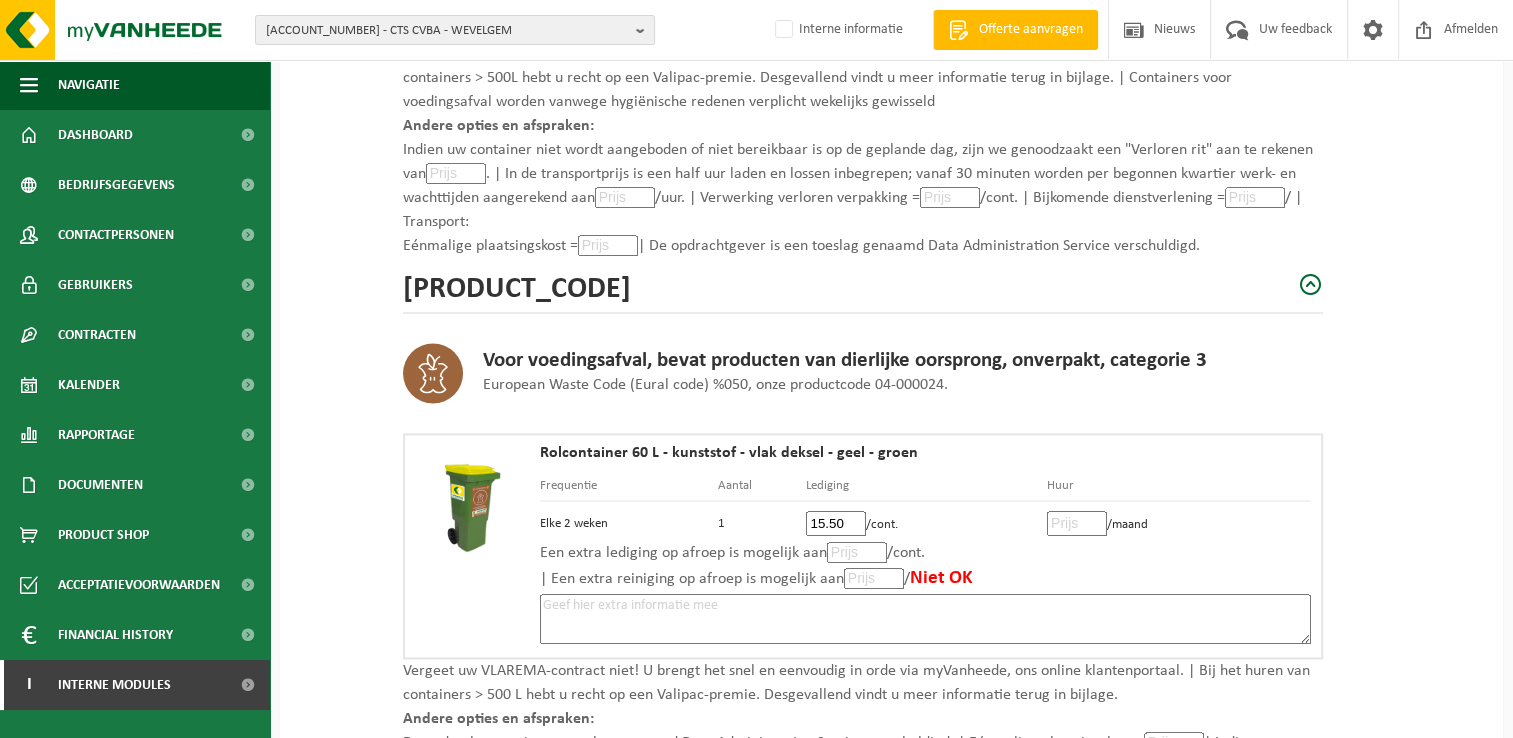 type on "15.50" 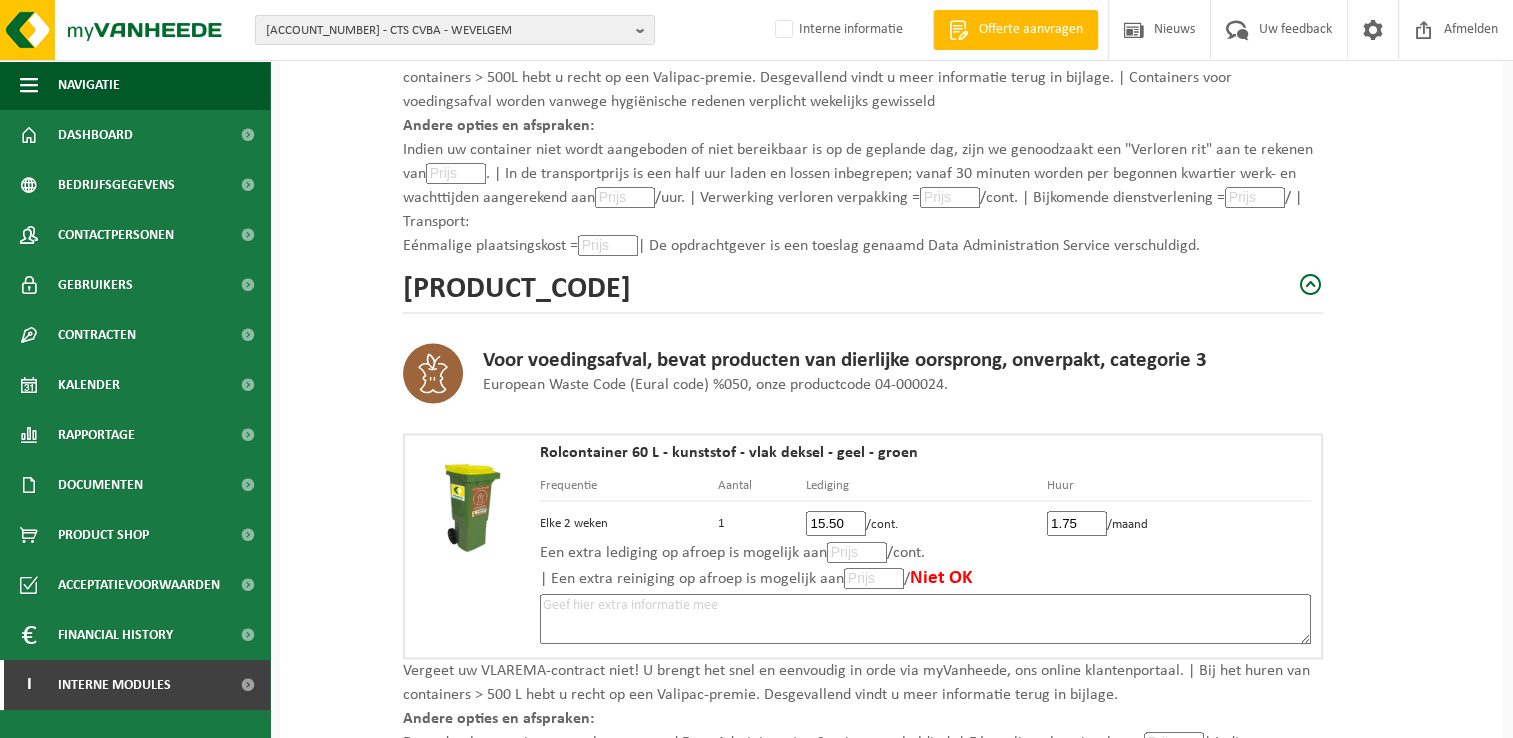 type on "1.75" 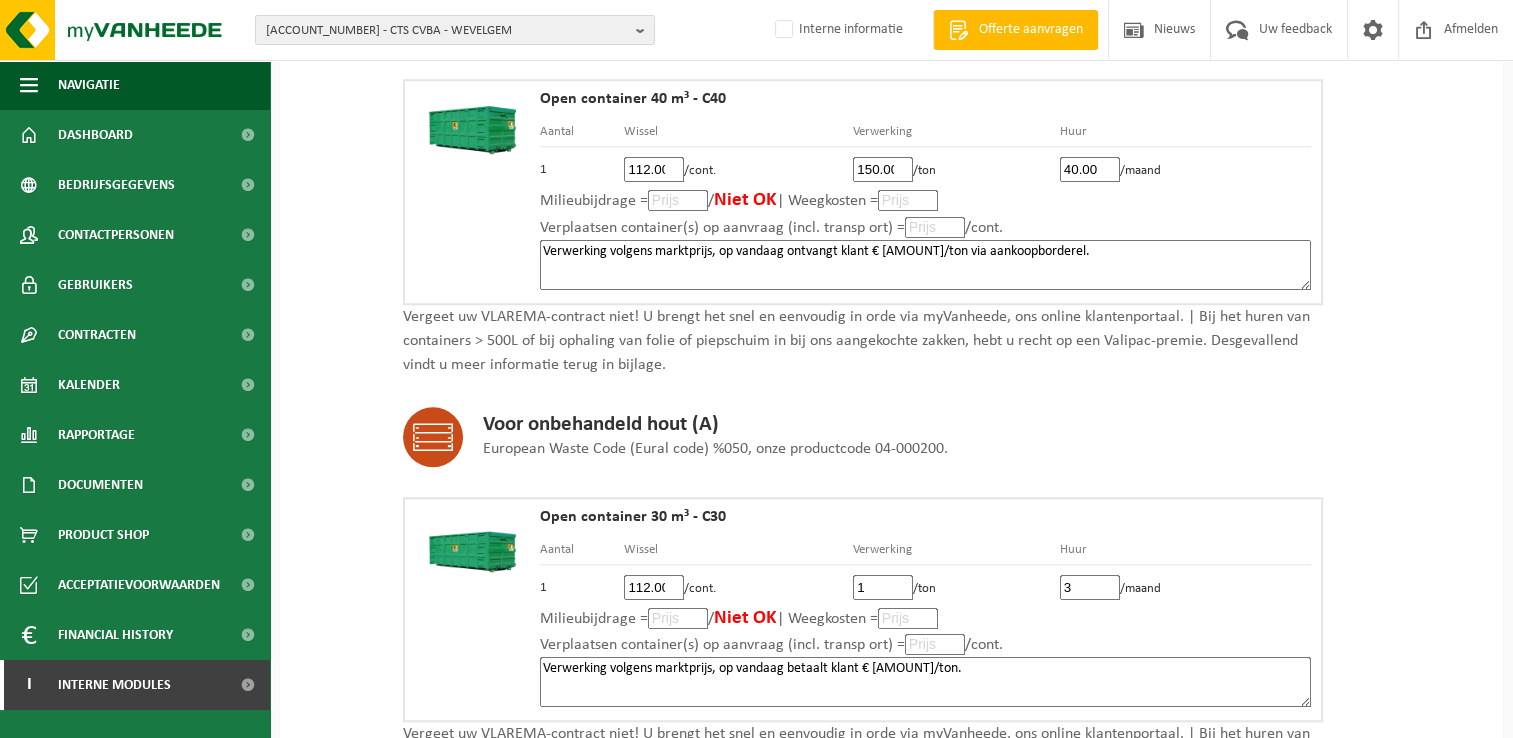 scroll, scrollTop: 1600, scrollLeft: 0, axis: vertical 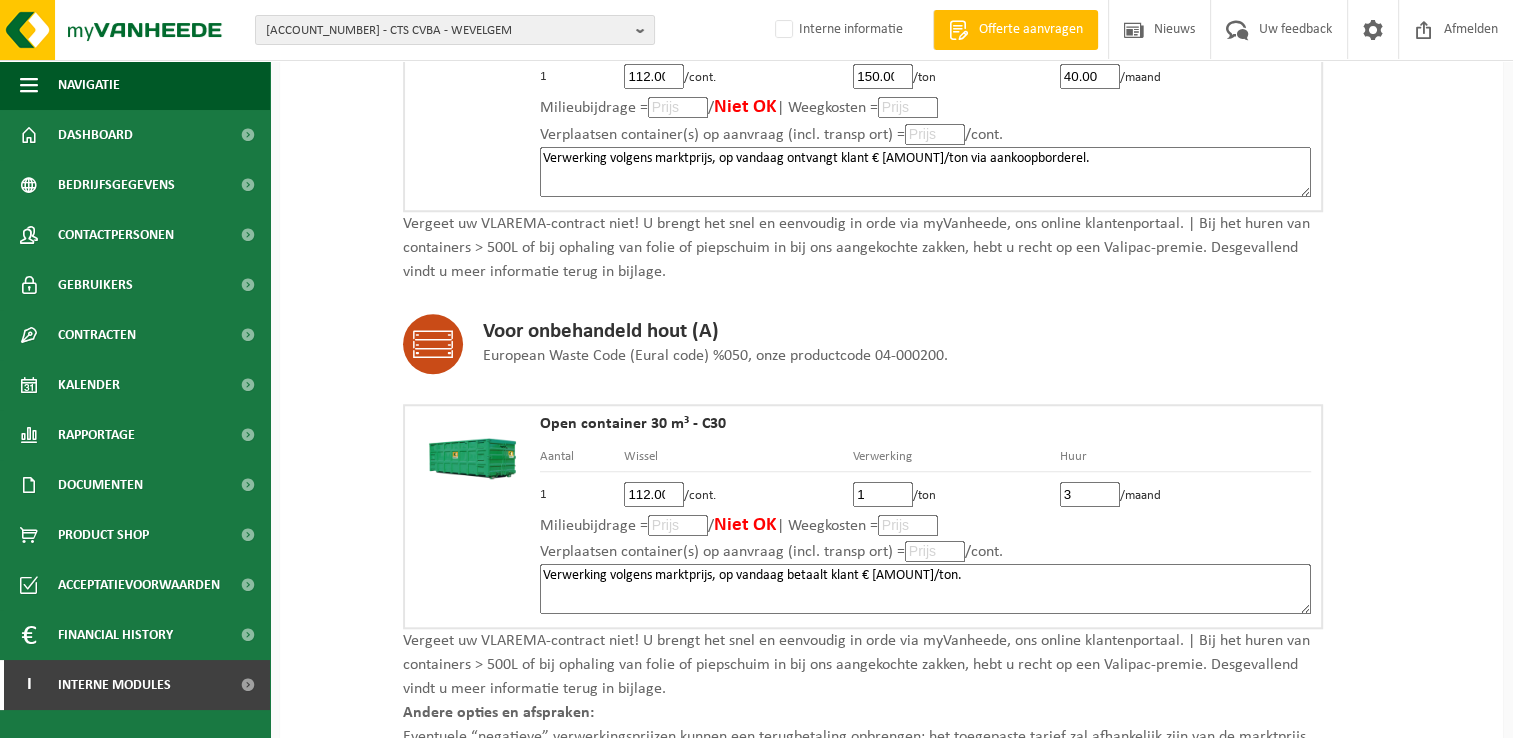 click on "Verwerking volgens marktprijs, op vandaag betaalt klant € 17,00/ton." at bounding box center (925, 589) 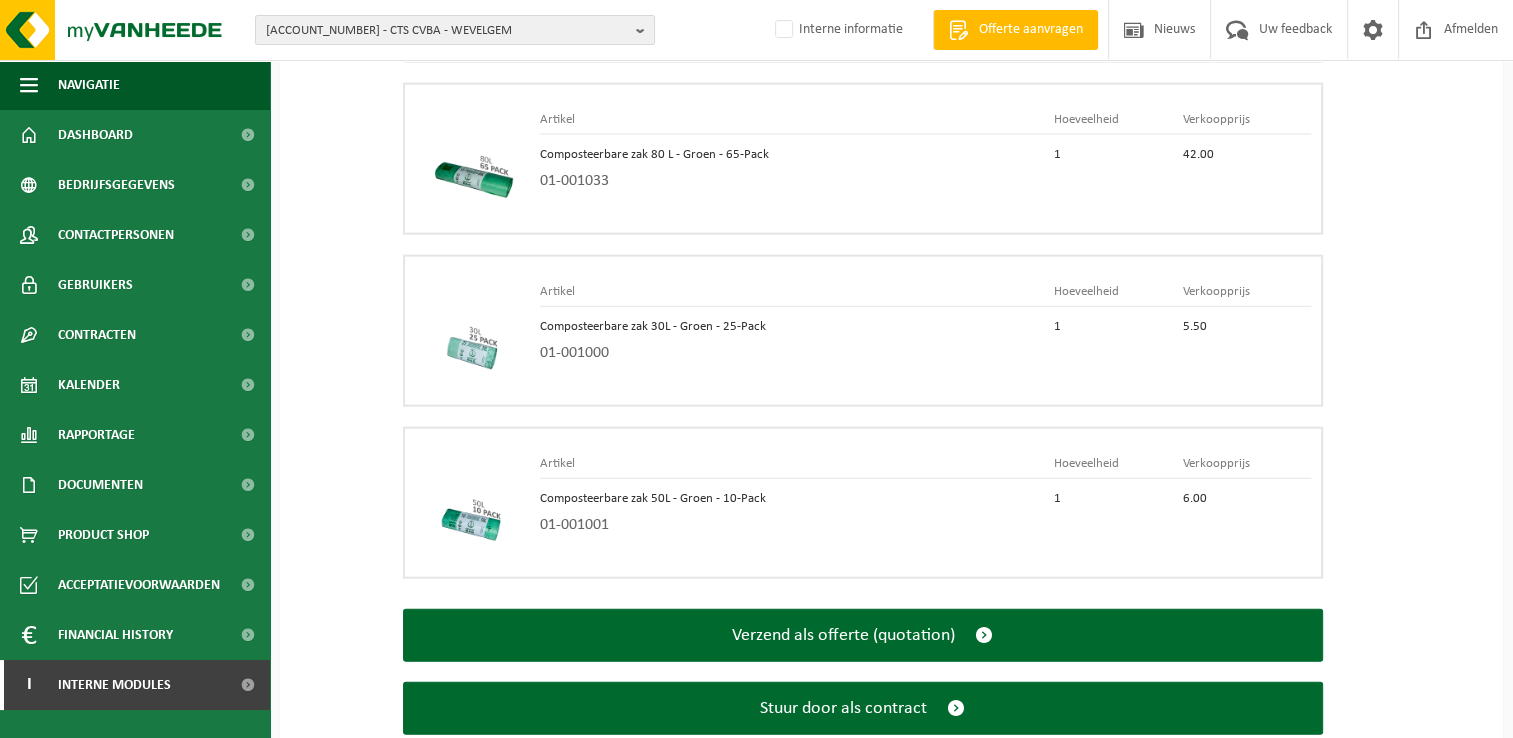 scroll, scrollTop: 4453, scrollLeft: 0, axis: vertical 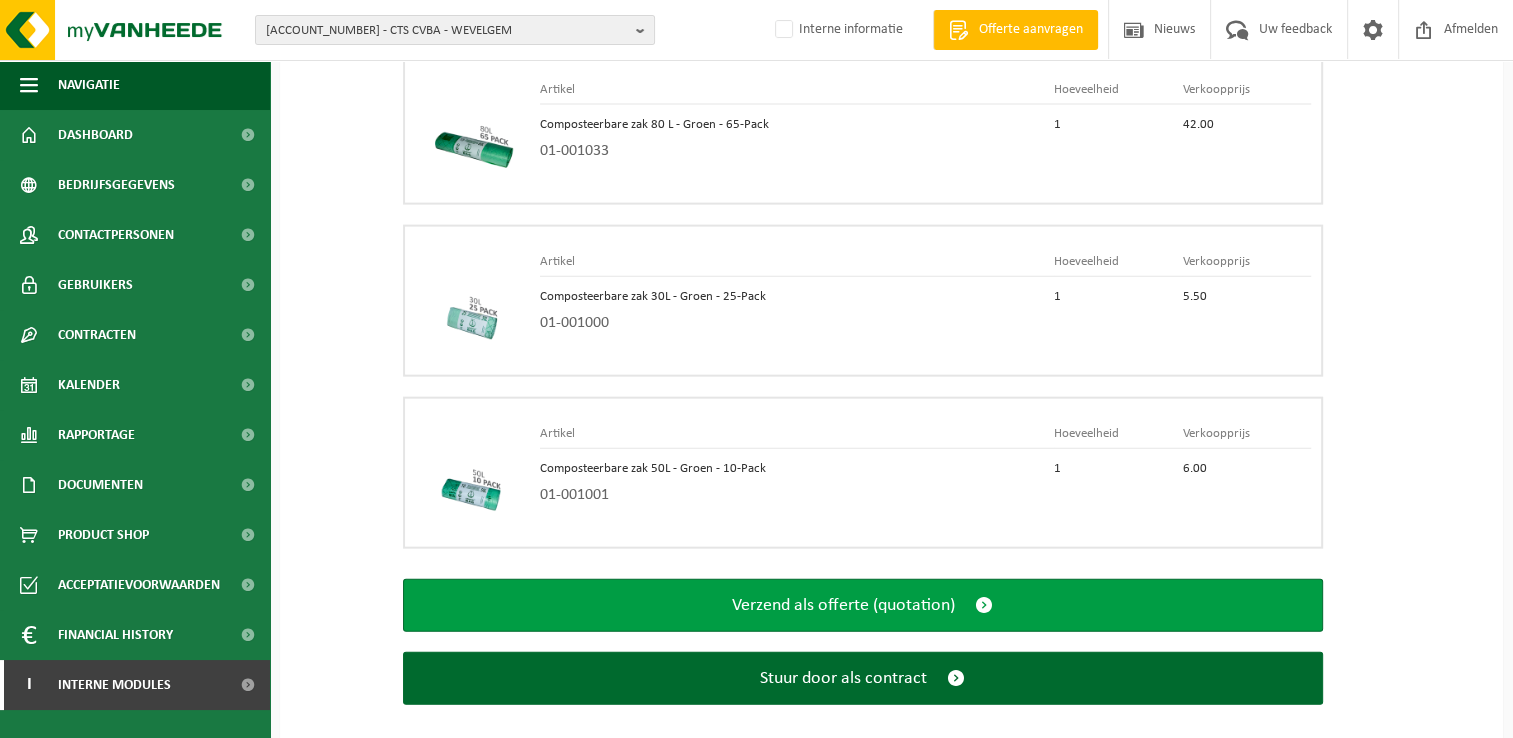 click at bounding box center [984, 605] 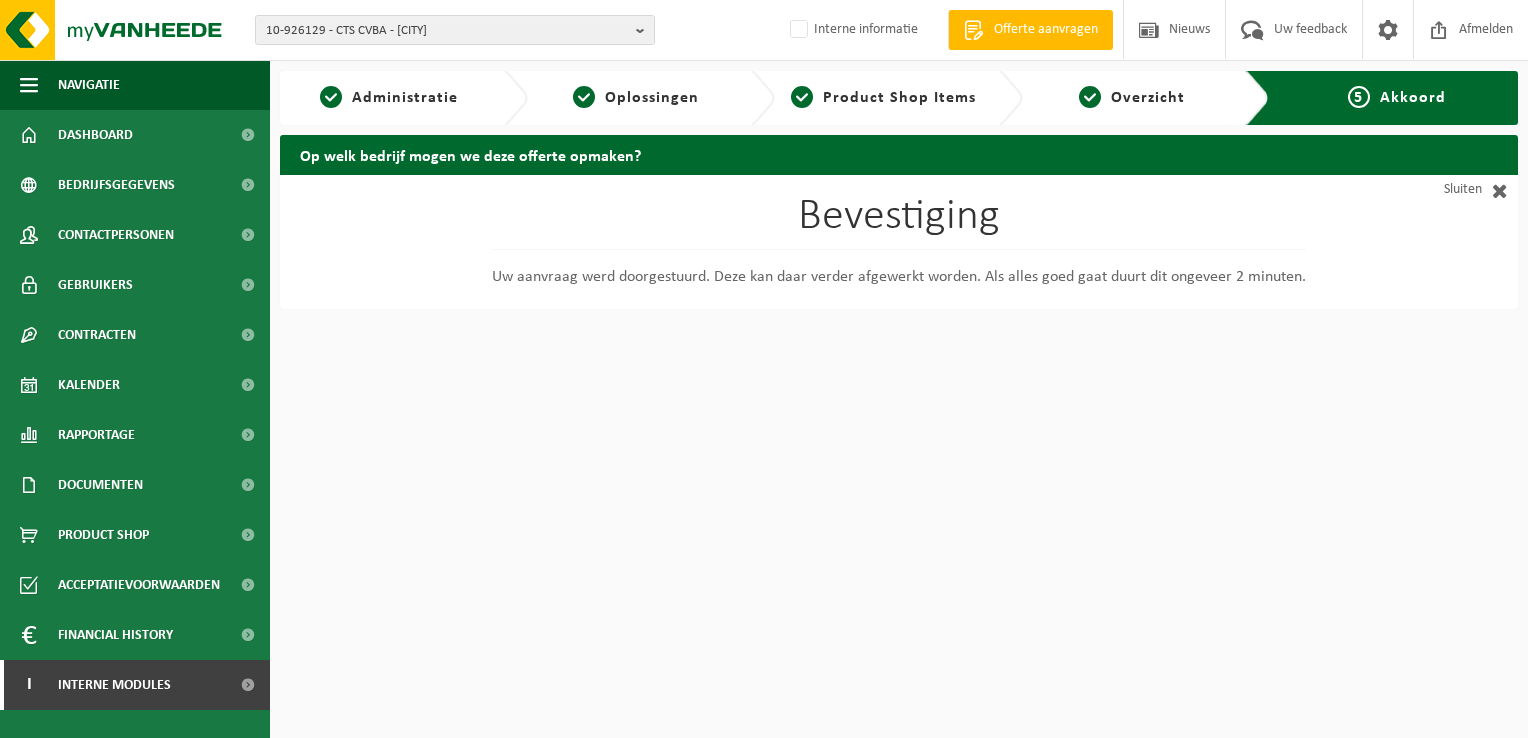 scroll, scrollTop: 0, scrollLeft: 0, axis: both 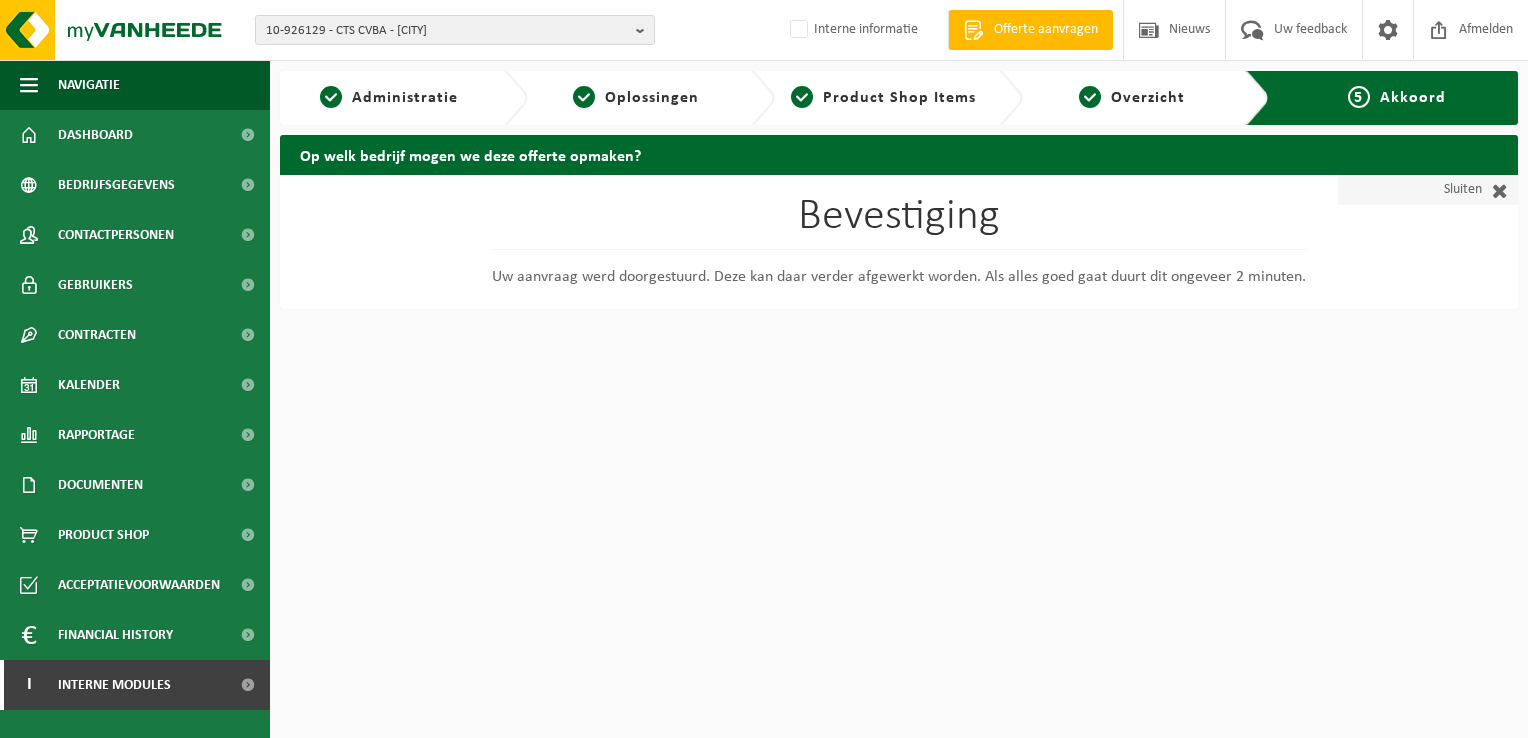 click at bounding box center [1495, 190] 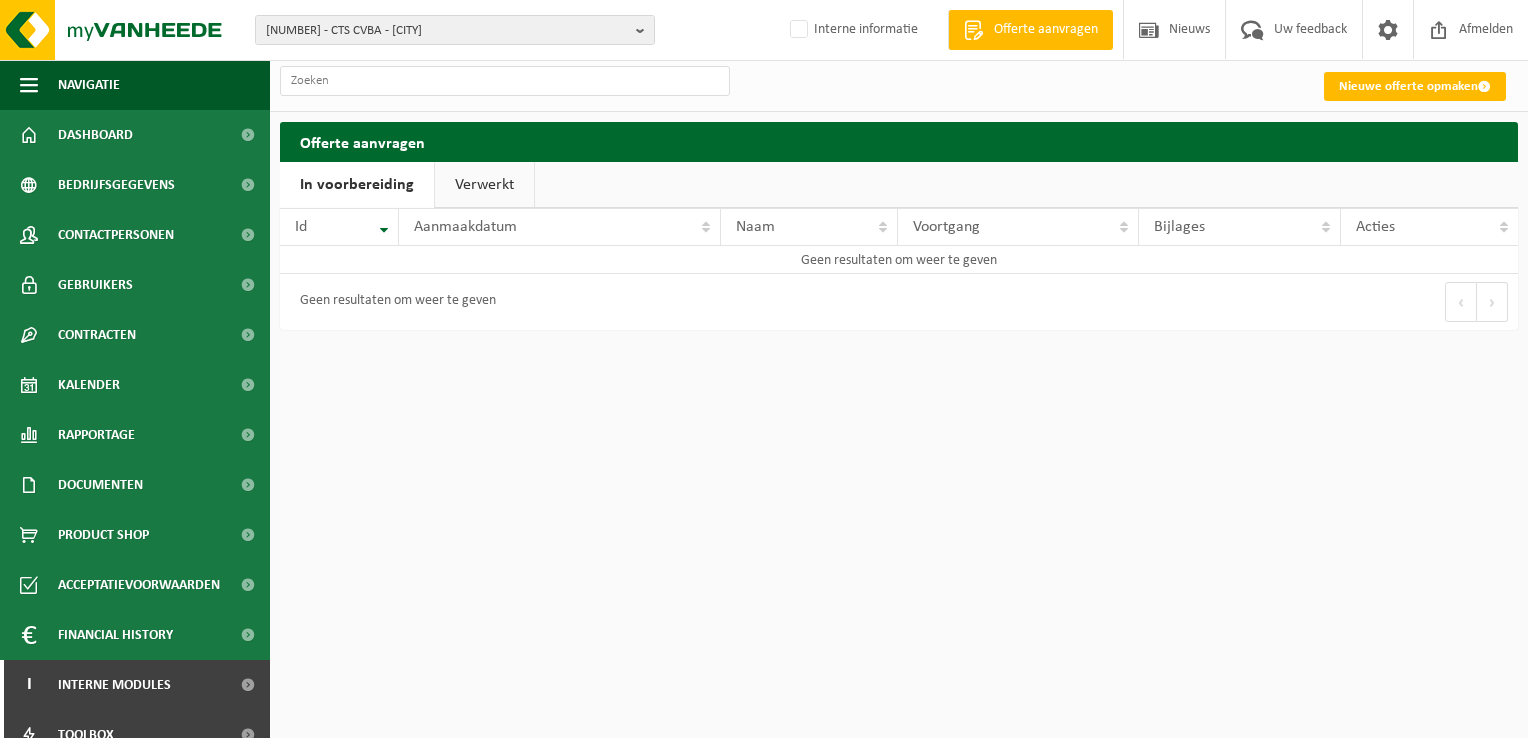 scroll, scrollTop: 0, scrollLeft: 0, axis: both 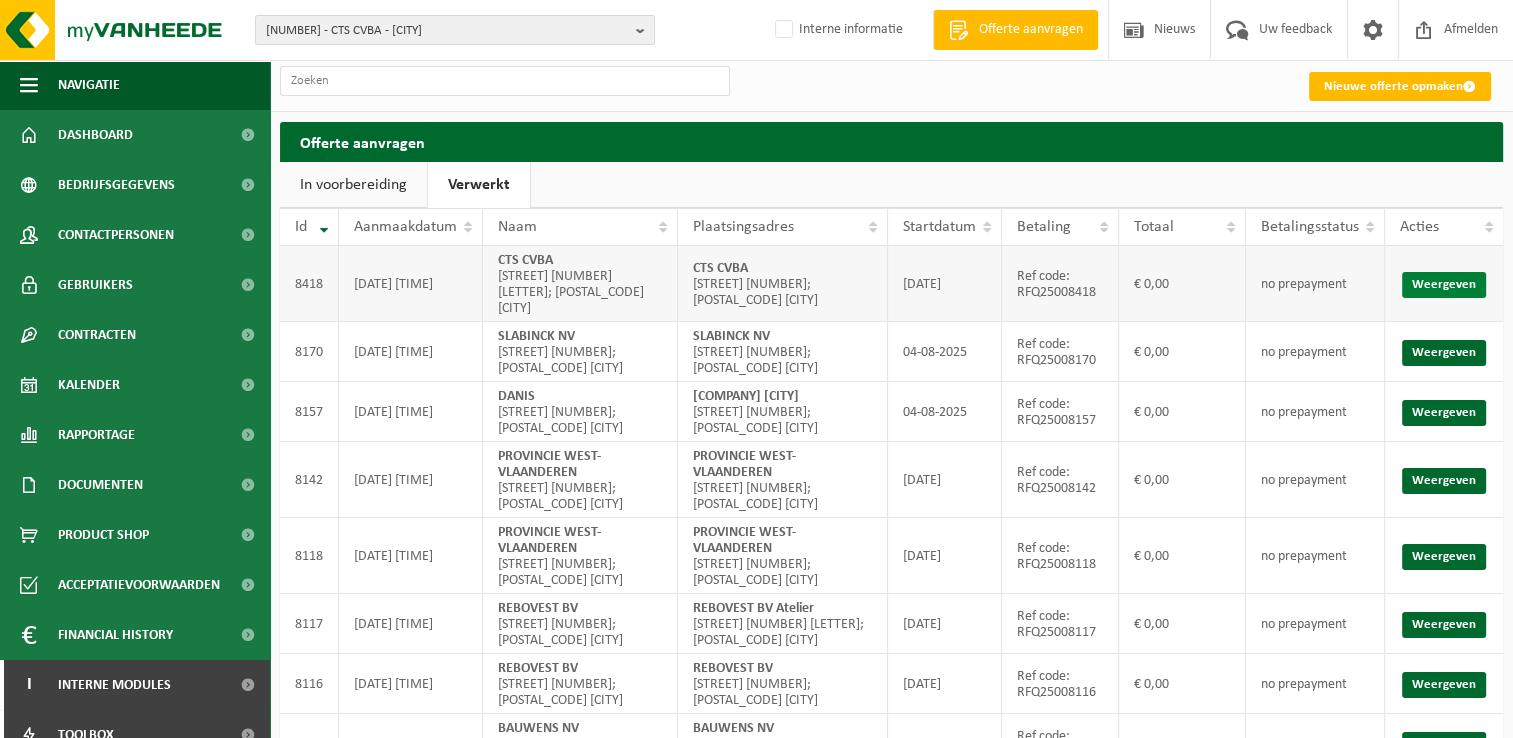 click on "Weergeven" at bounding box center (1444, 285) 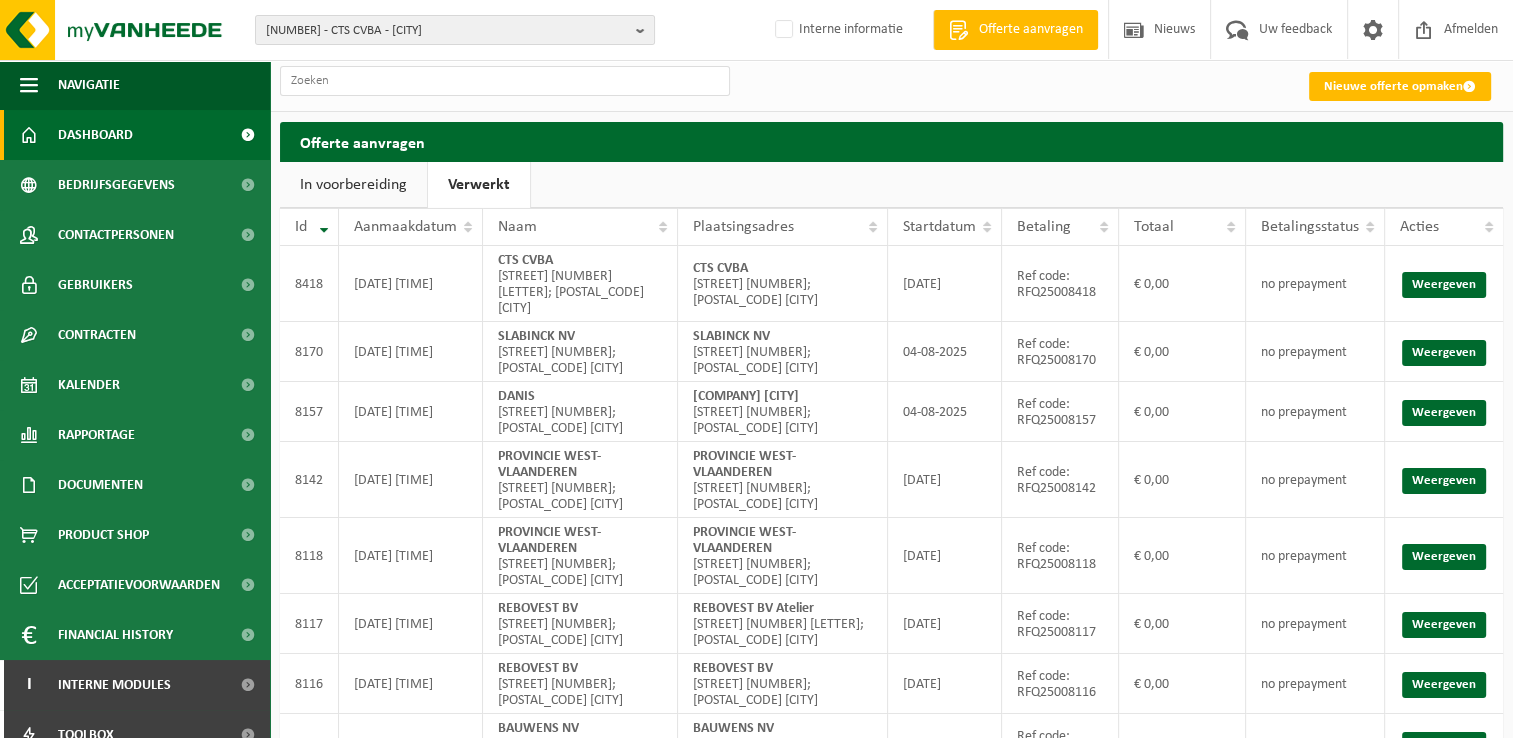 click on "Dashboard" at bounding box center (95, 135) 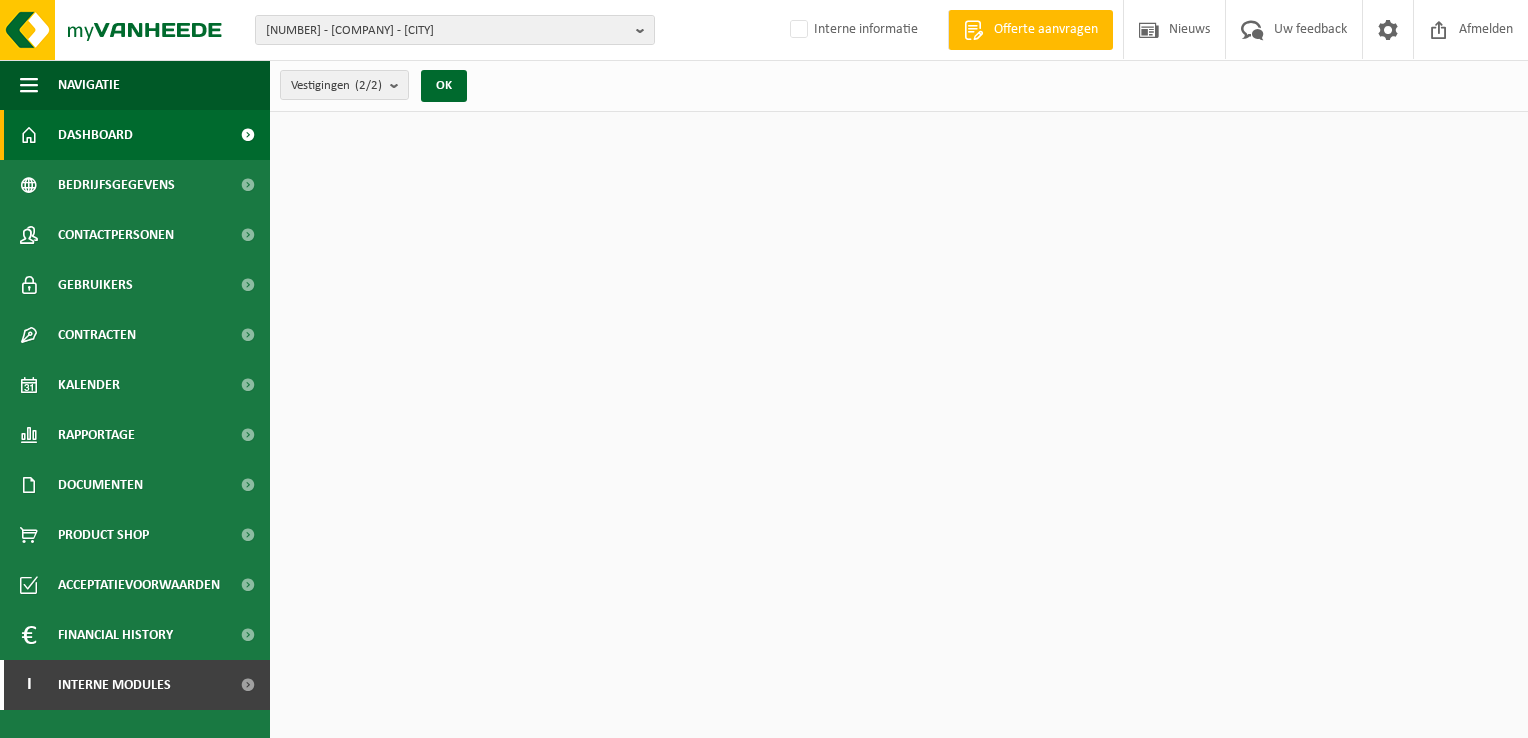 scroll, scrollTop: 0, scrollLeft: 0, axis: both 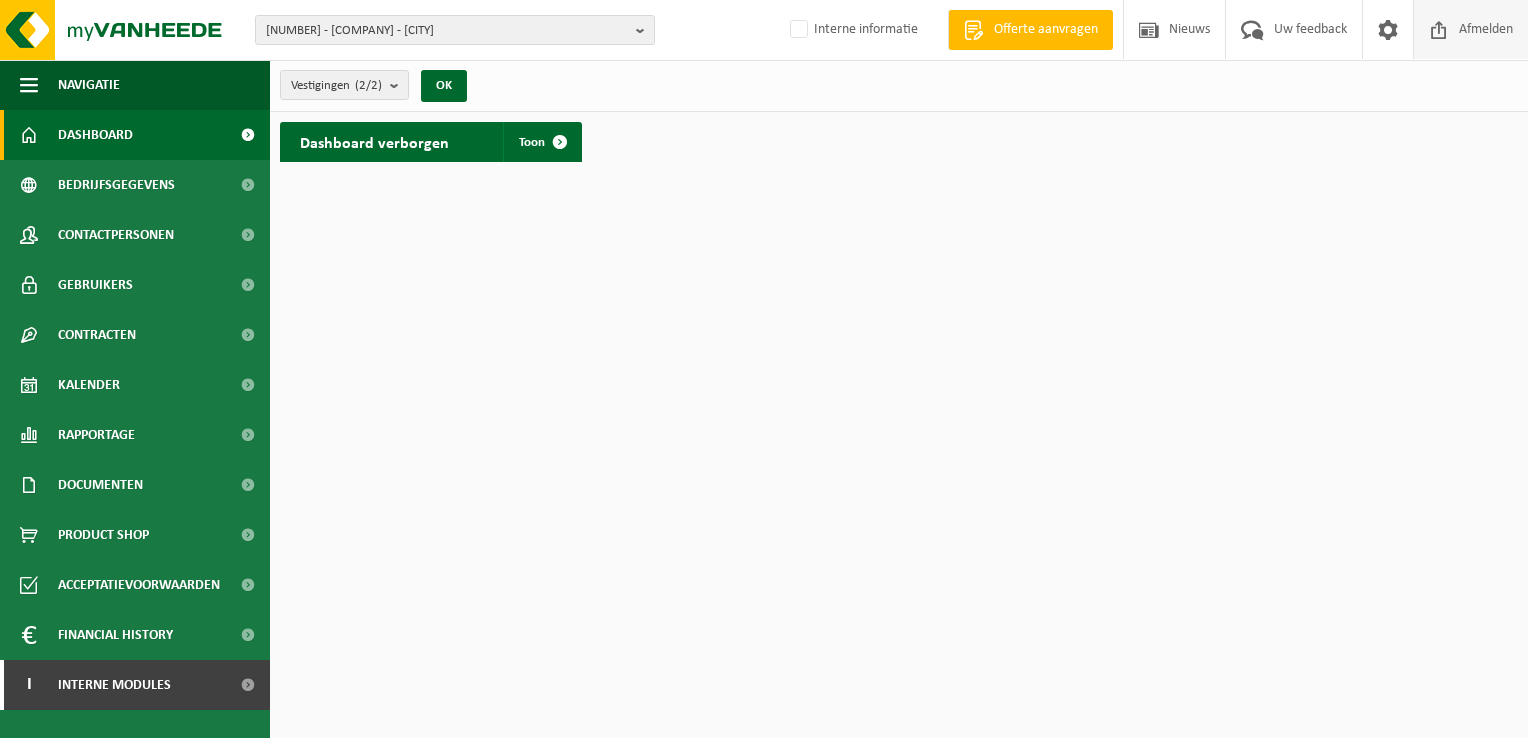 click on "Afmelden" at bounding box center [1486, 29] 